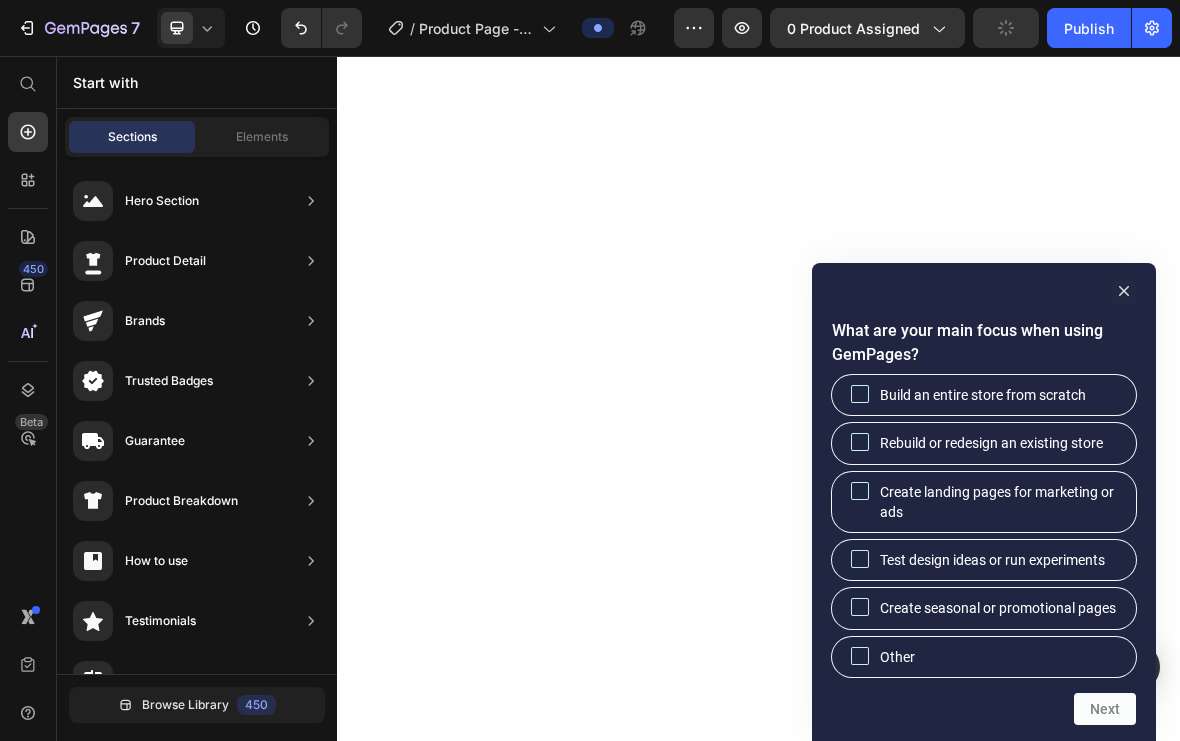 scroll, scrollTop: 0, scrollLeft: 0, axis: both 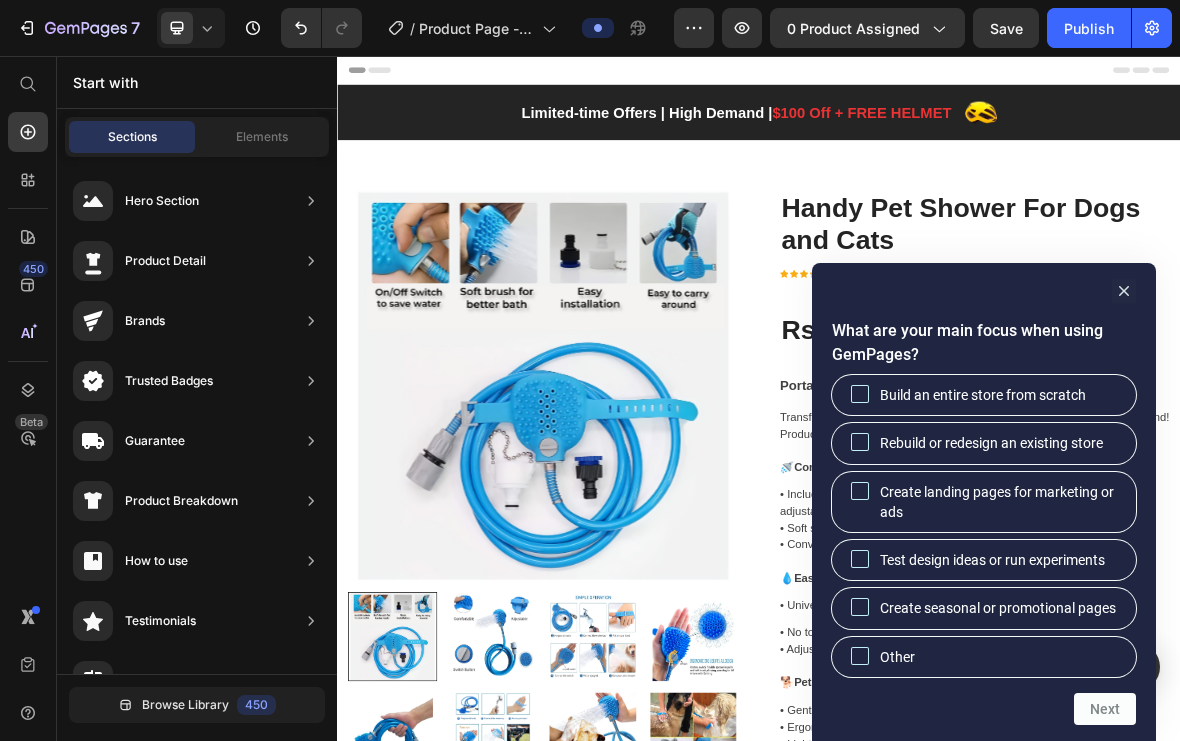click 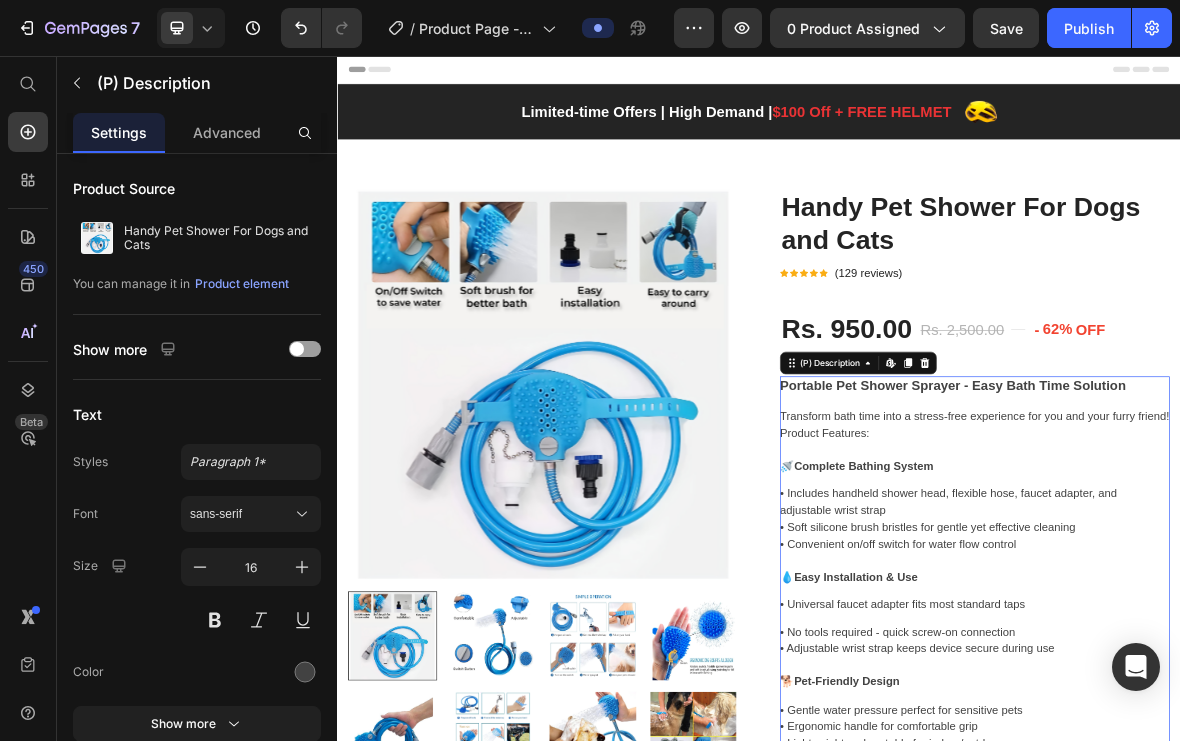 scroll, scrollTop: 0, scrollLeft: 0, axis: both 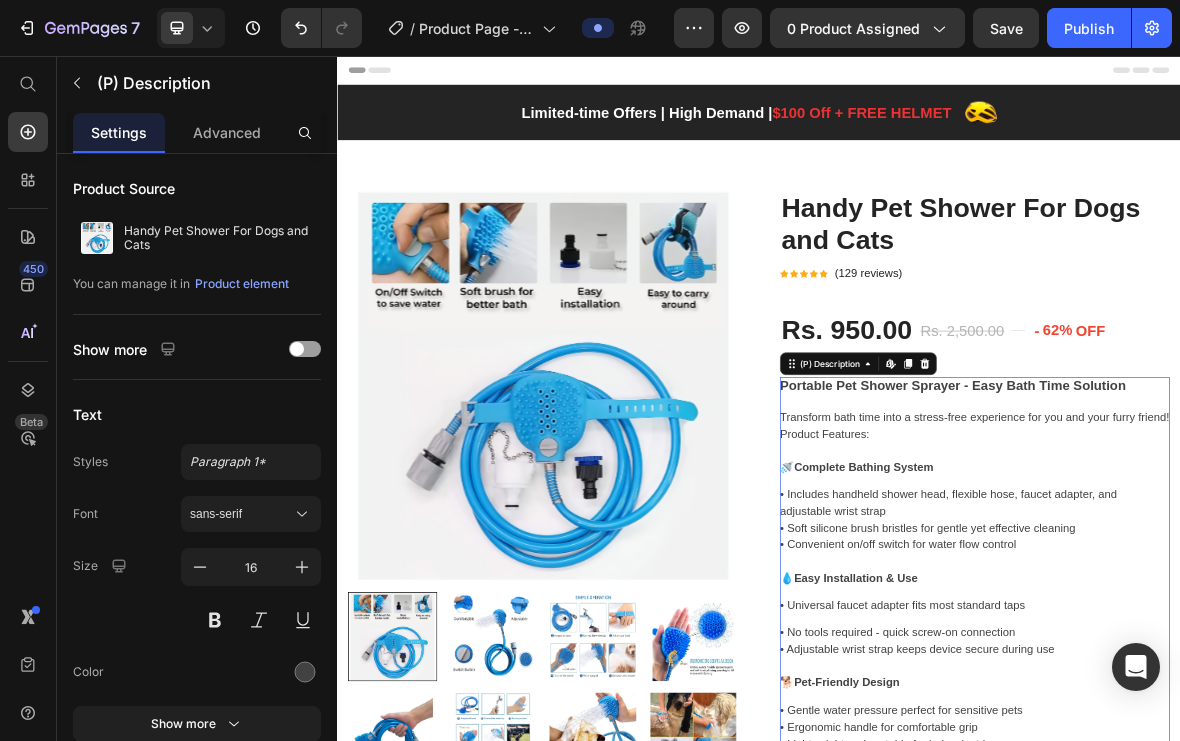 click at bounding box center [297, 349] 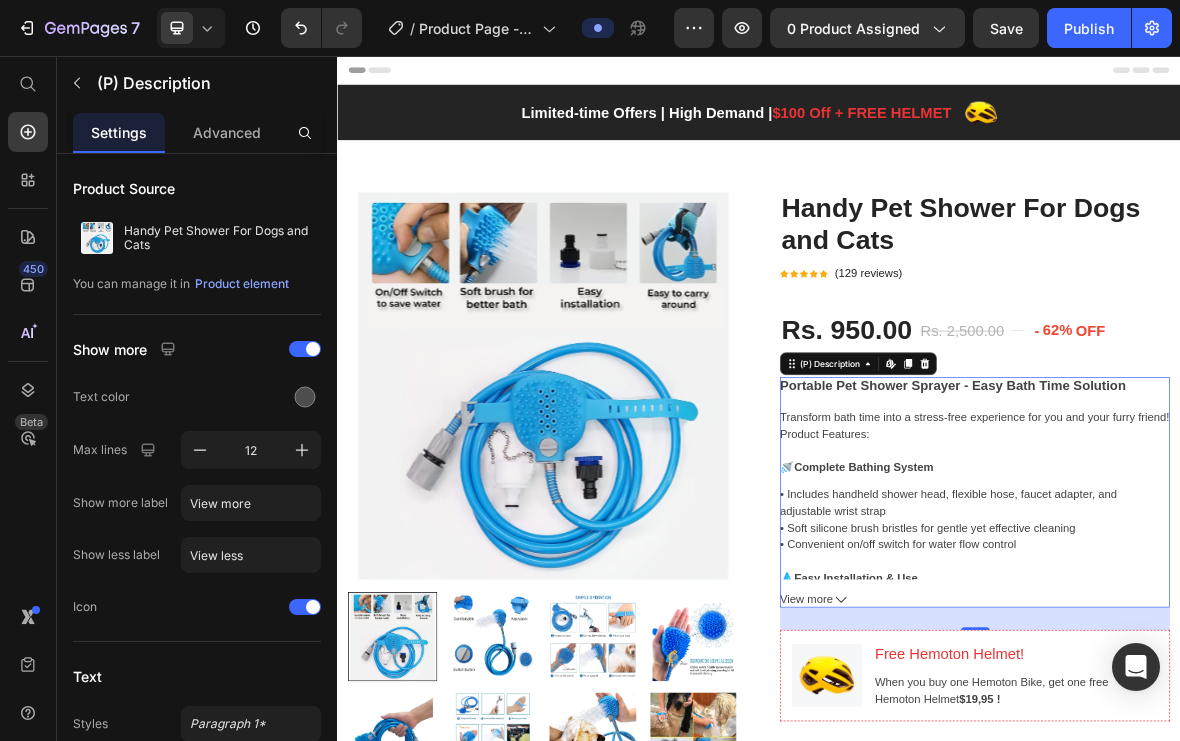 click at bounding box center [305, 349] 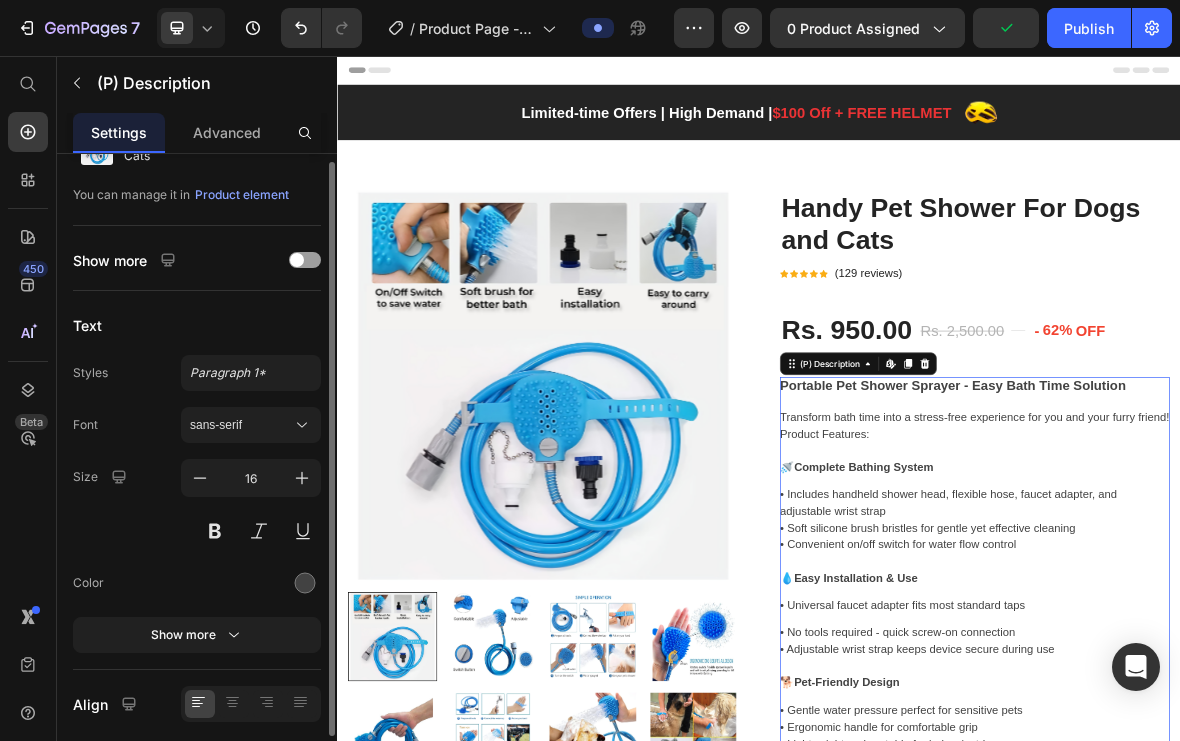 scroll, scrollTop: 0, scrollLeft: 0, axis: both 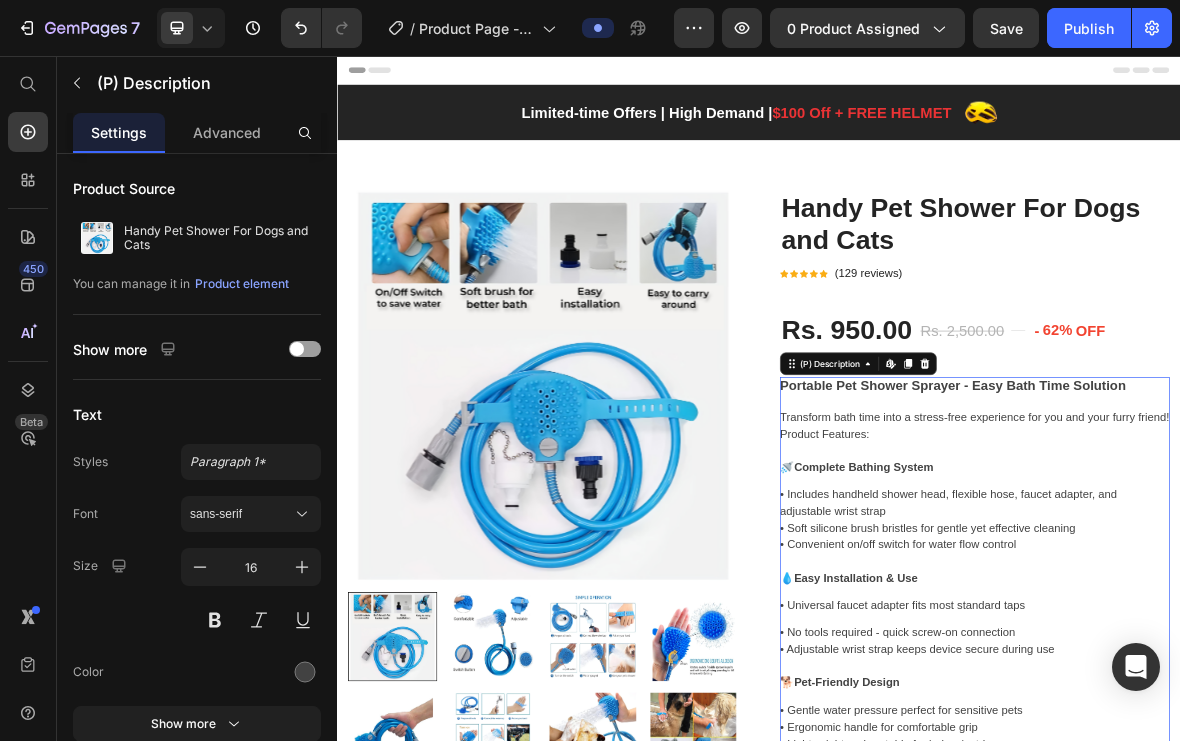 click 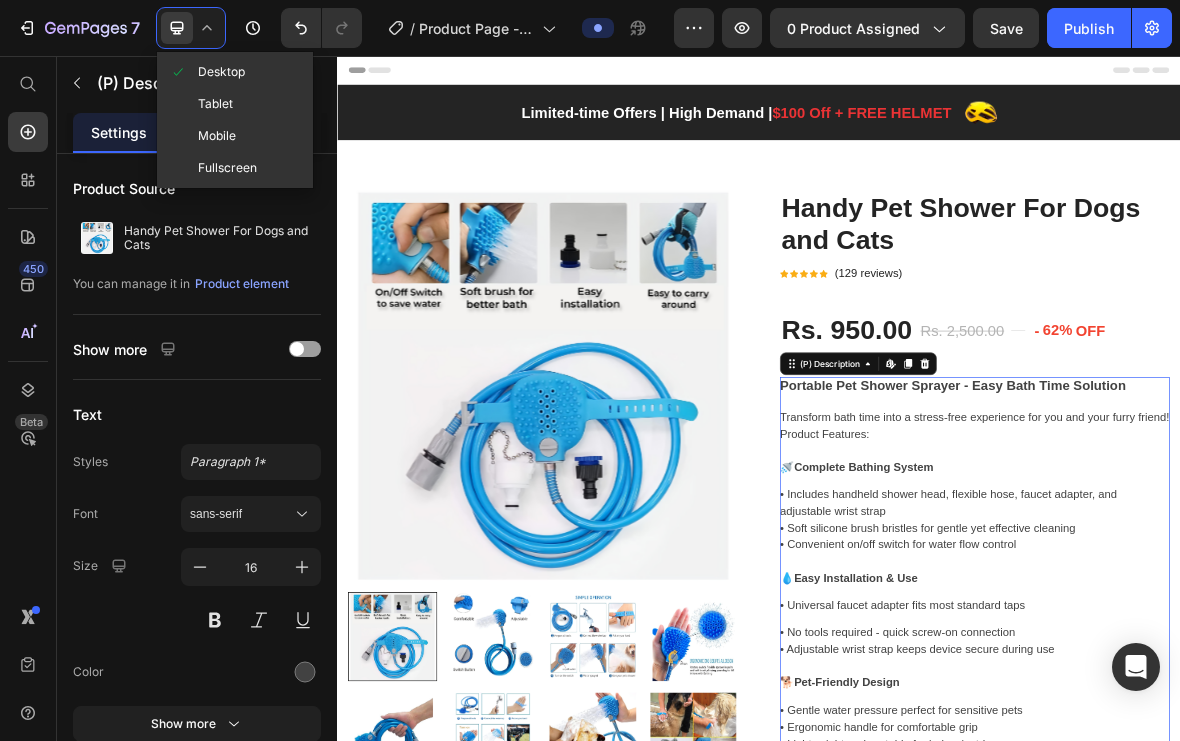 click on "Mobile" at bounding box center (217, 136) 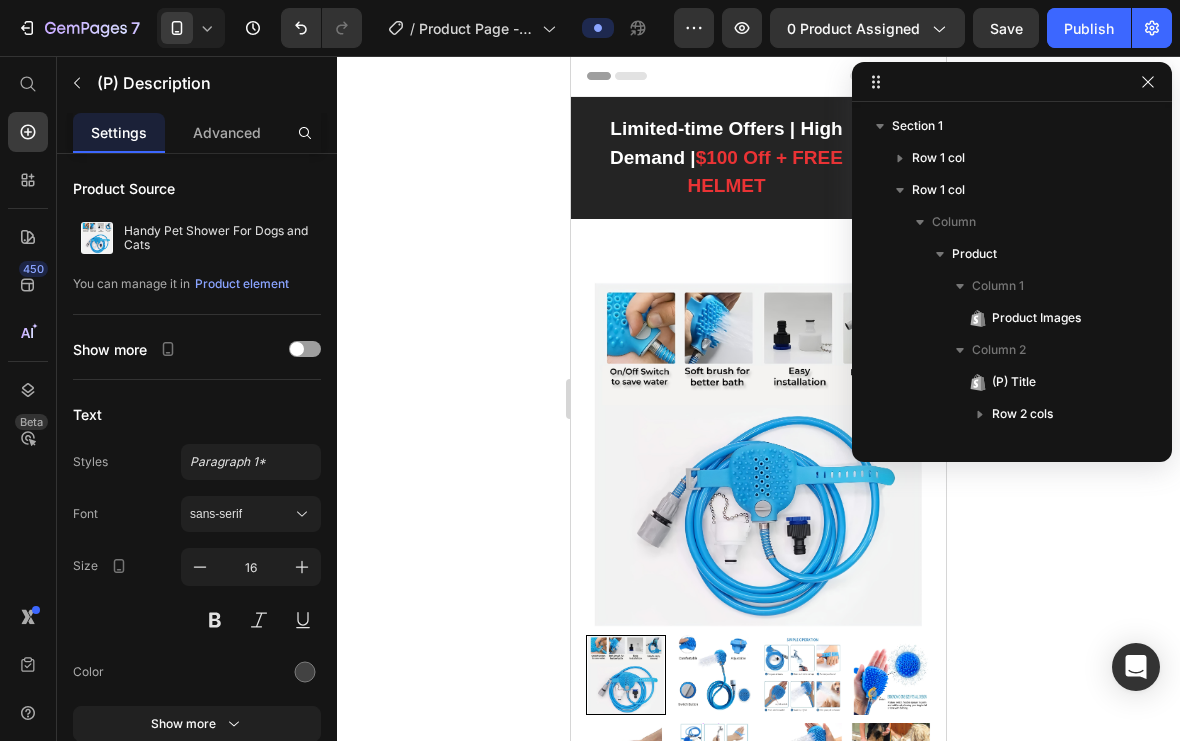 type on "14" 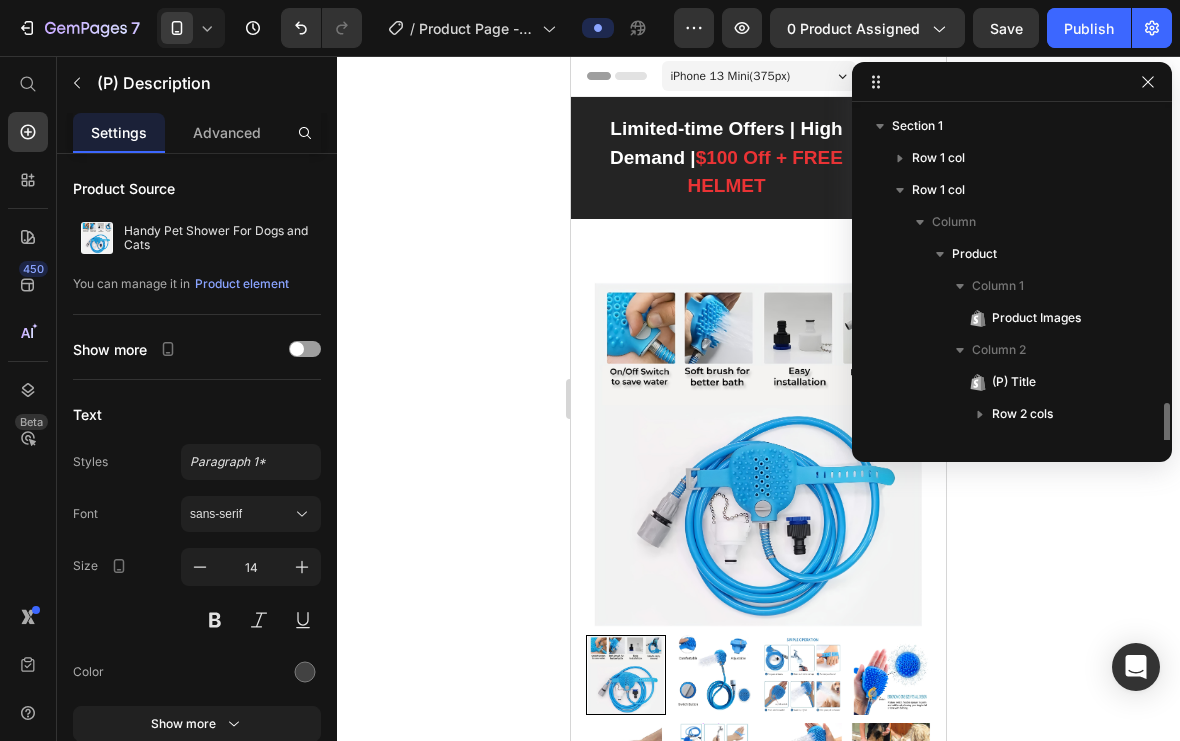 scroll, scrollTop: 218, scrollLeft: 0, axis: vertical 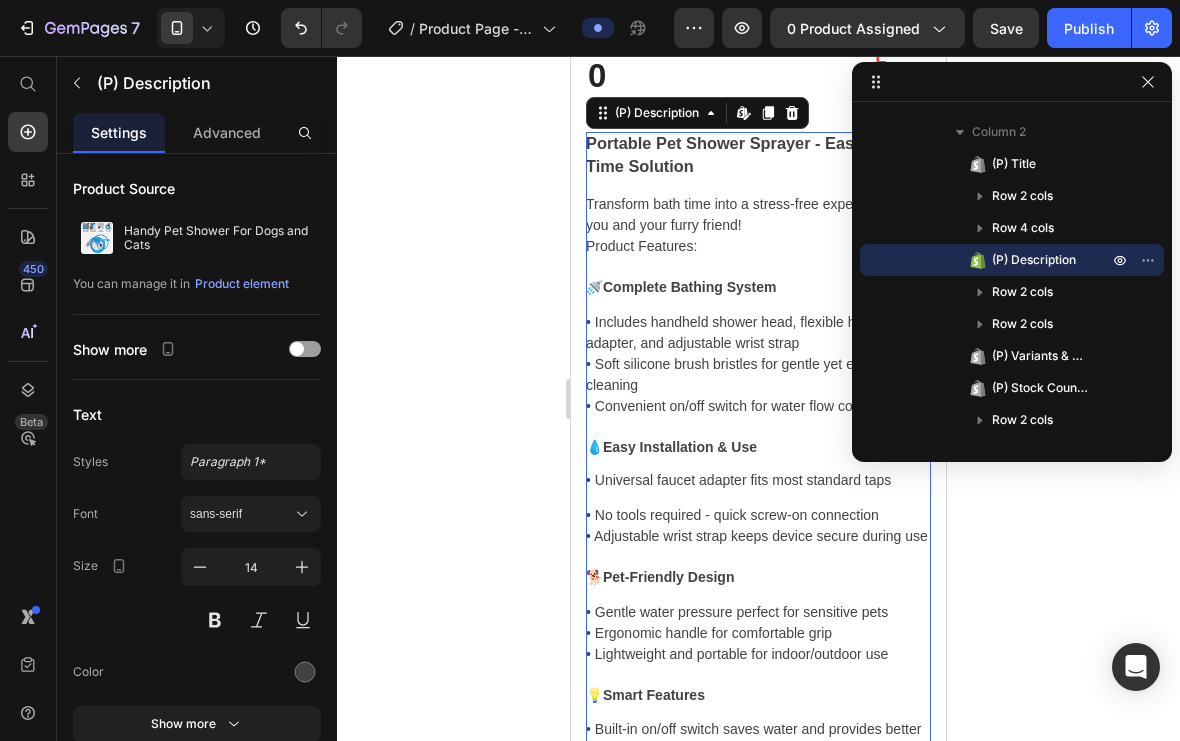 click 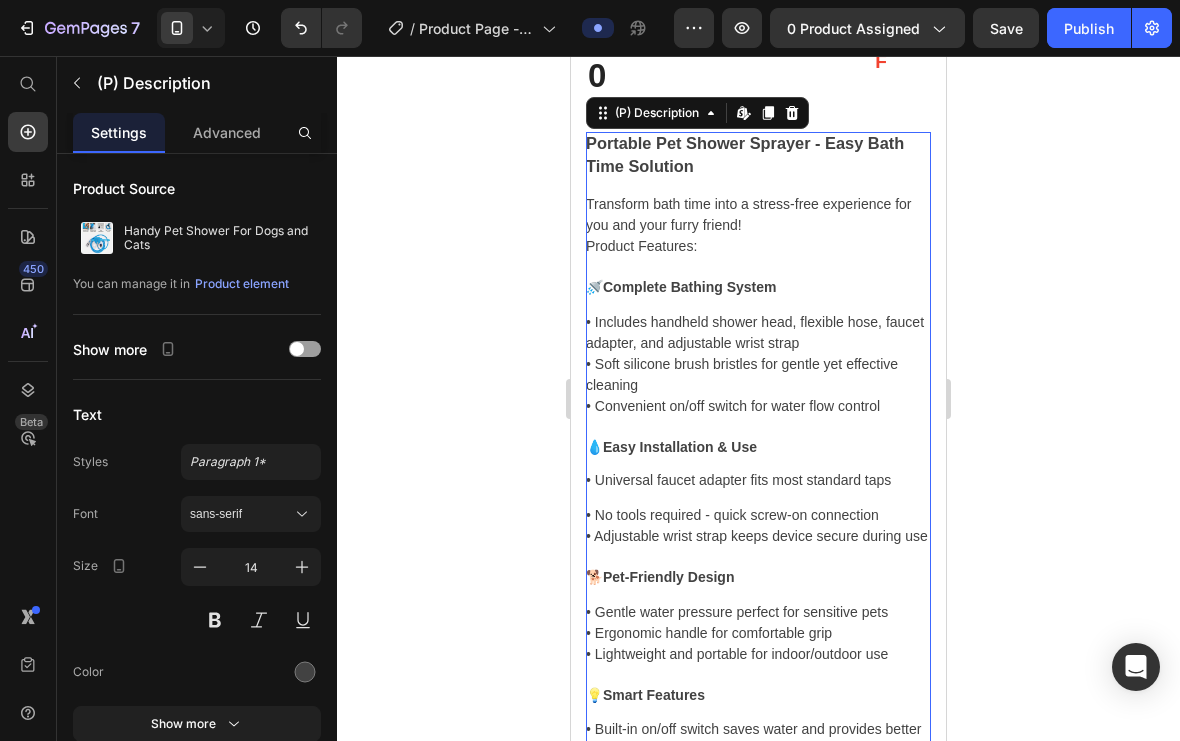 click 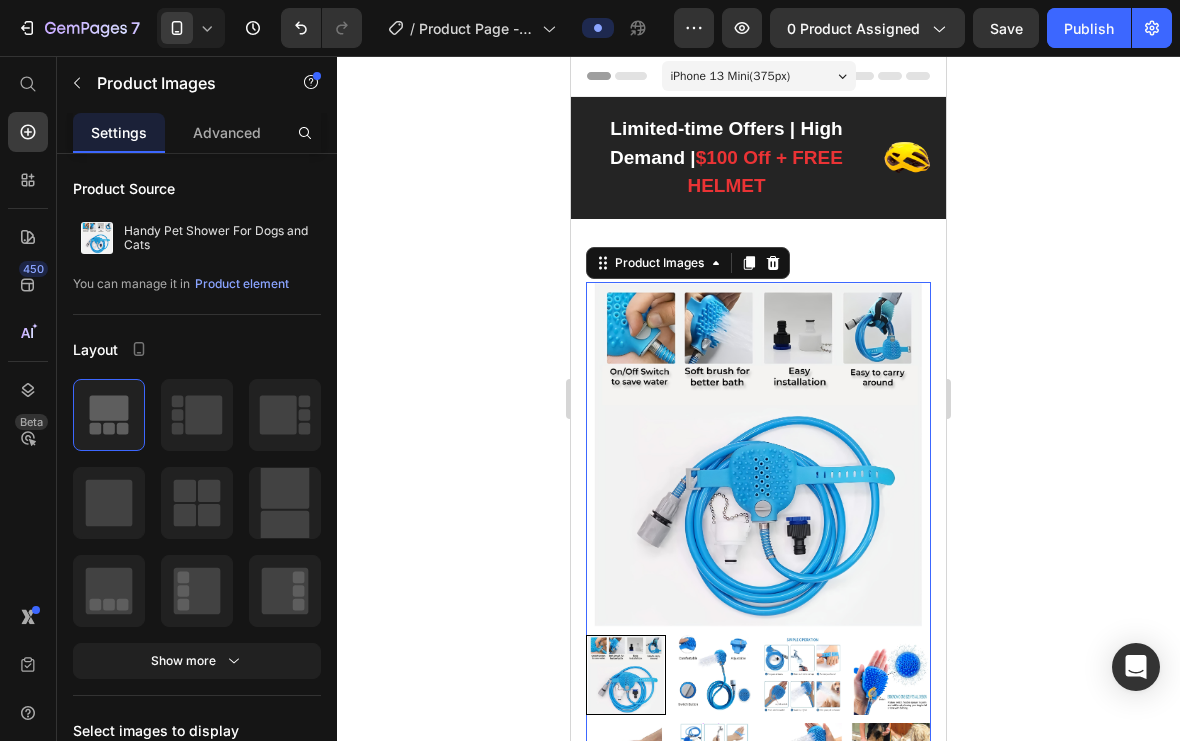 scroll, scrollTop: 0, scrollLeft: 0, axis: both 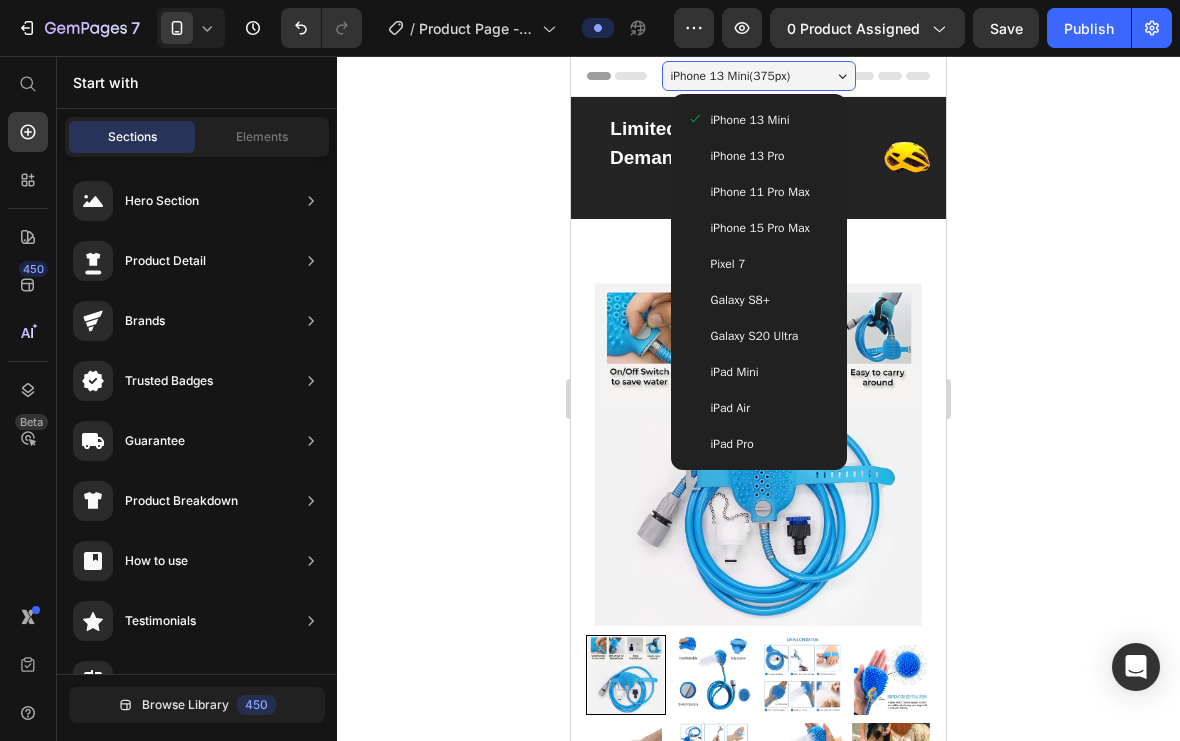 click 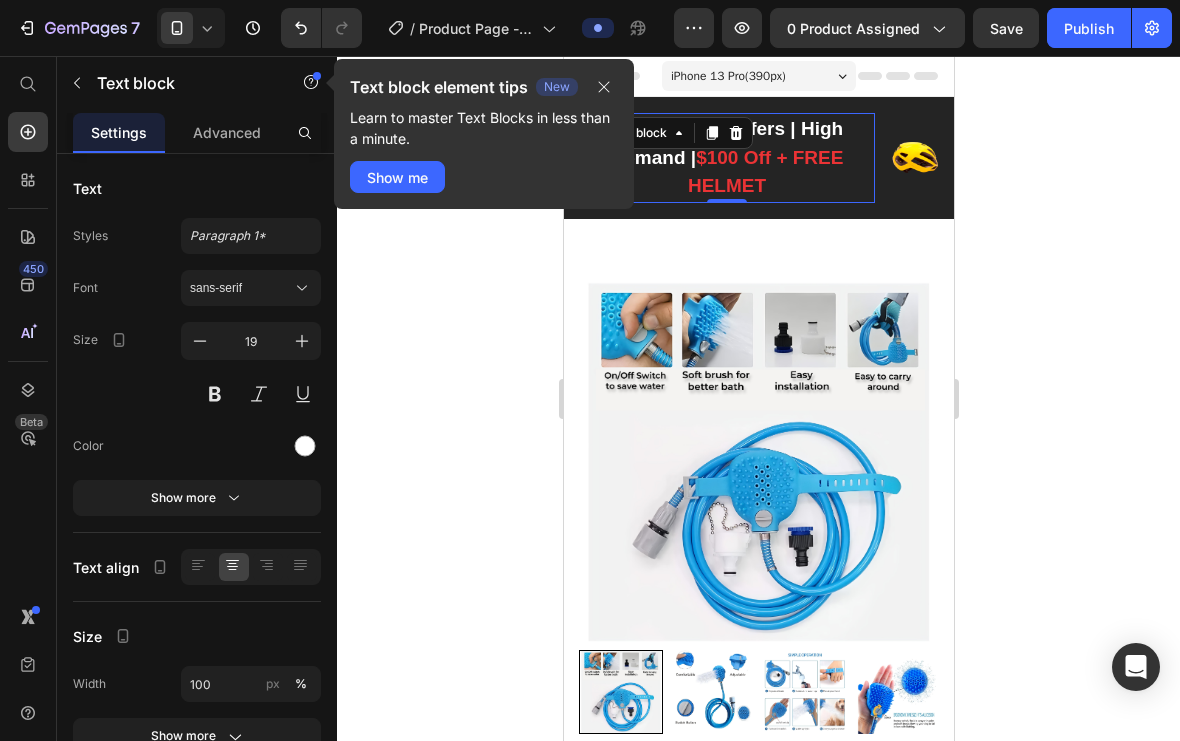 click 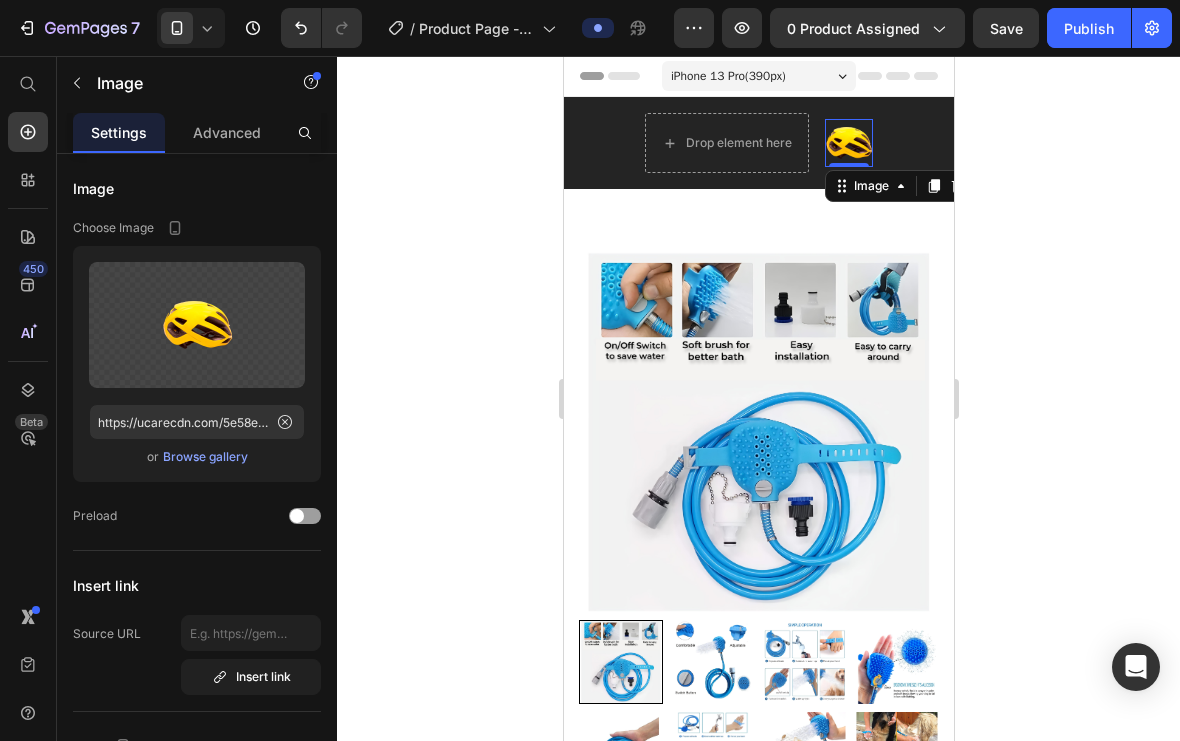 click 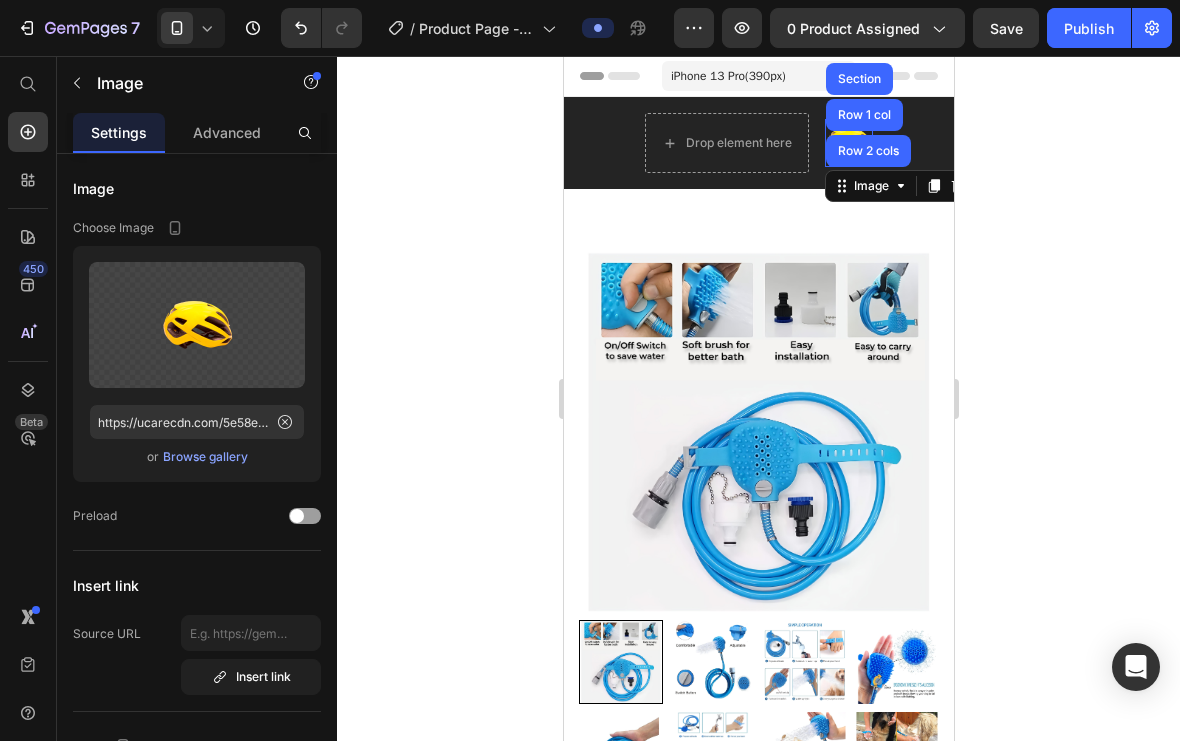 click 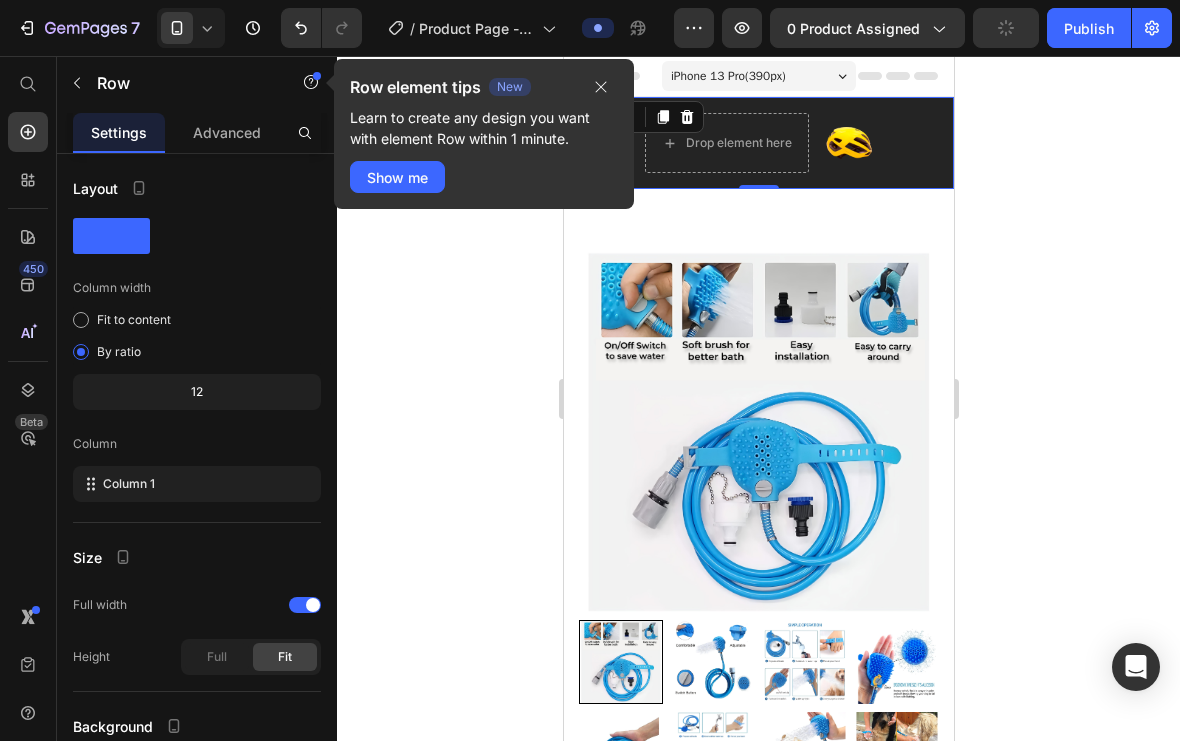 click at bounding box center (686, 117) 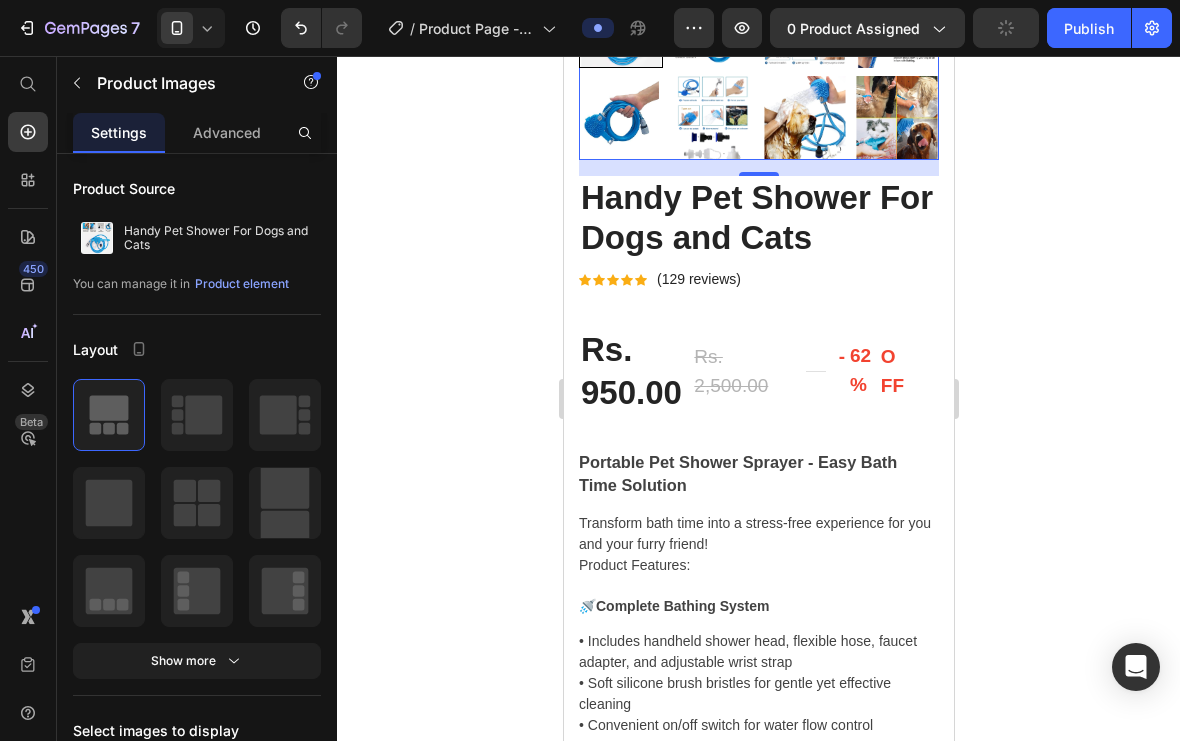 scroll, scrollTop: 575, scrollLeft: 0, axis: vertical 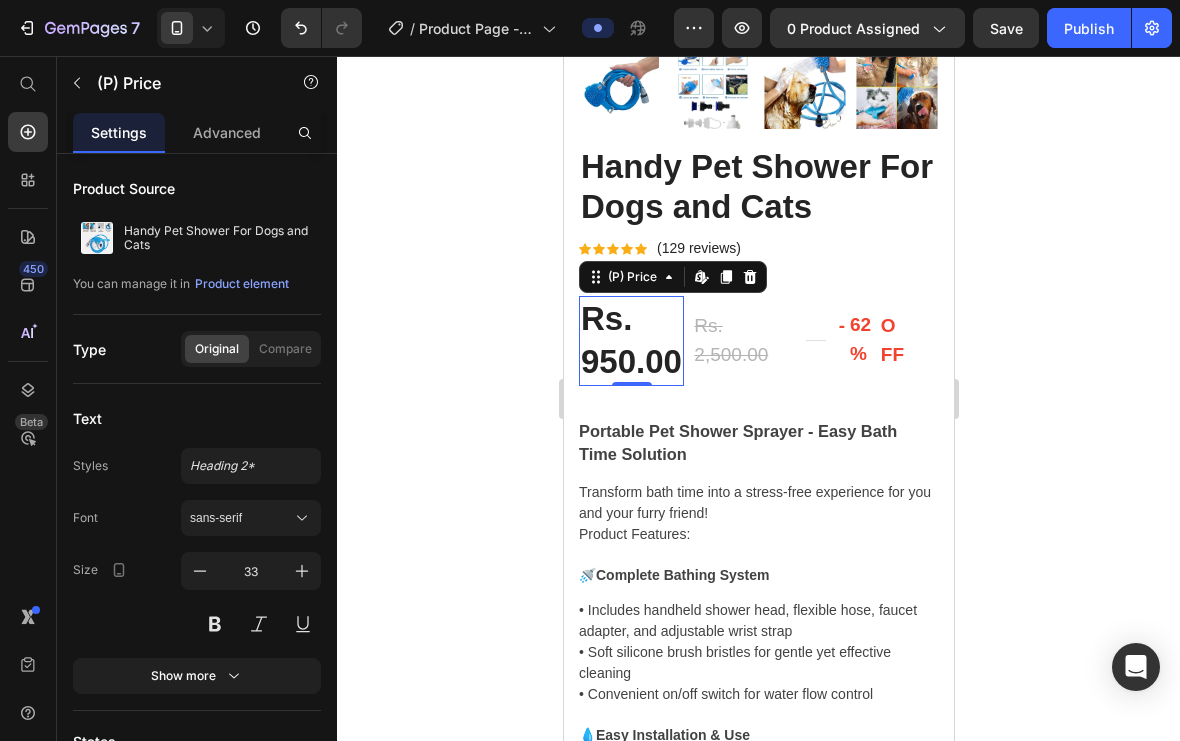 click on "Heading 2*" 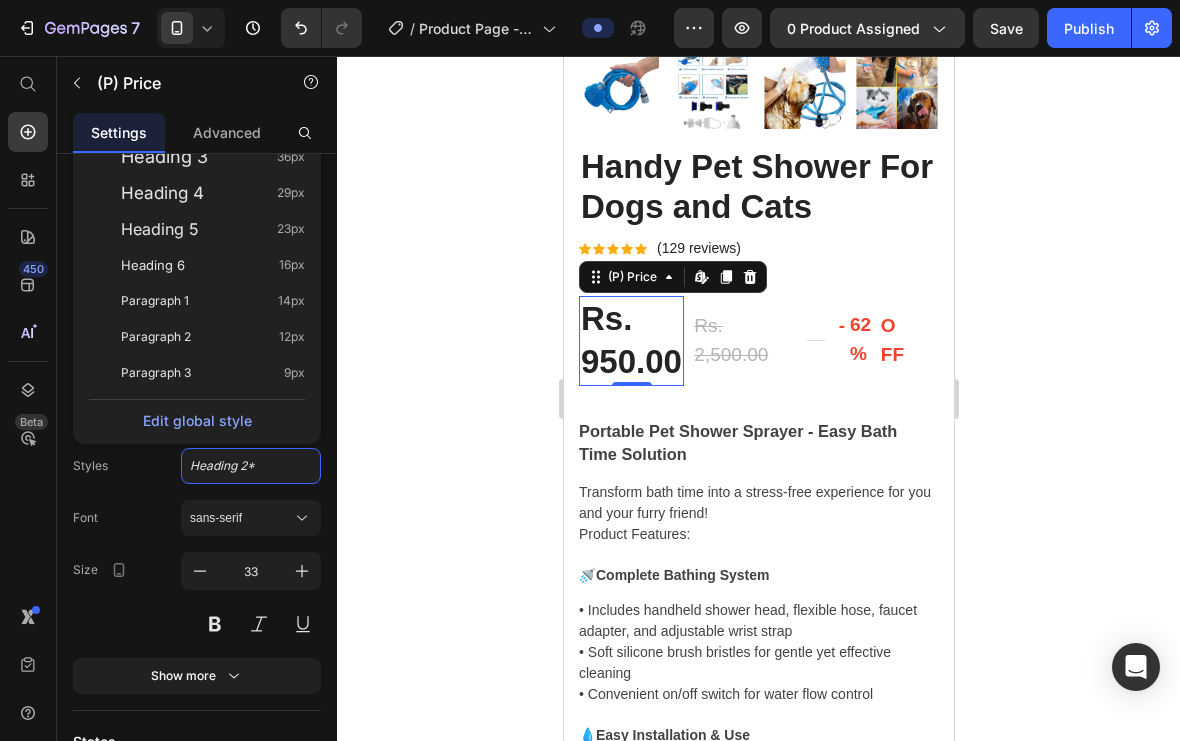click on "Heading 4" at bounding box center [162, 193] 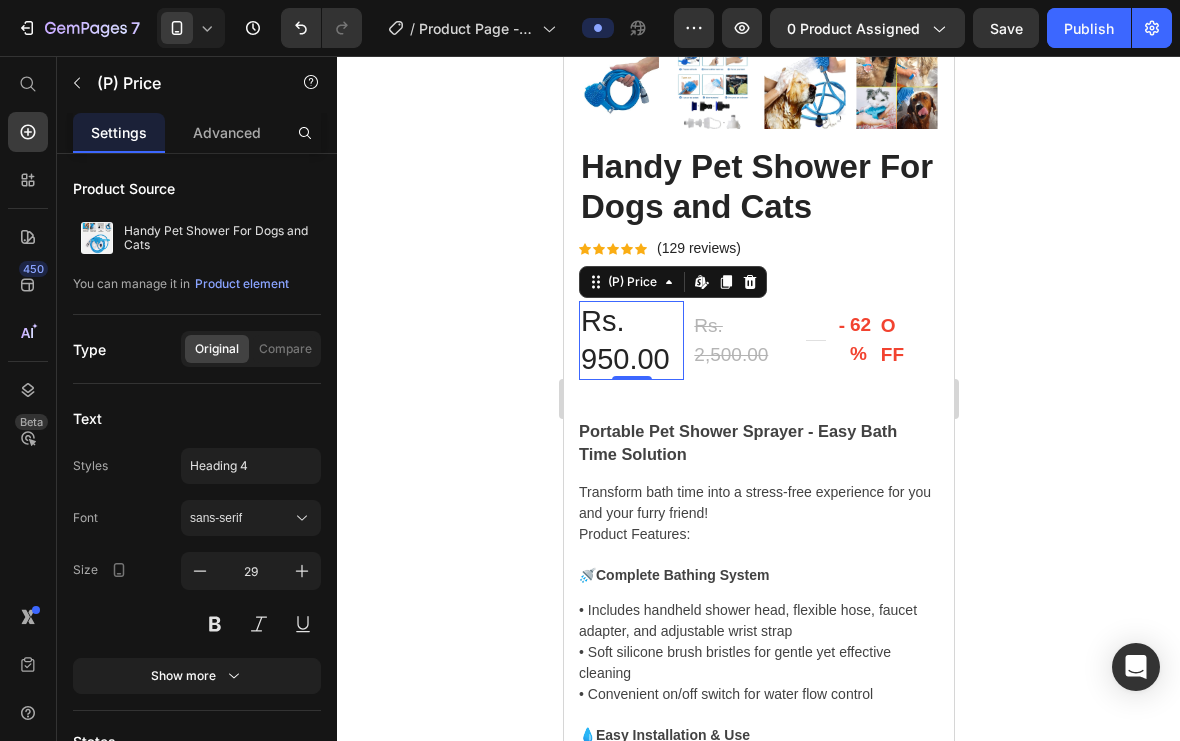 click on "Heading 4" 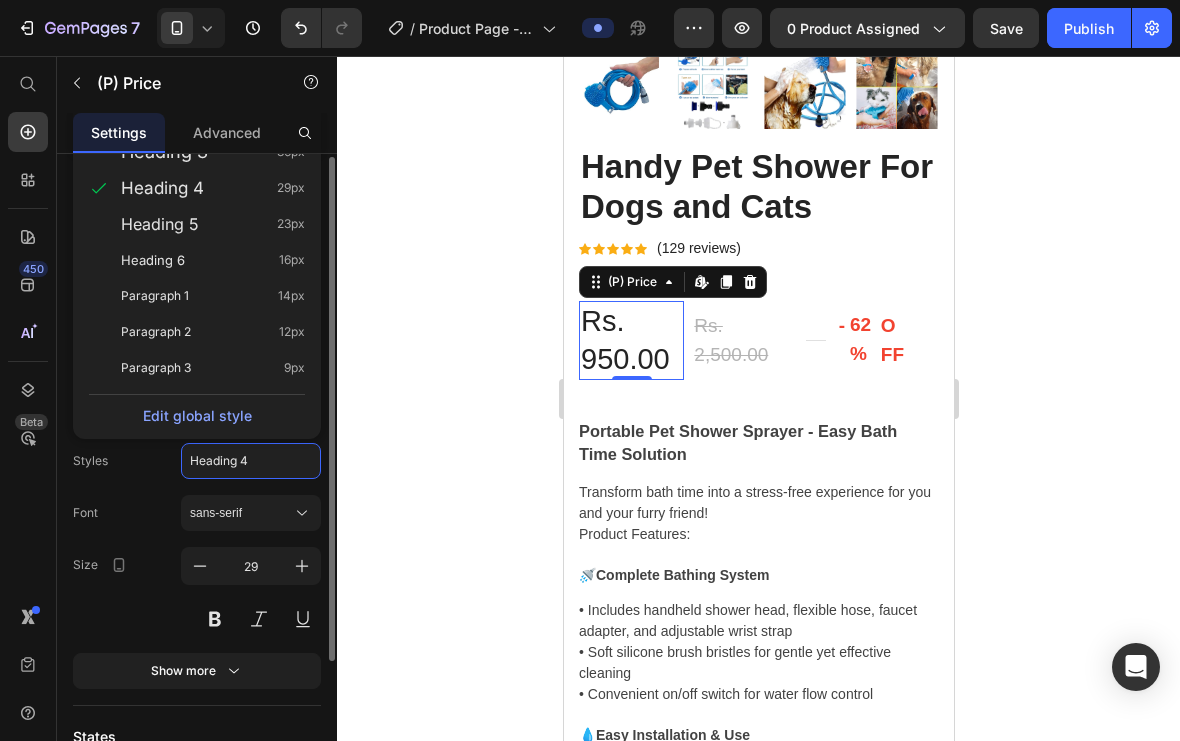 scroll, scrollTop: 0, scrollLeft: 0, axis: both 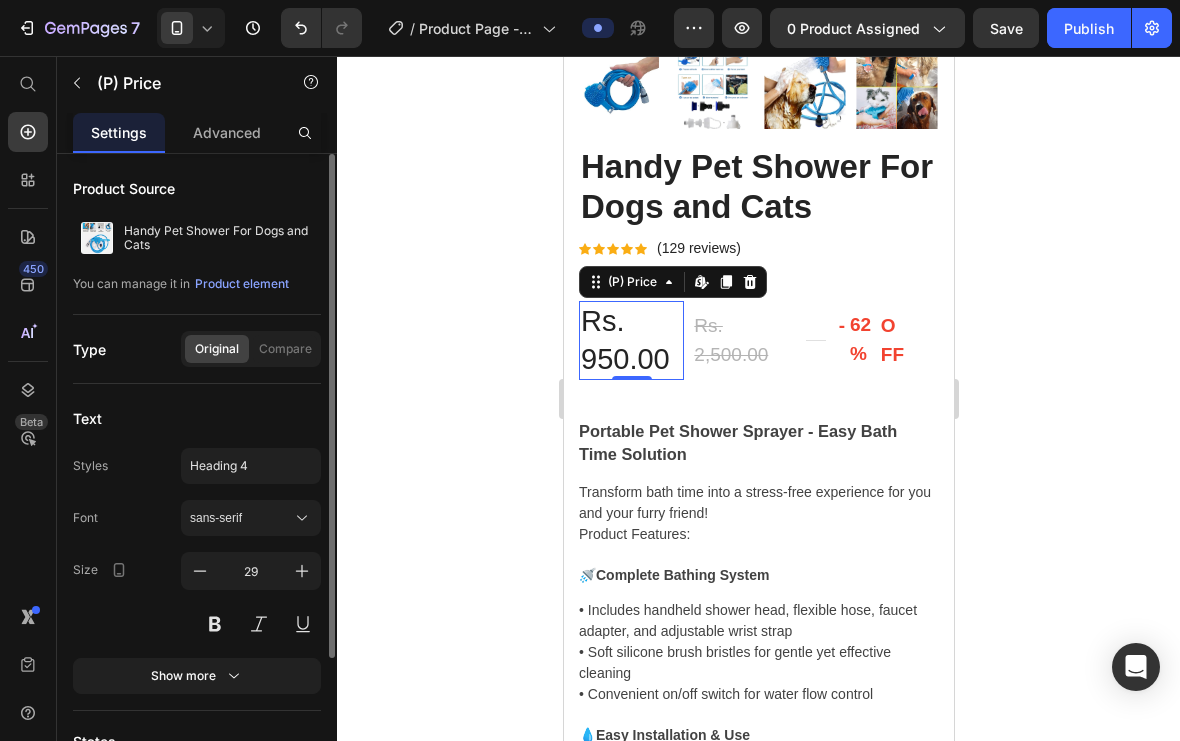 click on "Settings" 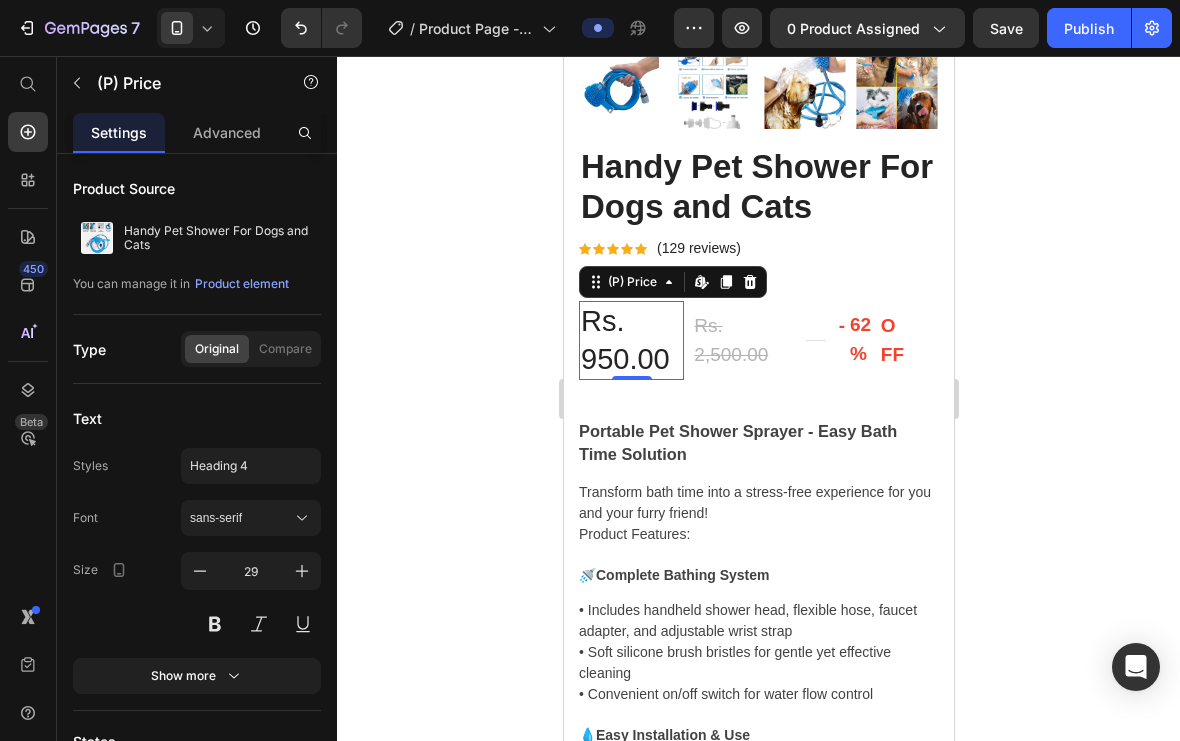 click on "Heading 4" 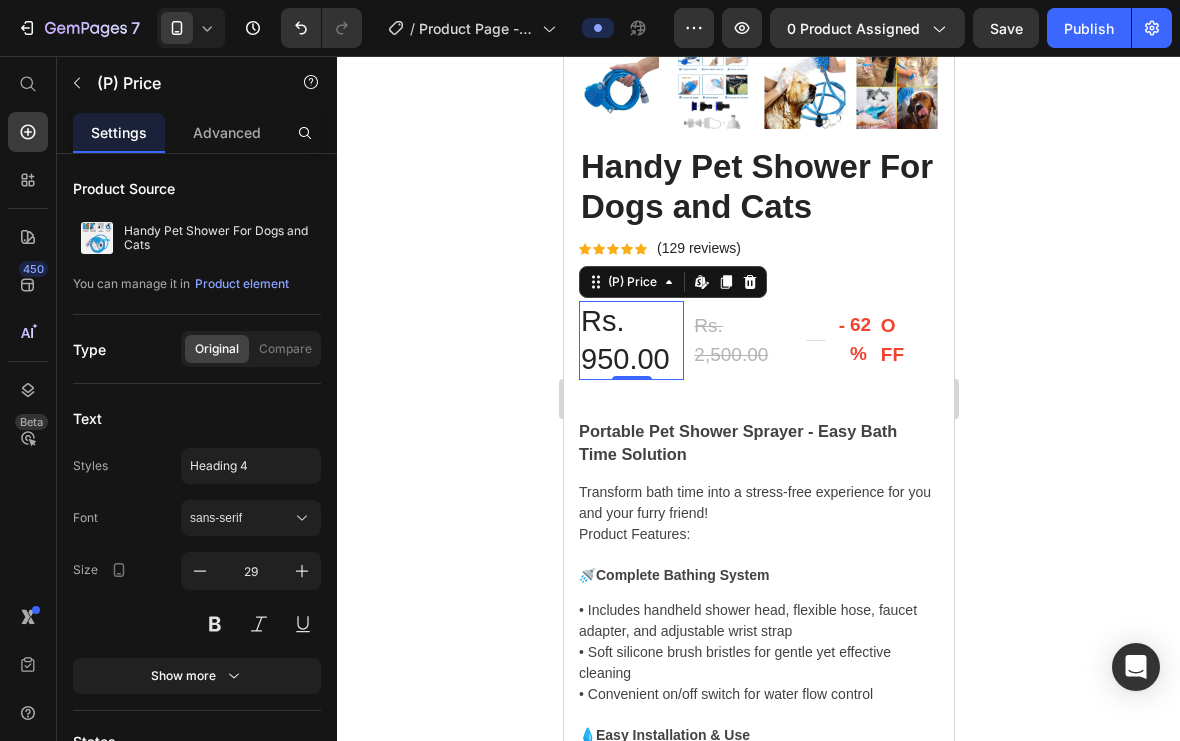 click on "Product Source Handy Pet Shower For Dogs and Cats  You can manage it in   Product element  Type Original Compare Text Styles Heading 4 Font sans-serif Size 29 Show more States Normal Hover Text color Align  Delete element" at bounding box center [197, 612] 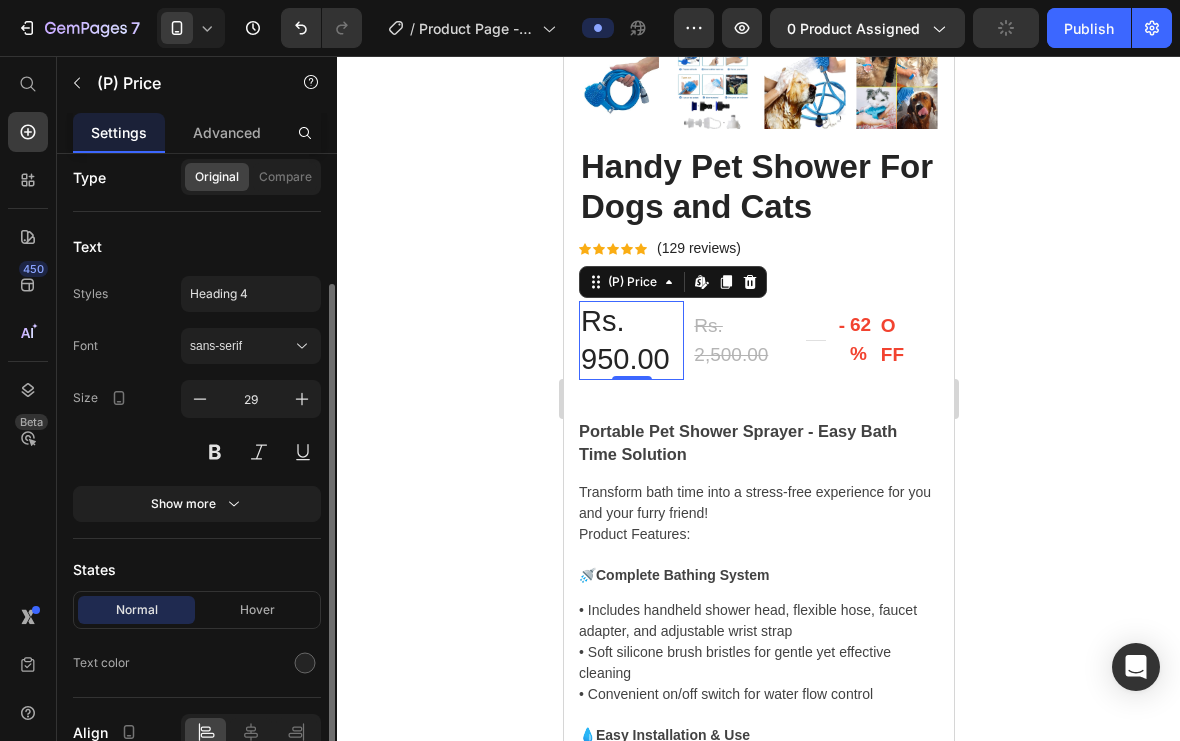 scroll, scrollTop: 173, scrollLeft: 0, axis: vertical 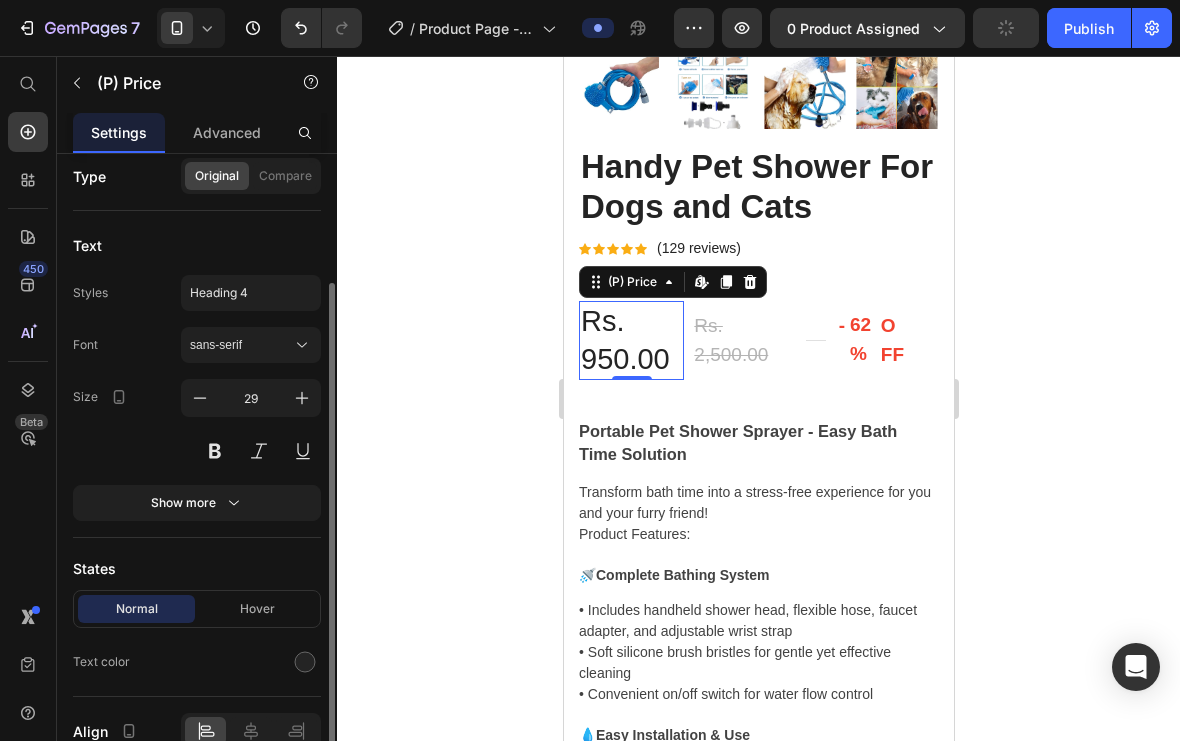 click at bounding box center [215, 451] 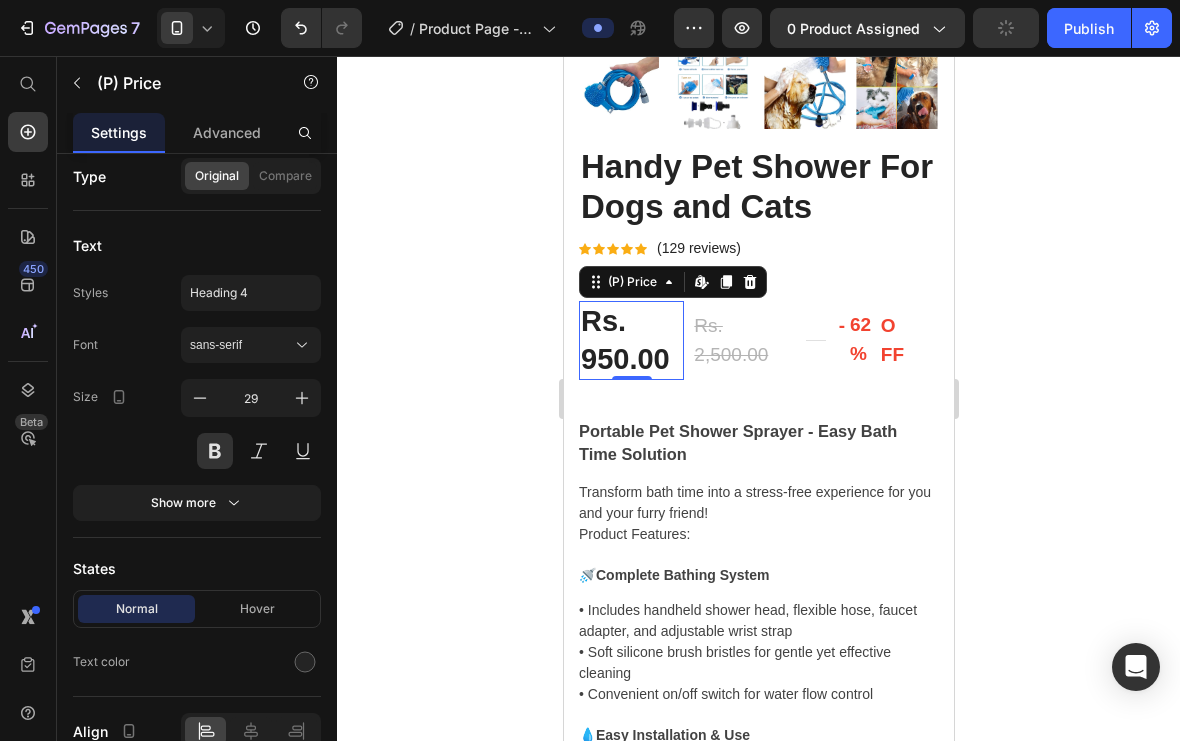 click at bounding box center [215, 451] 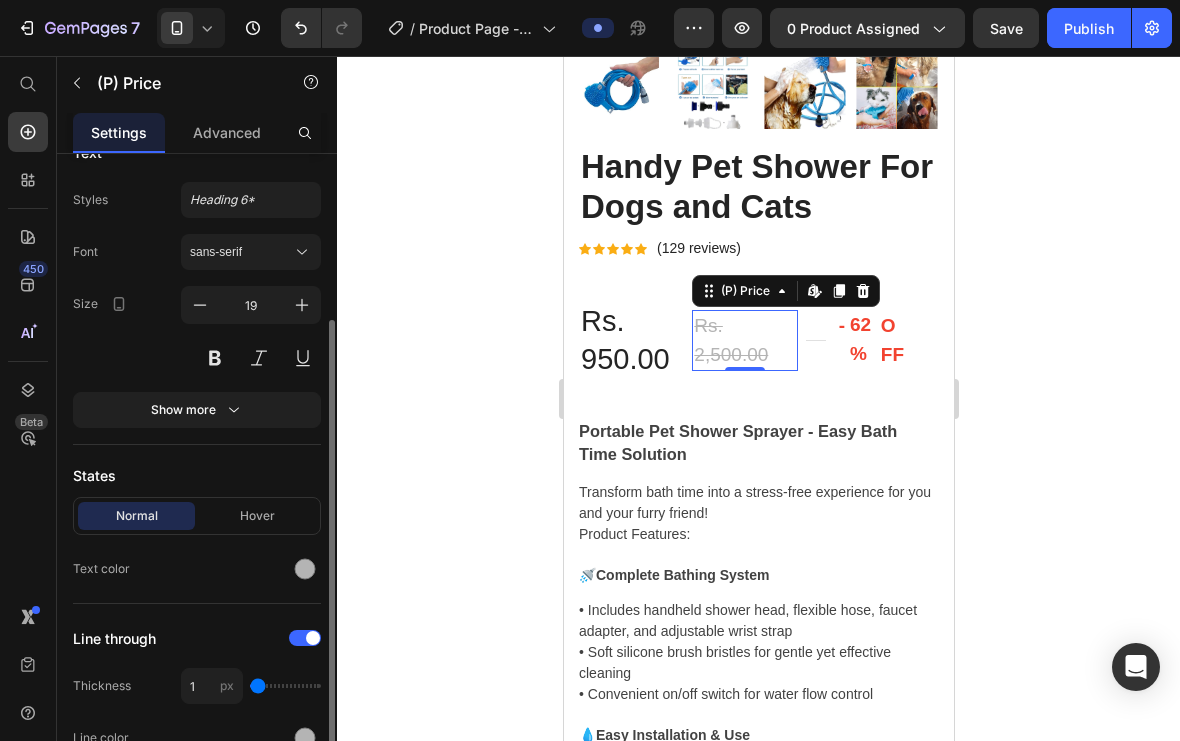 scroll, scrollTop: 269, scrollLeft: 0, axis: vertical 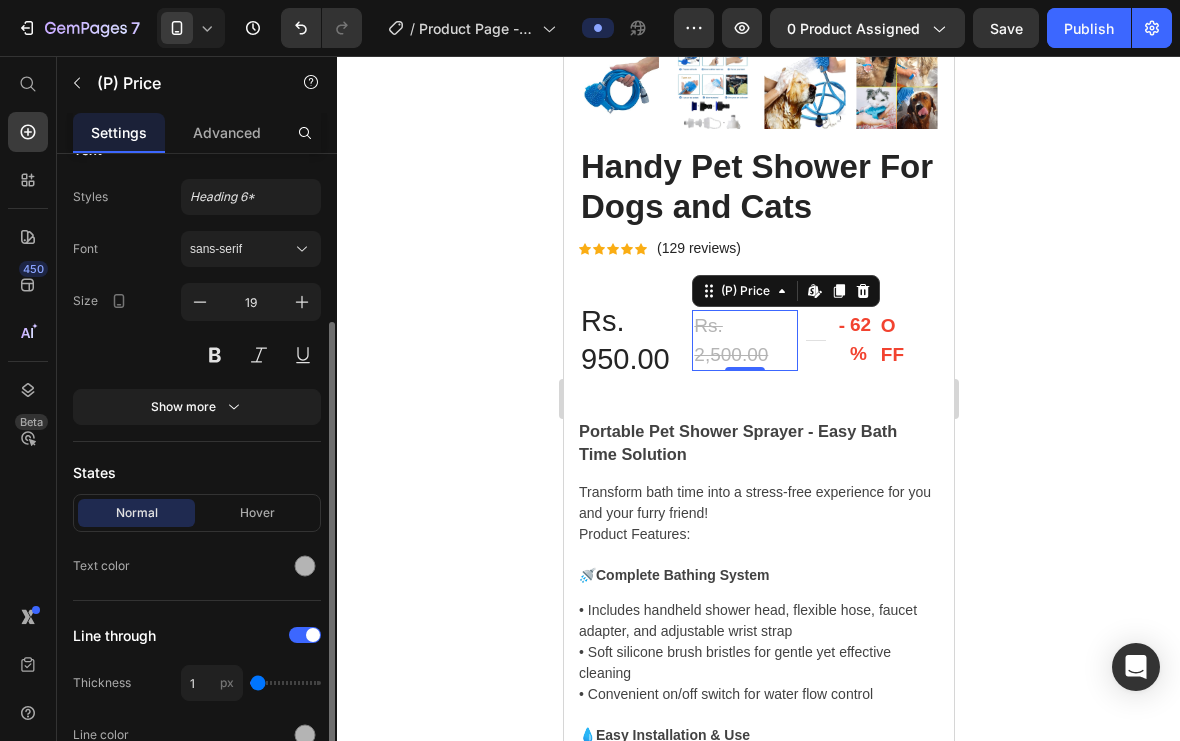click at bounding box center [215, 355] 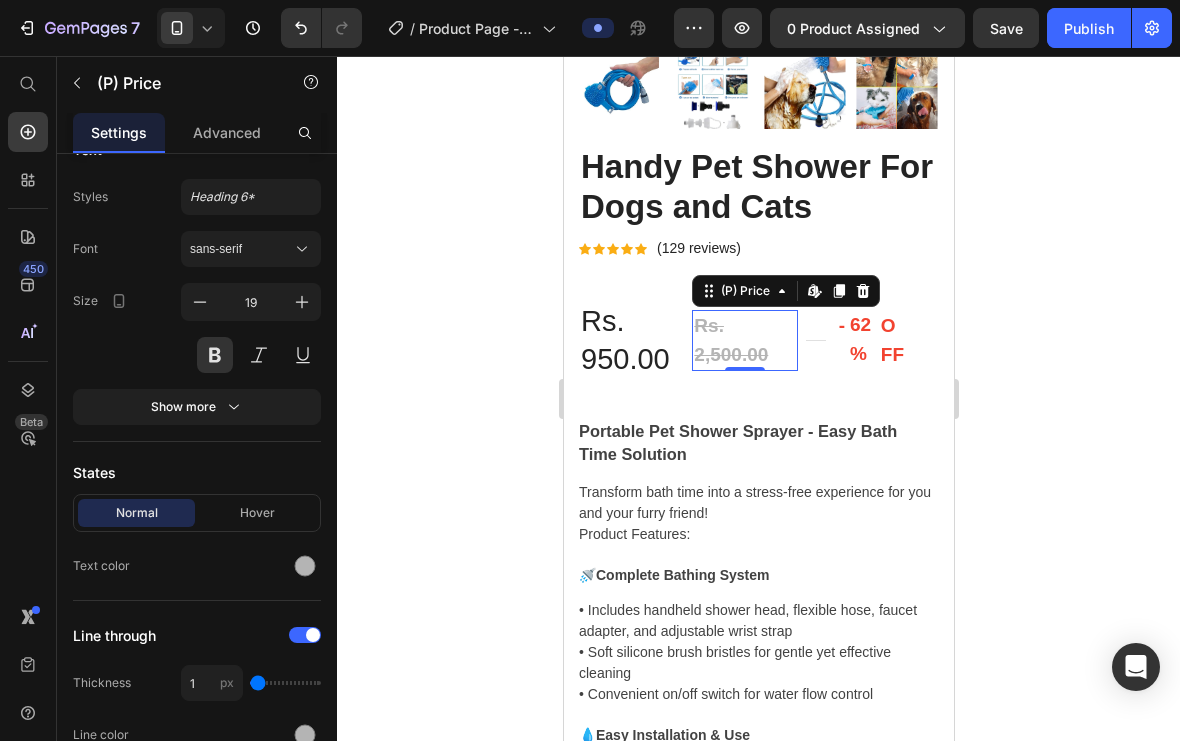 click at bounding box center [215, 355] 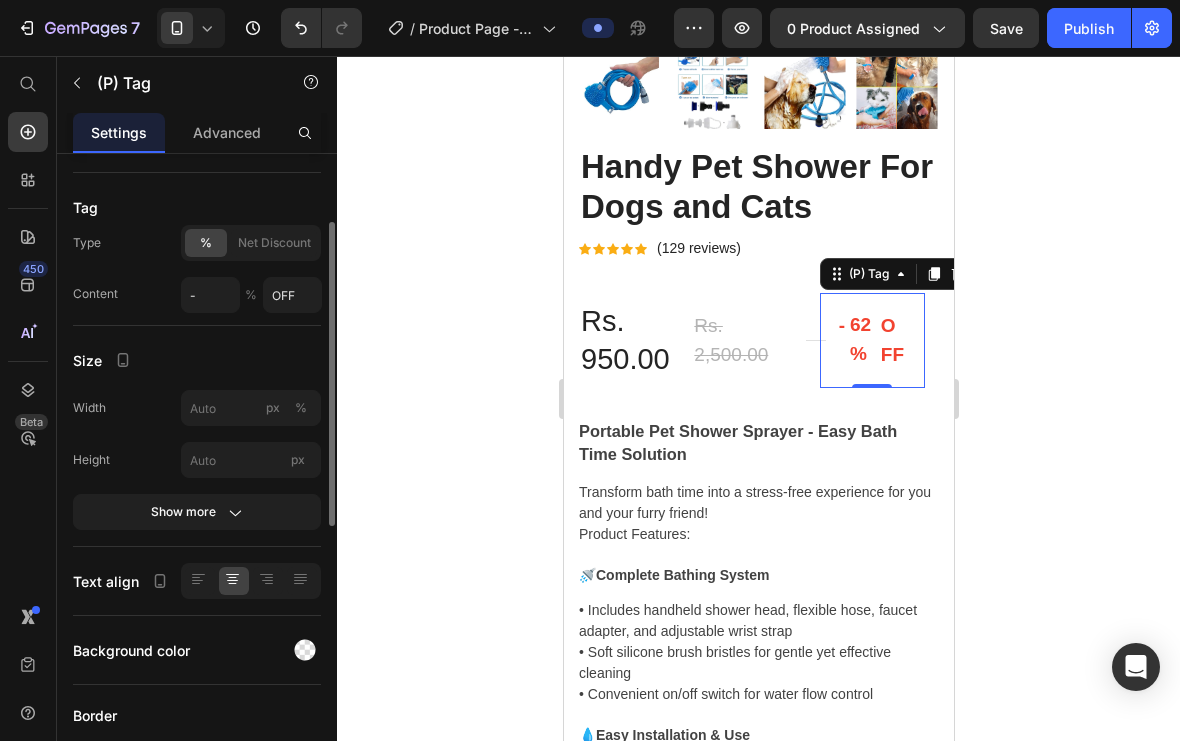 scroll, scrollTop: 147, scrollLeft: 0, axis: vertical 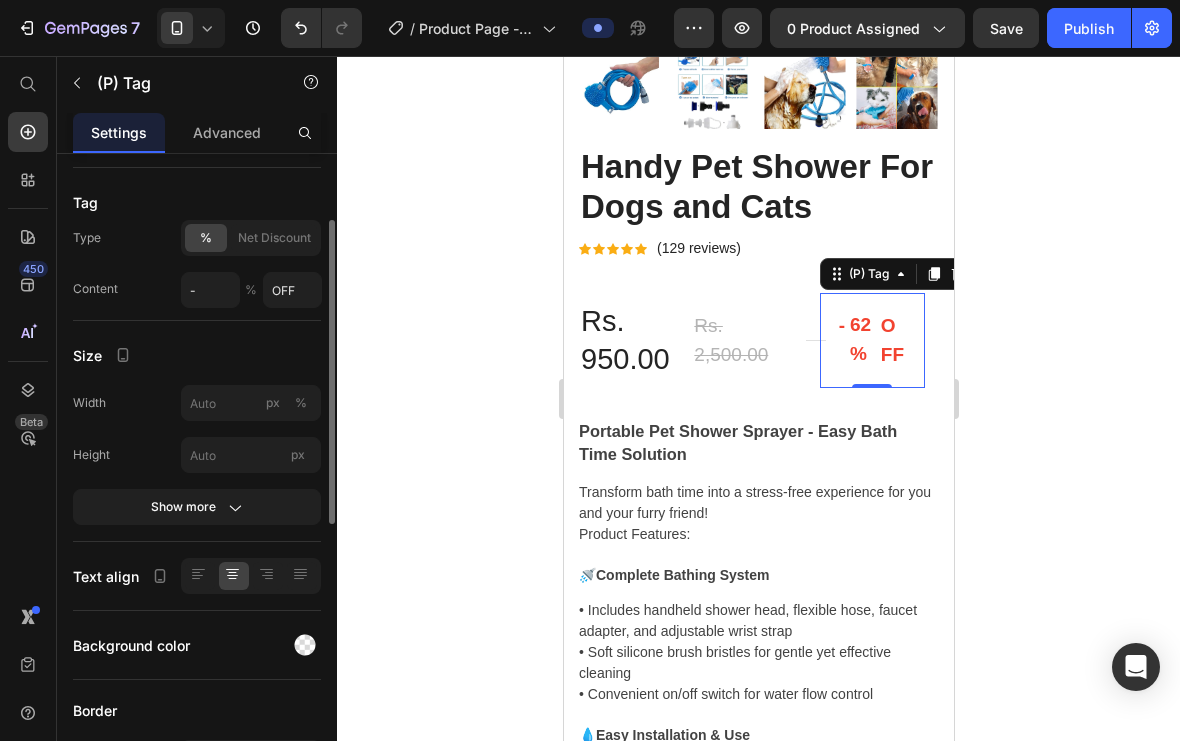click on "Show more" 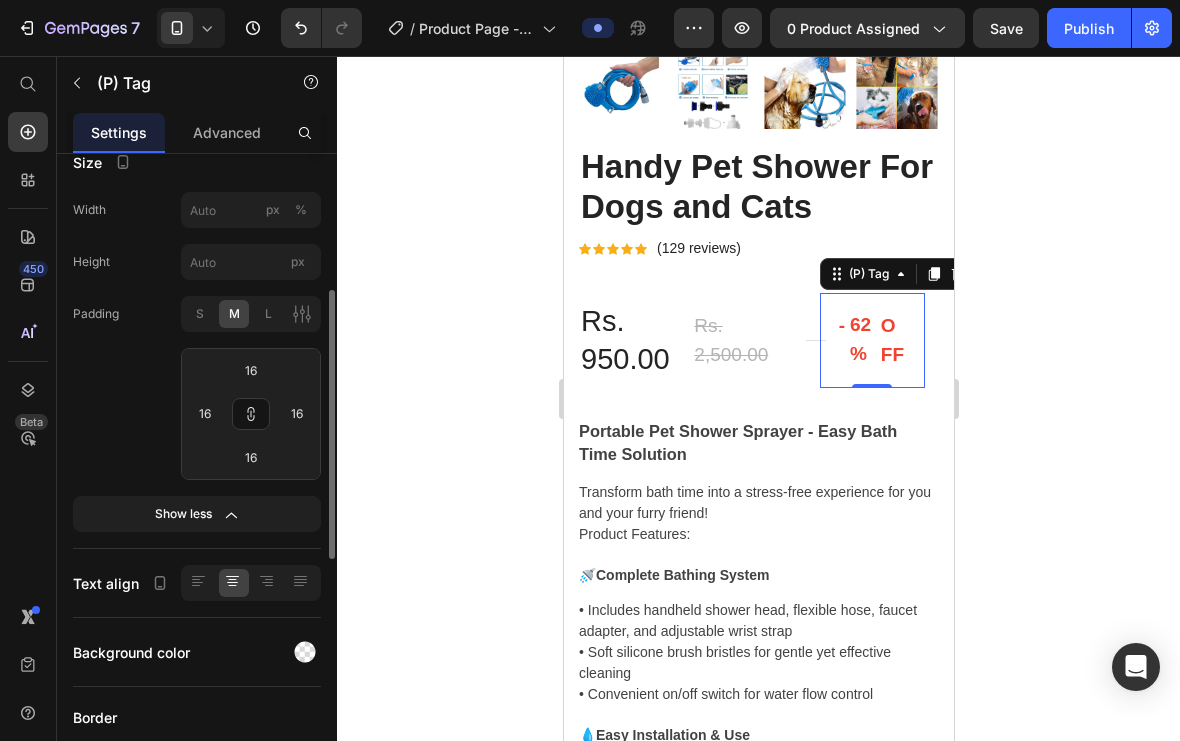scroll, scrollTop: 341, scrollLeft: 0, axis: vertical 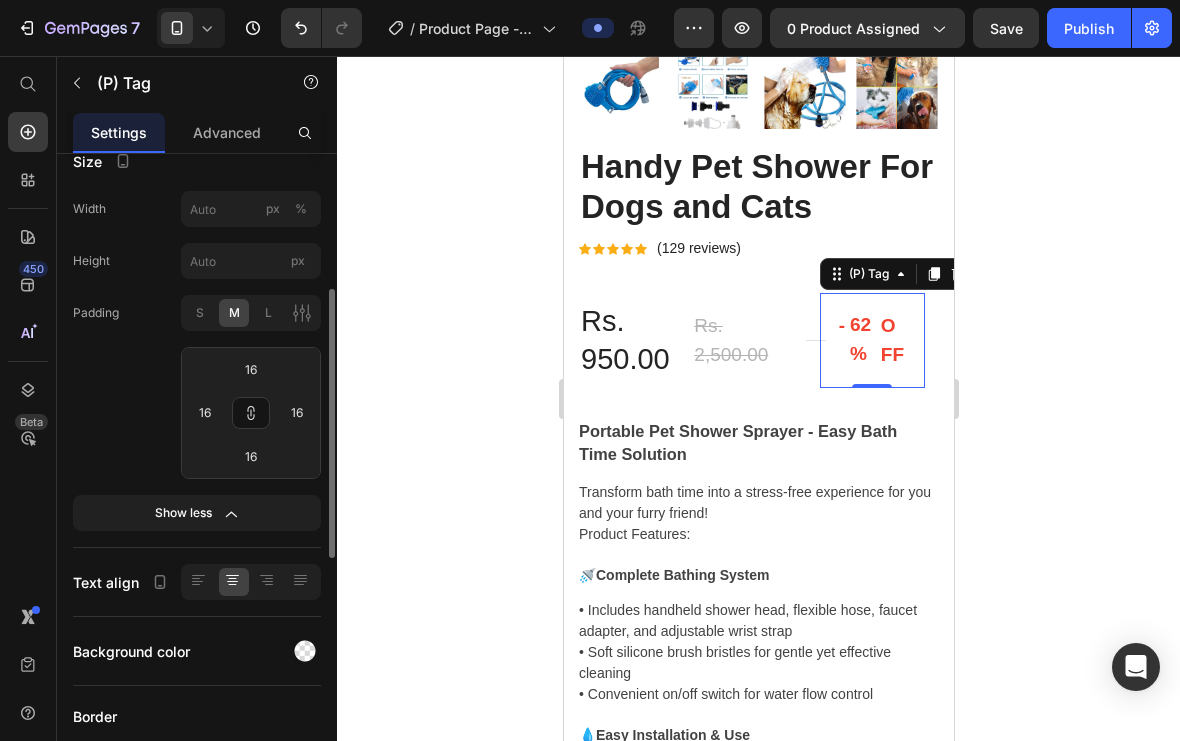 click on "S" 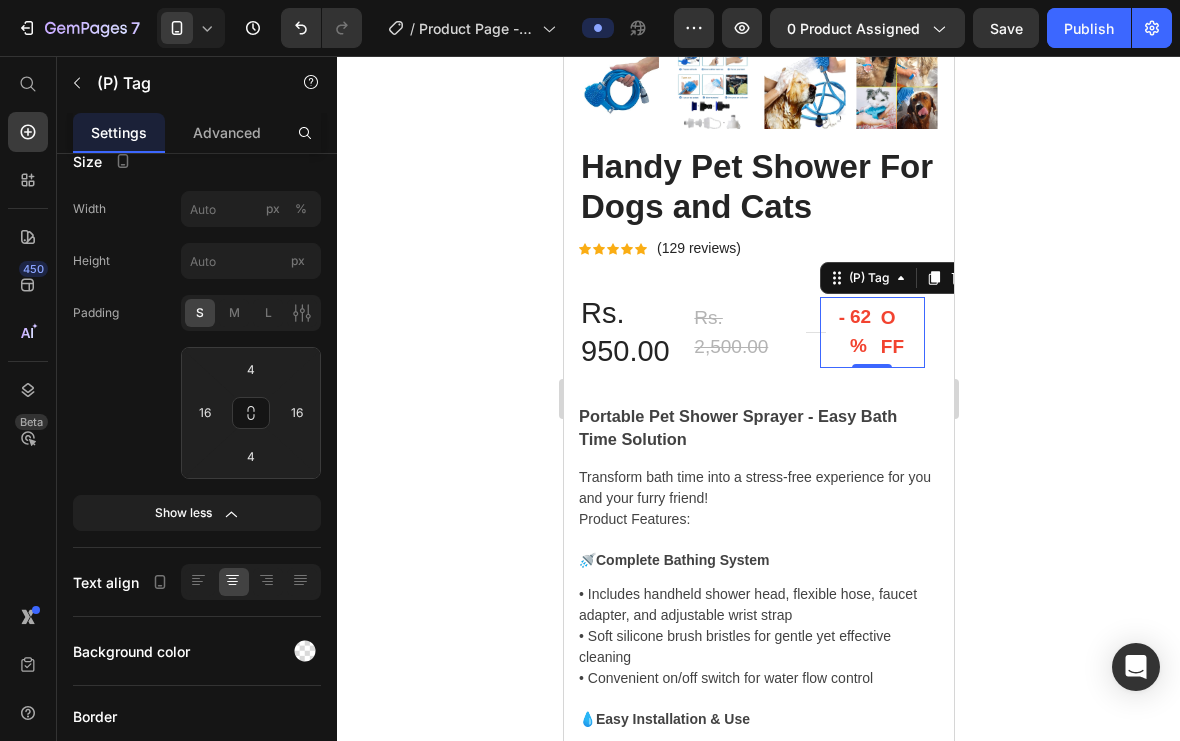 click 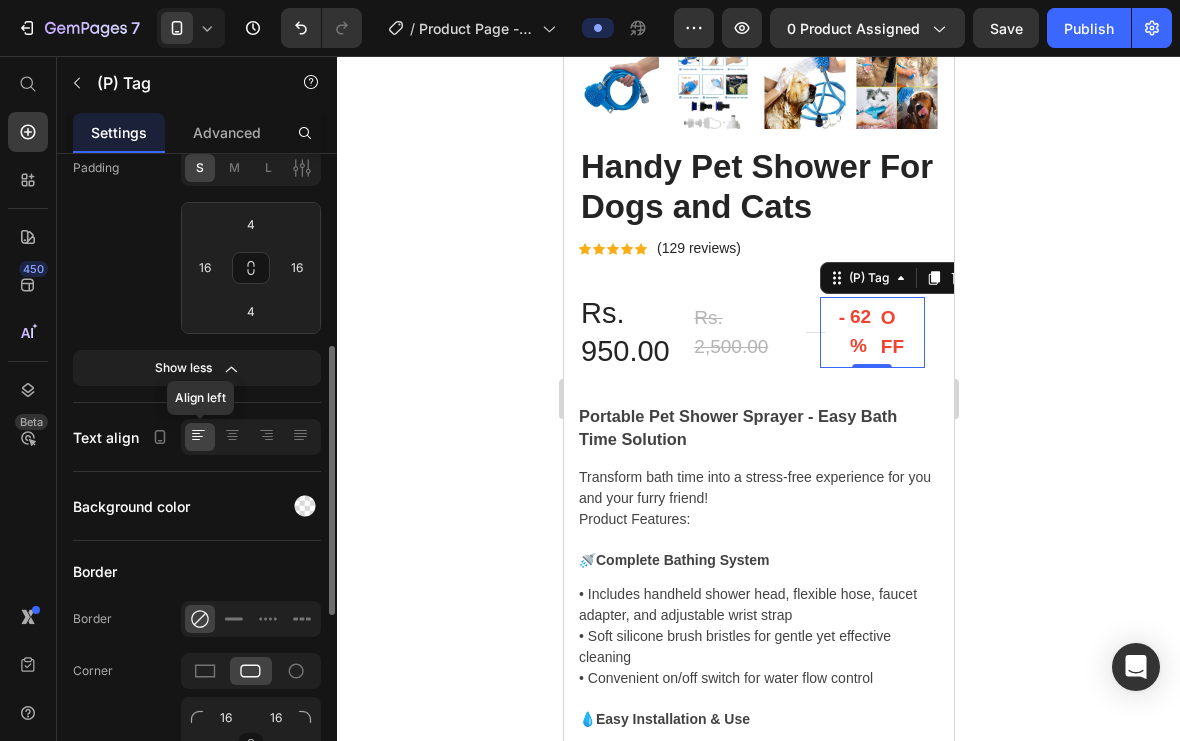 scroll, scrollTop: 489, scrollLeft: 0, axis: vertical 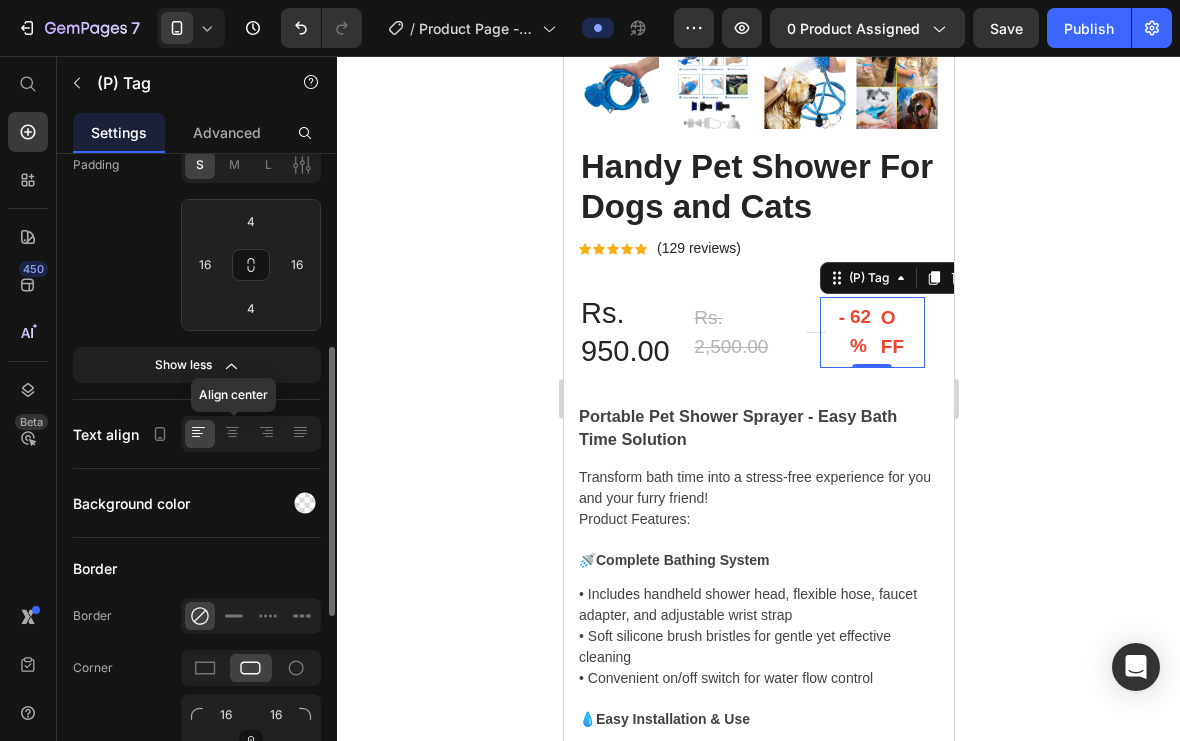 click 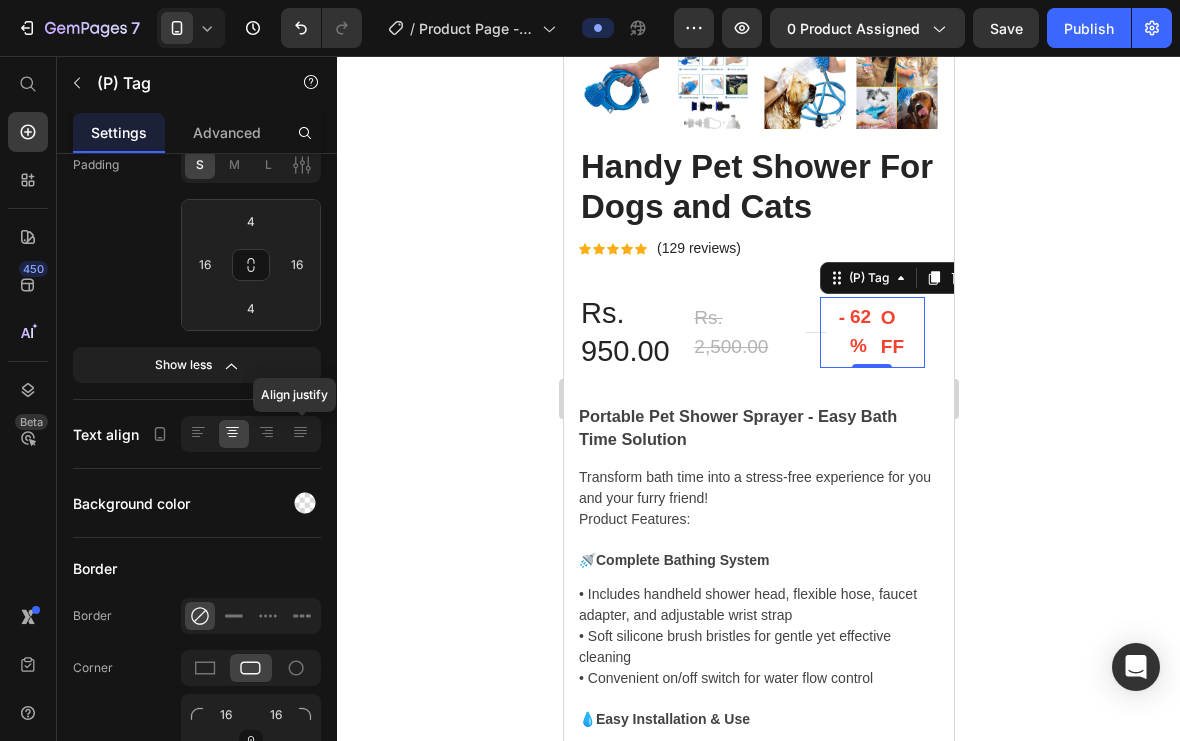 click 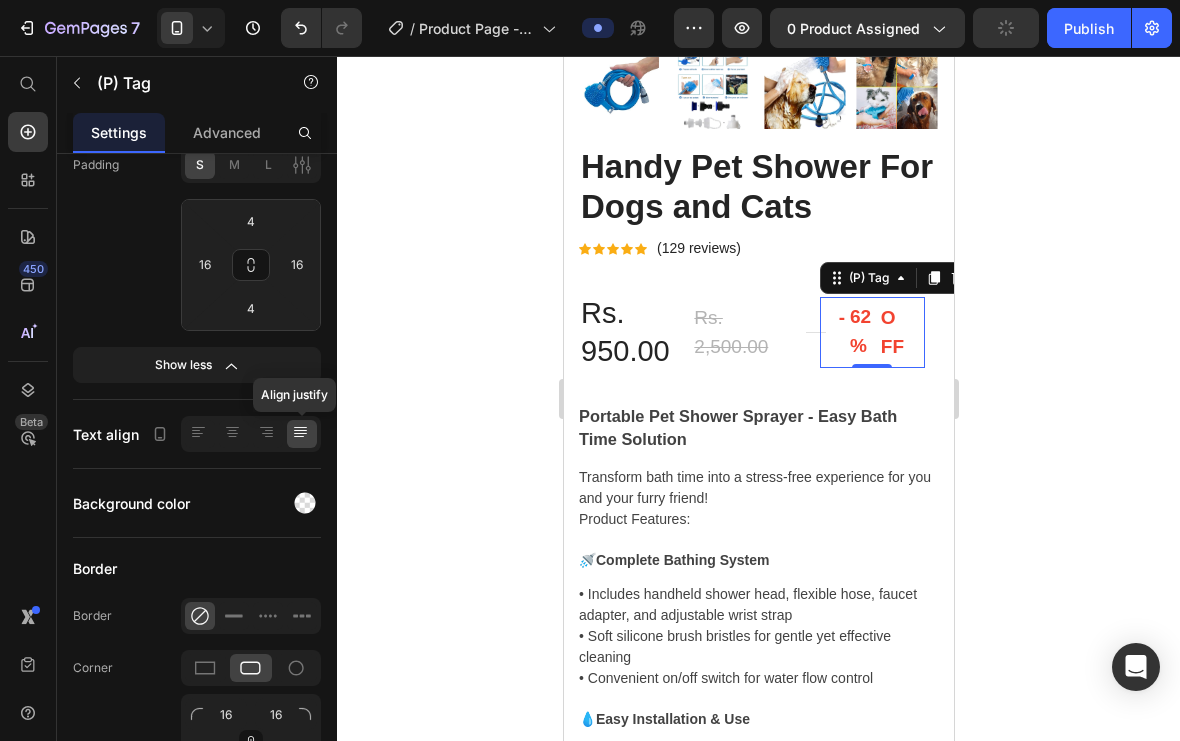 click 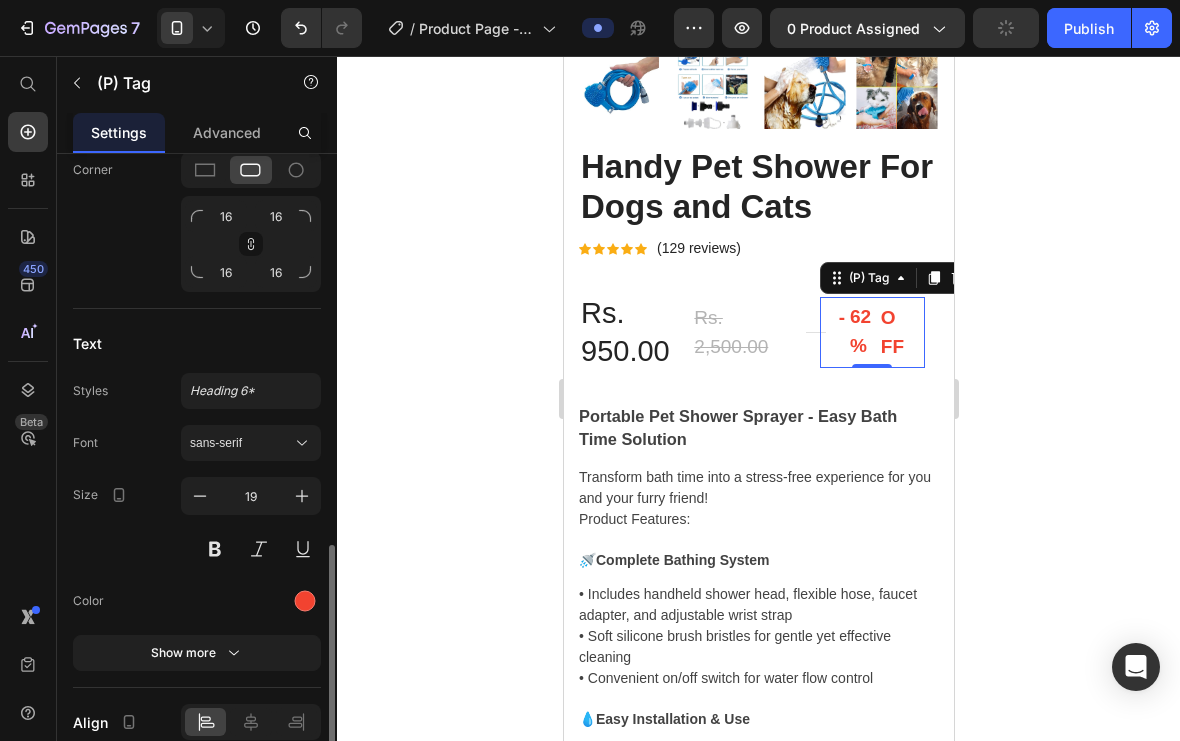 scroll, scrollTop: 1037, scrollLeft: 0, axis: vertical 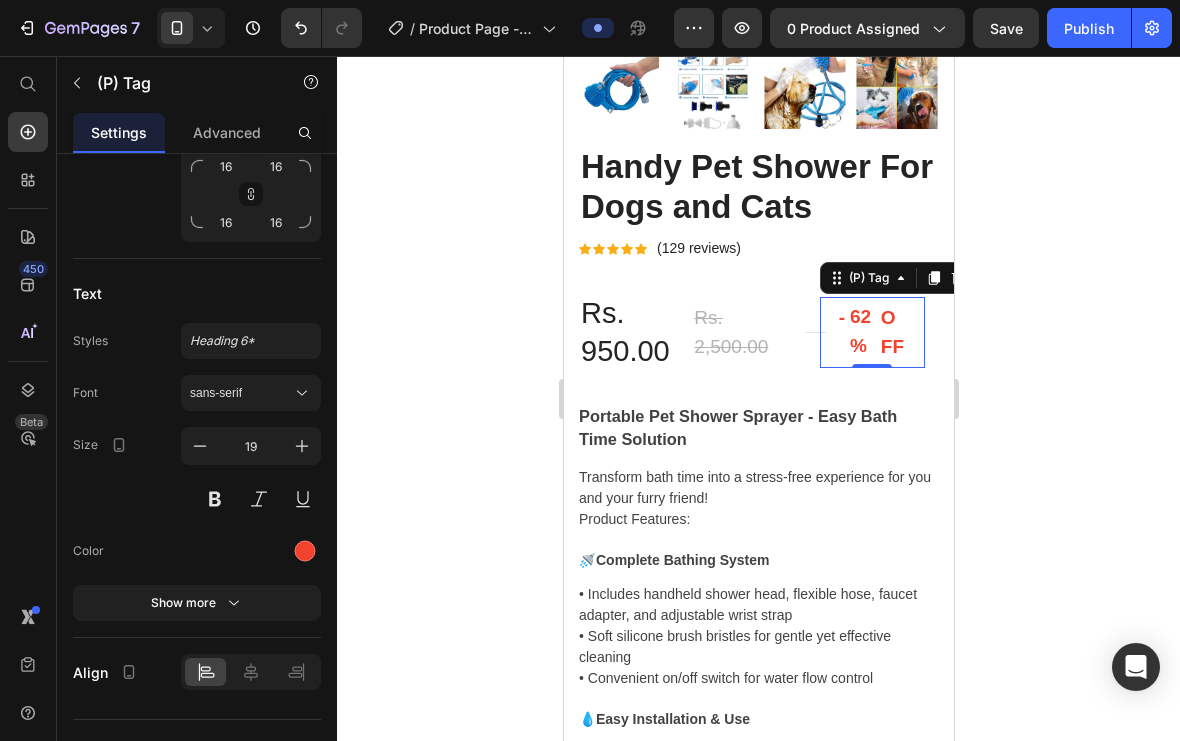 click 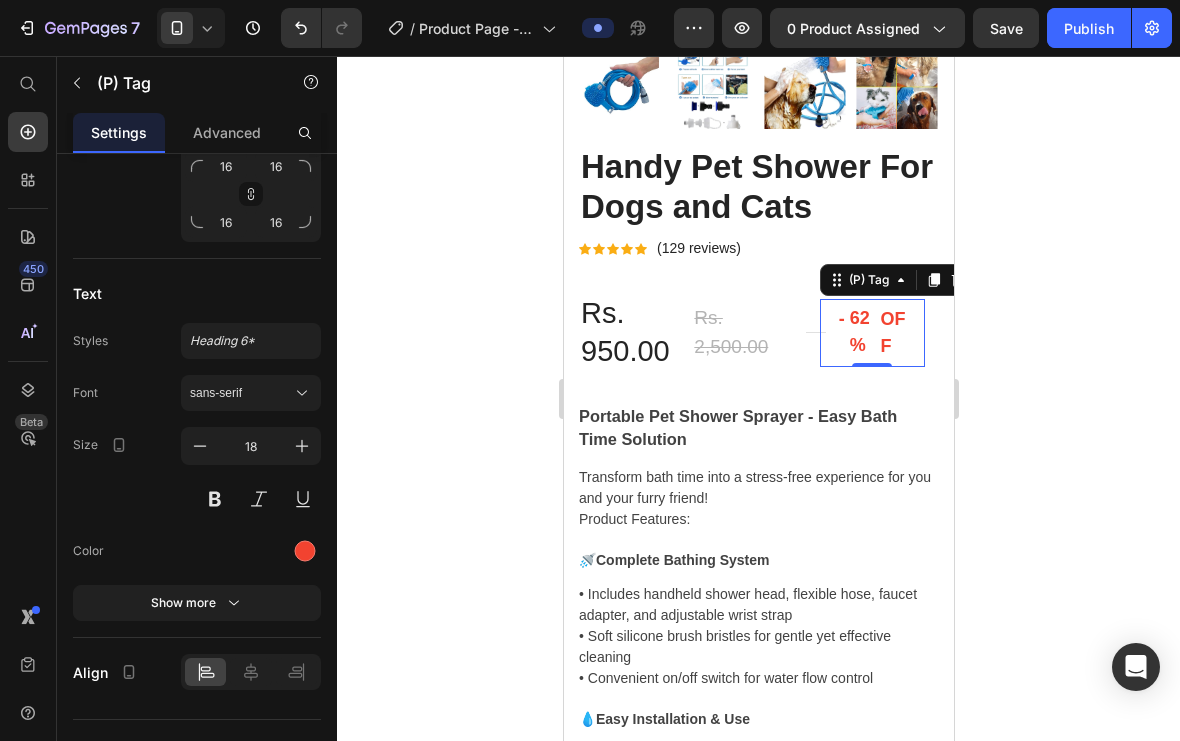 click 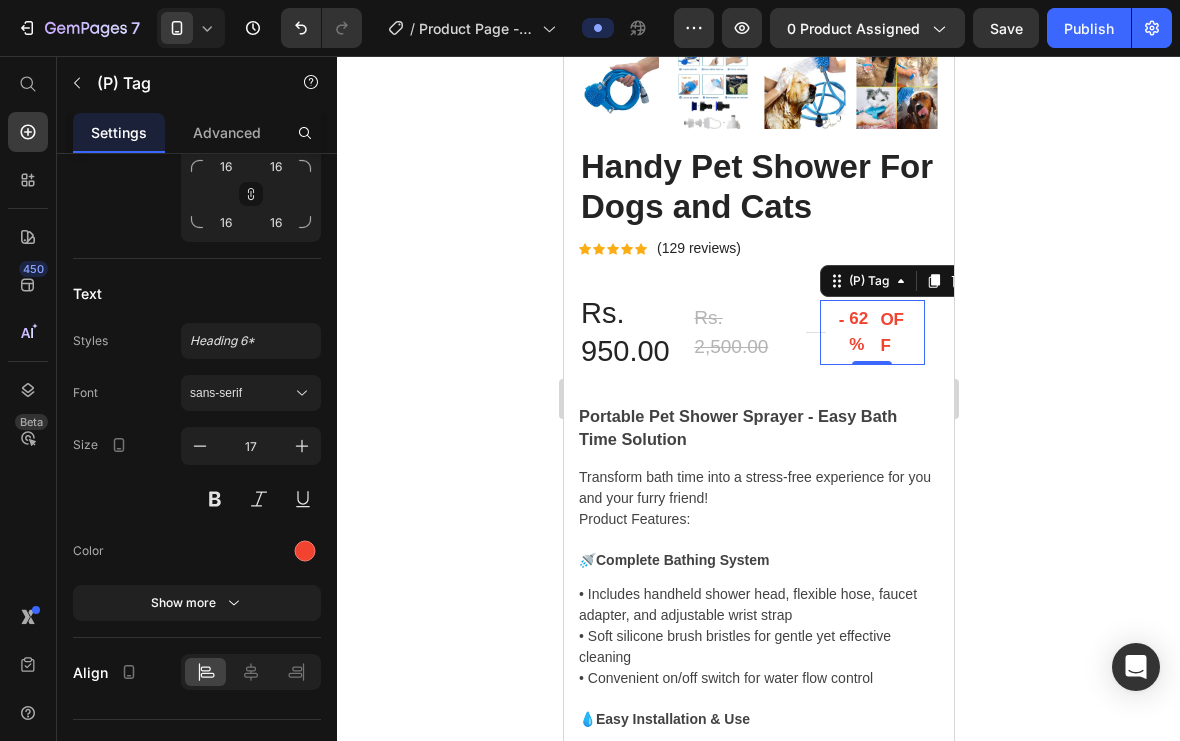 click 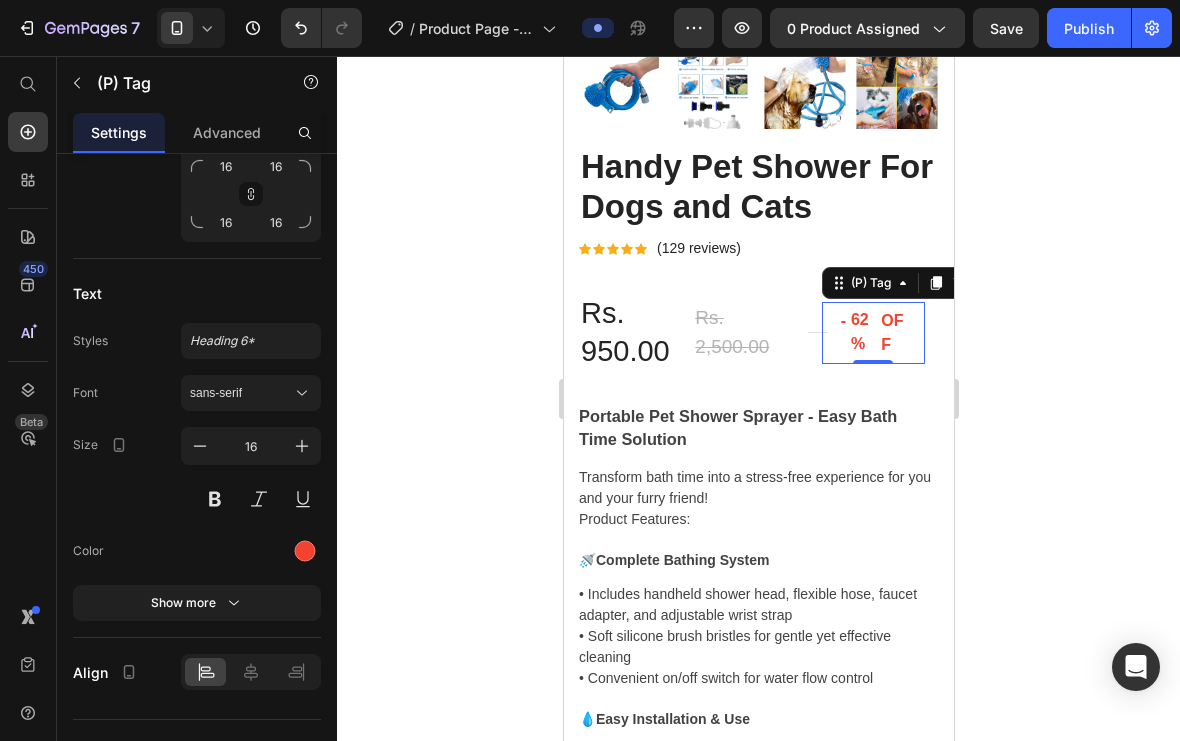 click 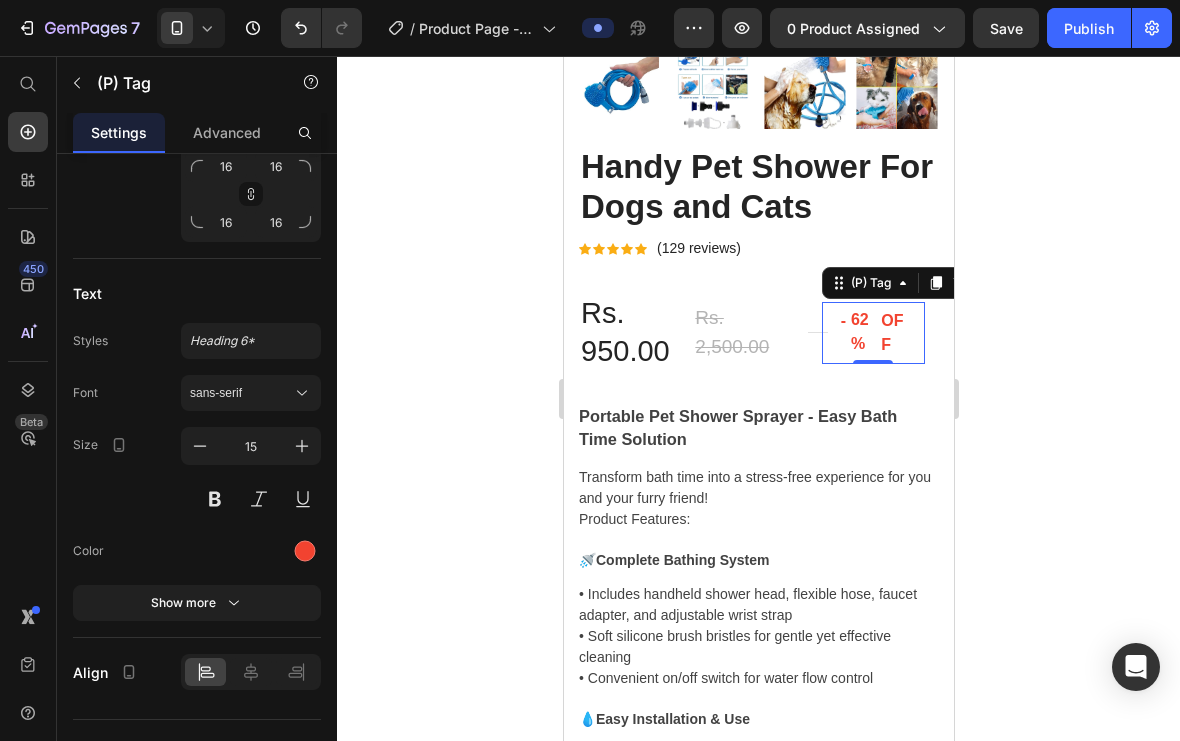 click 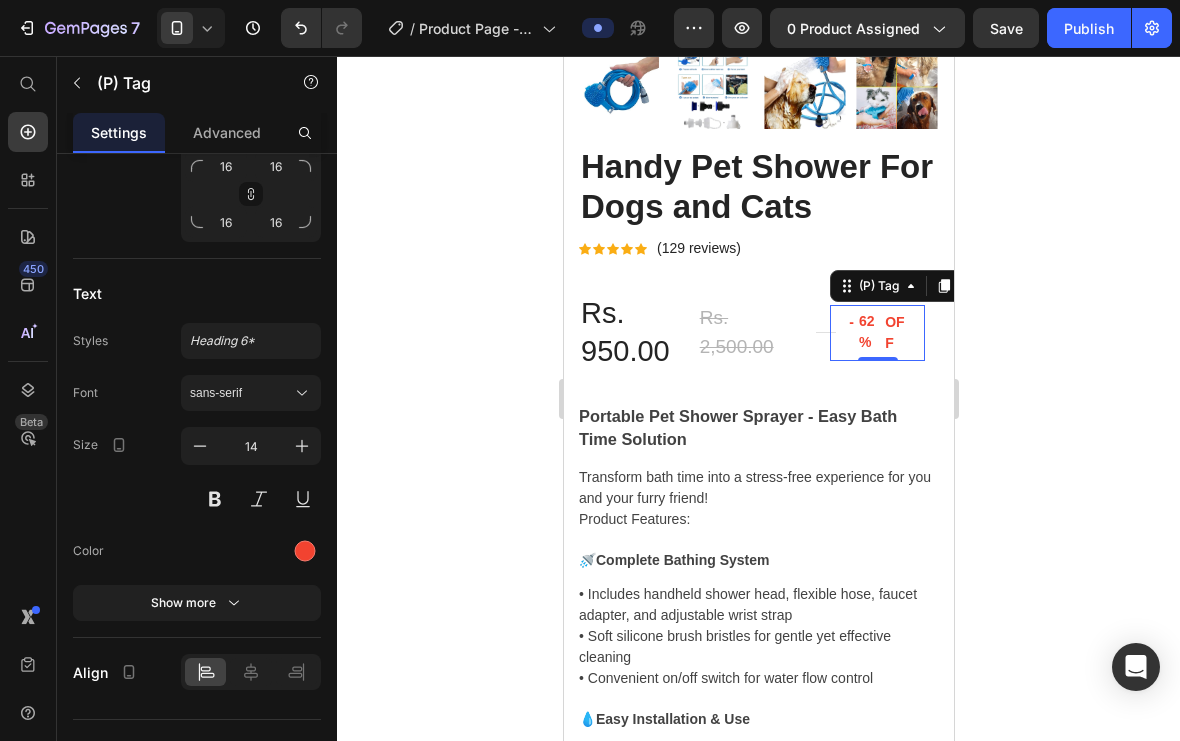 click at bounding box center (200, 446) 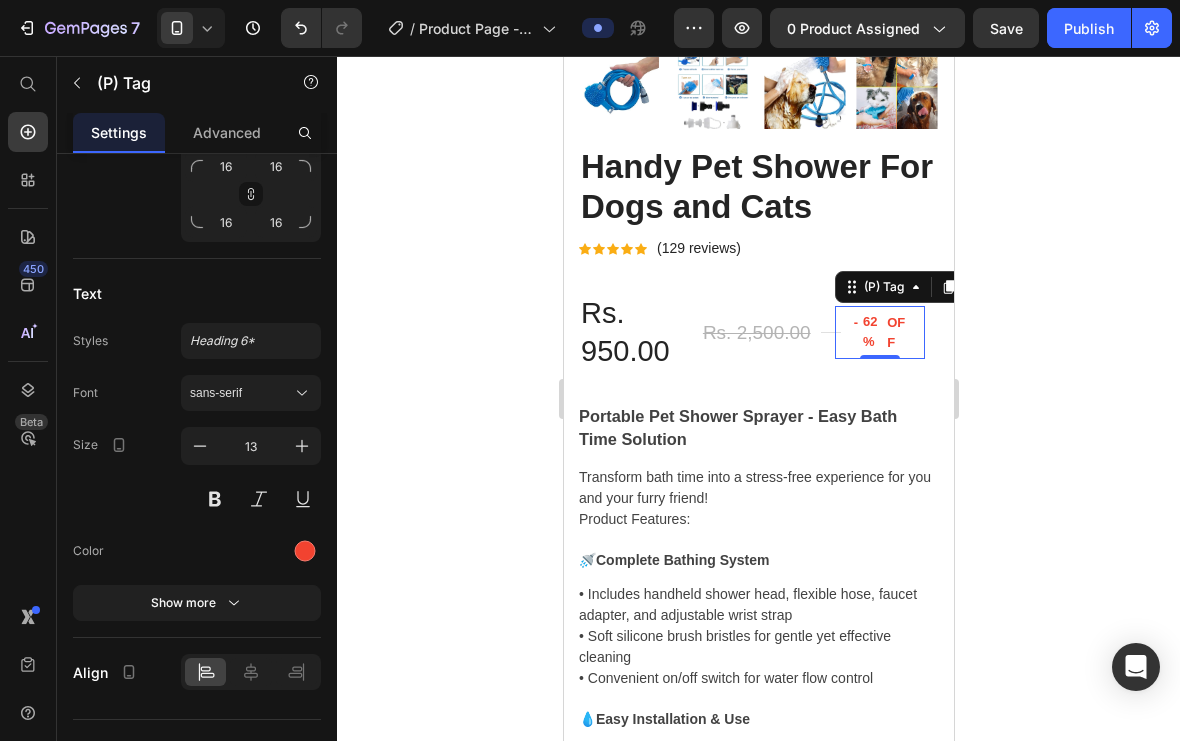 click at bounding box center (200, 446) 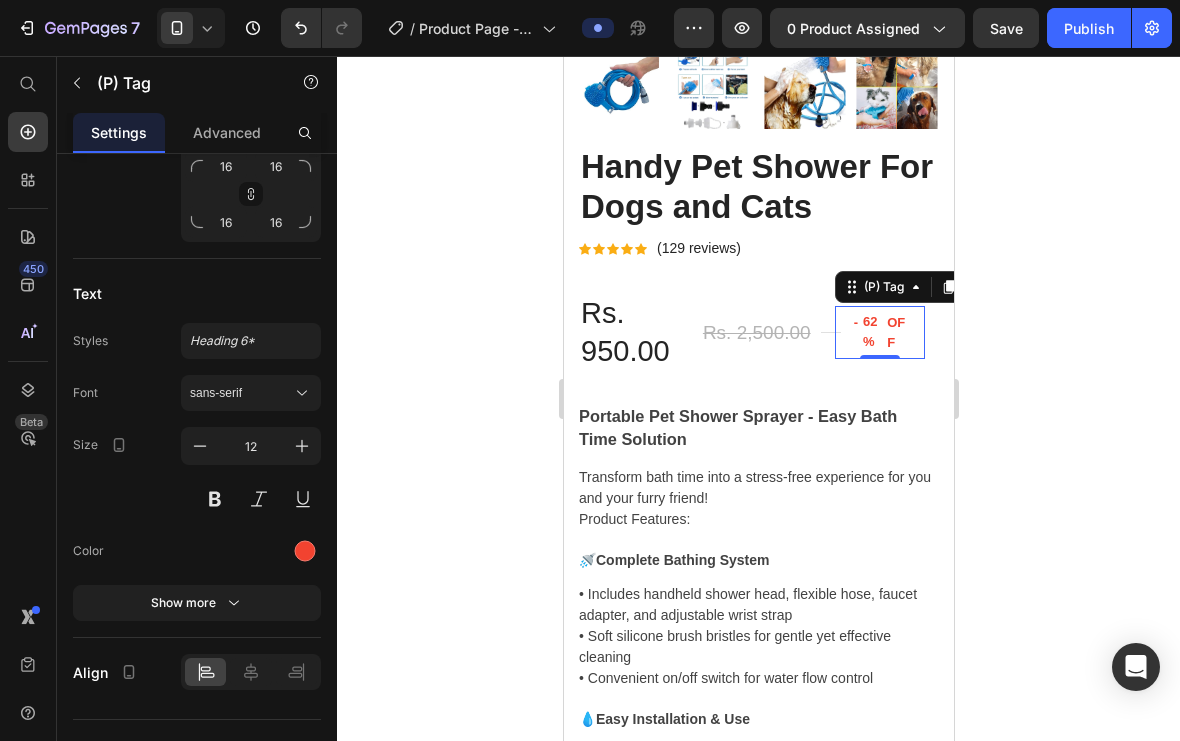 click at bounding box center [200, 446] 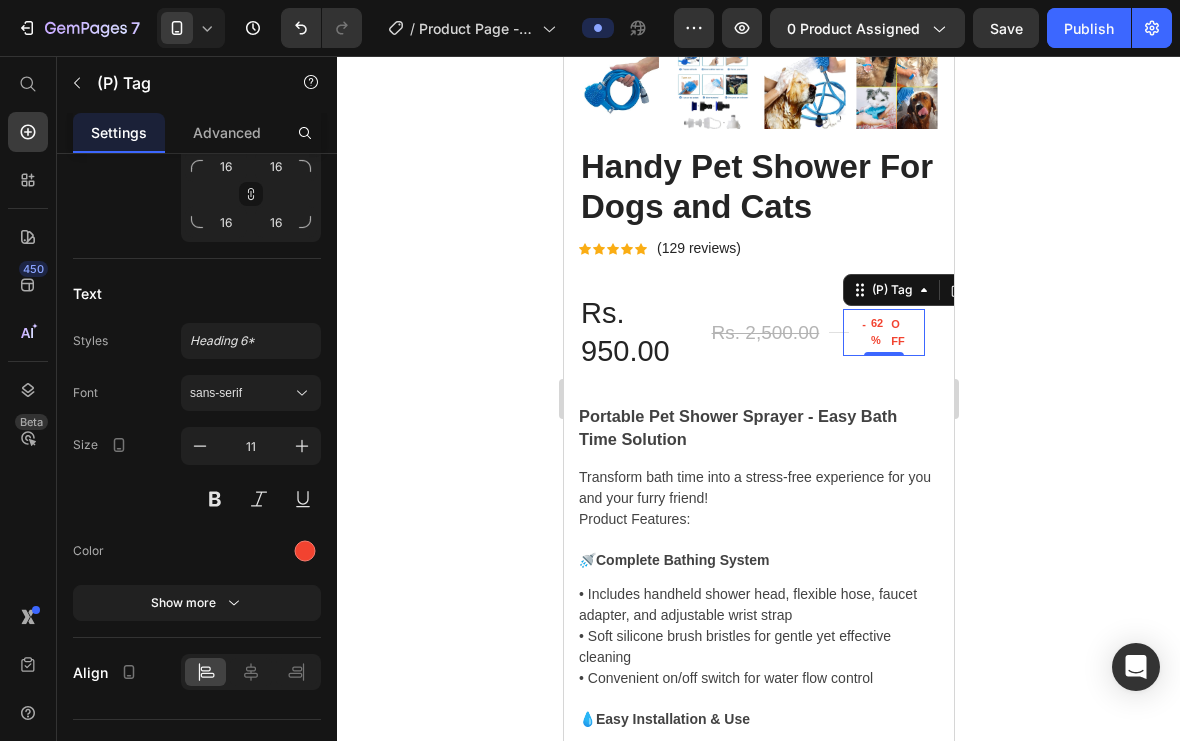 click at bounding box center (200, 446) 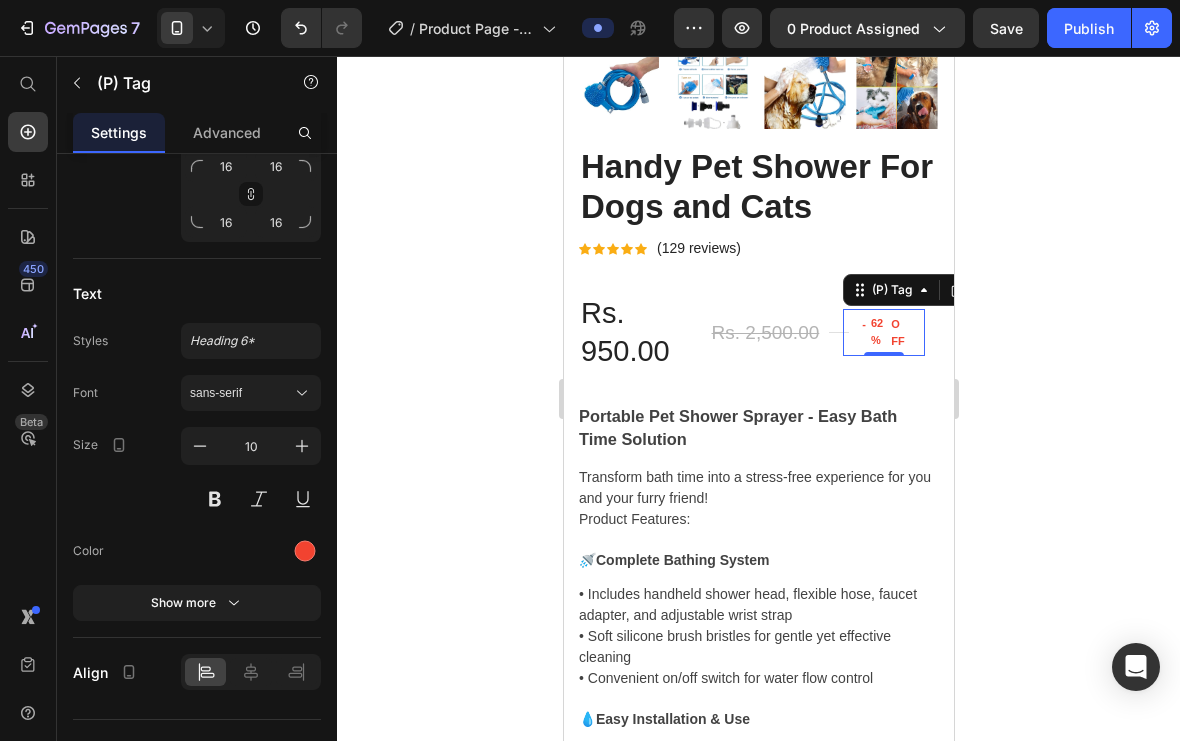 click at bounding box center (200, 446) 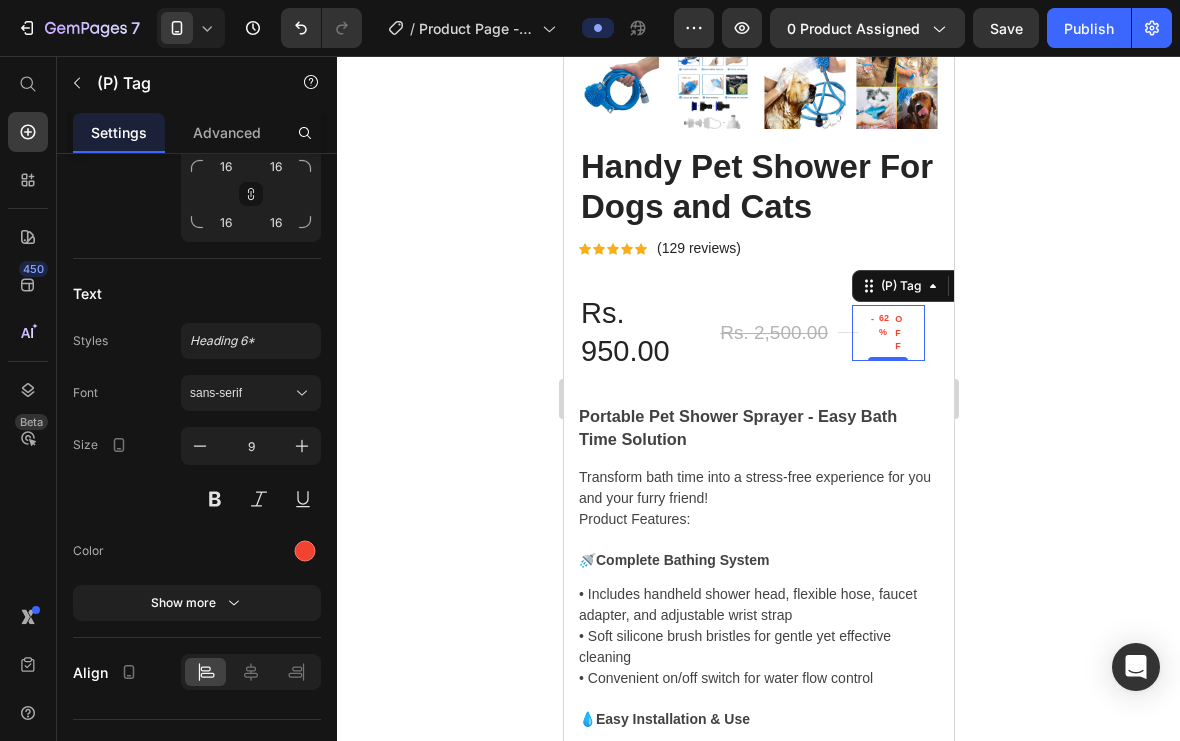 click at bounding box center (200, 446) 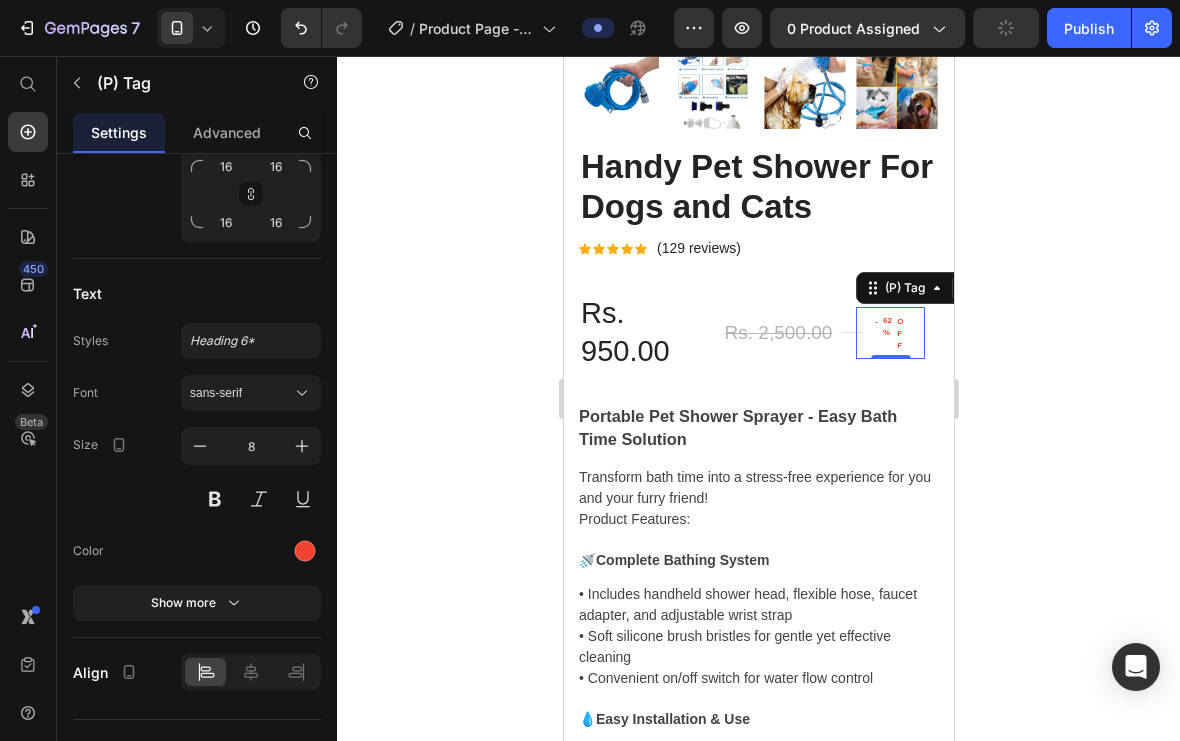 click 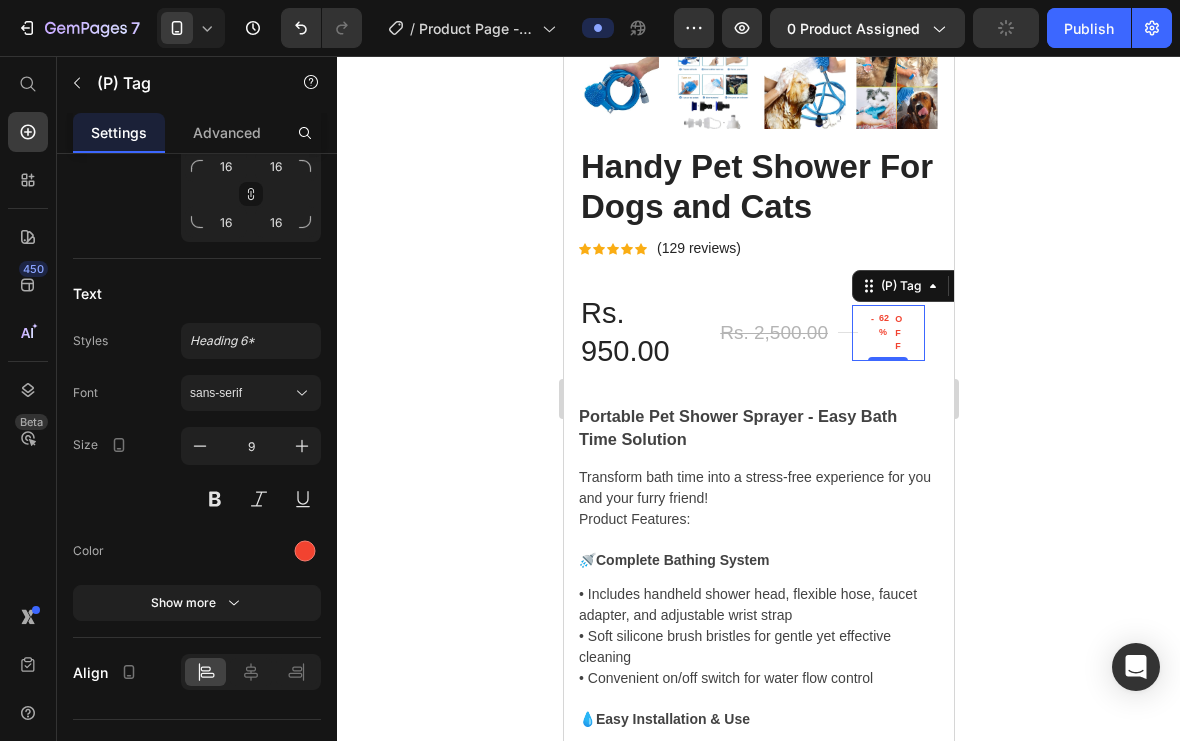 click 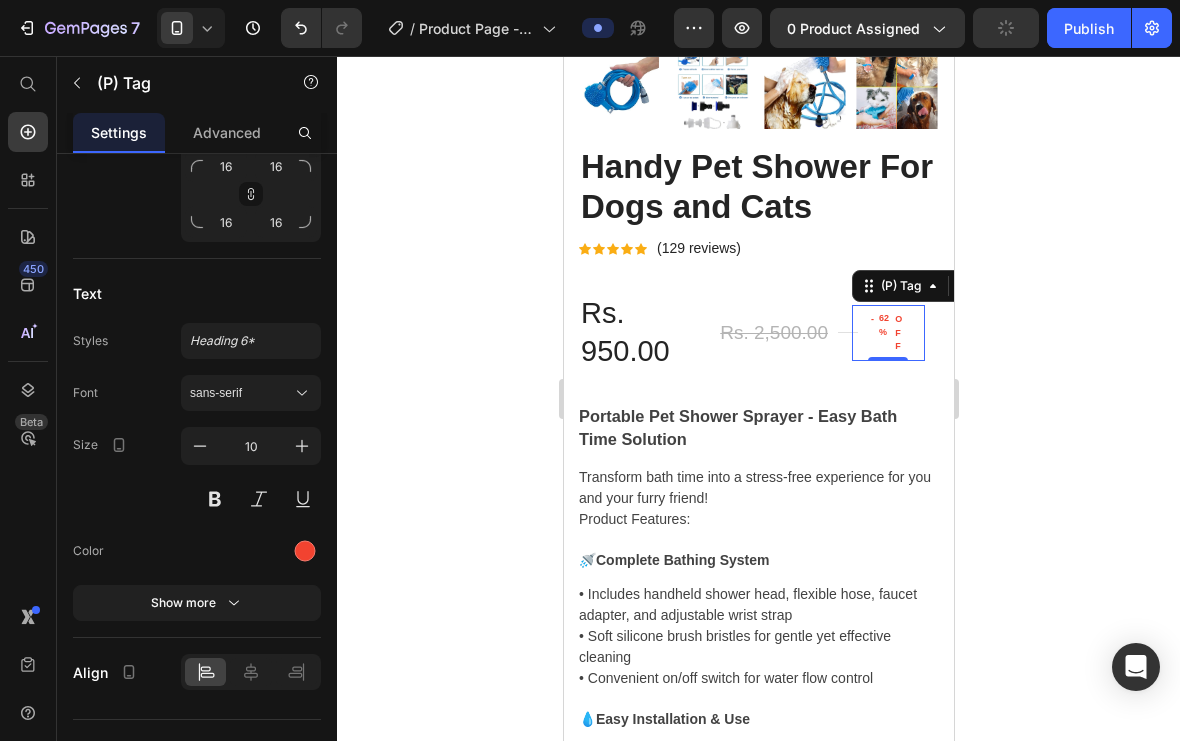 click 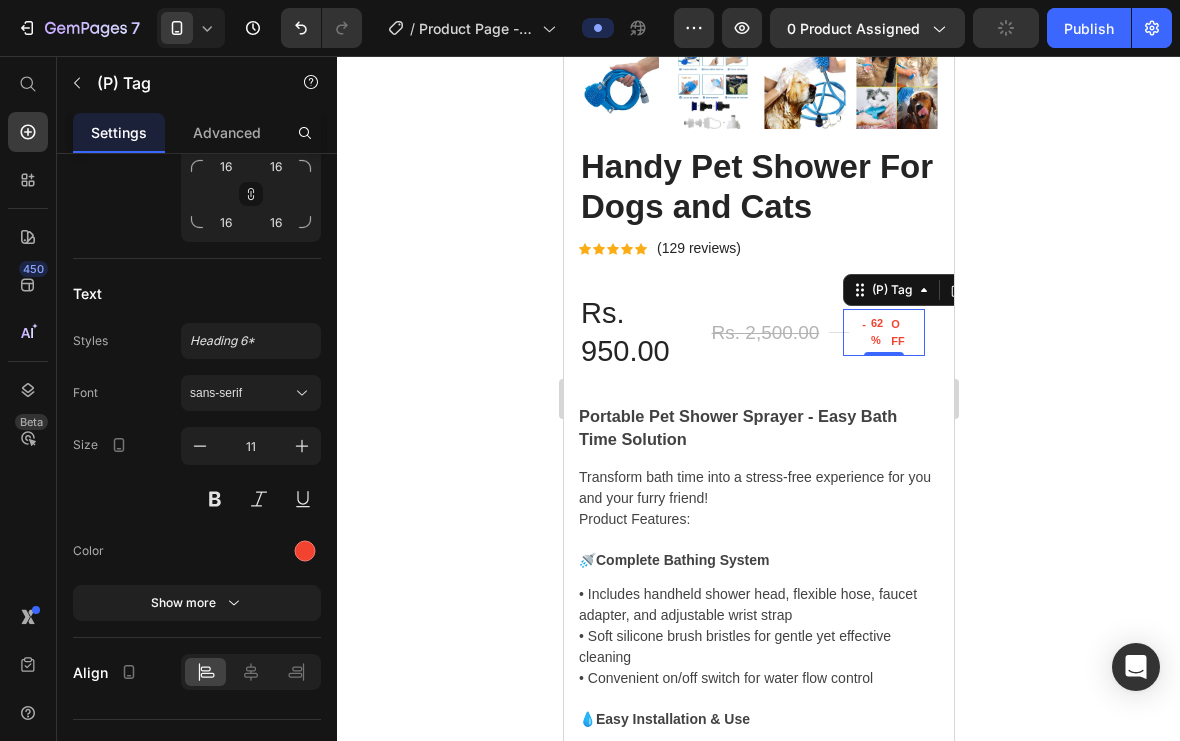 click 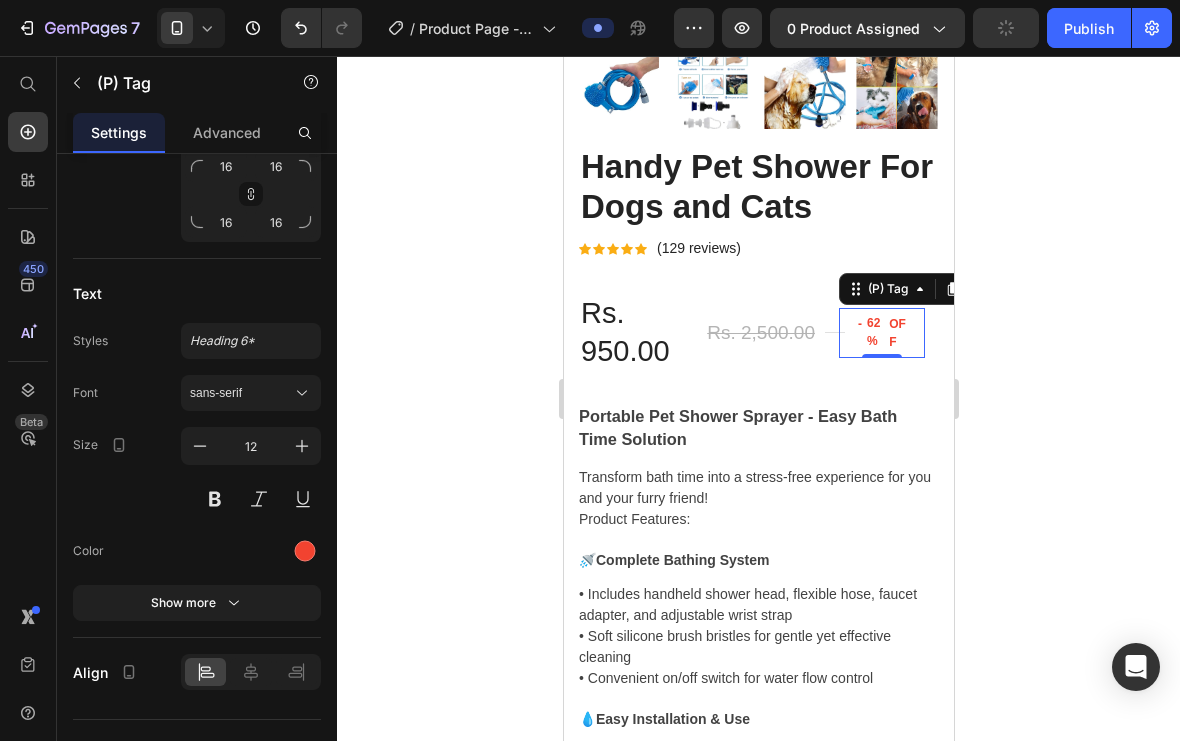 click 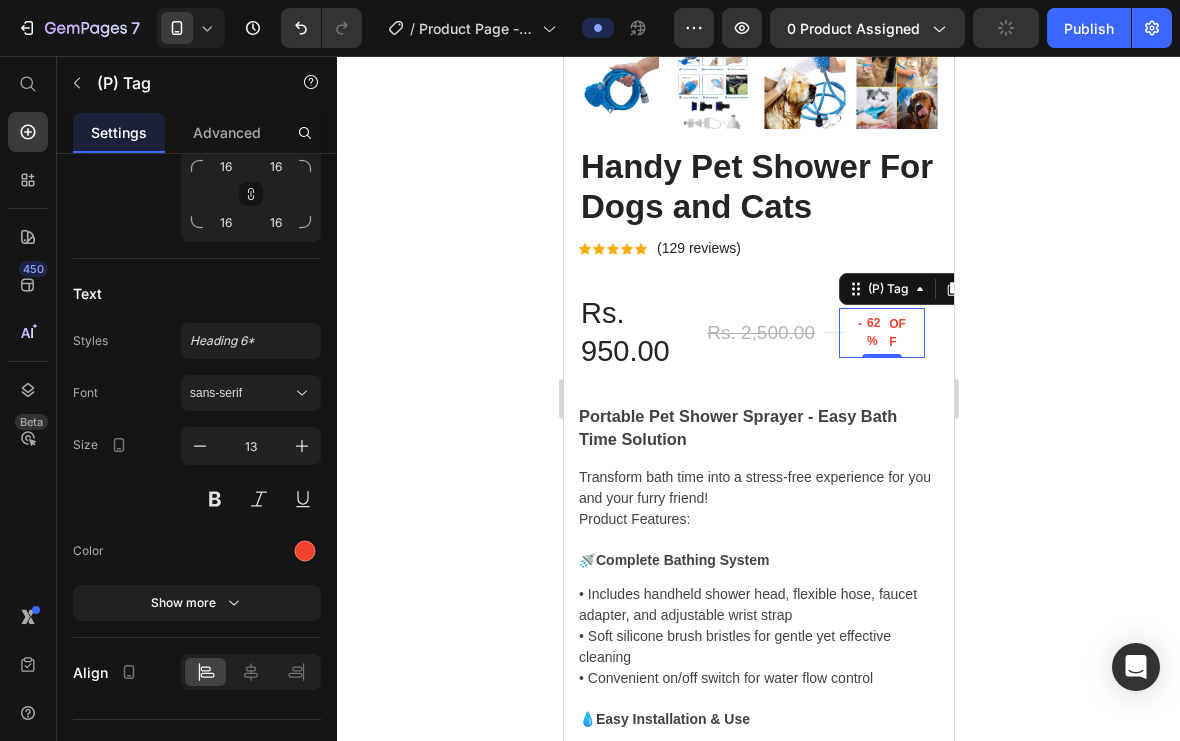 click 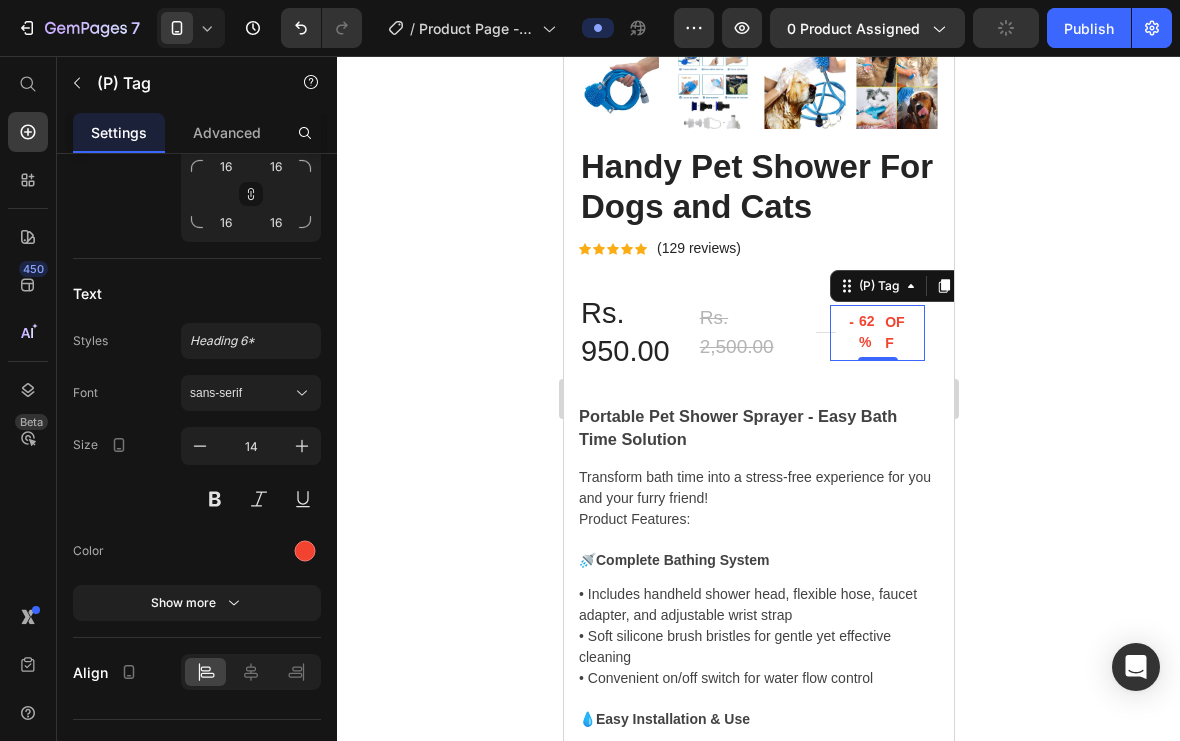 click 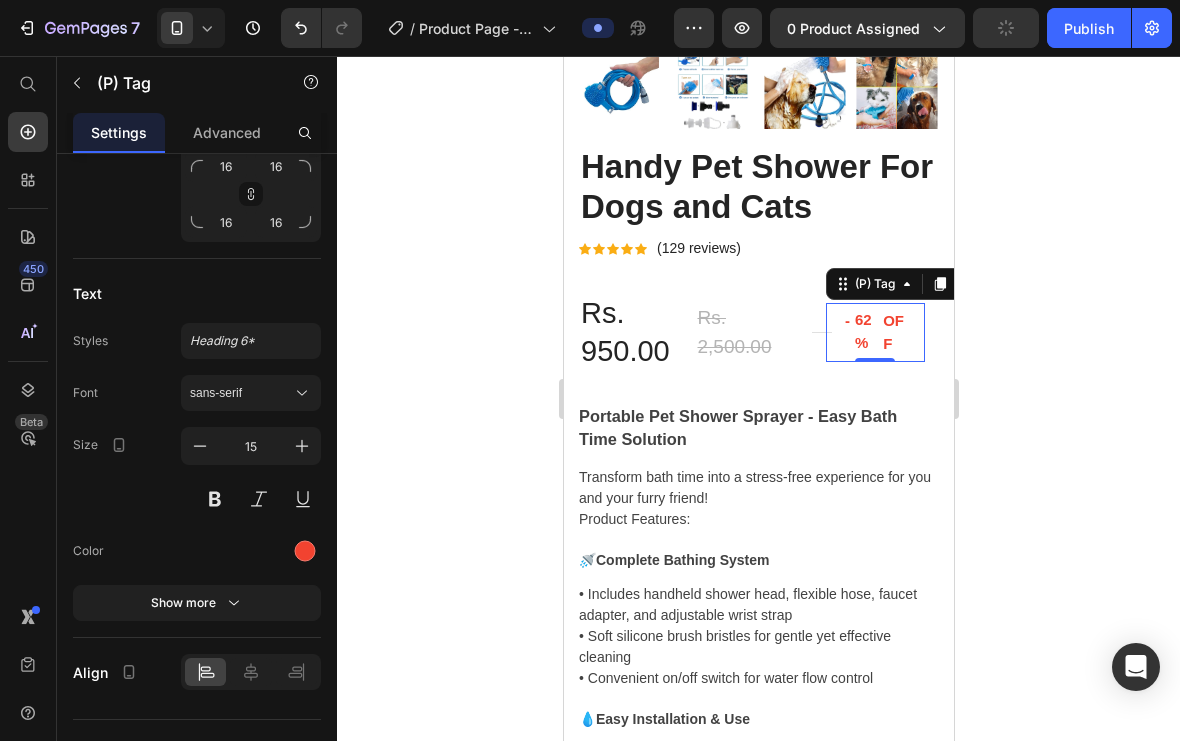 click 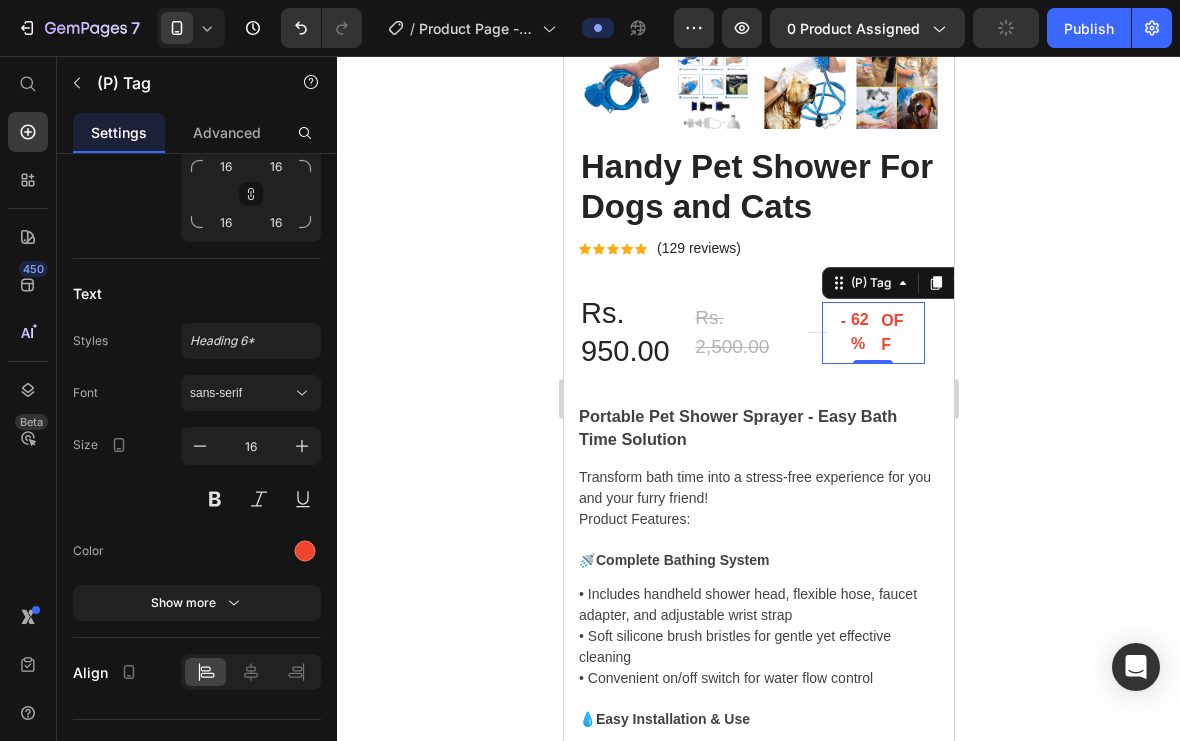 click at bounding box center (302, 446) 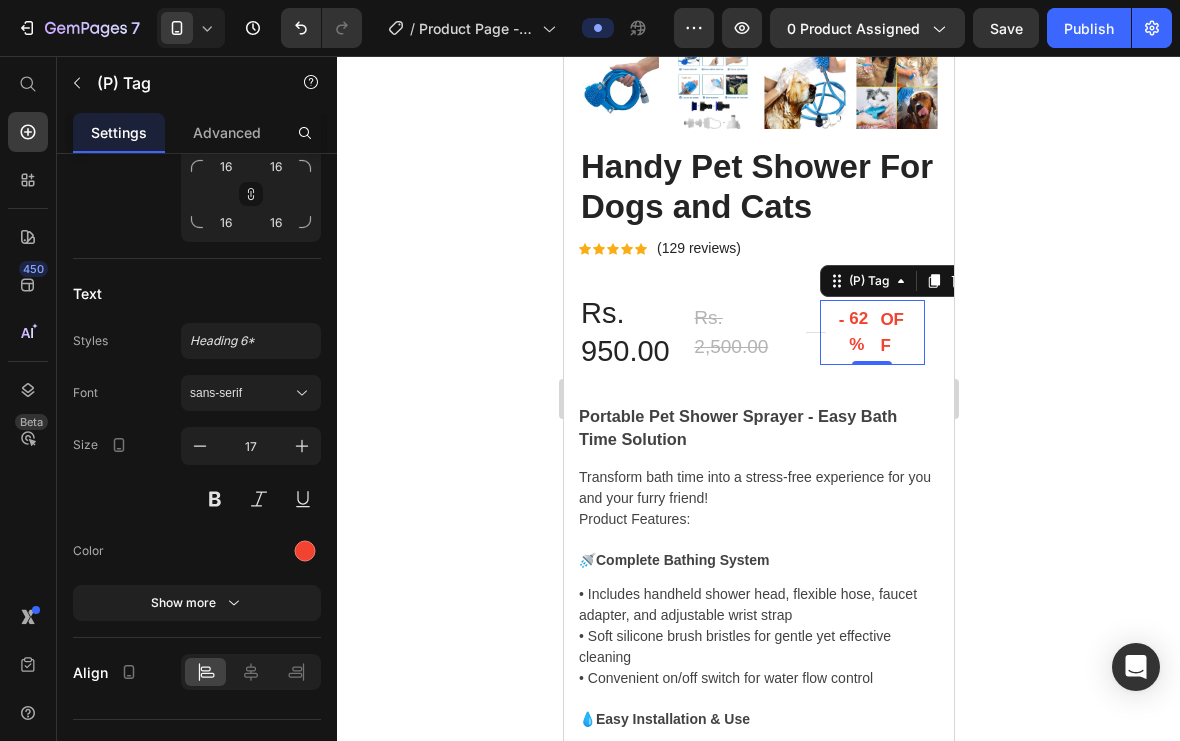 click at bounding box center (302, 446) 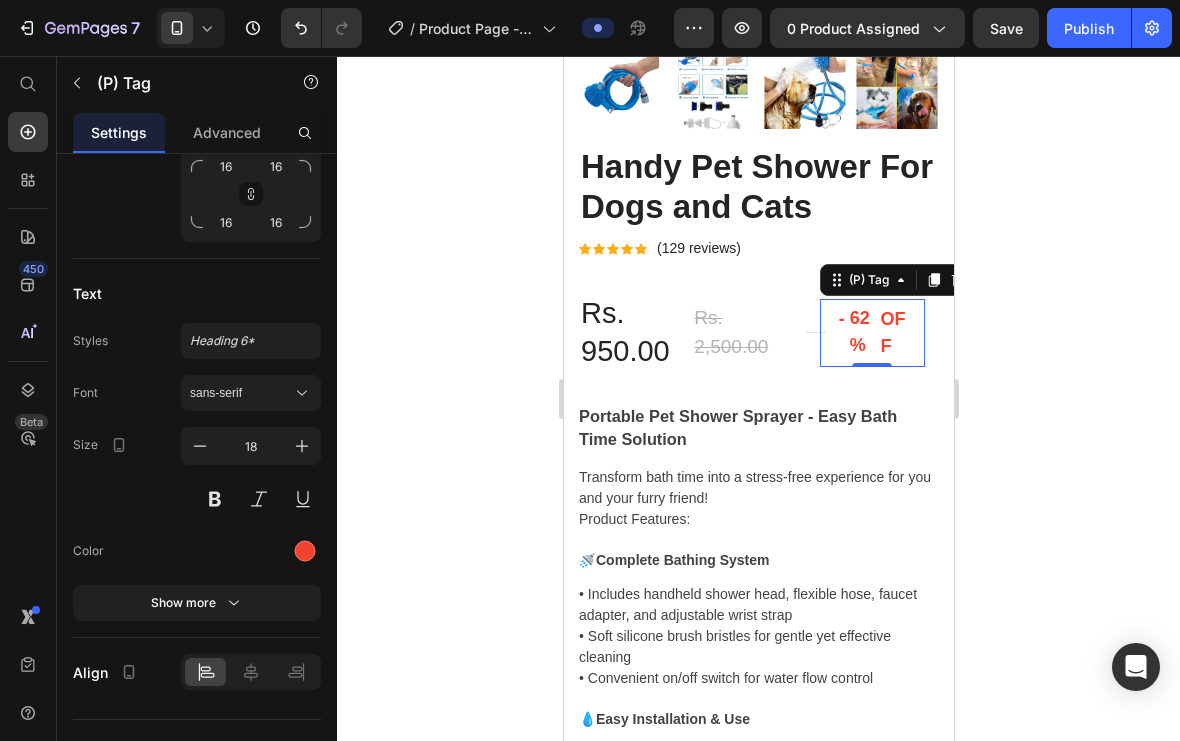 click at bounding box center [302, 446] 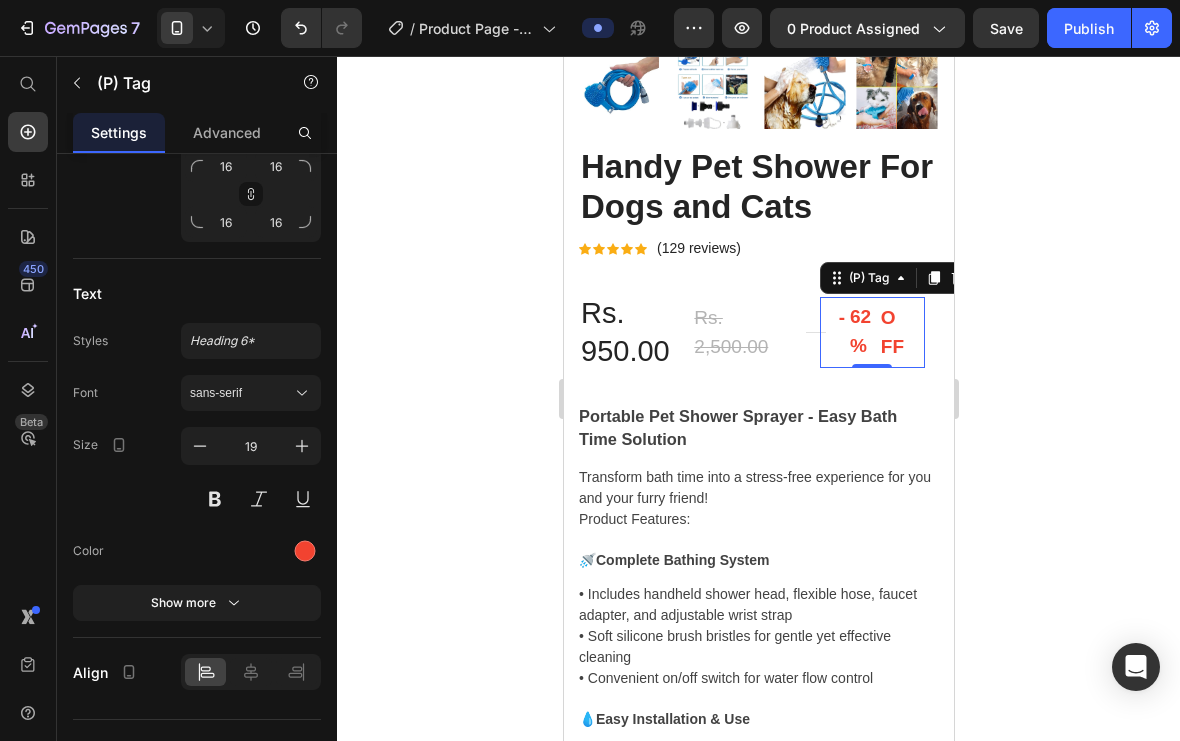 click at bounding box center (302, 446) 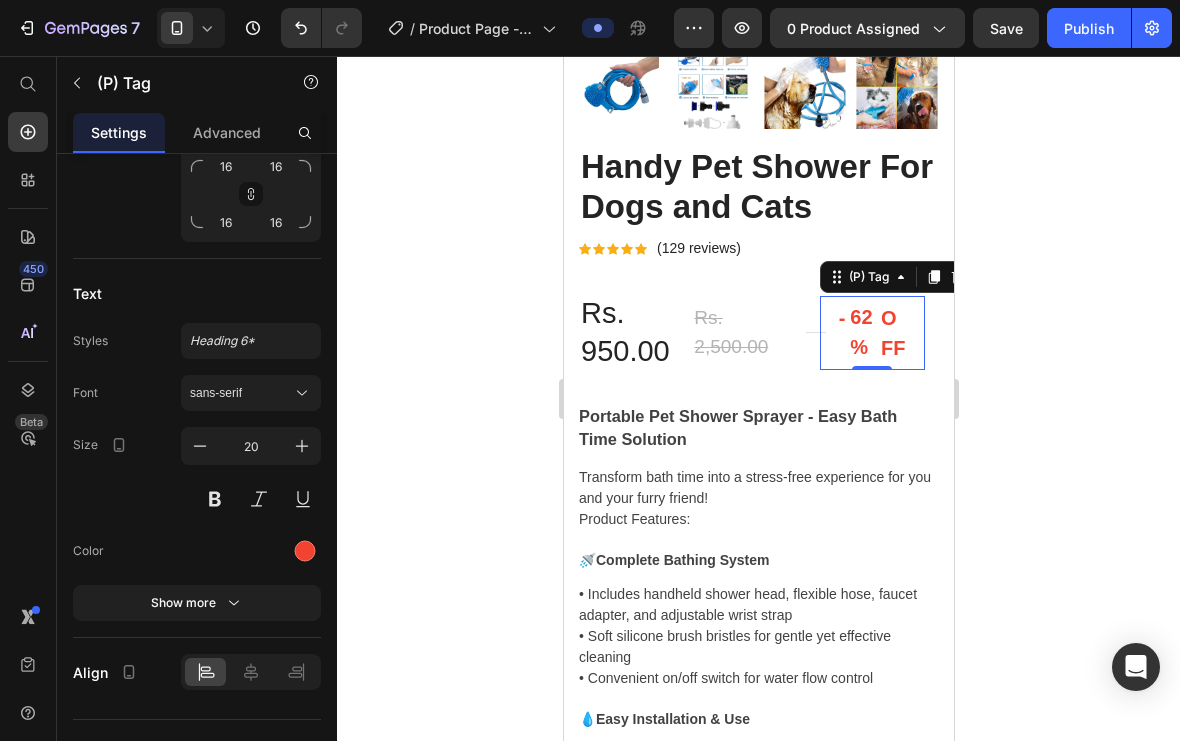 click 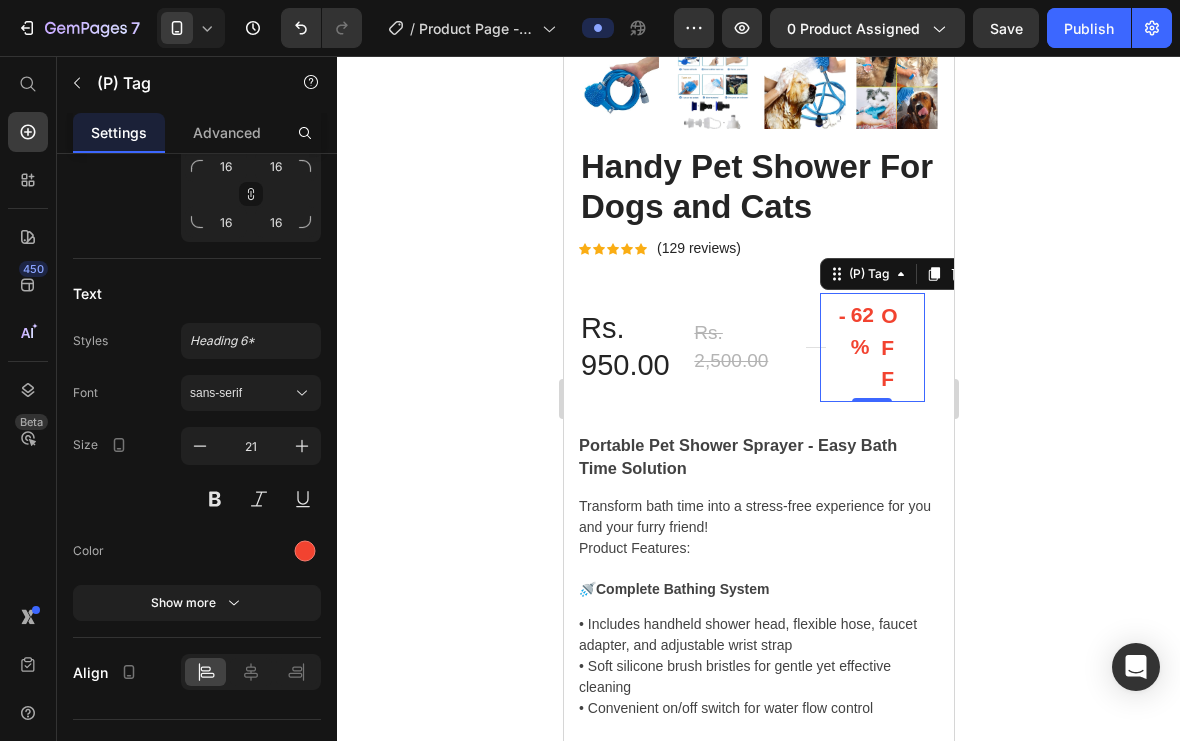 click 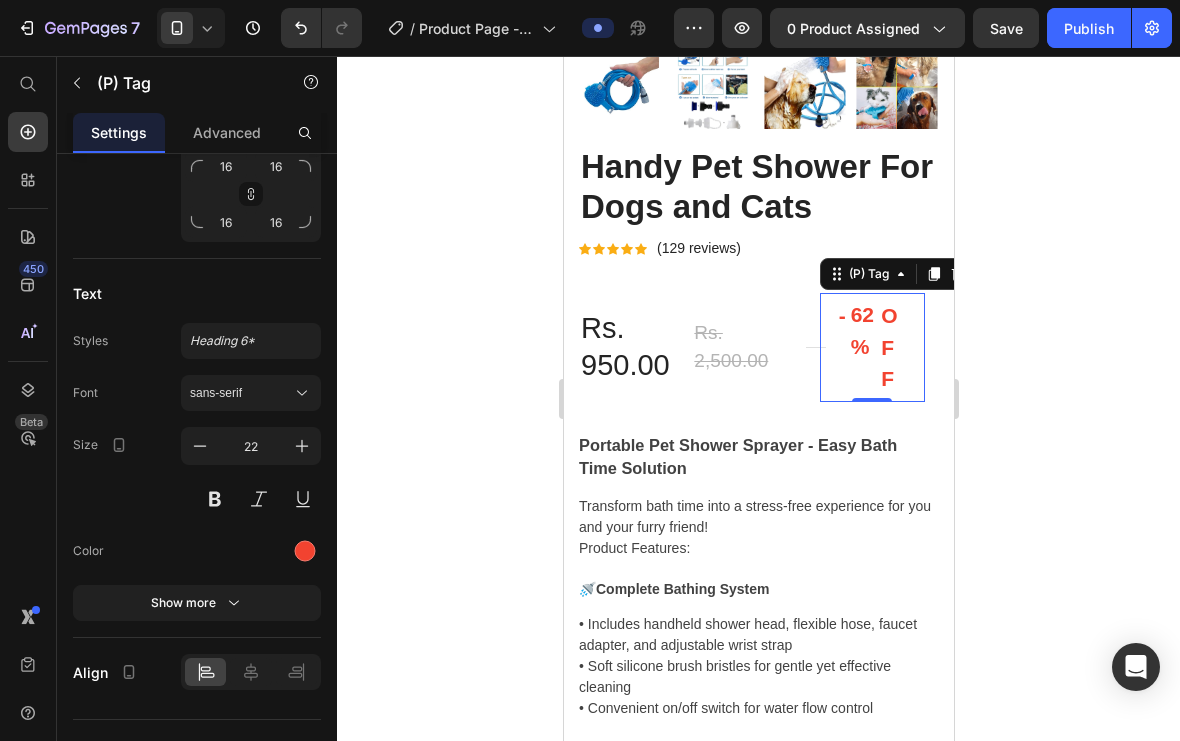 click 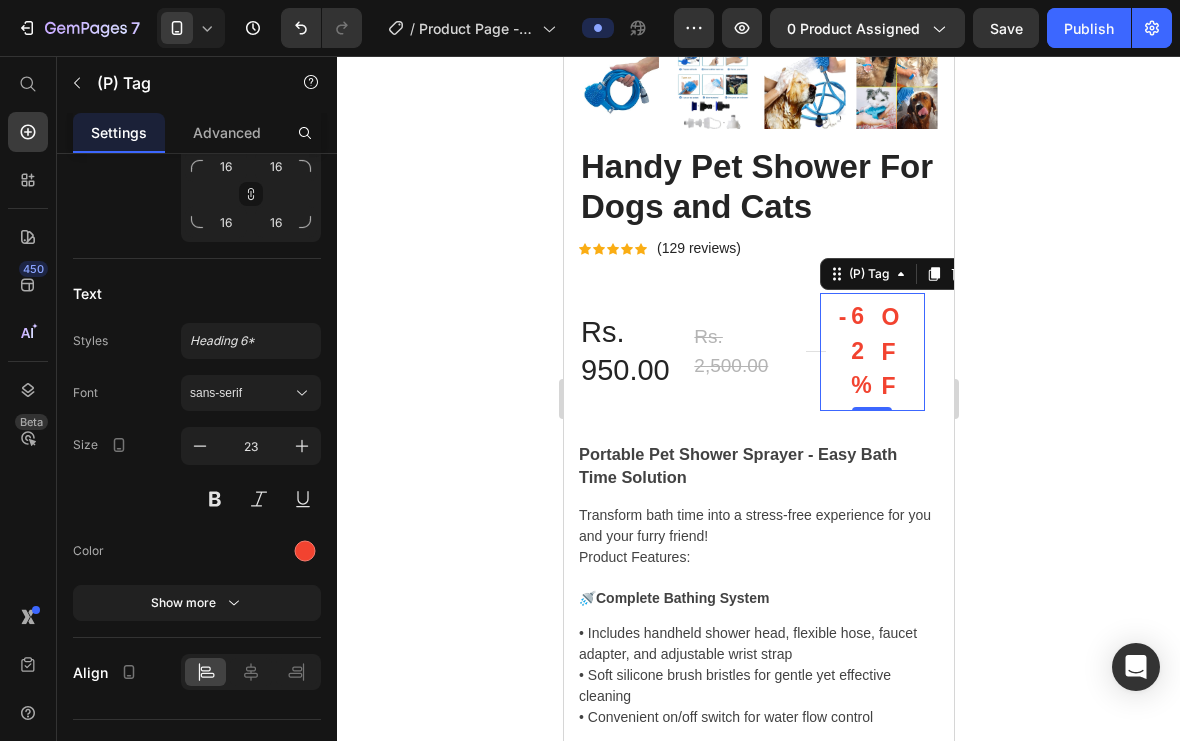 click 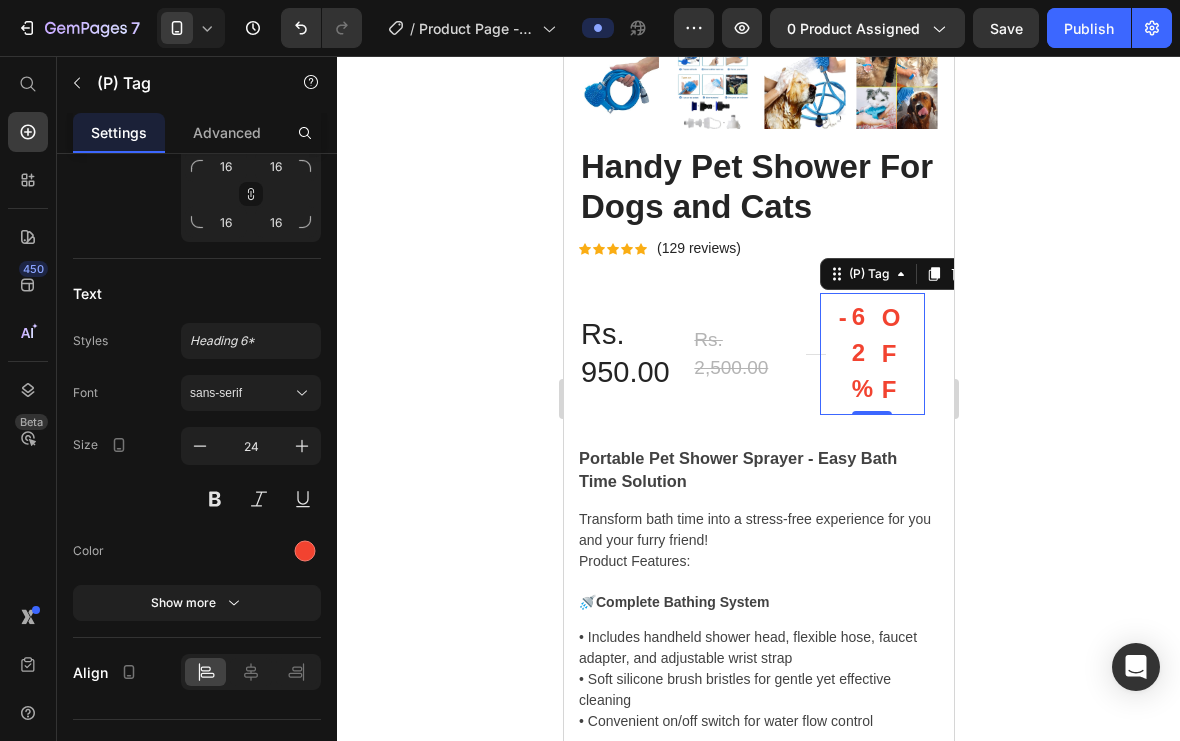 click 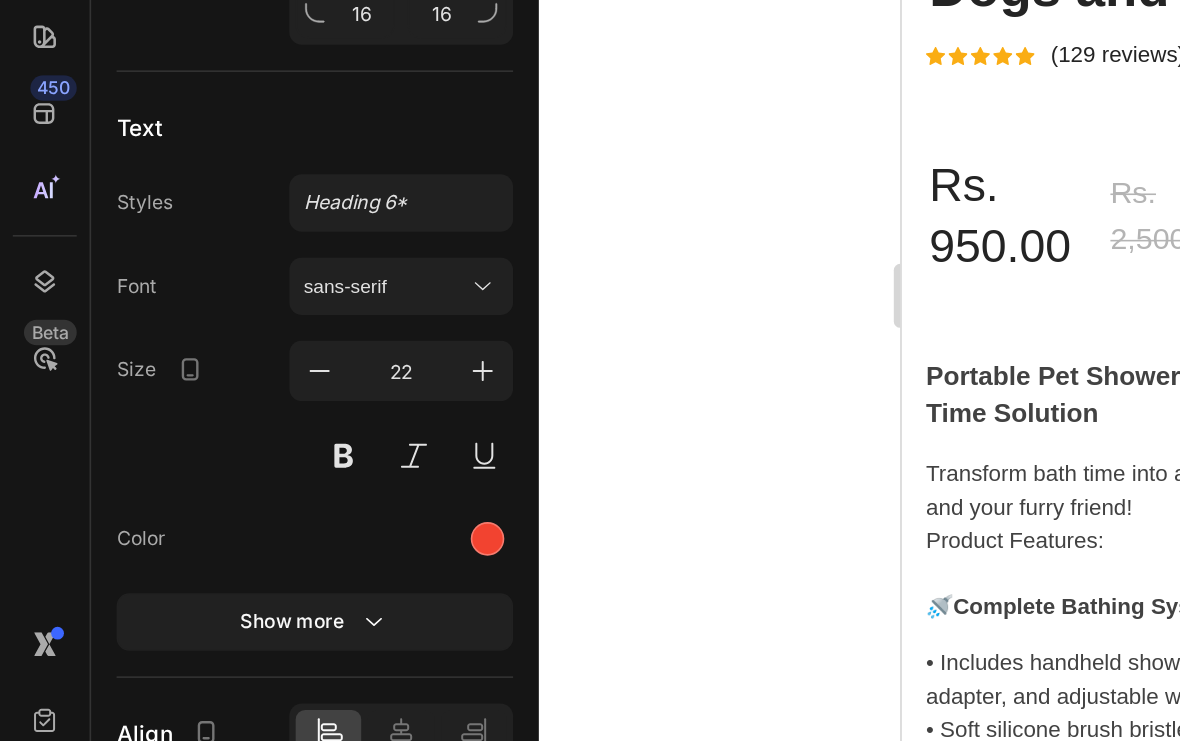 click on "Size 22" at bounding box center [197, 472] 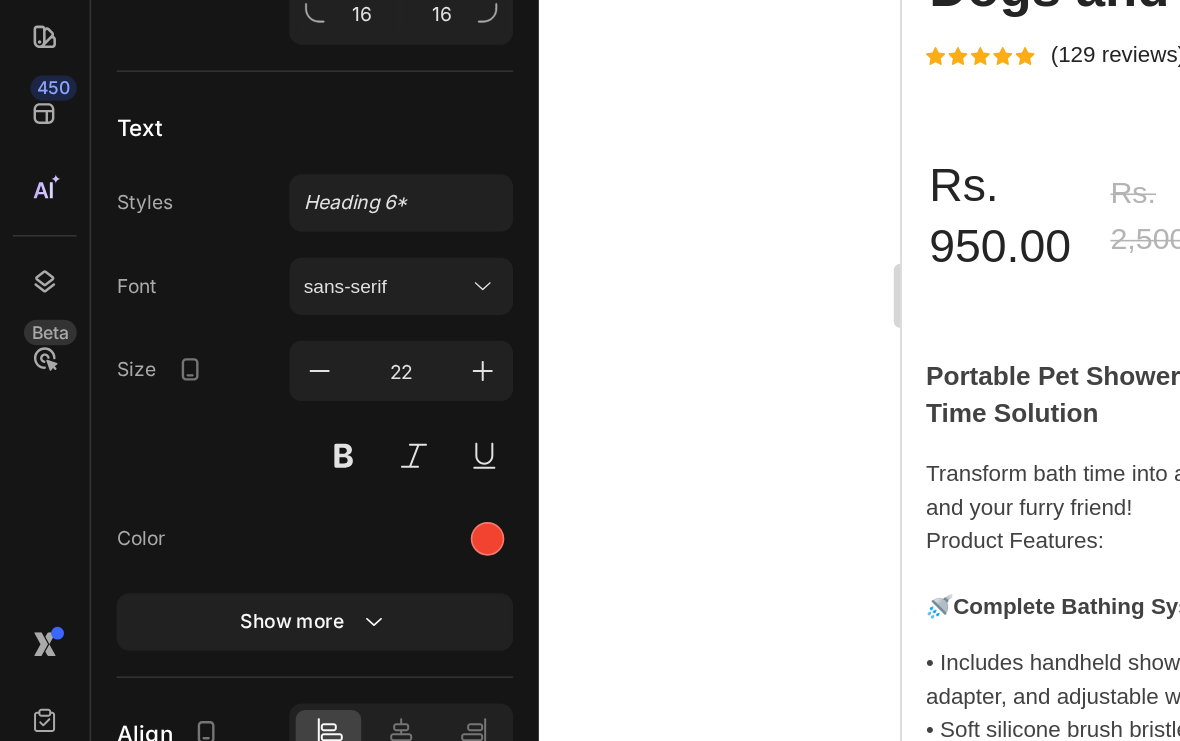 click on "Size 22" at bounding box center [197, 472] 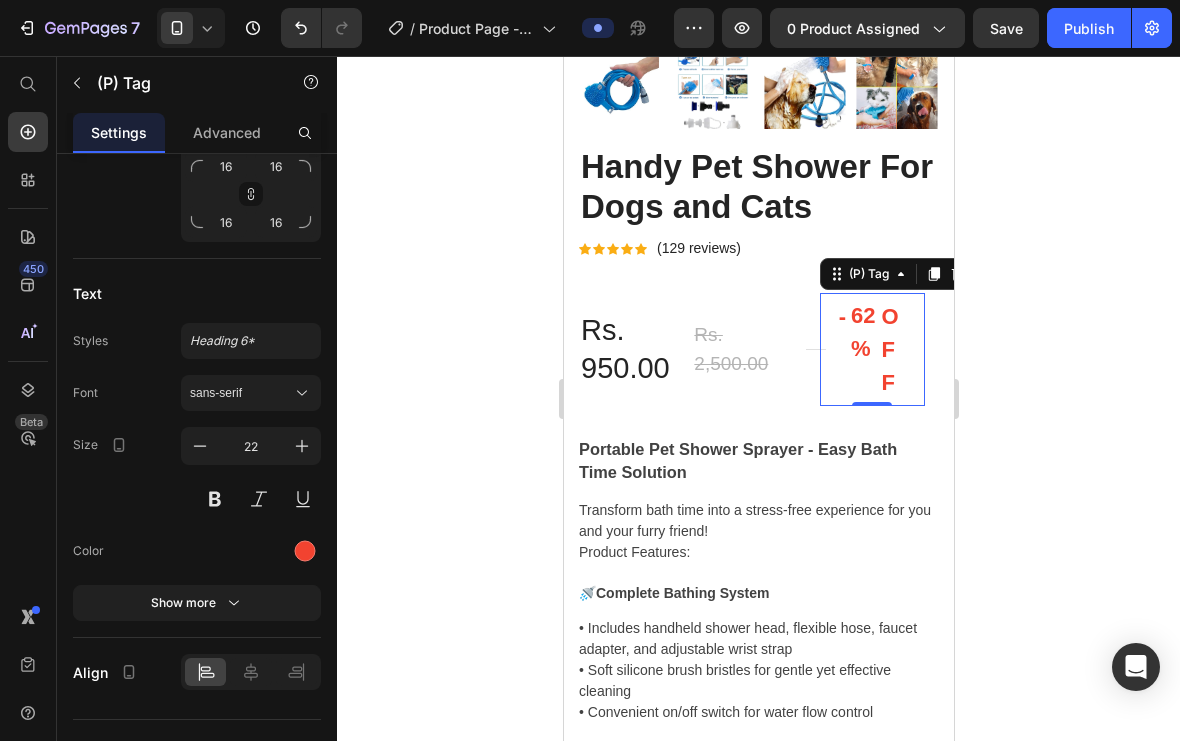 click 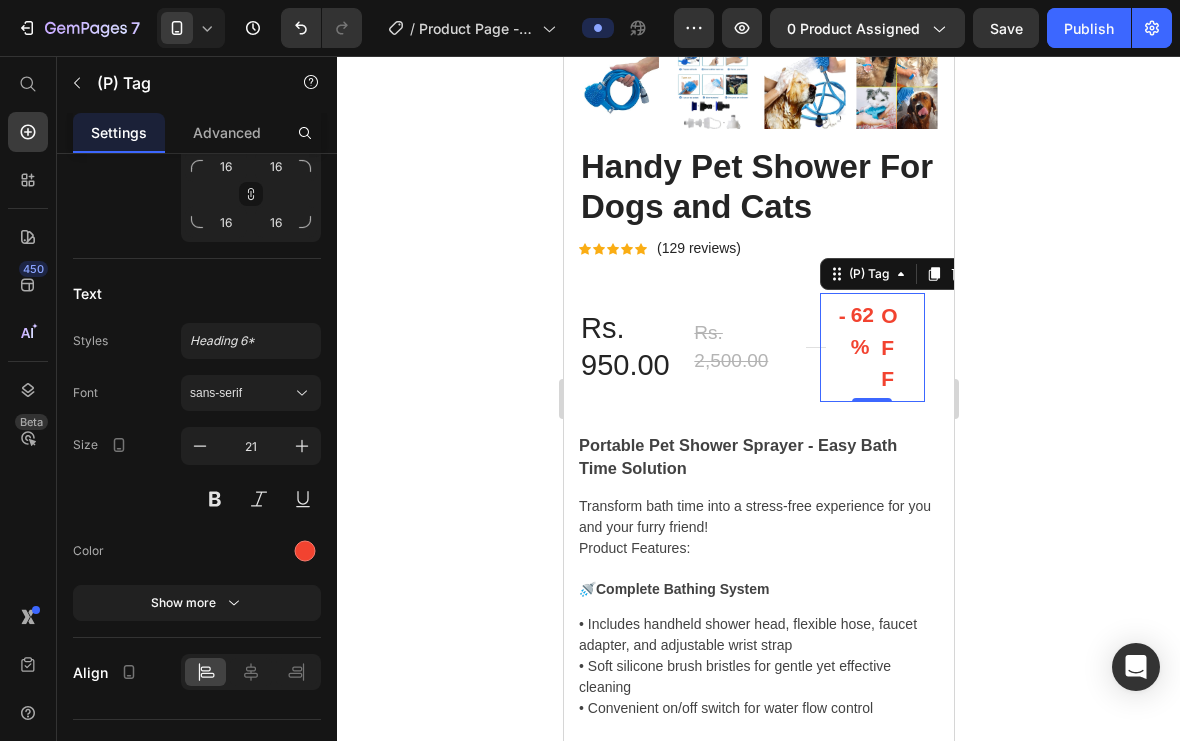click 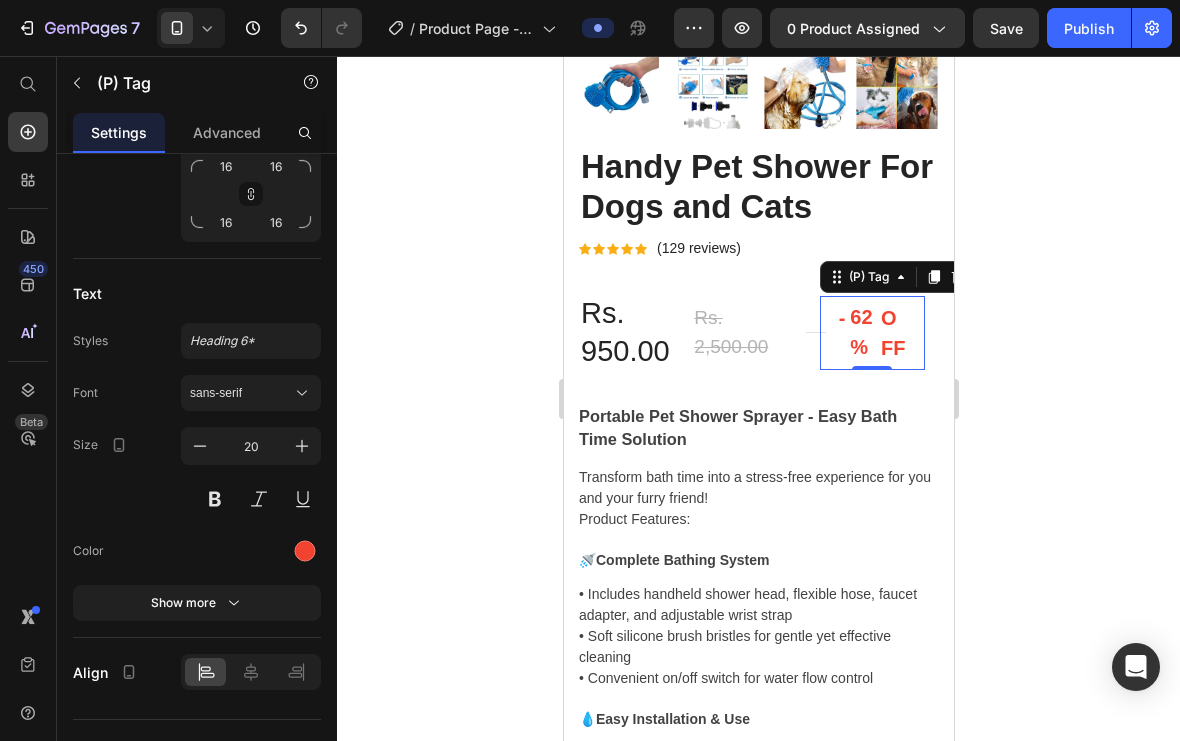 click 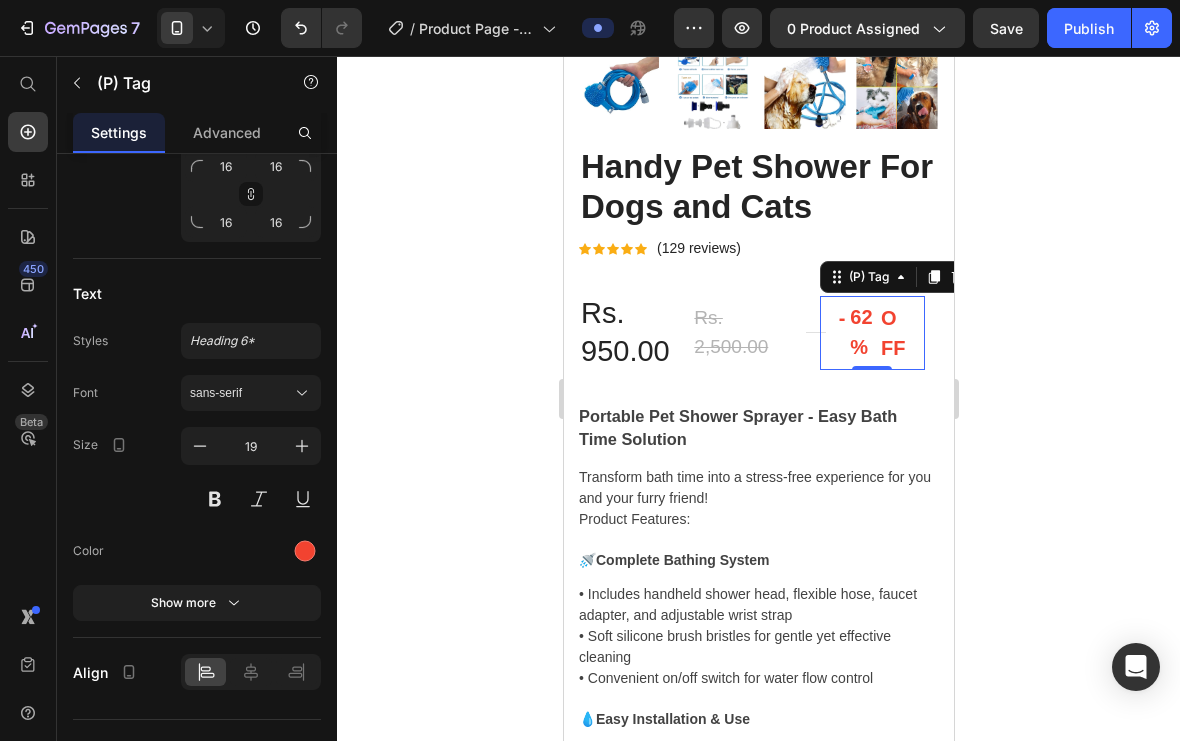 click 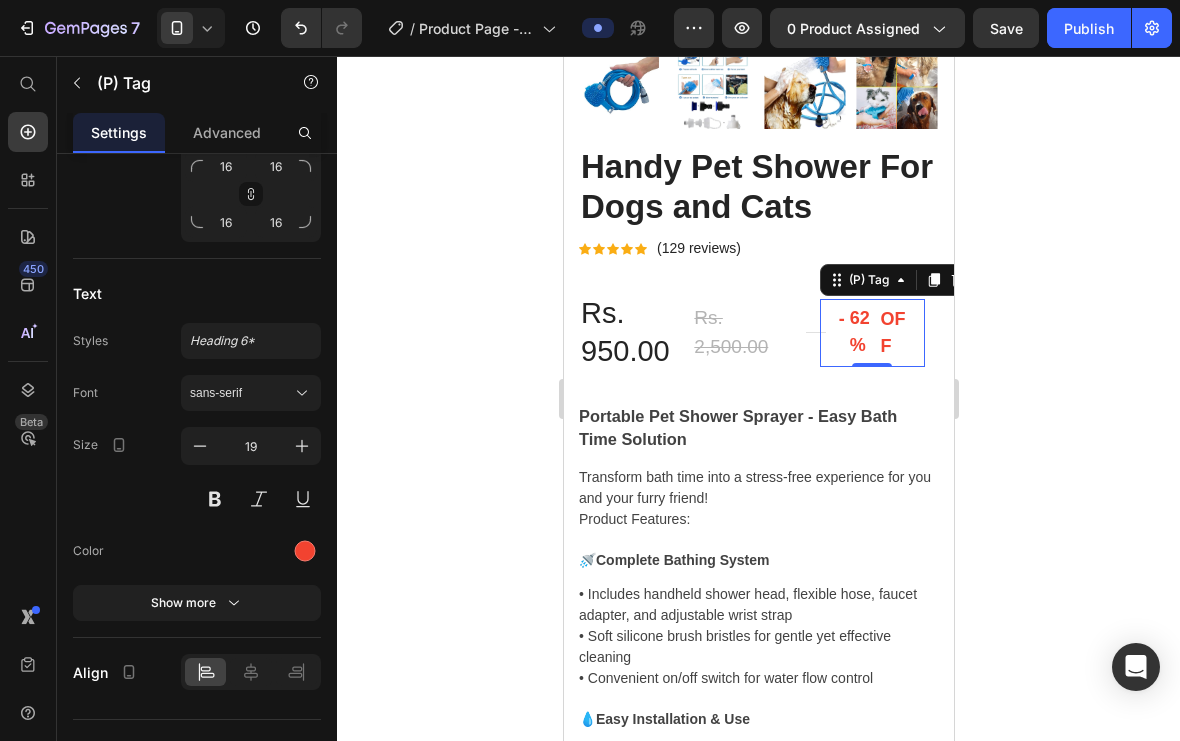 type on "18" 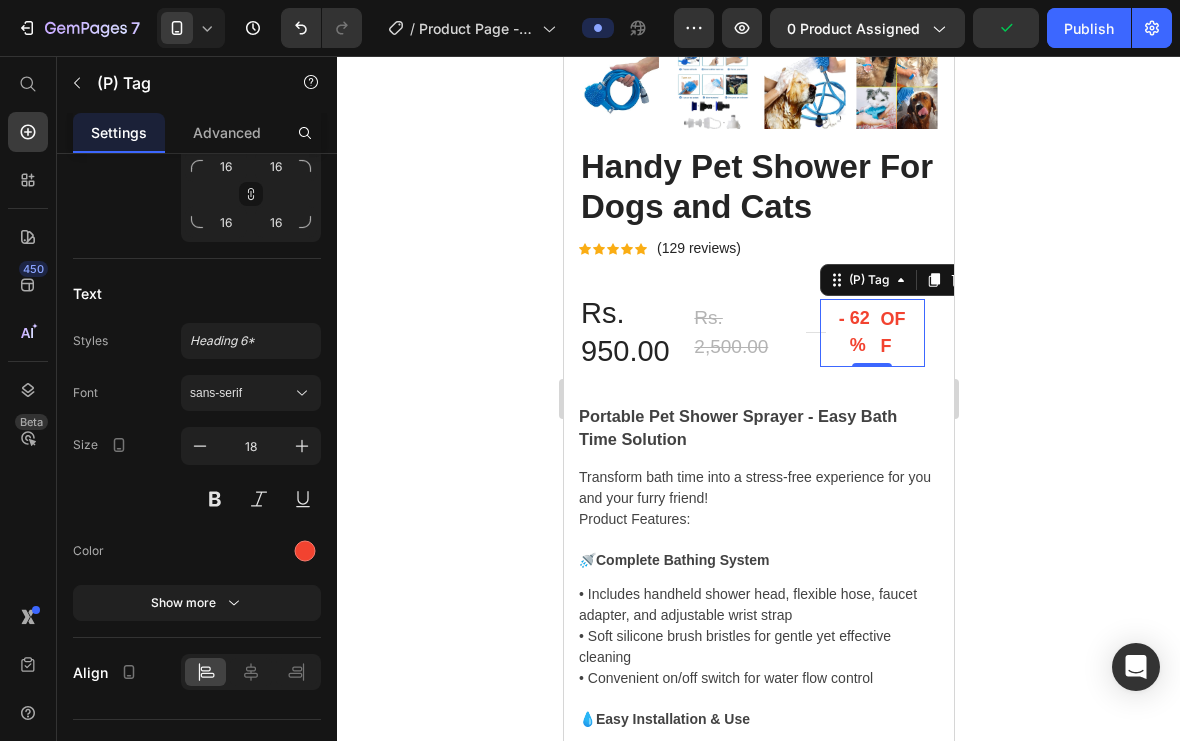 click 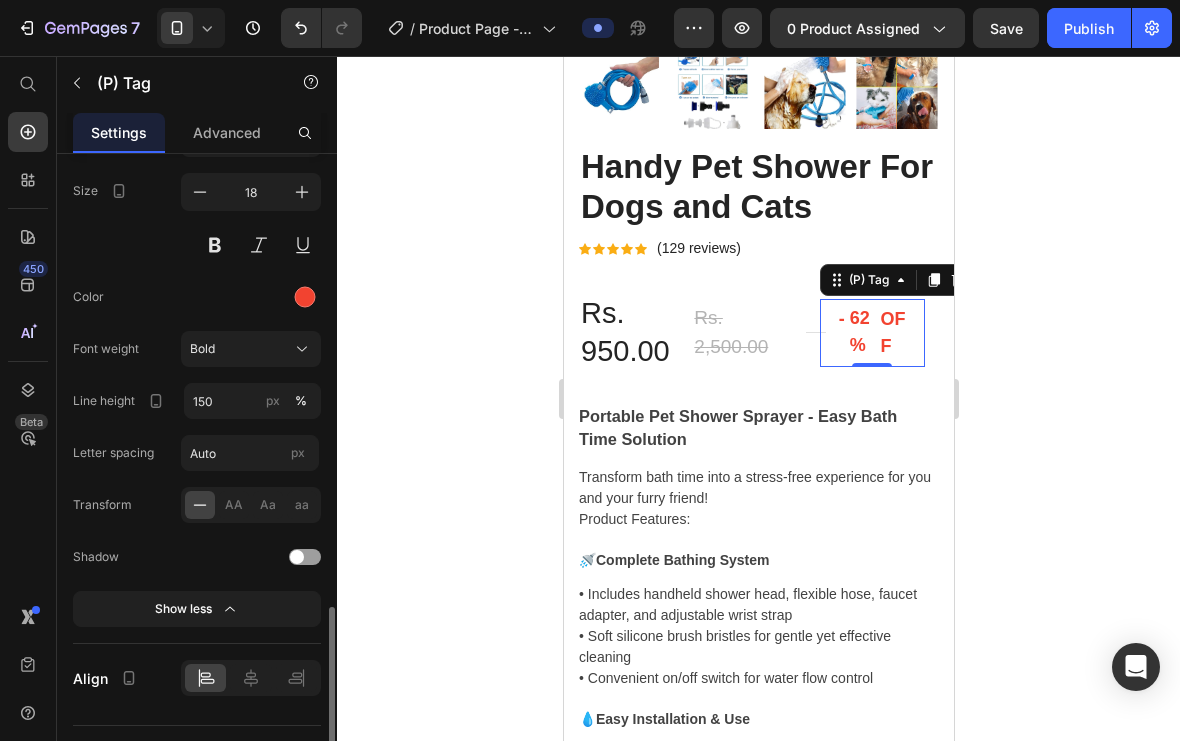 scroll, scrollTop: 1297, scrollLeft: 0, axis: vertical 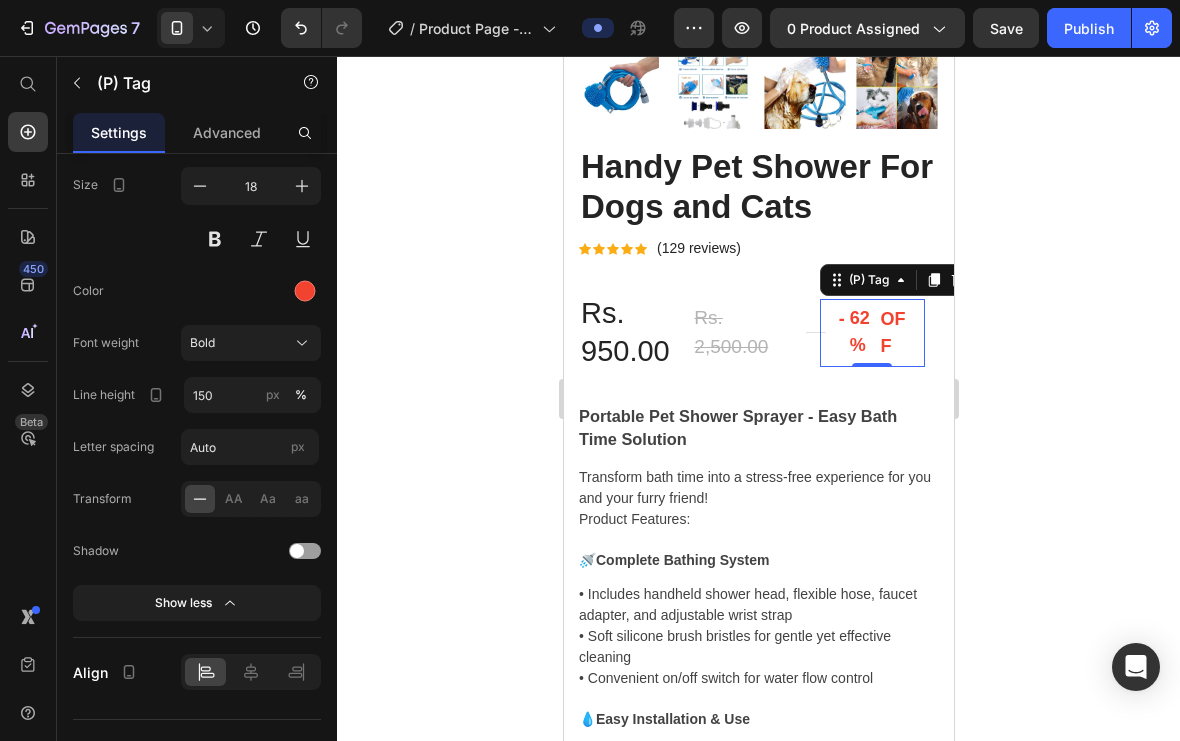 click at bounding box center [305, 291] 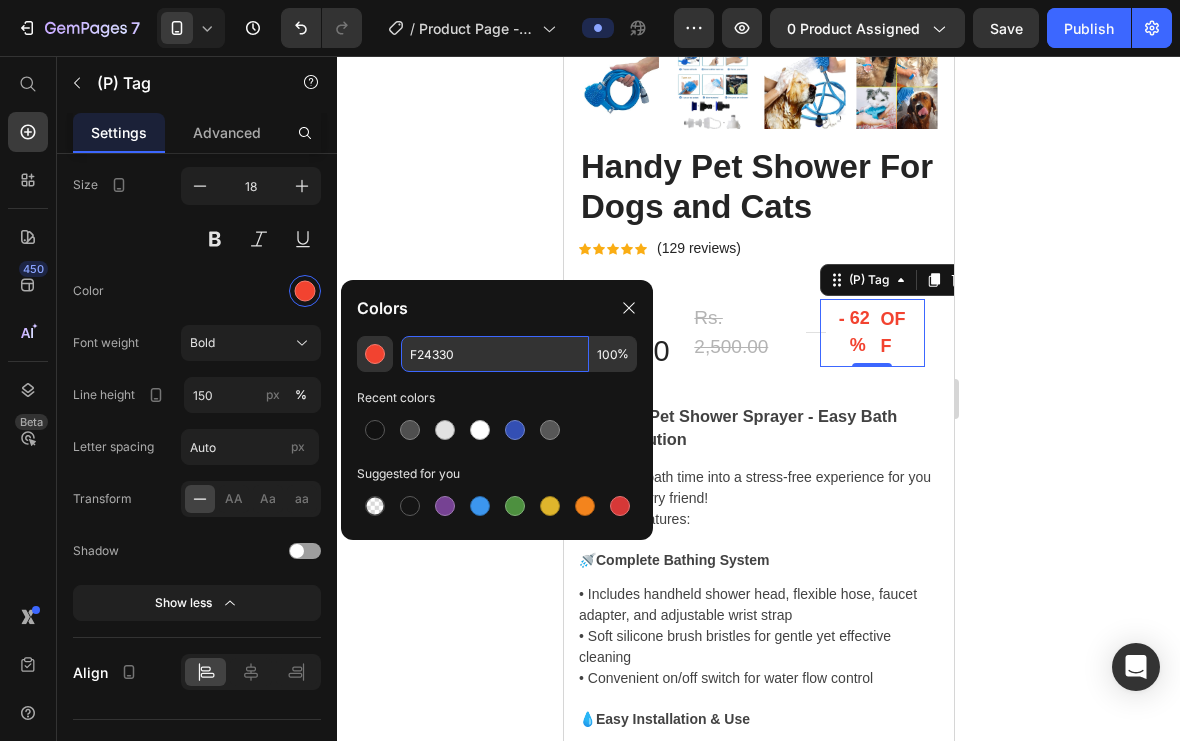 click on "F24330" at bounding box center [495, 354] 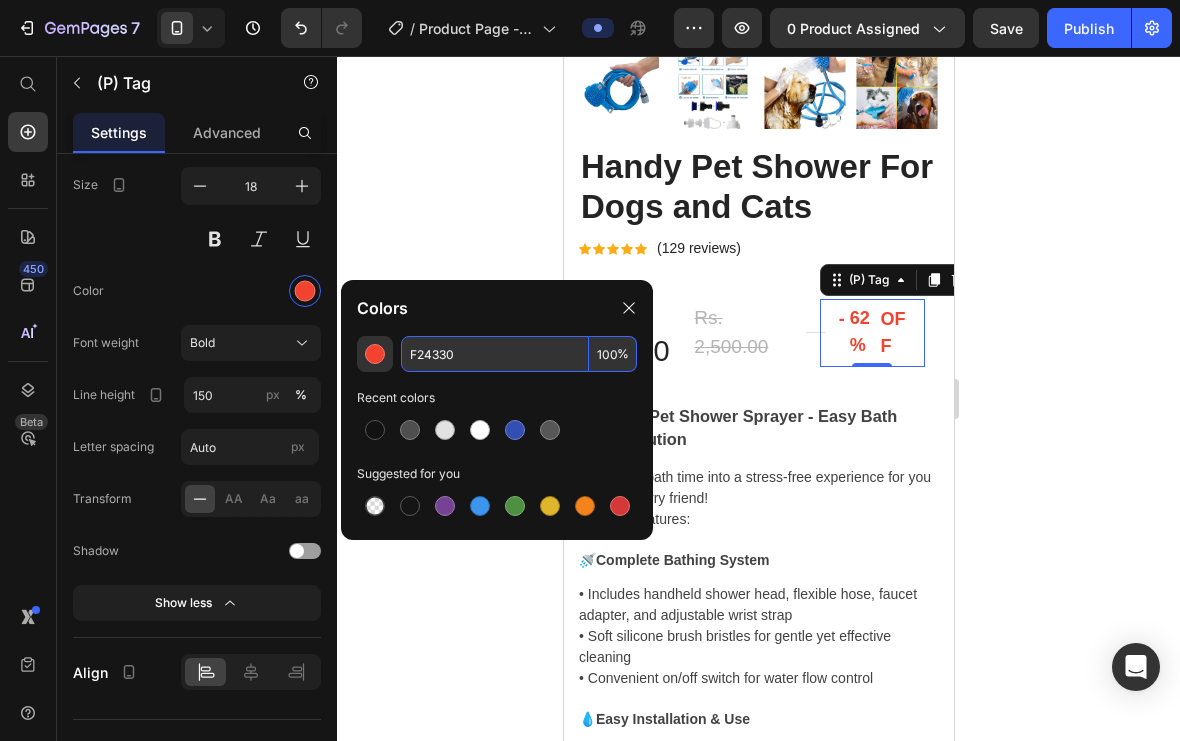 paste on "#4cbb17" 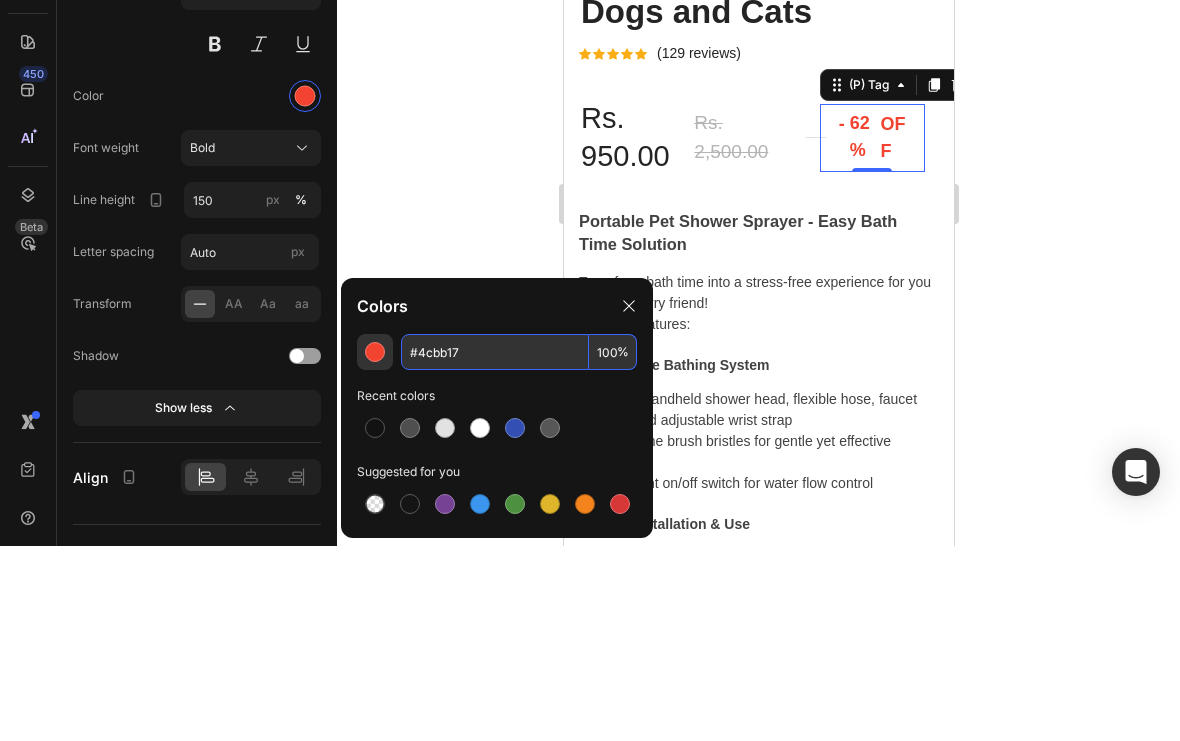 type on "4CBB17" 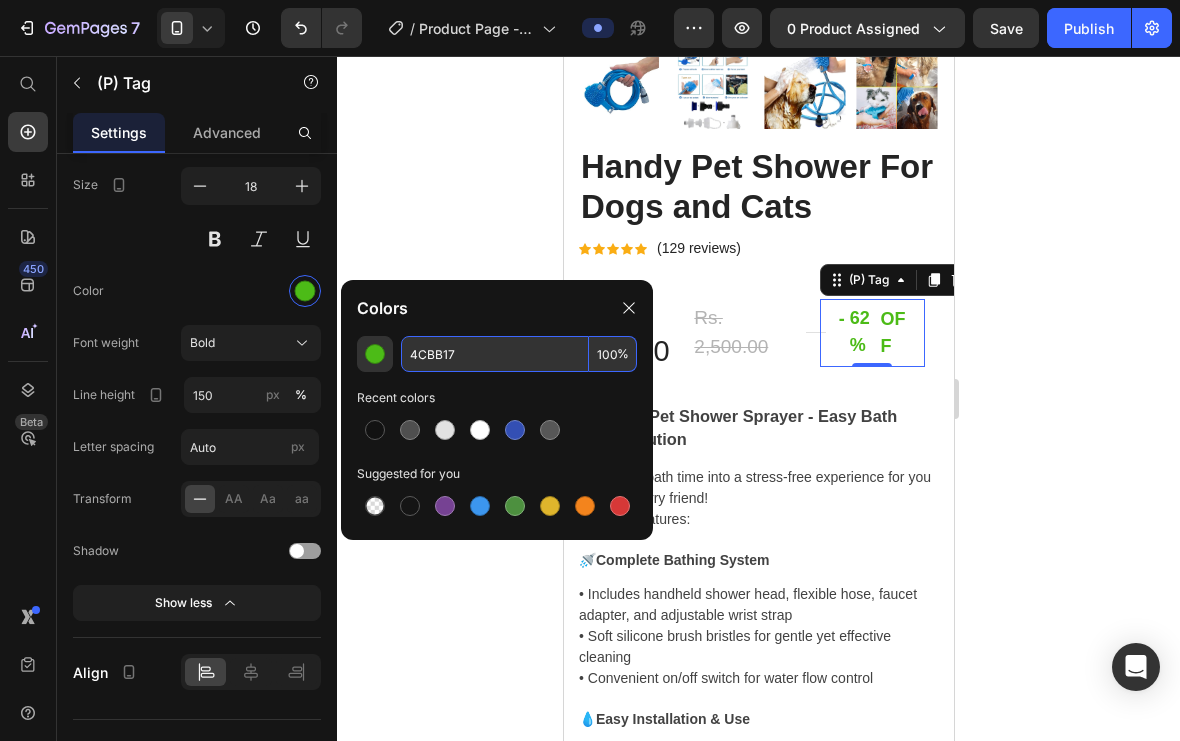 click 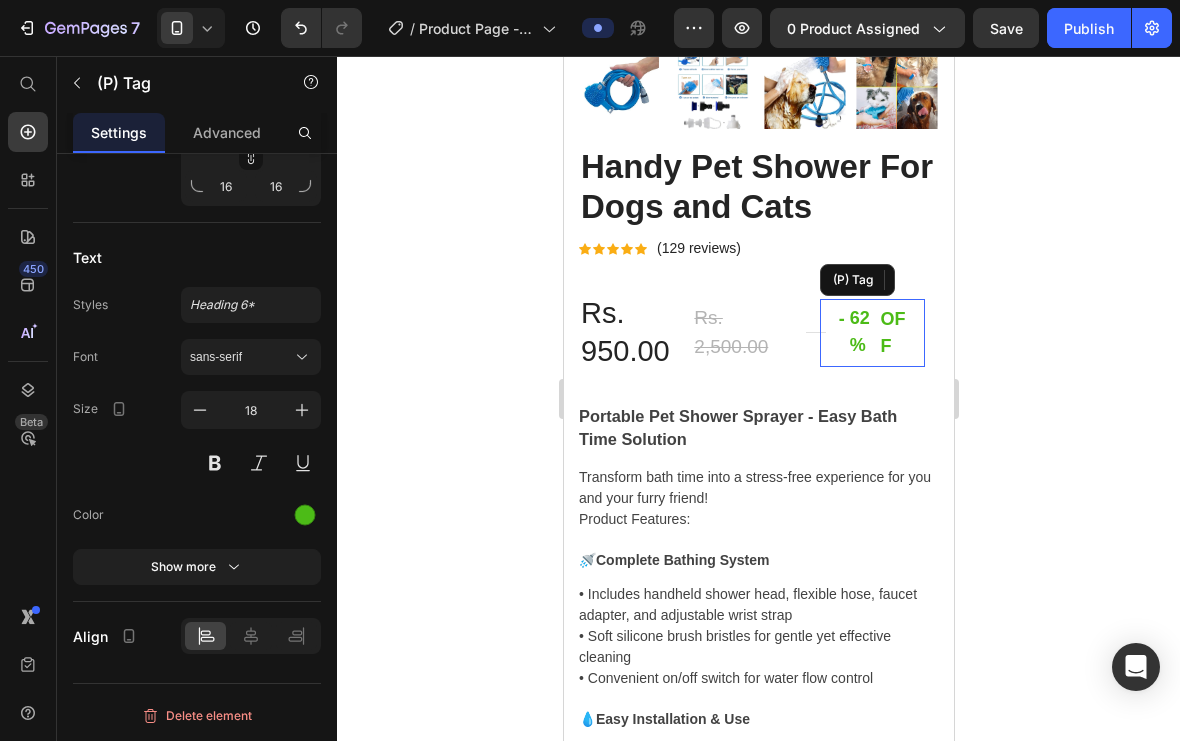 scroll, scrollTop: 837, scrollLeft: 0, axis: vertical 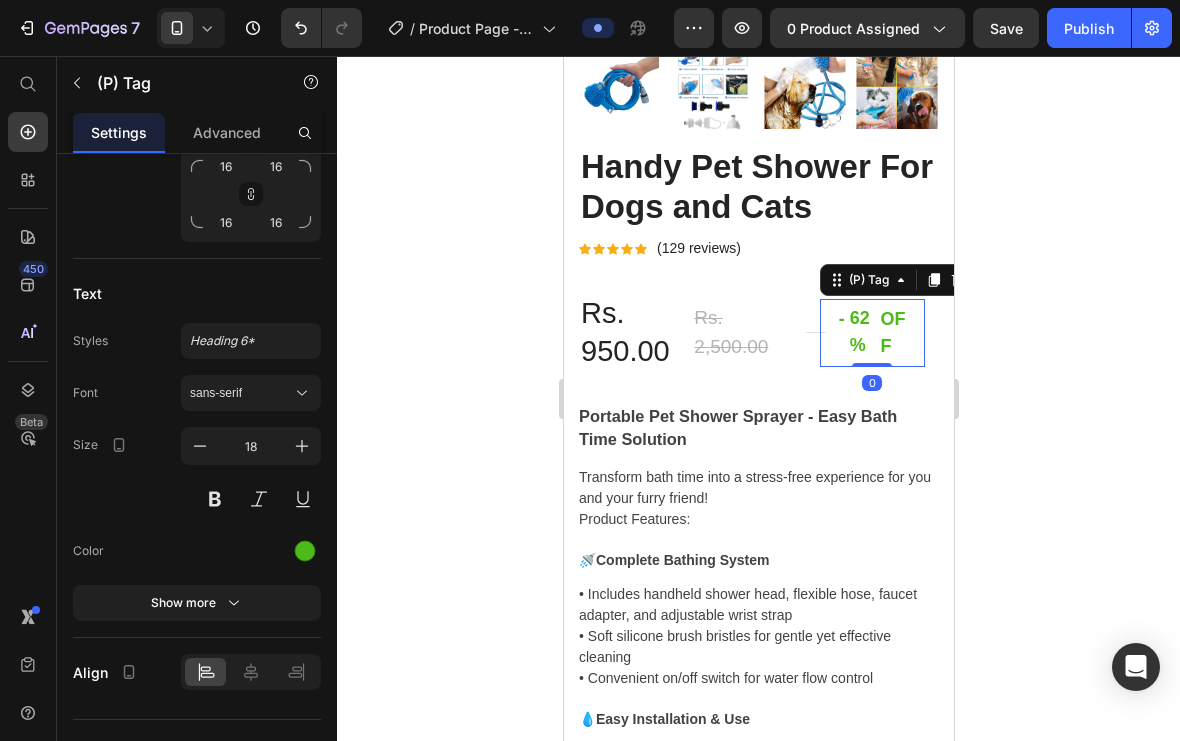 click on "OFF" at bounding box center [892, 333] 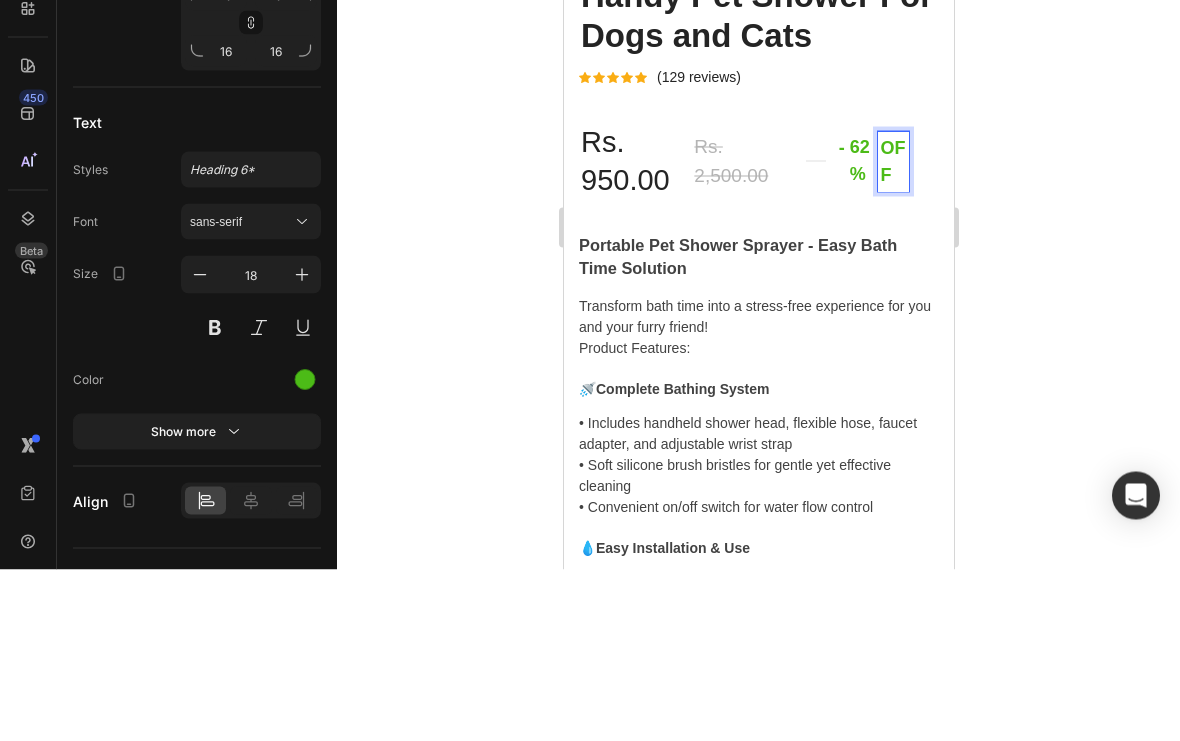 click on "OFF" at bounding box center (892, 162) 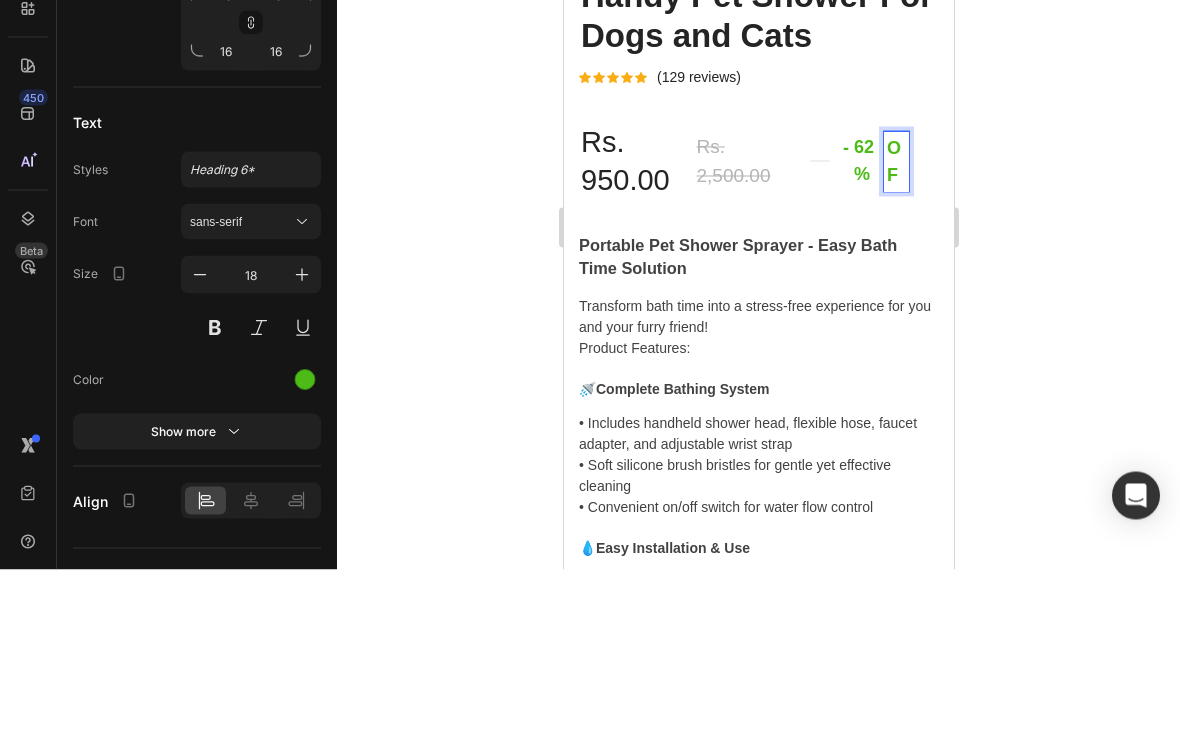 type on "OfF" 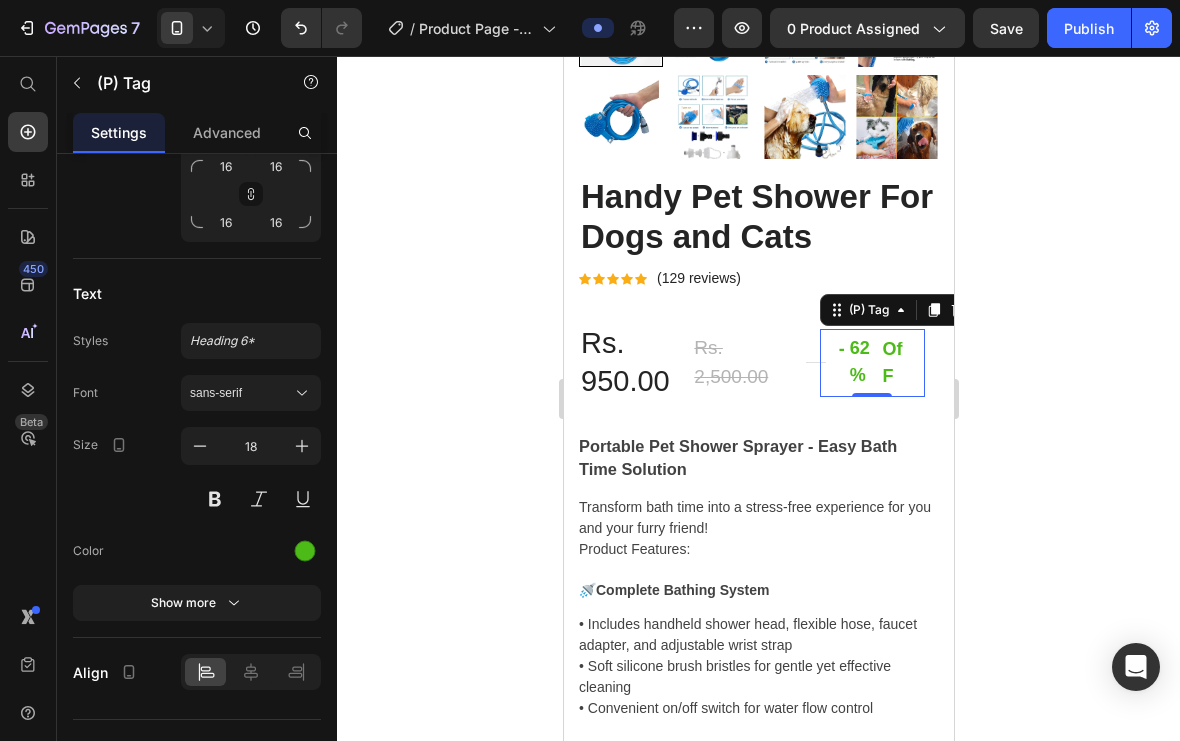 scroll, scrollTop: 536, scrollLeft: 0, axis: vertical 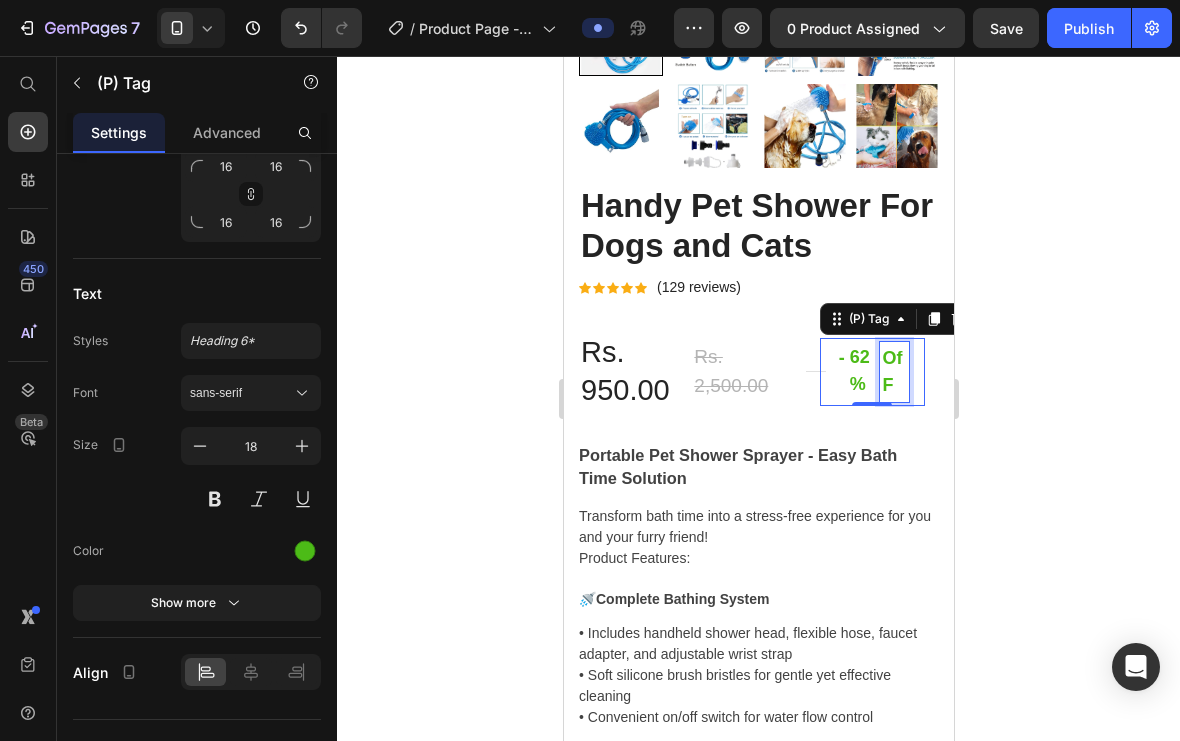 click on "Handy Pet Shower For Dogs and Cats (P) Title                Icon                Icon                Icon                Icon                Icon Icon List Hoz (129 reviews) Text block Row Rs. 950.00 (P) Price Rs. 2,500.00 (P) Price                Title Line - 62% OfF (P) Tag   0 Row Row Portable Pet Shower Sprayer - Easy Bath Time Solution
Transform bath time into a stress-free experience for you and your furry friend!
Product Features:
🚿  Complete Bathing System
•   Includes handheld shower head, flexible hose, faucet adapter, and adjustable wrist strap
•   Soft silicone brush bristles for gentle yet effective cleaning
•   Convenient on/off switch for water flow control
💧  Easy Installation & Use
•   Universal faucet adapter fits most standard taps
•   No tools required - quick screw-on connection
•   Adjustable wrist strap keeps device secure during use
🐕  Pet-Friendly Design
•   Gentle water pressure perfect for sensitive pets" at bounding box center [758, 1308] 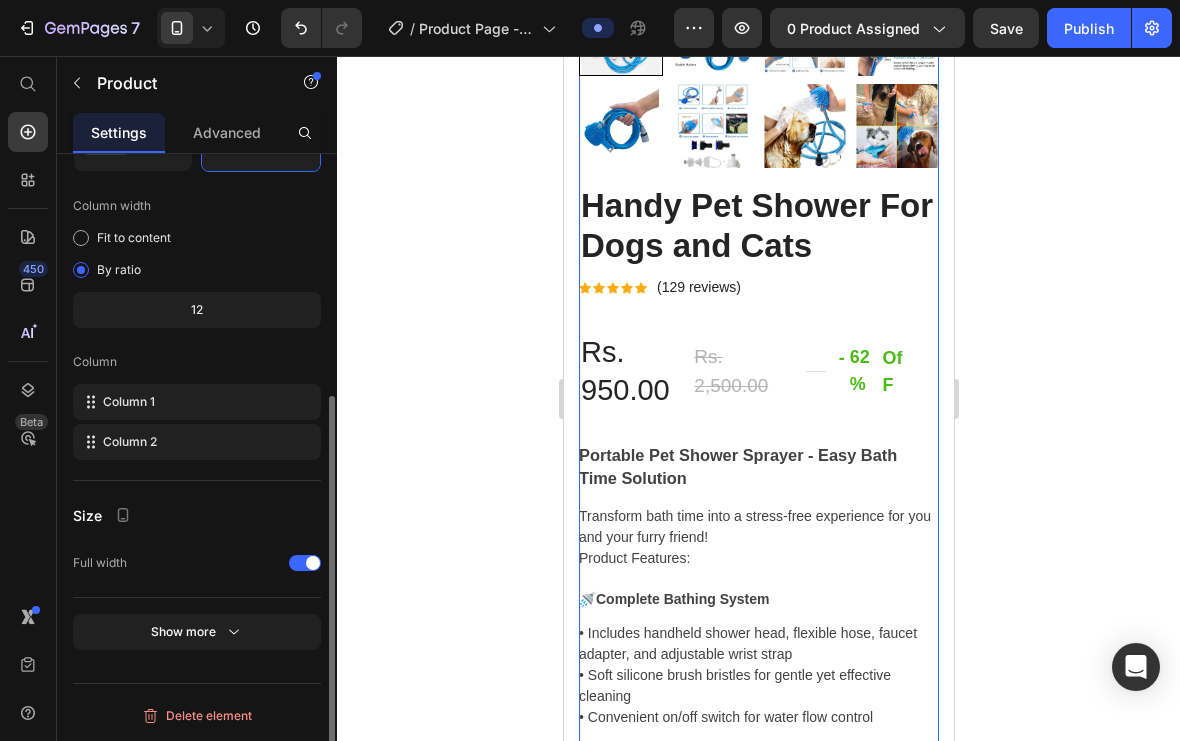 scroll, scrollTop: 0, scrollLeft: 0, axis: both 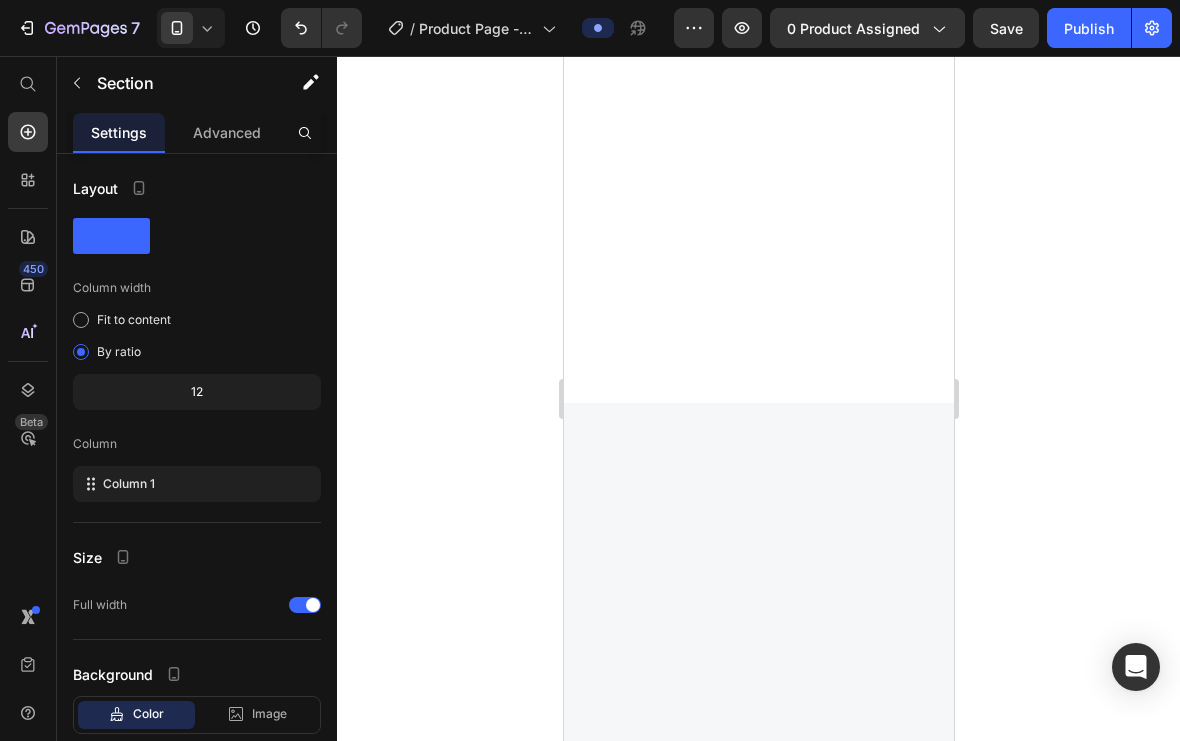 click at bounding box center (758, 53) 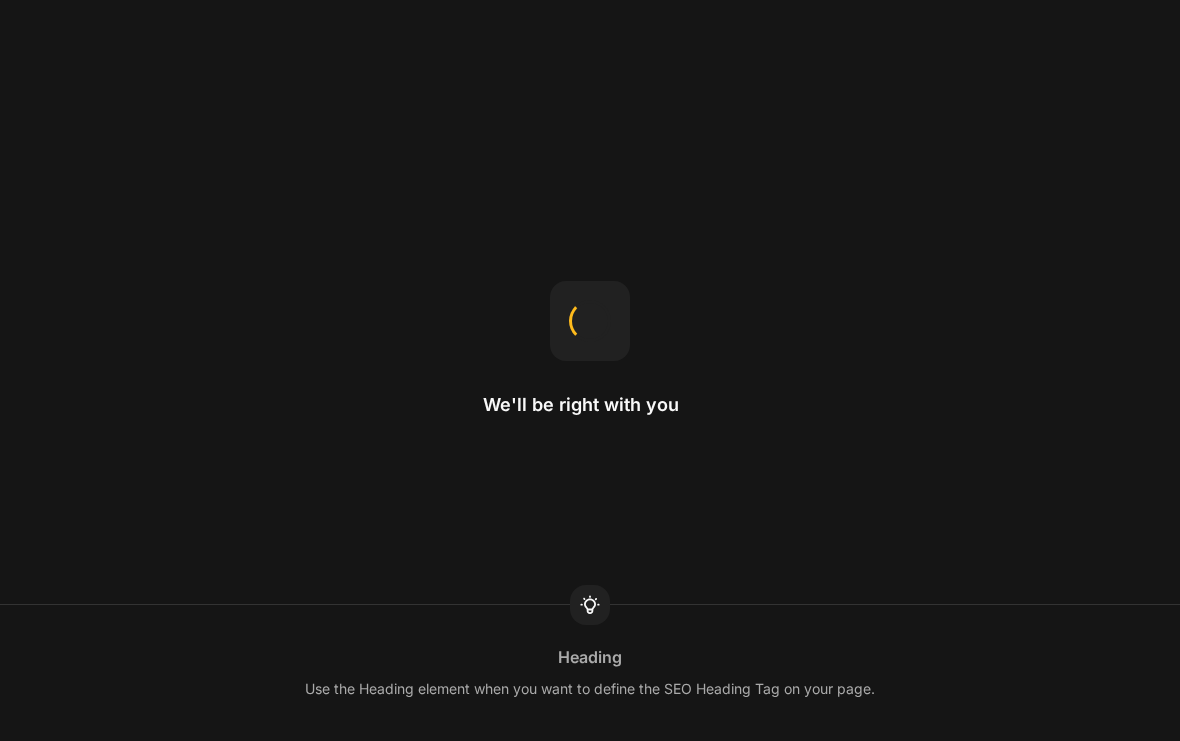 scroll, scrollTop: 0, scrollLeft: 0, axis: both 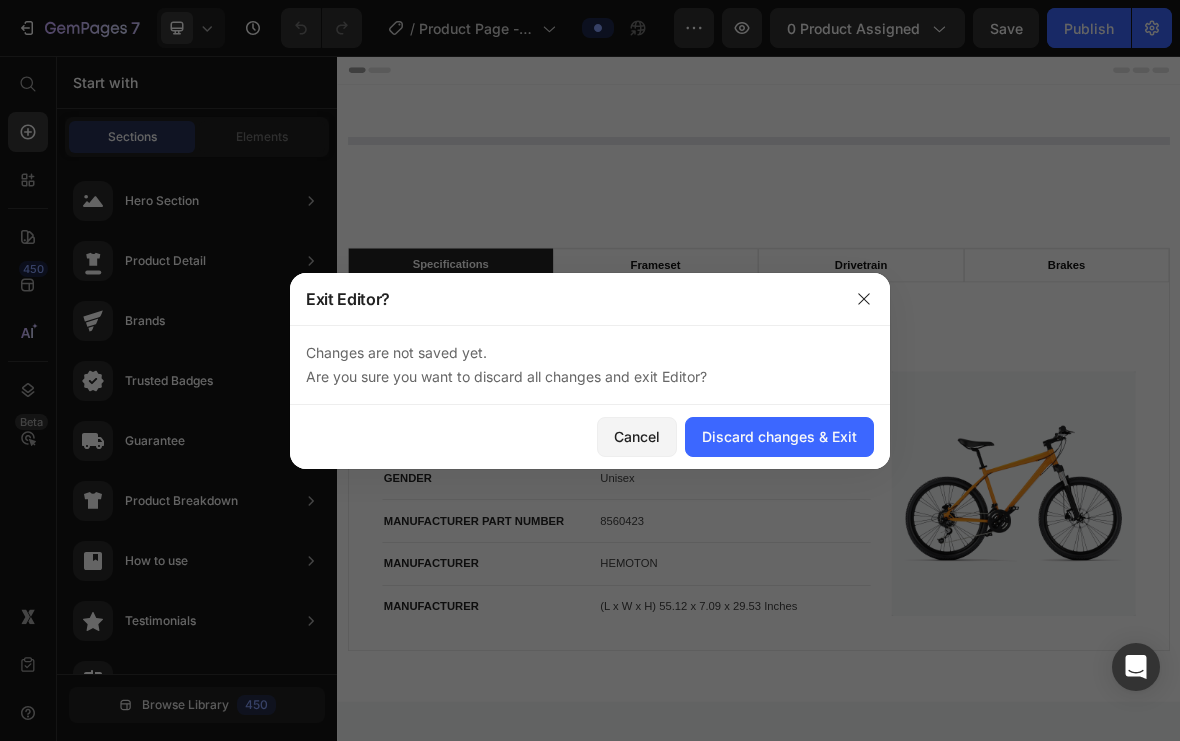 click on "Cancel" at bounding box center (637, 436) 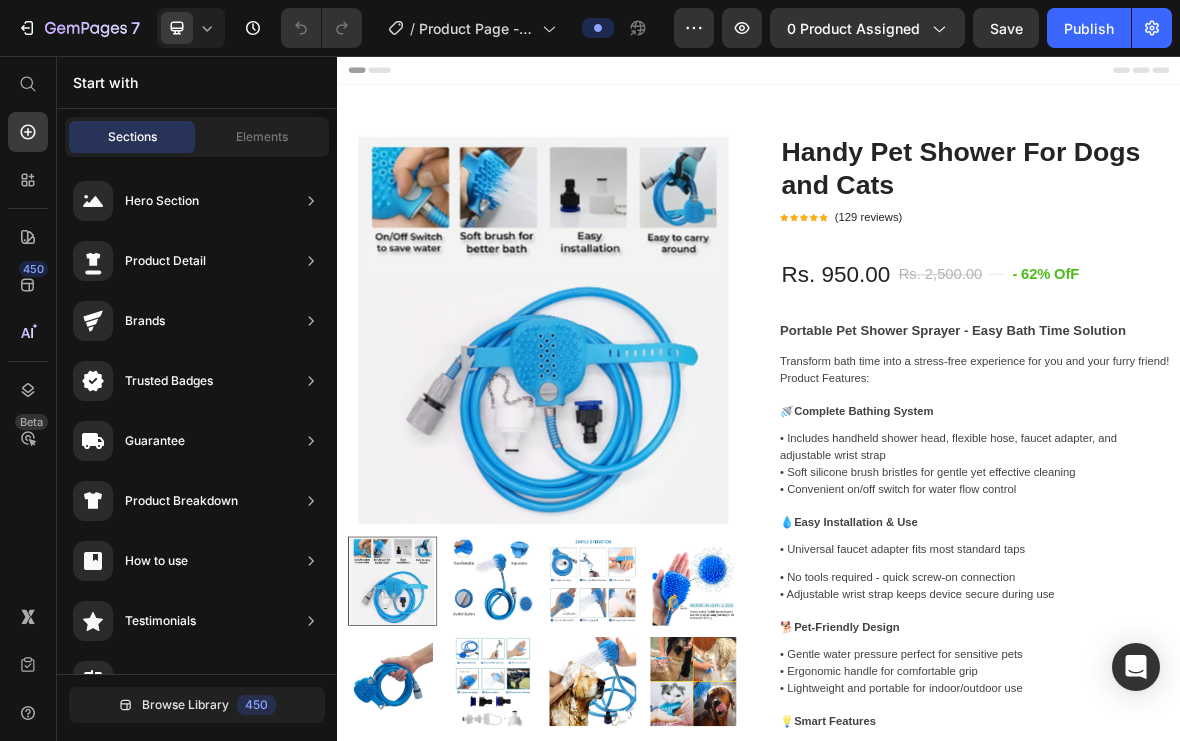 click 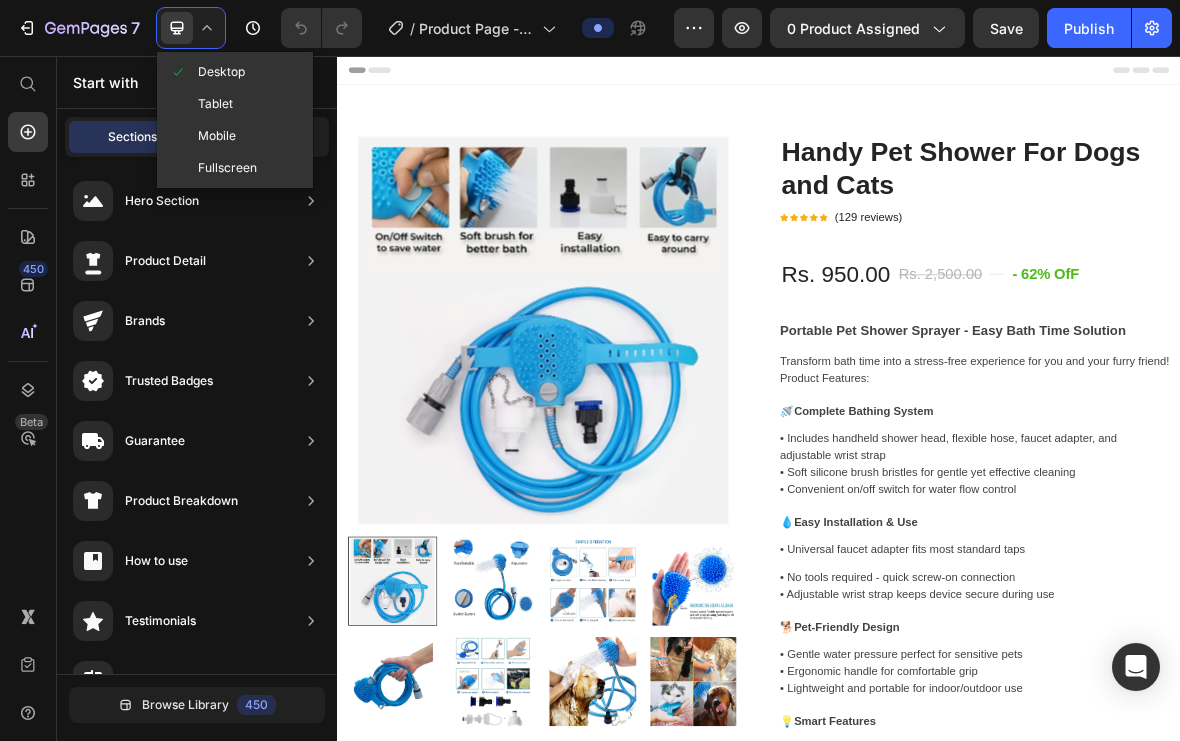 click on "Tablet" 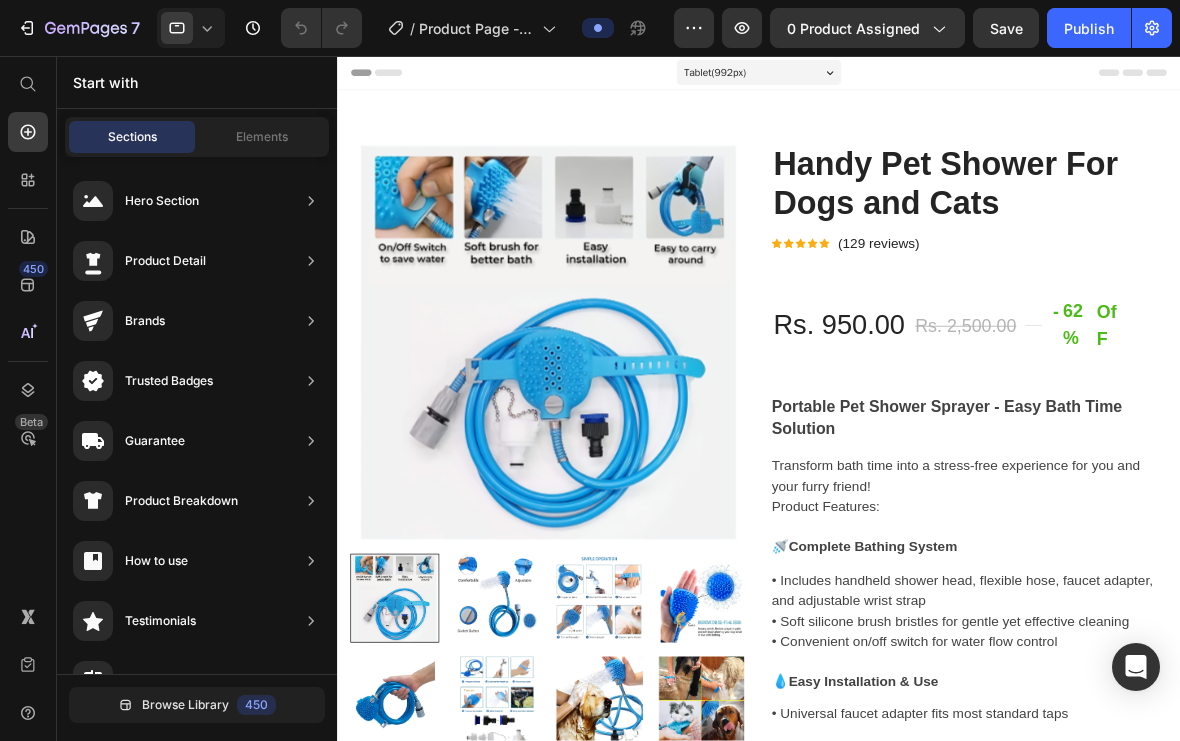 click 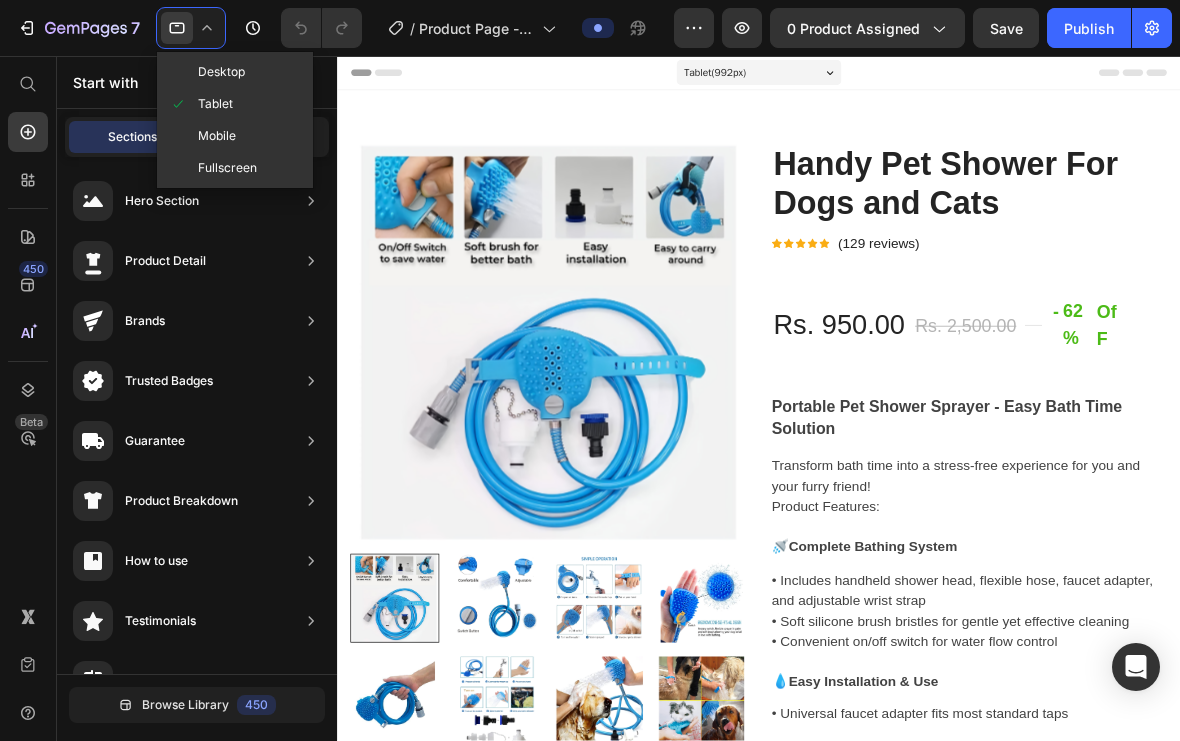 click on "Mobile" 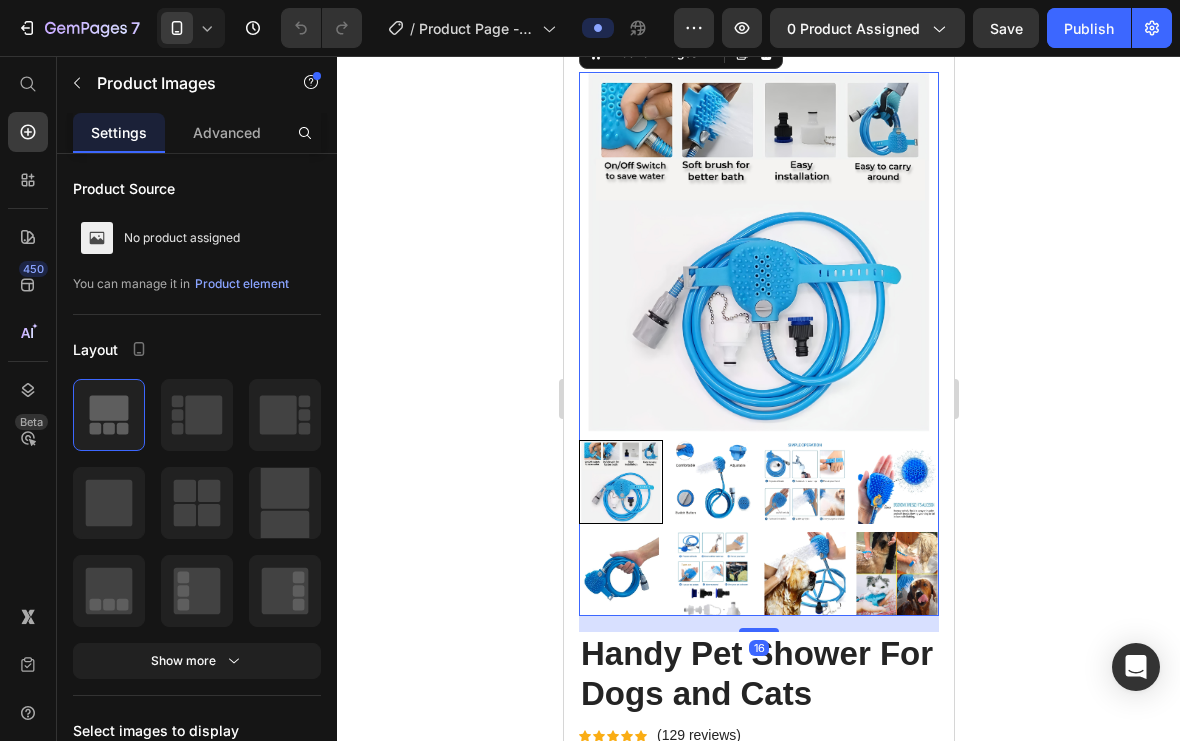 scroll, scrollTop: 87, scrollLeft: 0, axis: vertical 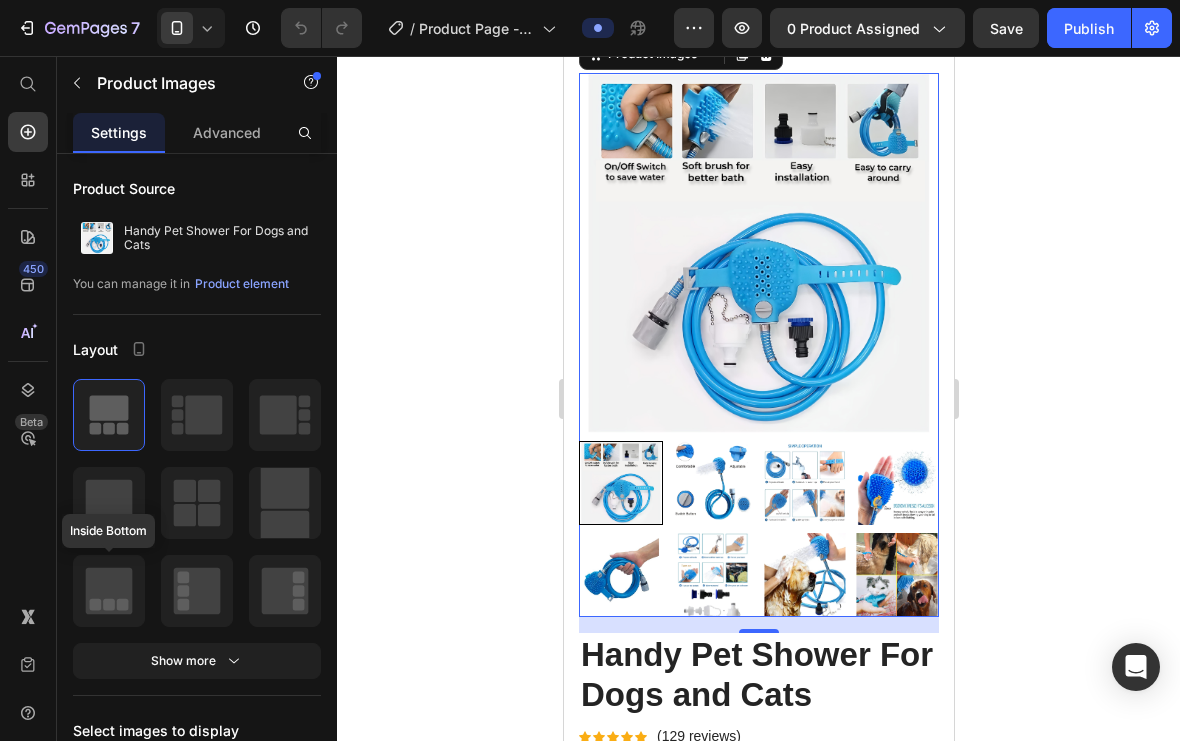 click 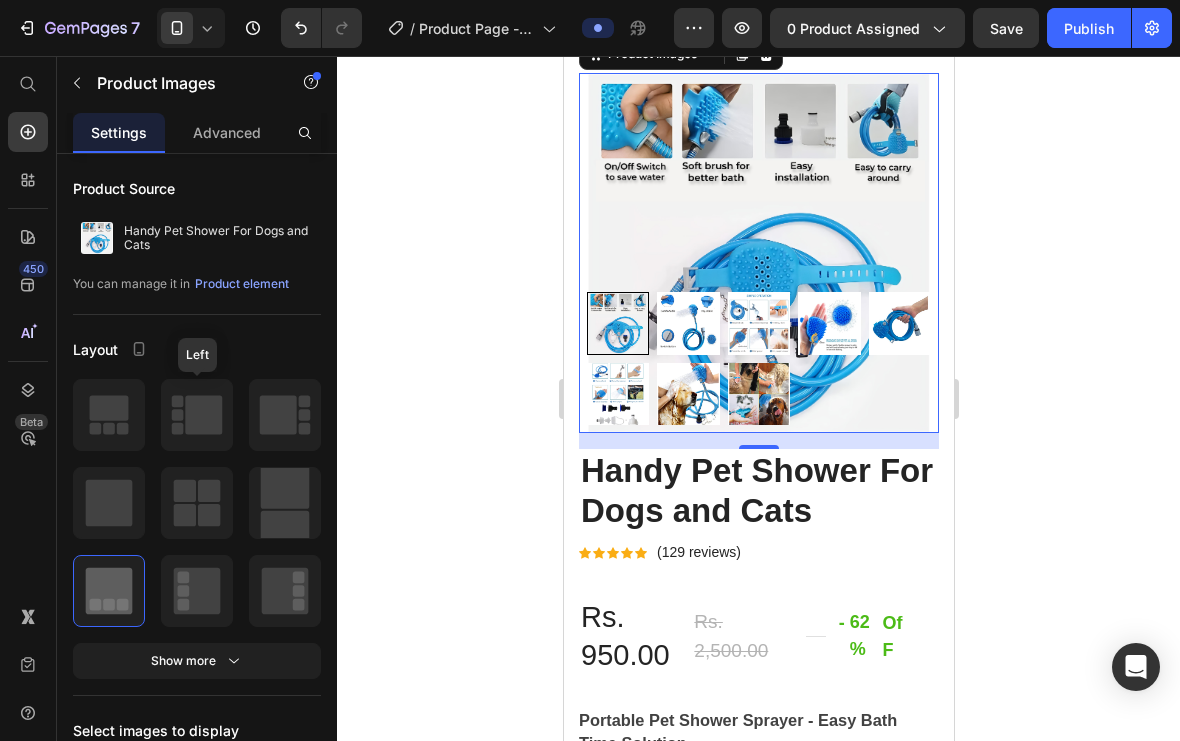 click 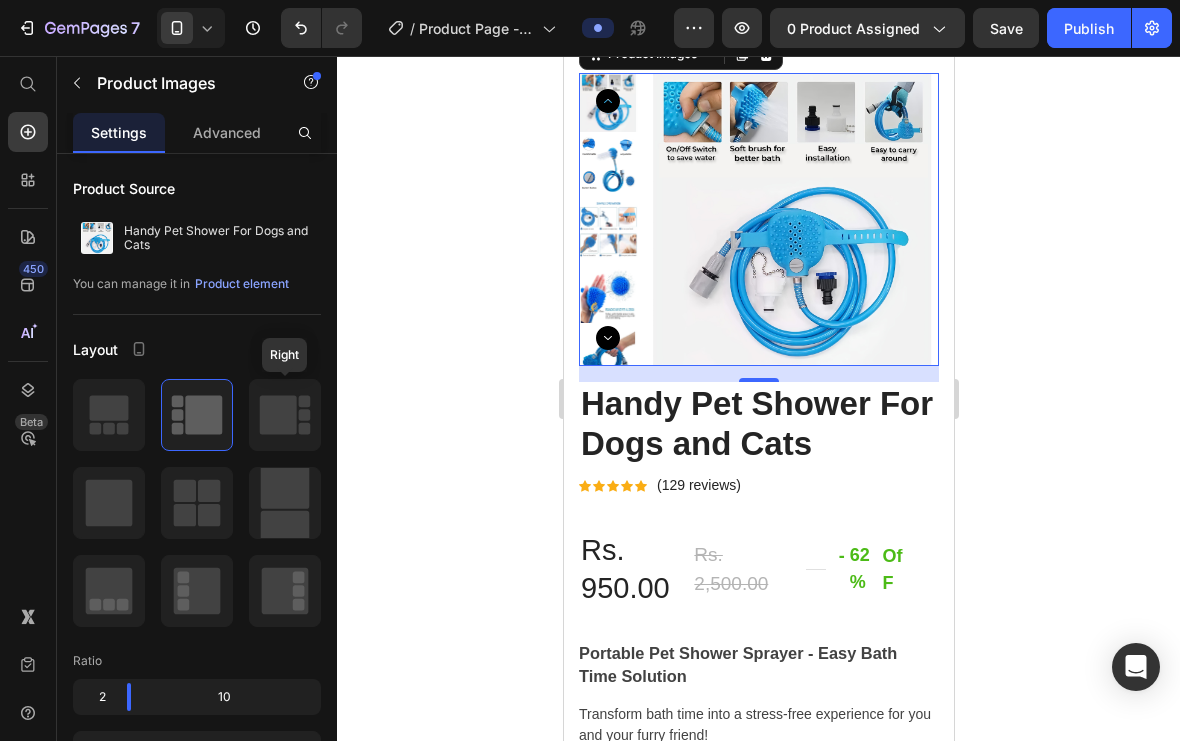 click 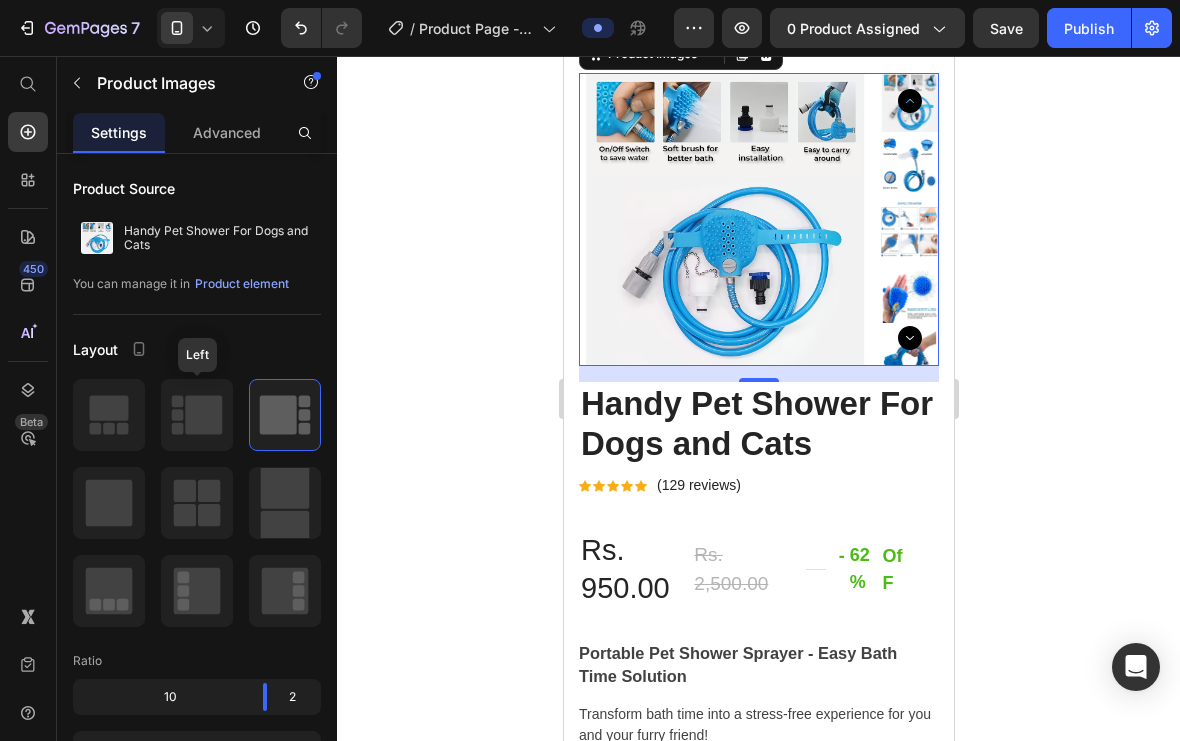 click 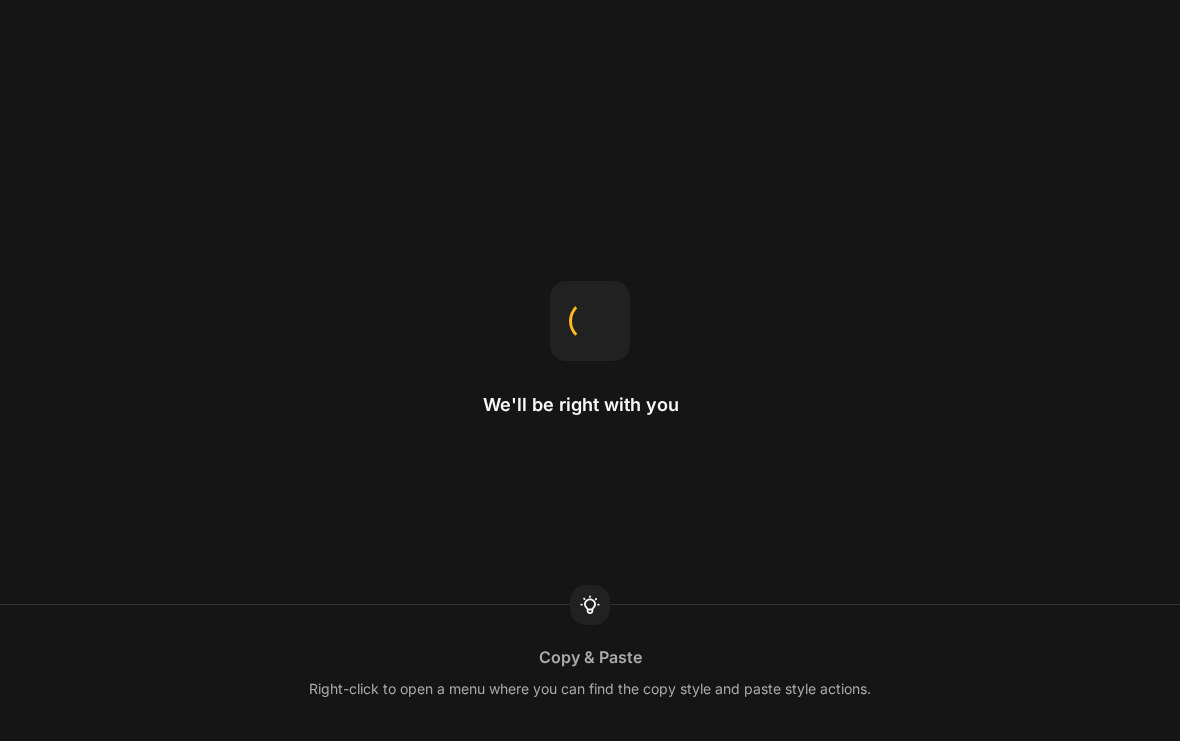 scroll, scrollTop: 0, scrollLeft: 0, axis: both 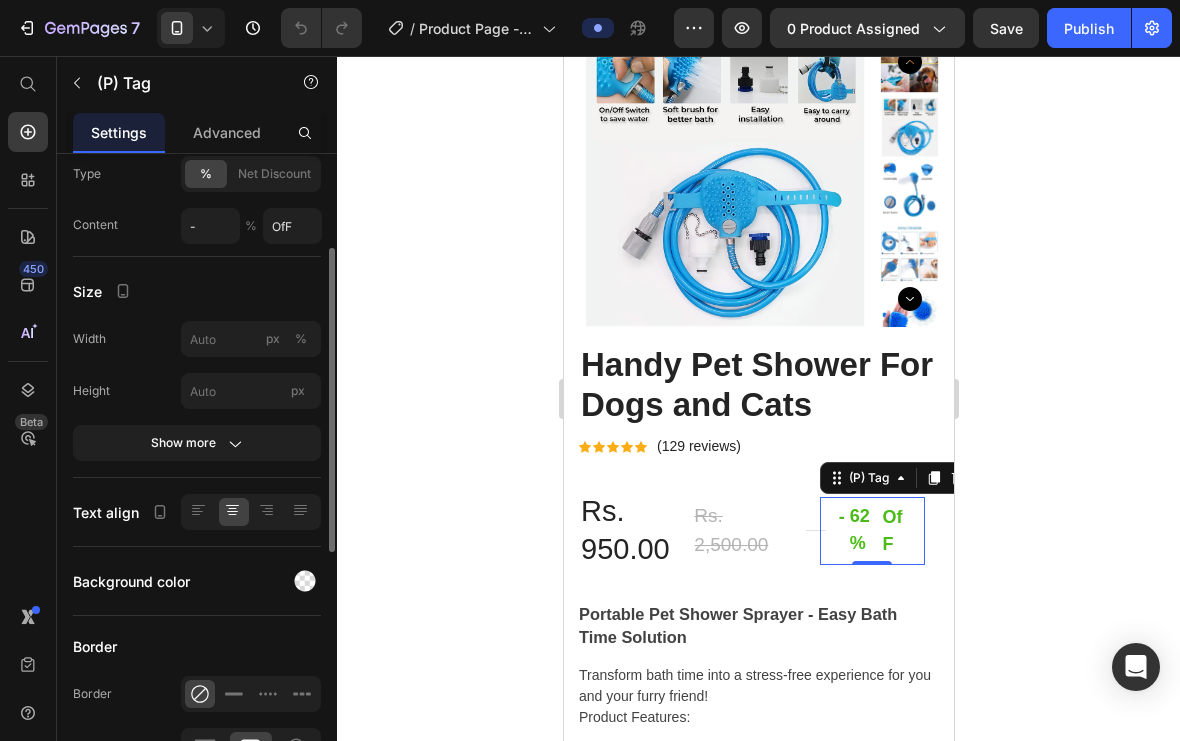 click on "Show more" 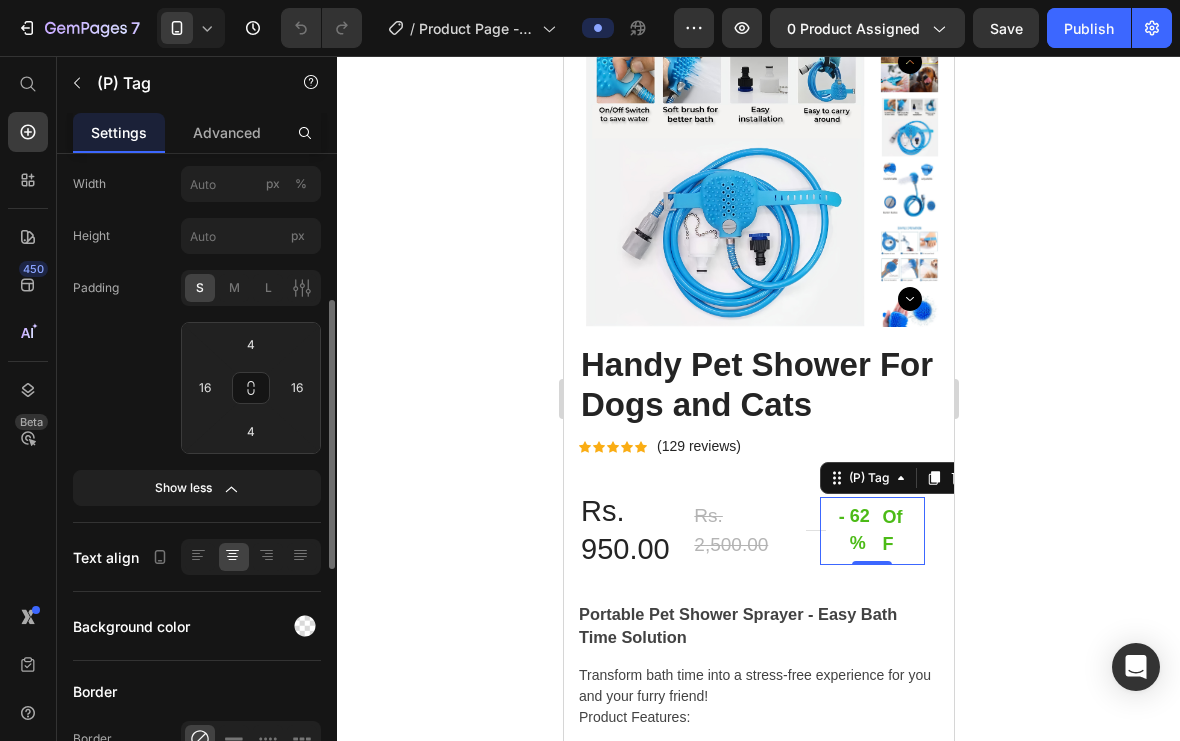 scroll, scrollTop: 367, scrollLeft: 0, axis: vertical 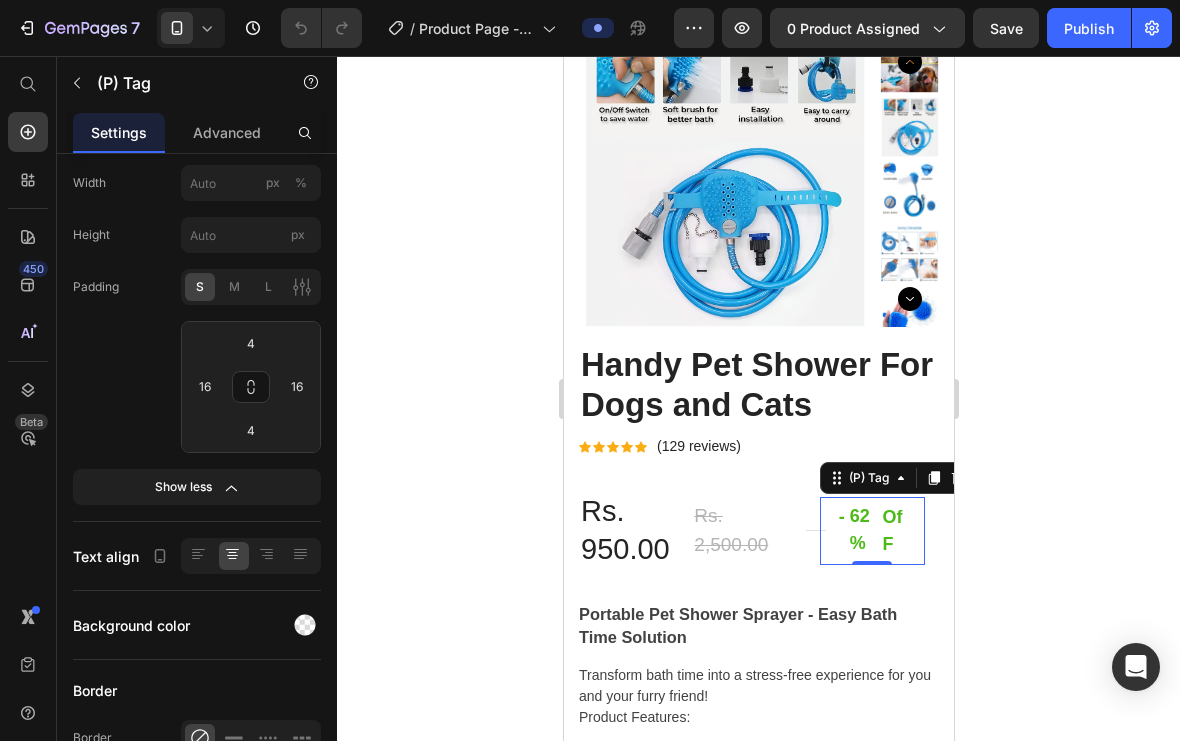 click on "L" 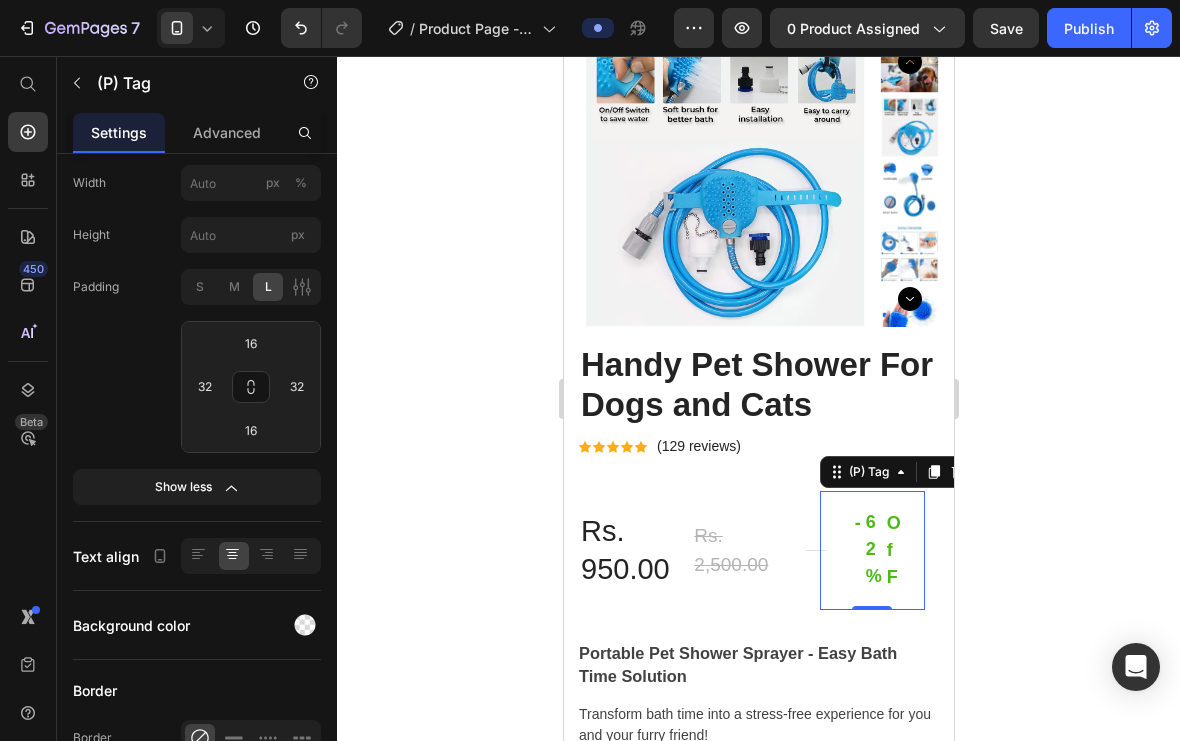 click on "S" 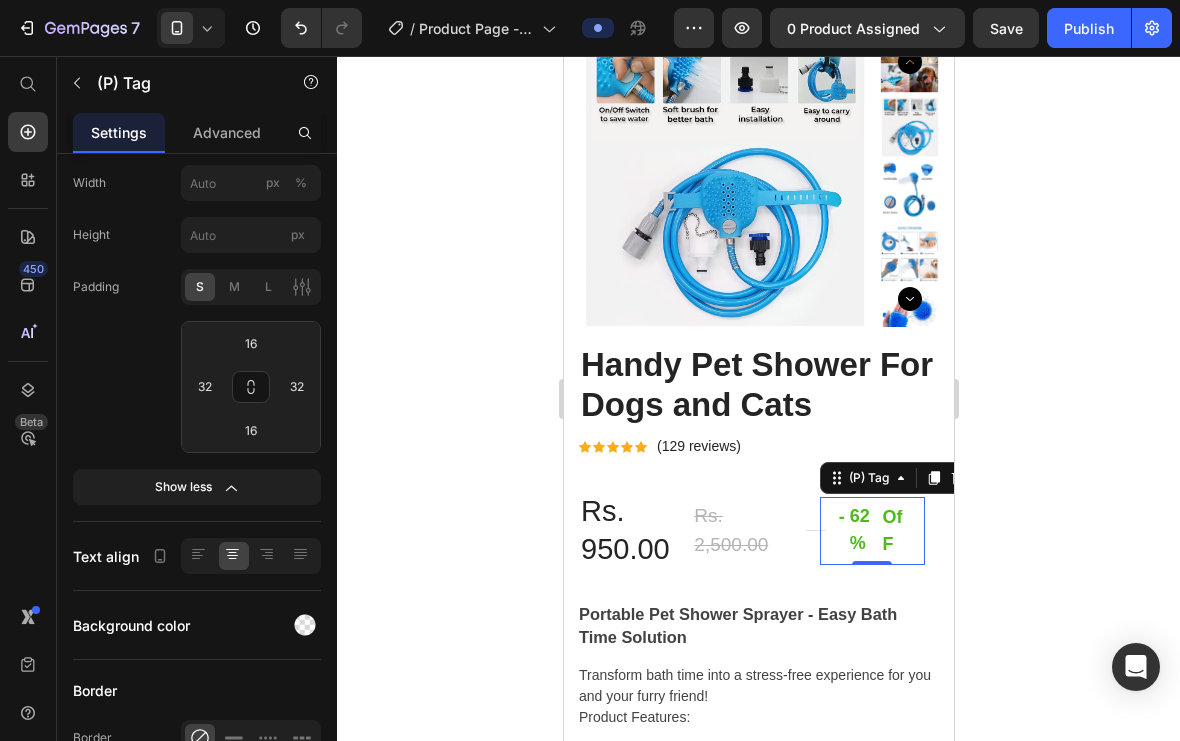 type on "4" 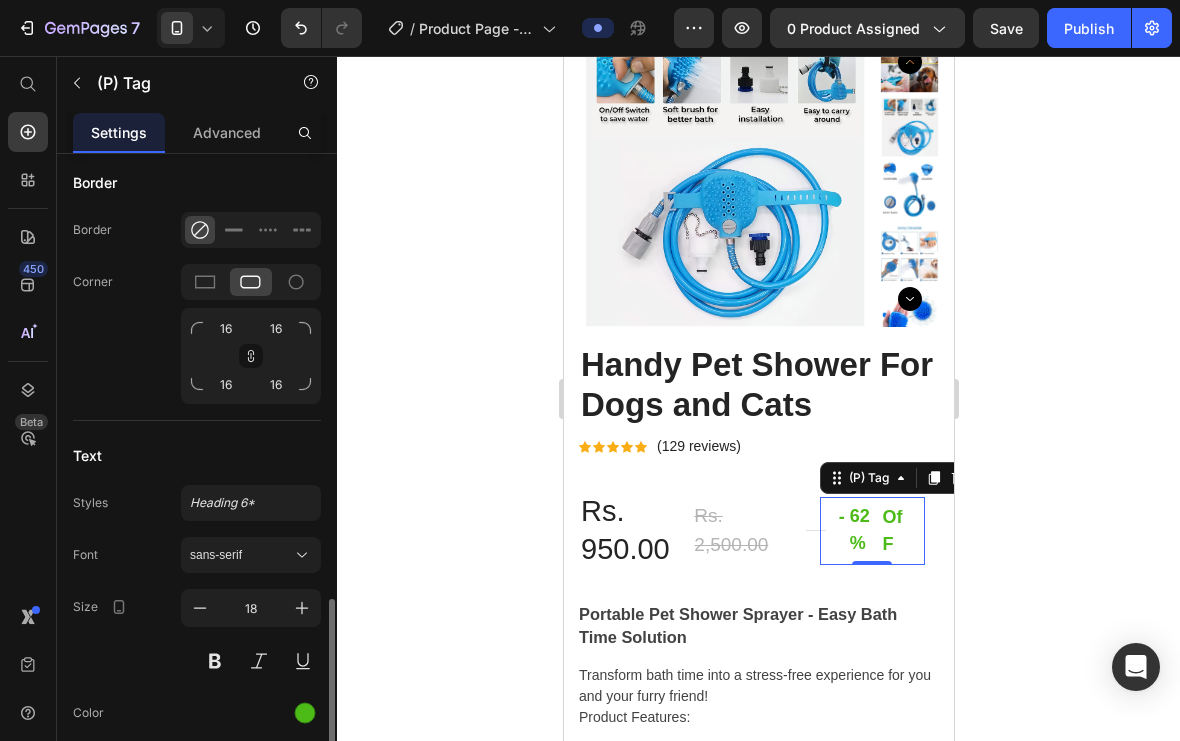 scroll, scrollTop: 954, scrollLeft: 0, axis: vertical 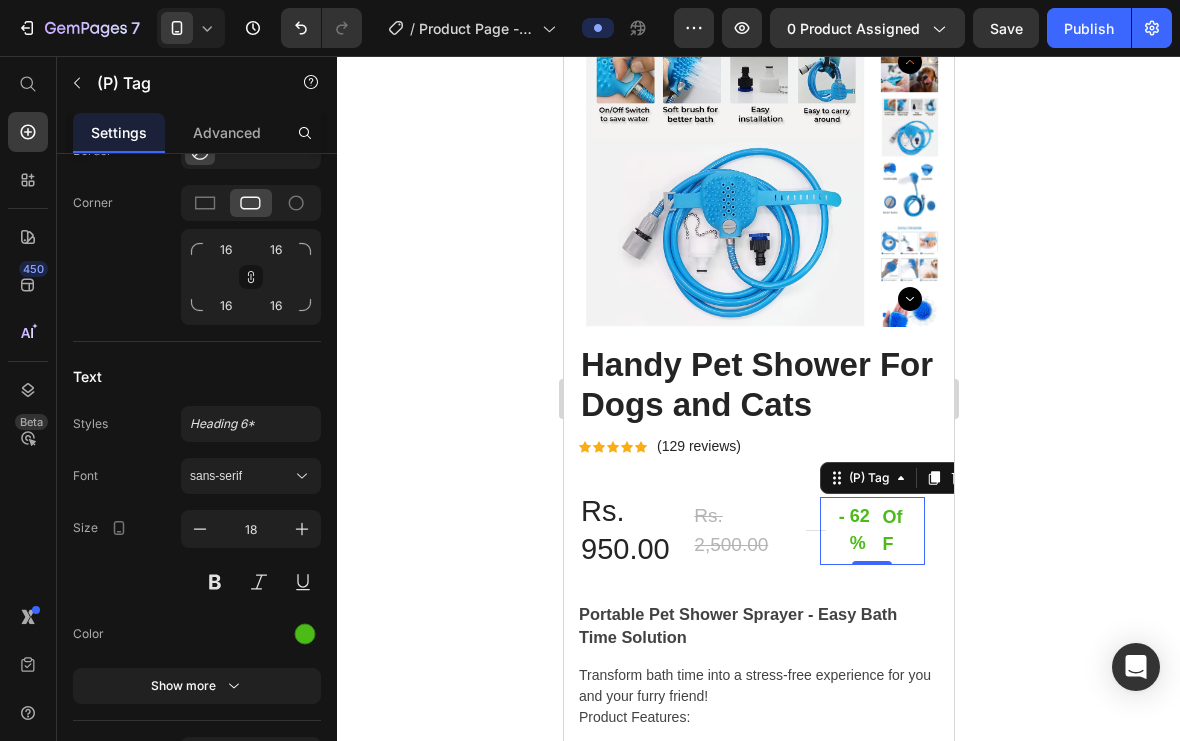 click on "Heading 6*" at bounding box center [239, 424] 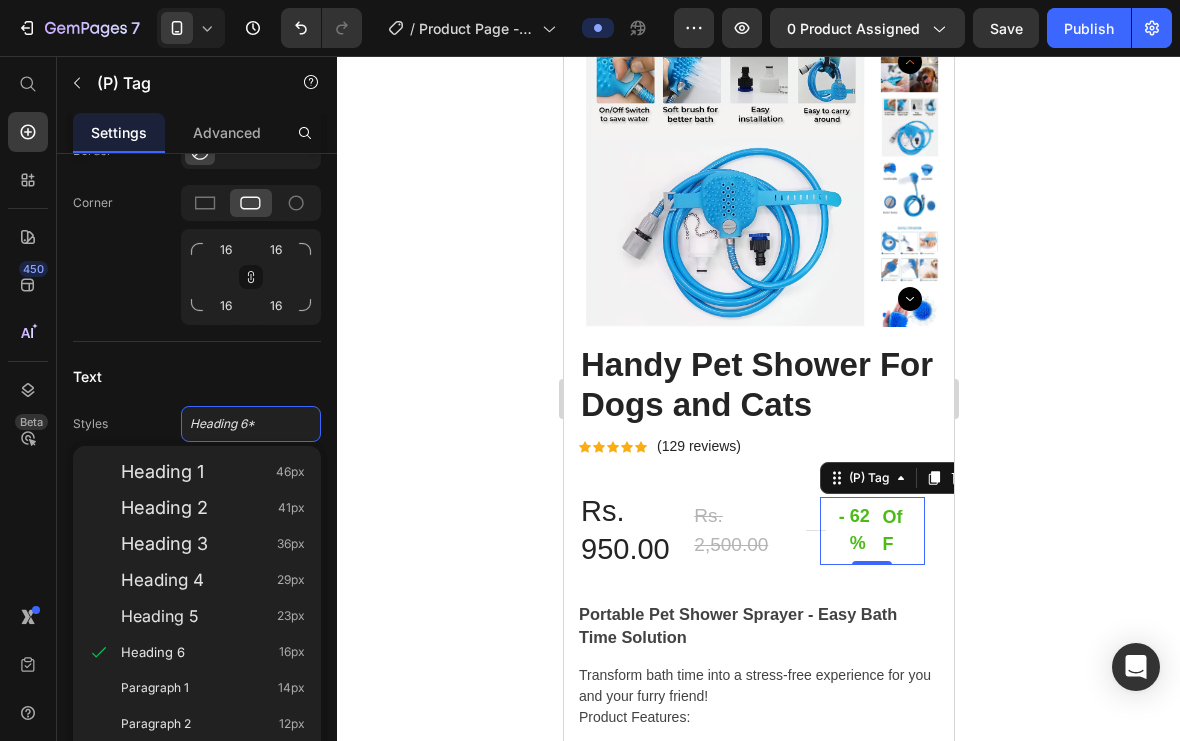 click on "Heading 4" at bounding box center (162, 580) 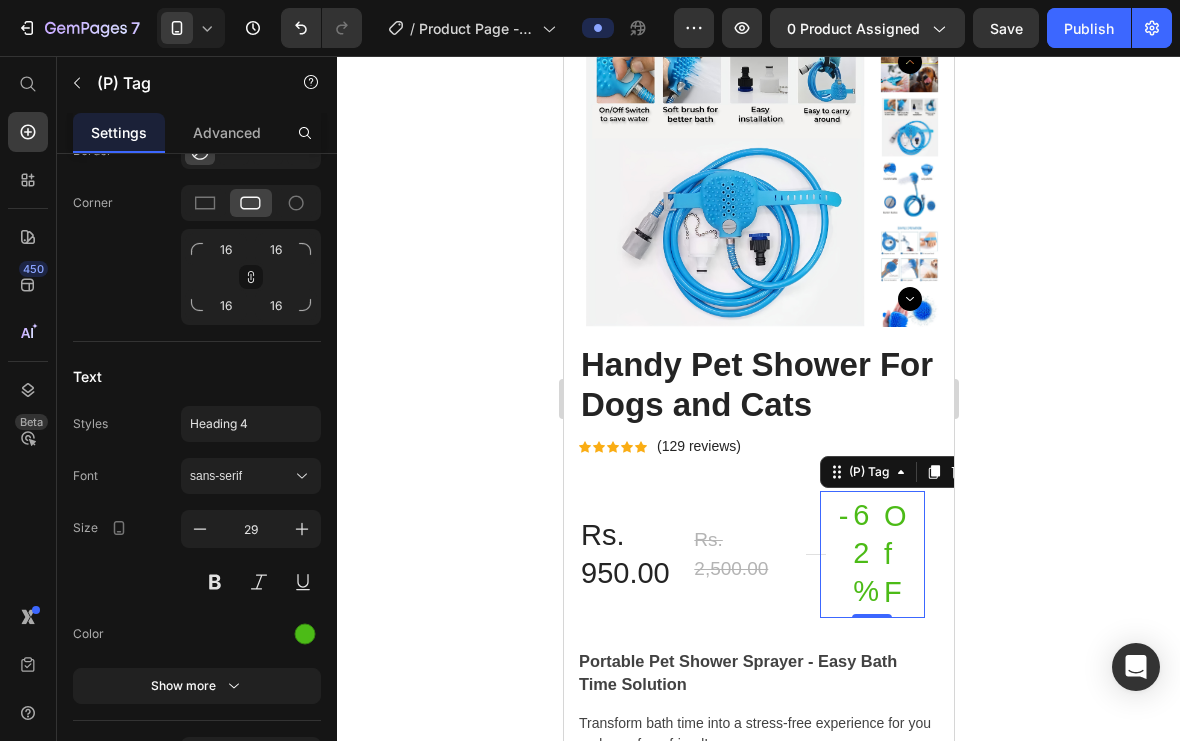 click on "Heading 4" at bounding box center (239, 424) 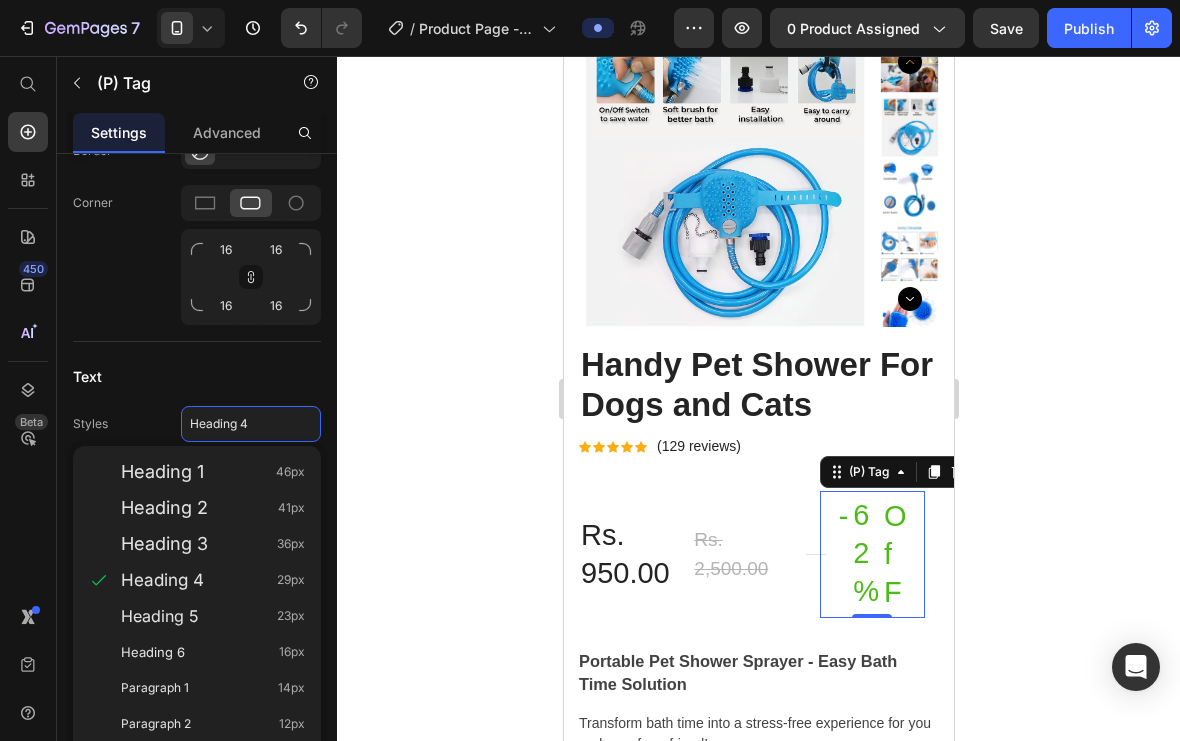 type on "16" 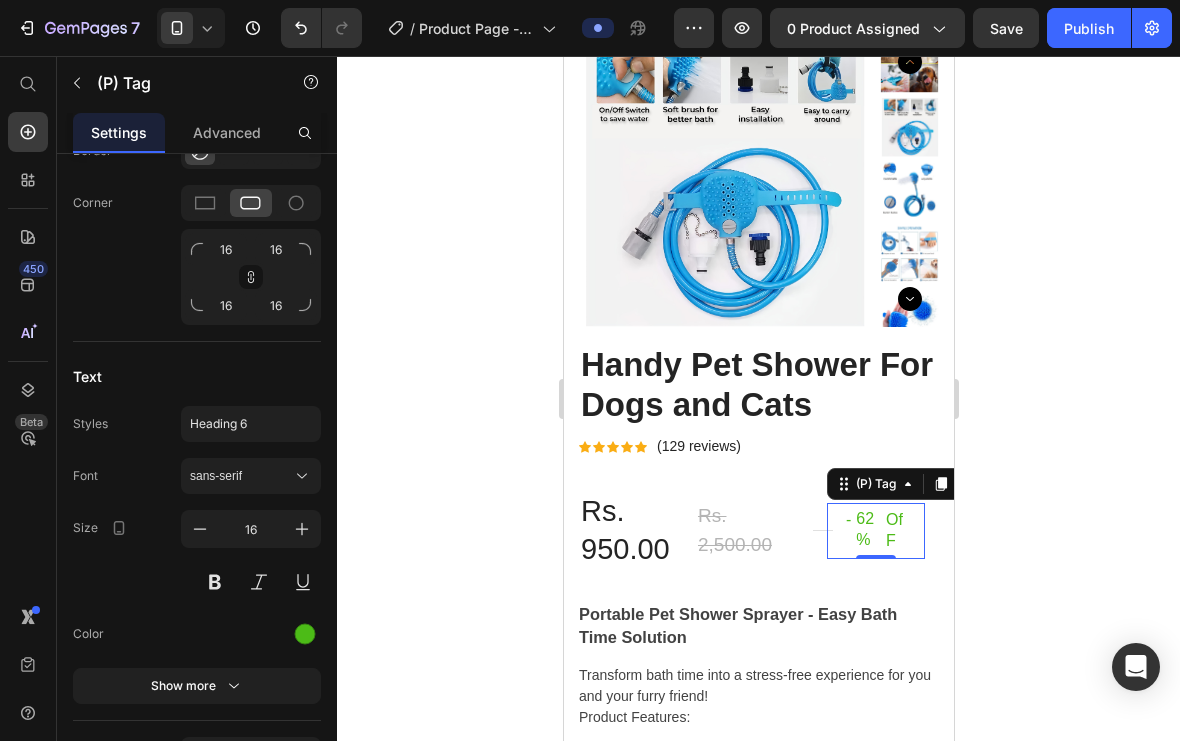 click at bounding box center [215, 582] 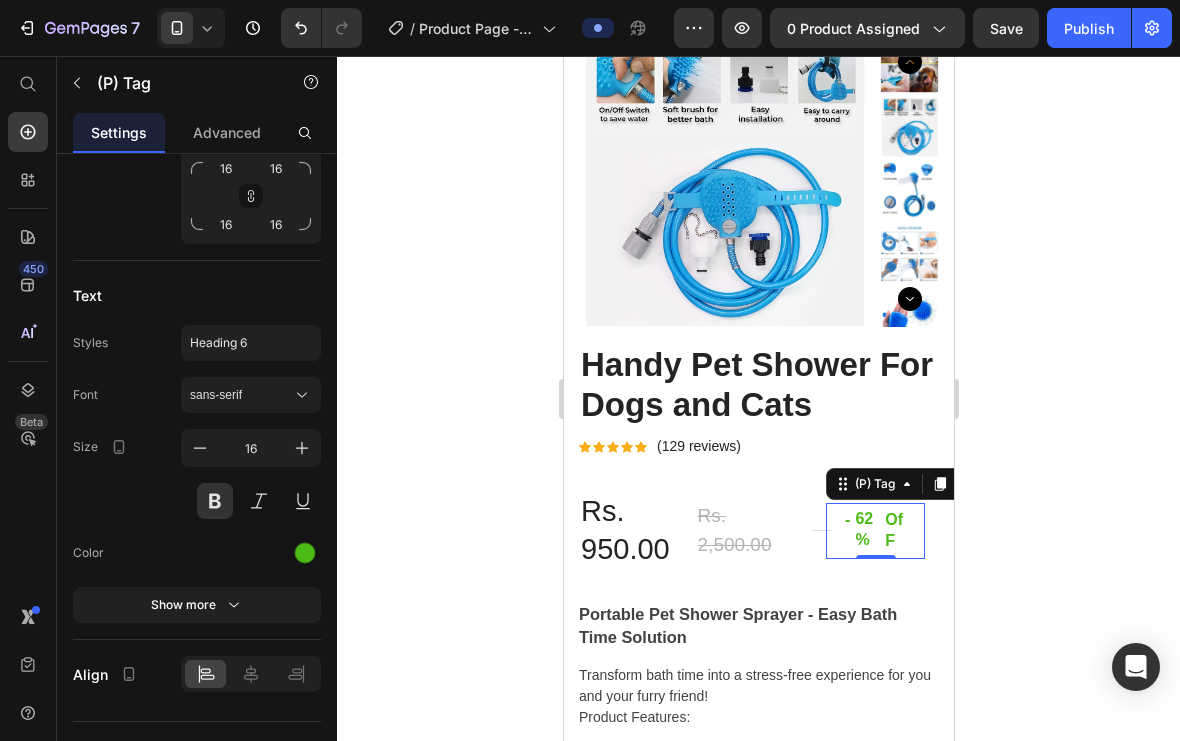 scroll, scrollTop: 1037, scrollLeft: 0, axis: vertical 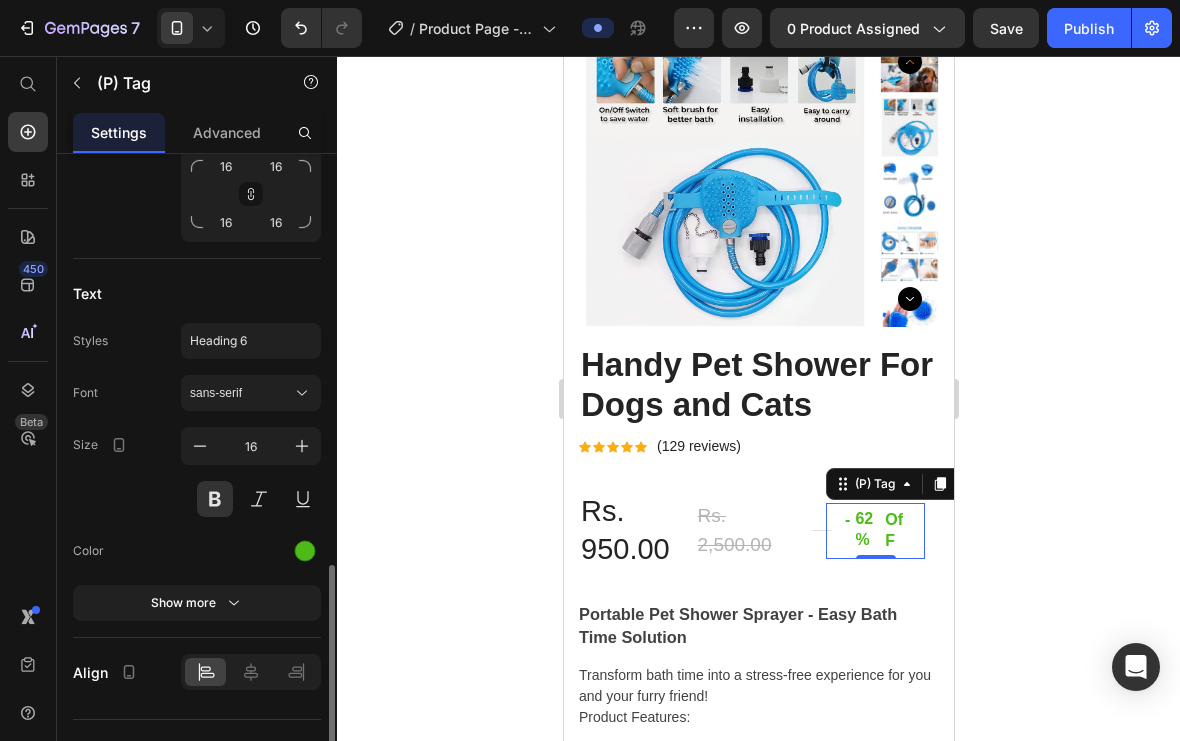 click at bounding box center [259, 499] 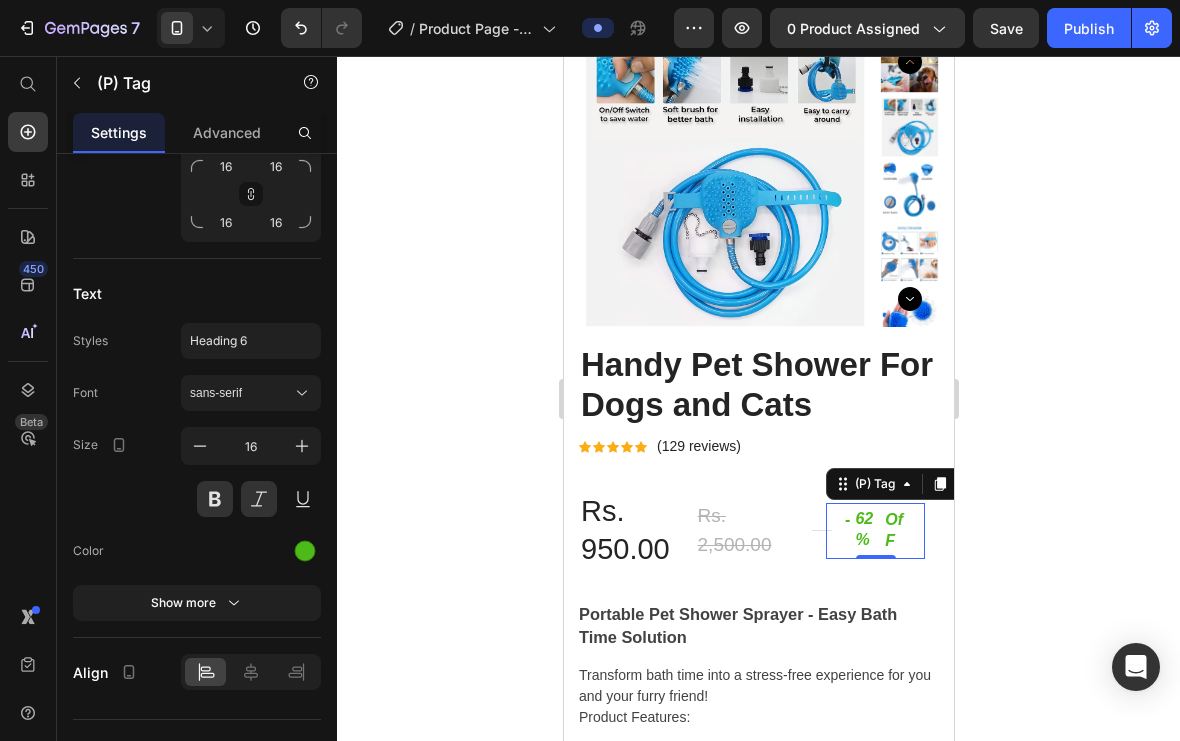 click at bounding box center (259, 499) 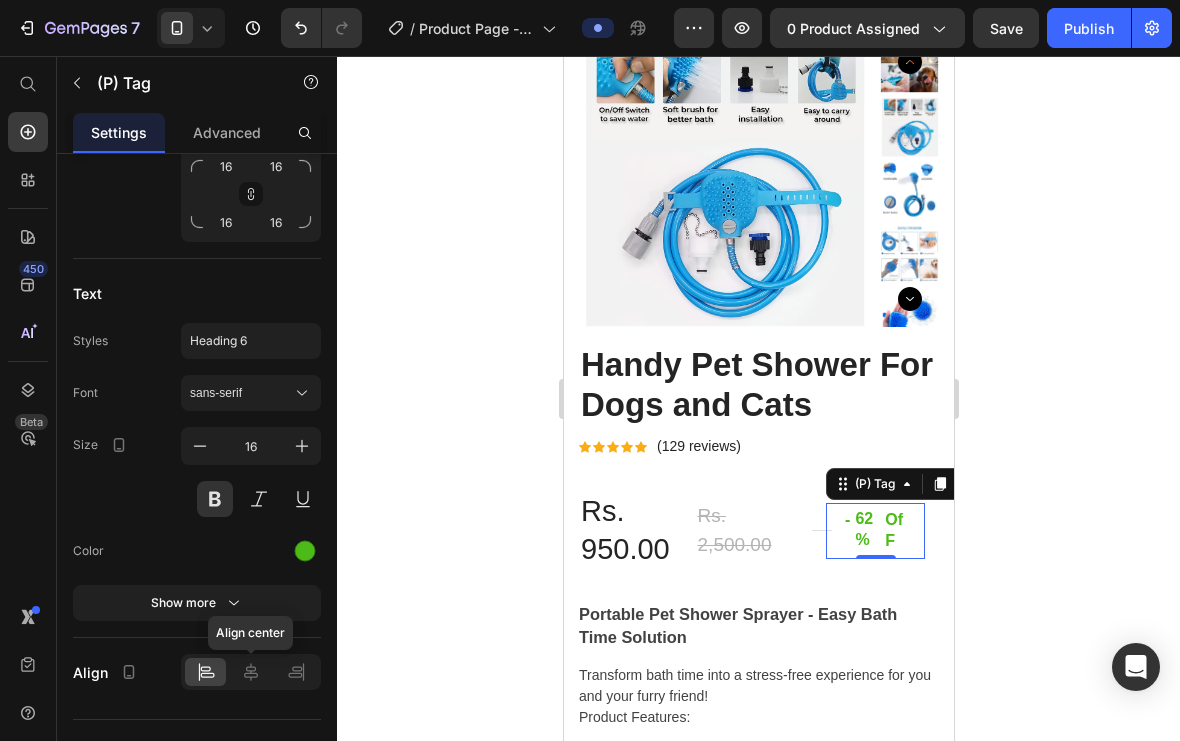 click 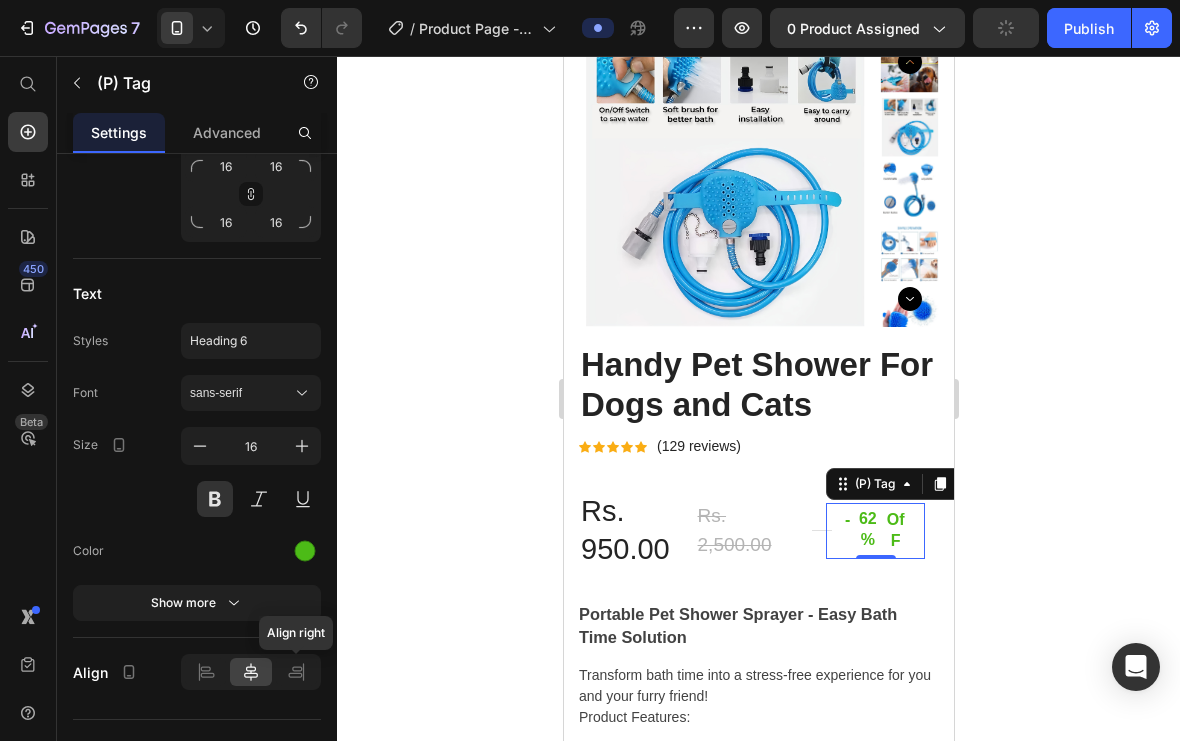 click 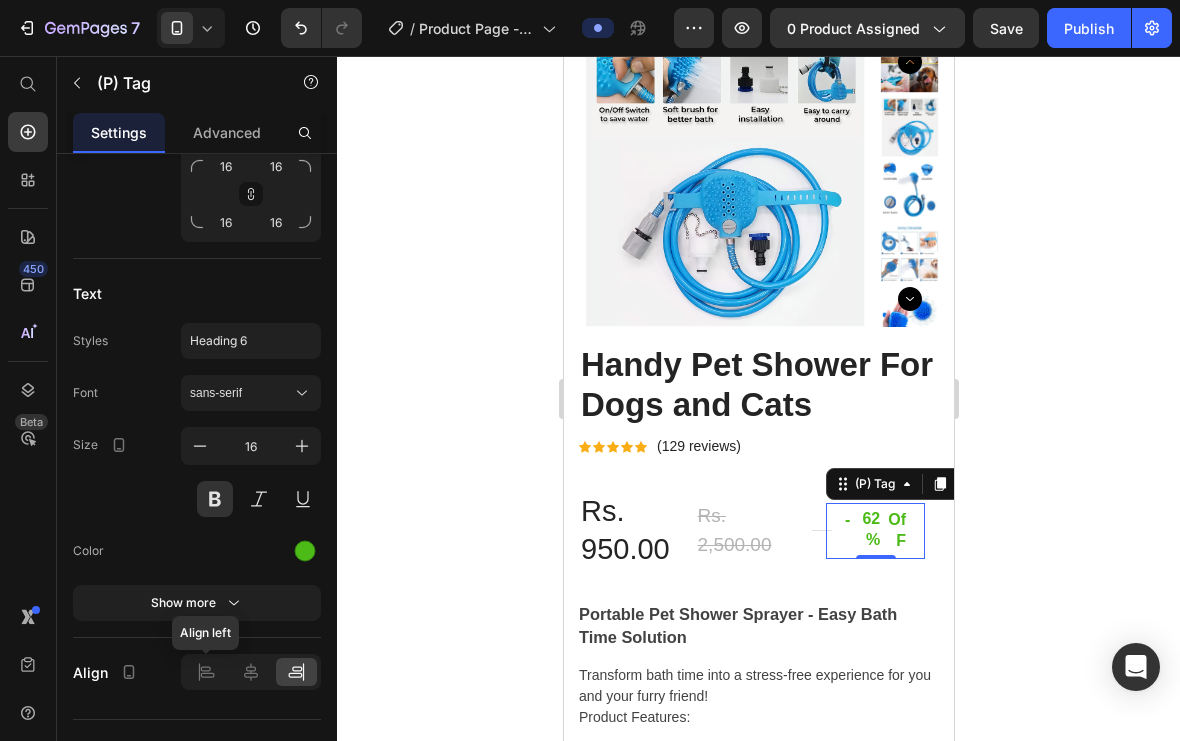 click 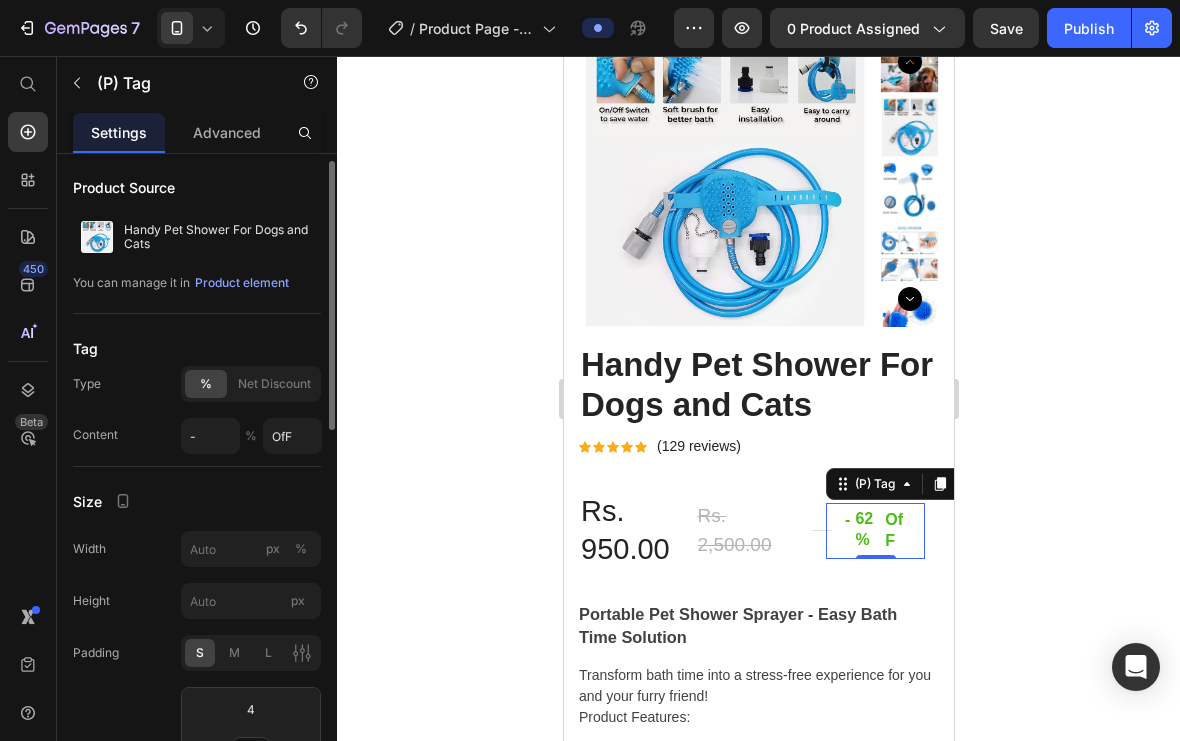 scroll, scrollTop: 0, scrollLeft: 0, axis: both 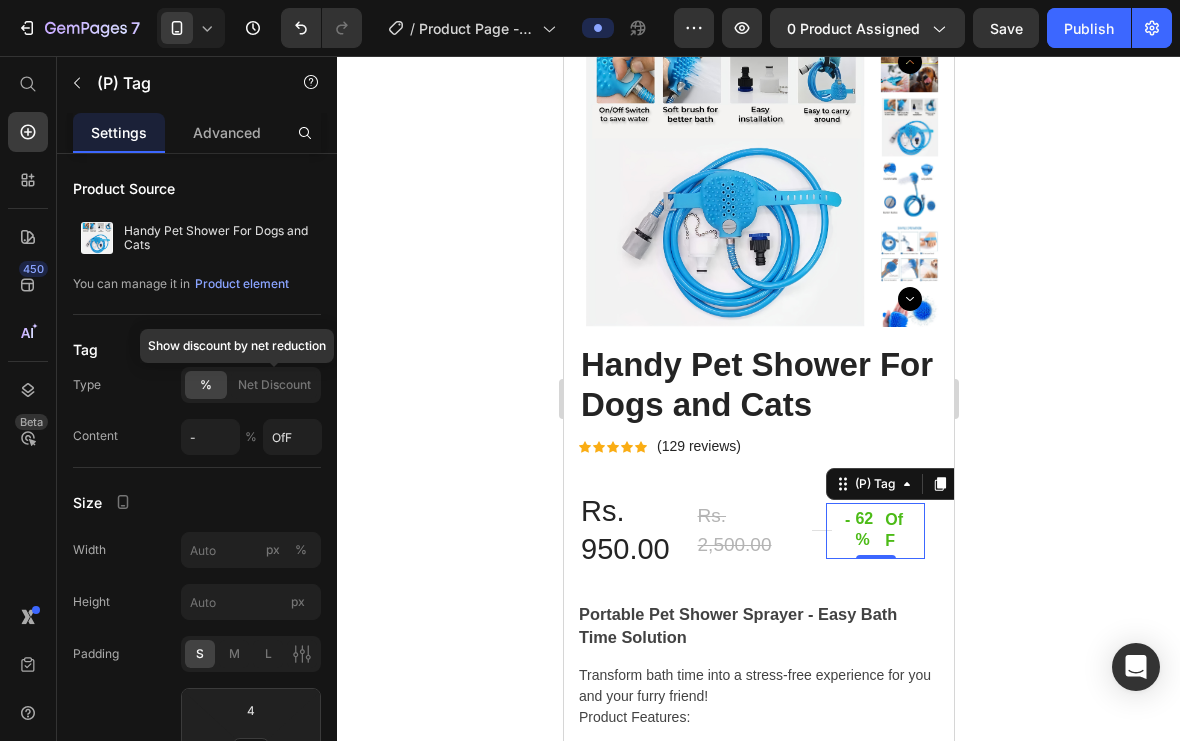 click on "Net Discount" 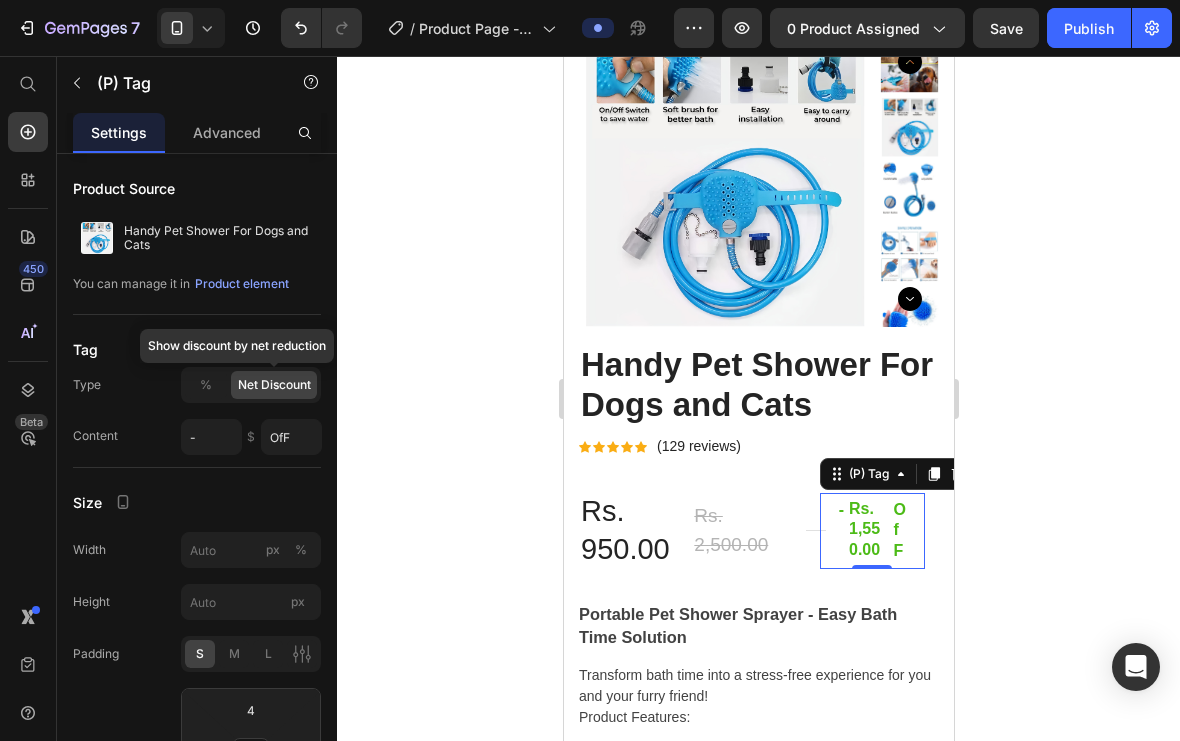 click on "%" 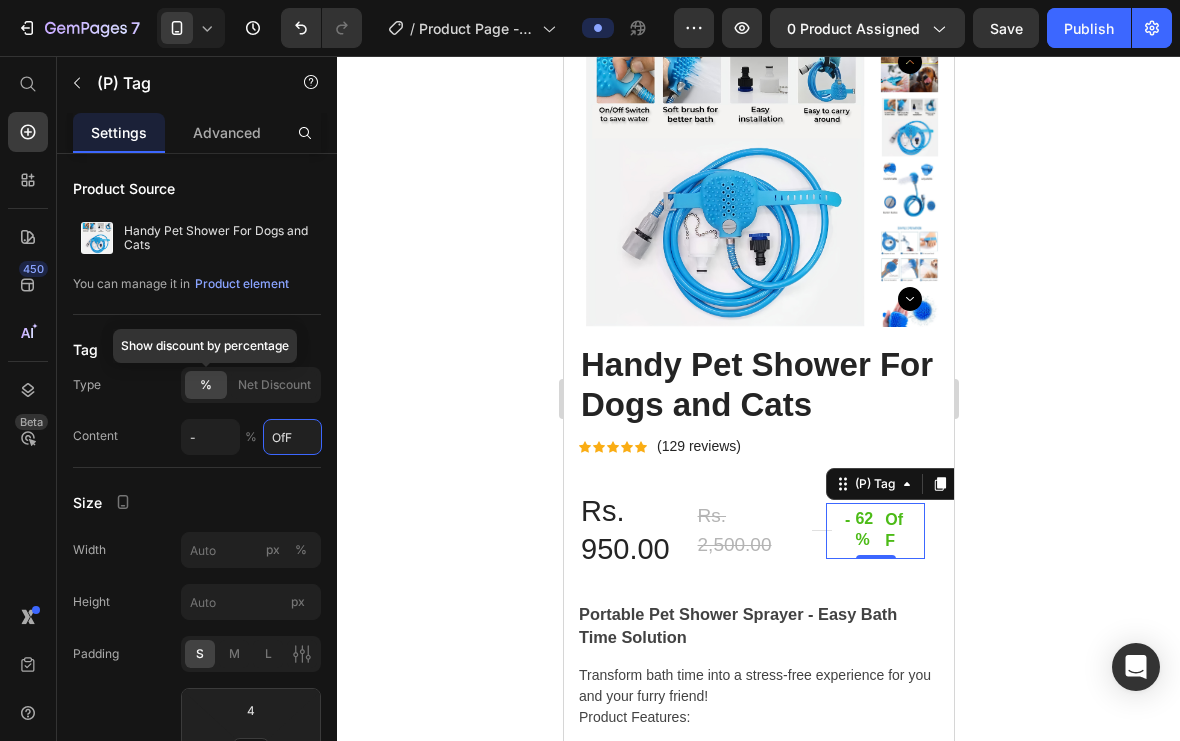 click on "OfF" at bounding box center [292, 437] 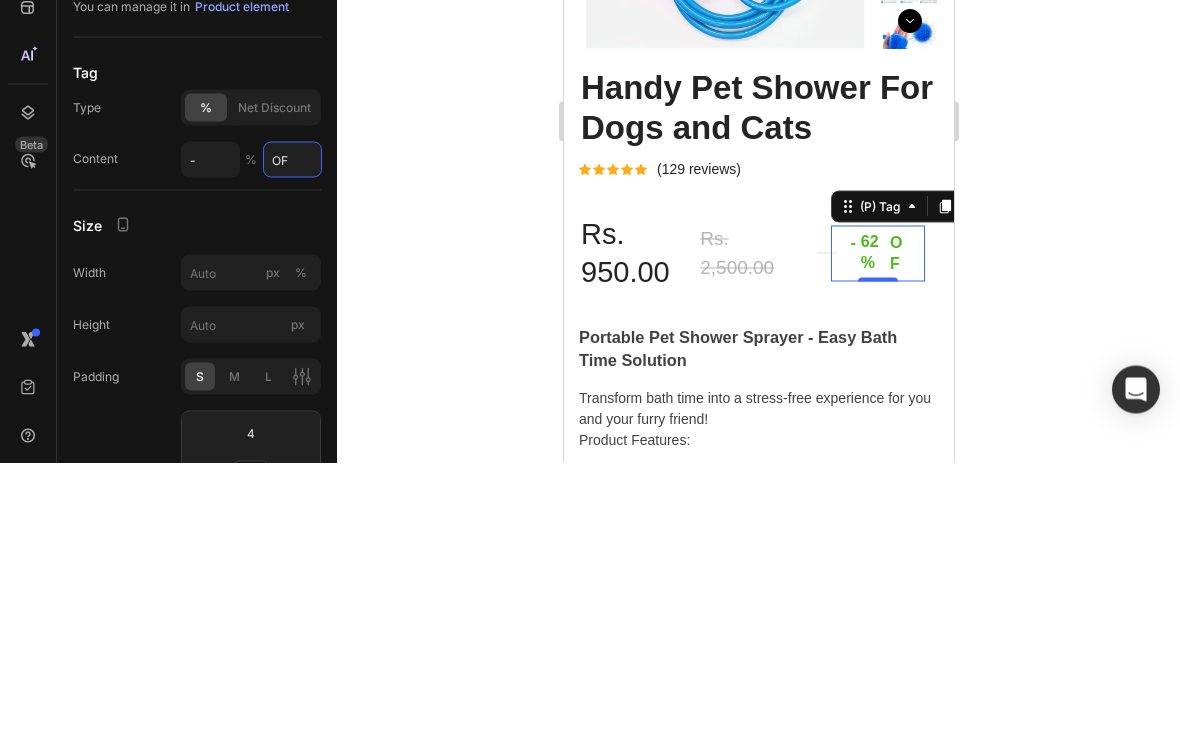 type on "OFF" 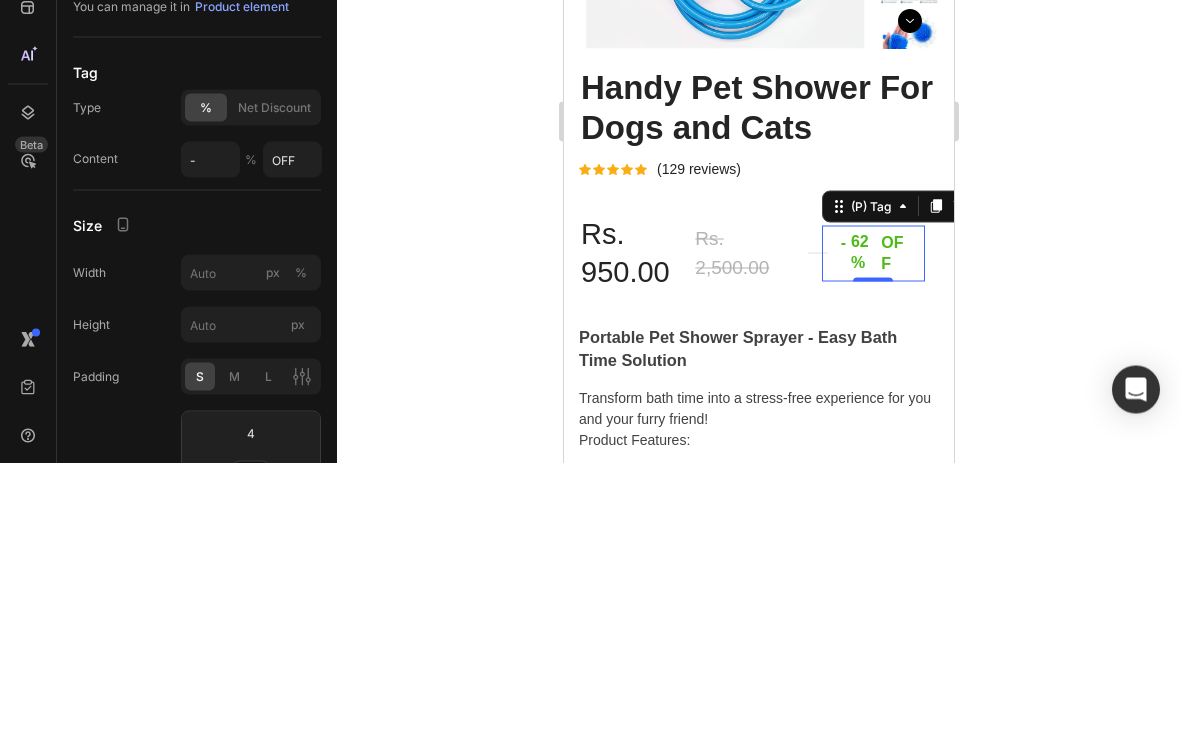 scroll, scrollTop: 278, scrollLeft: 0, axis: vertical 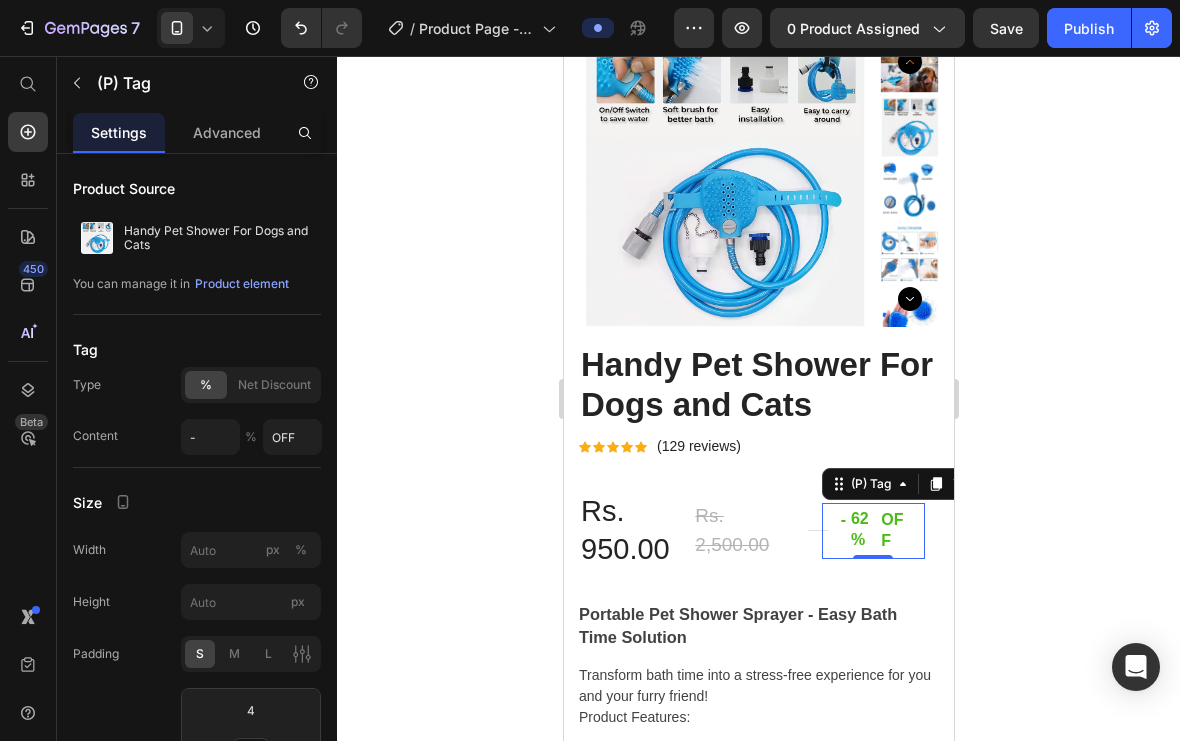click 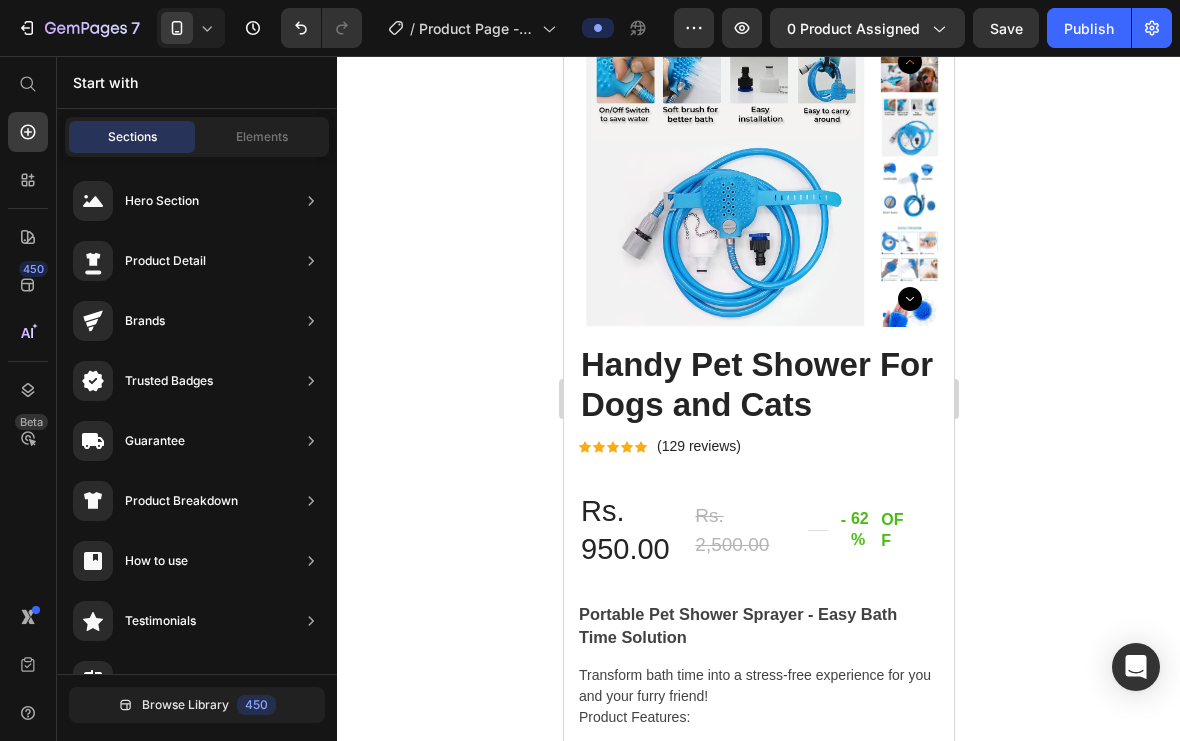 scroll, scrollTop: 0, scrollLeft: 0, axis: both 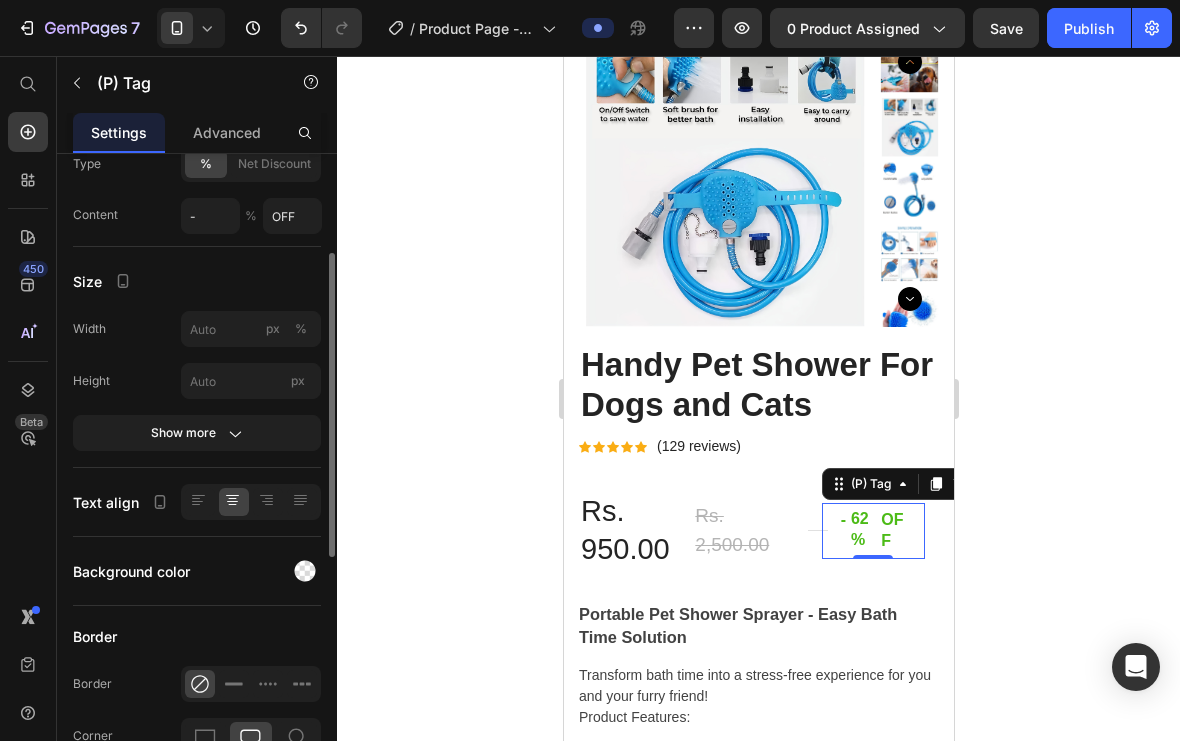 click on "Show more" 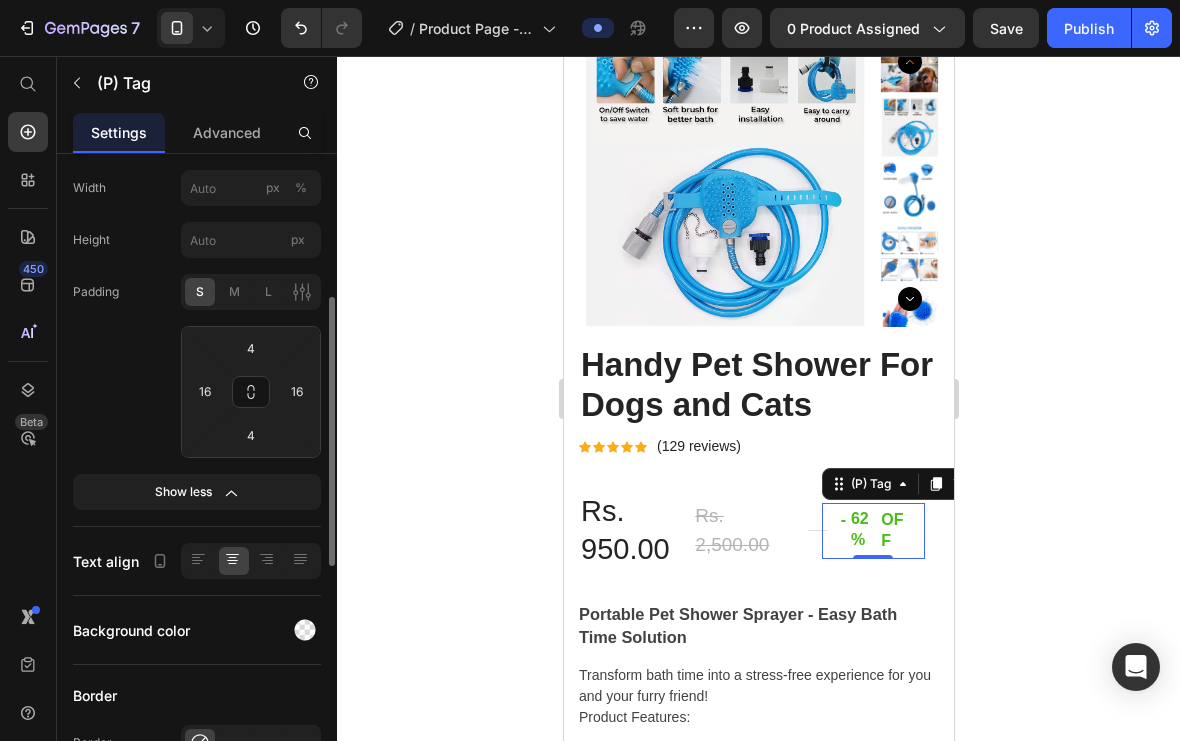 scroll, scrollTop: 365, scrollLeft: 0, axis: vertical 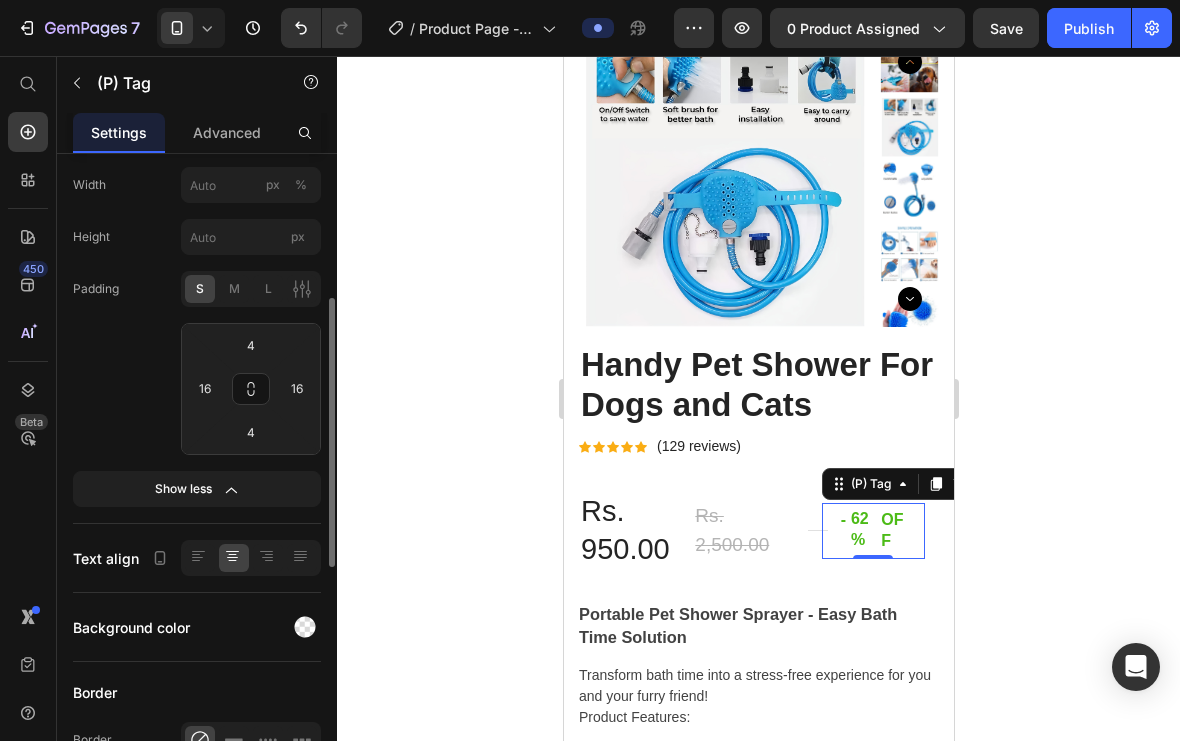 click on "16" at bounding box center [205, 389] 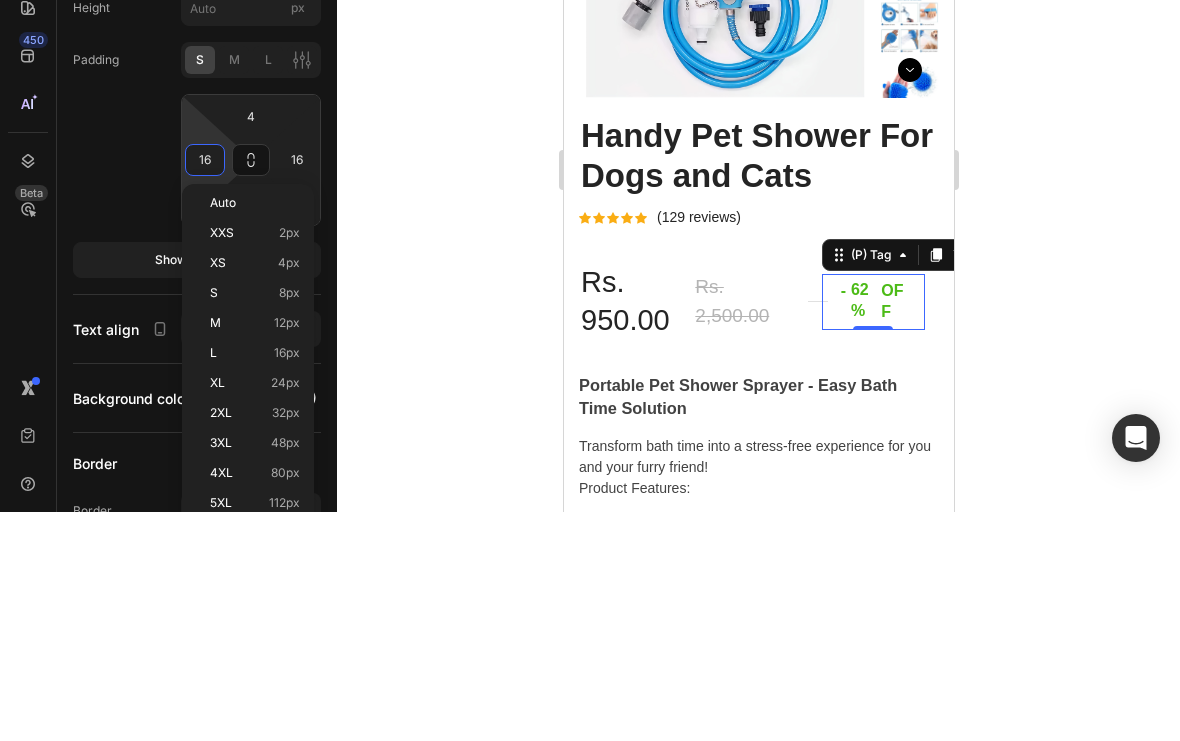 click on "Auto" at bounding box center (223, 432) 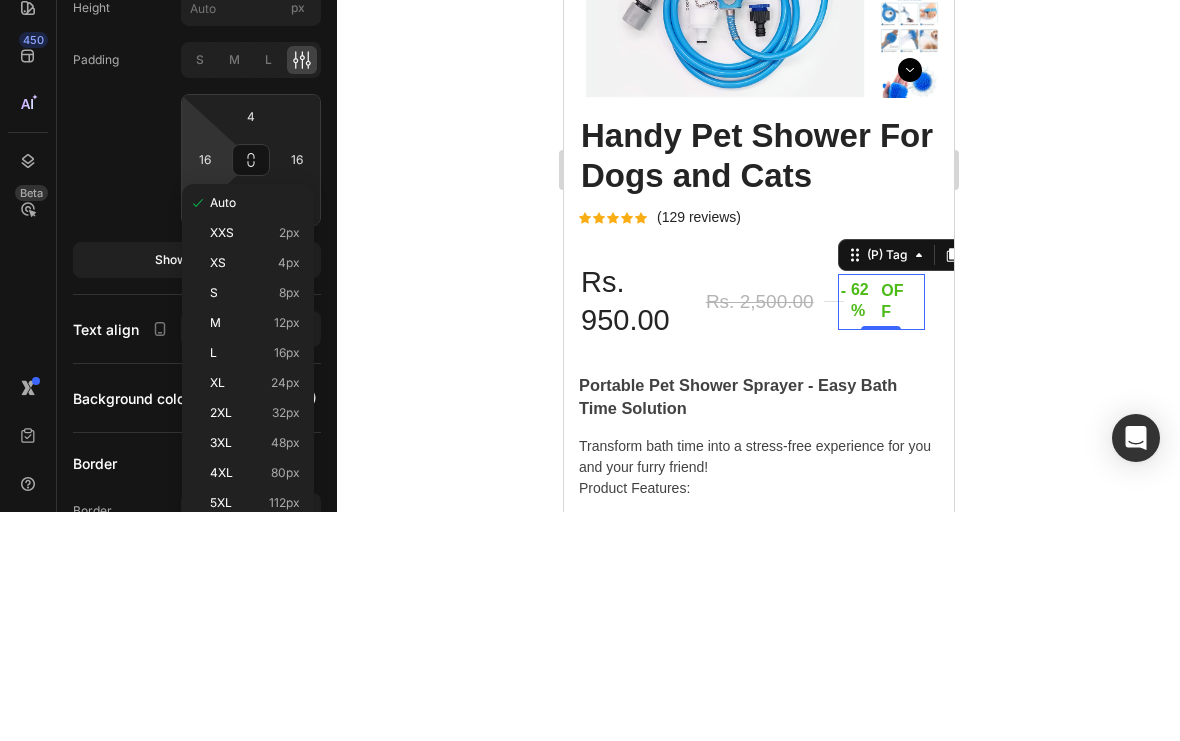 type 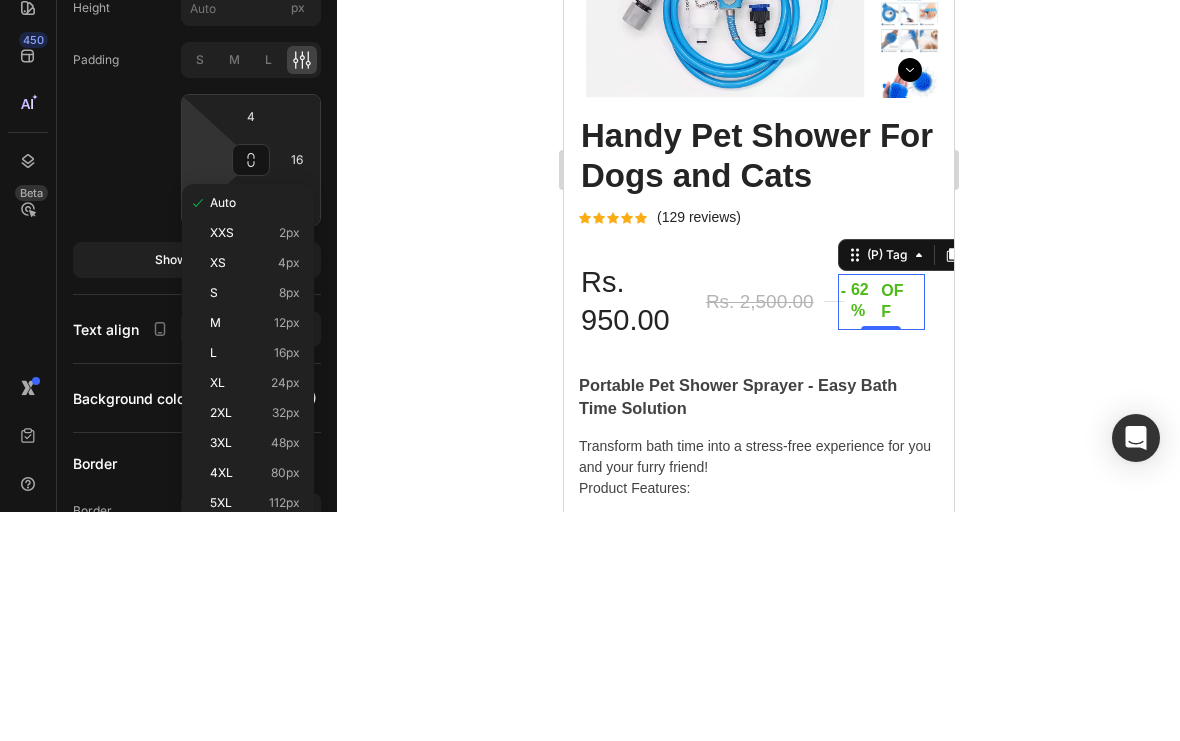 scroll, scrollTop: 229, scrollLeft: 0, axis: vertical 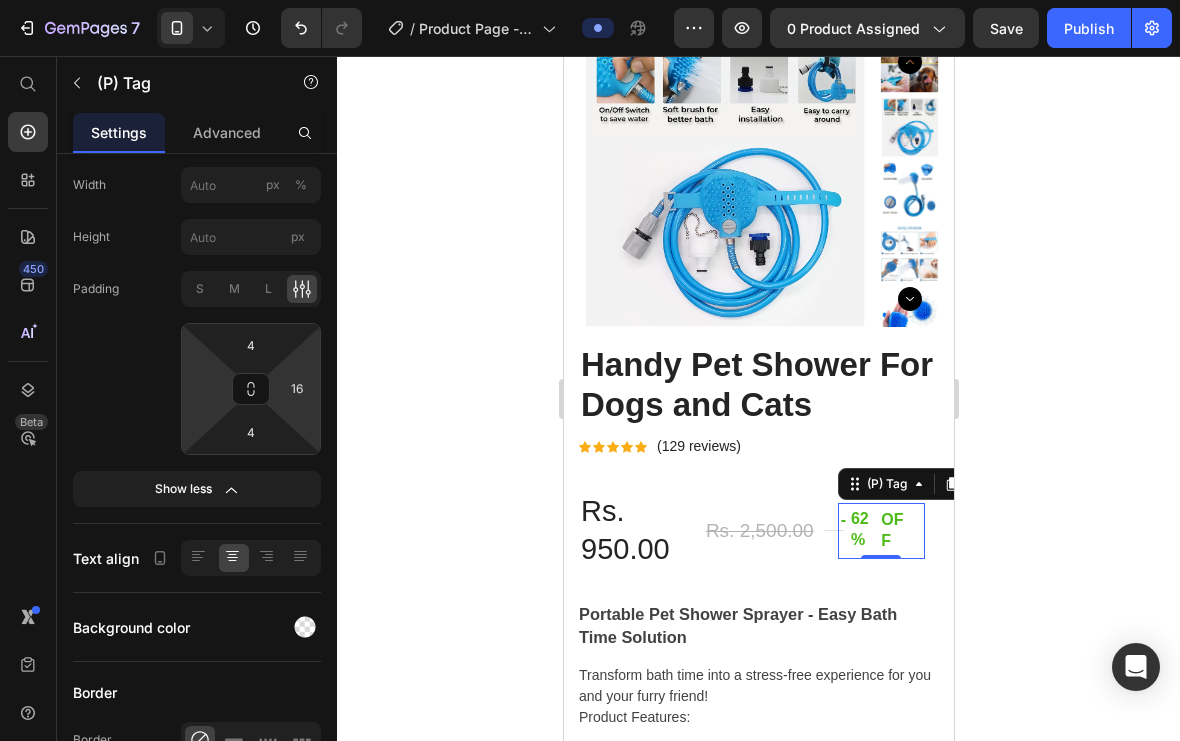 click on "16" at bounding box center (297, 389) 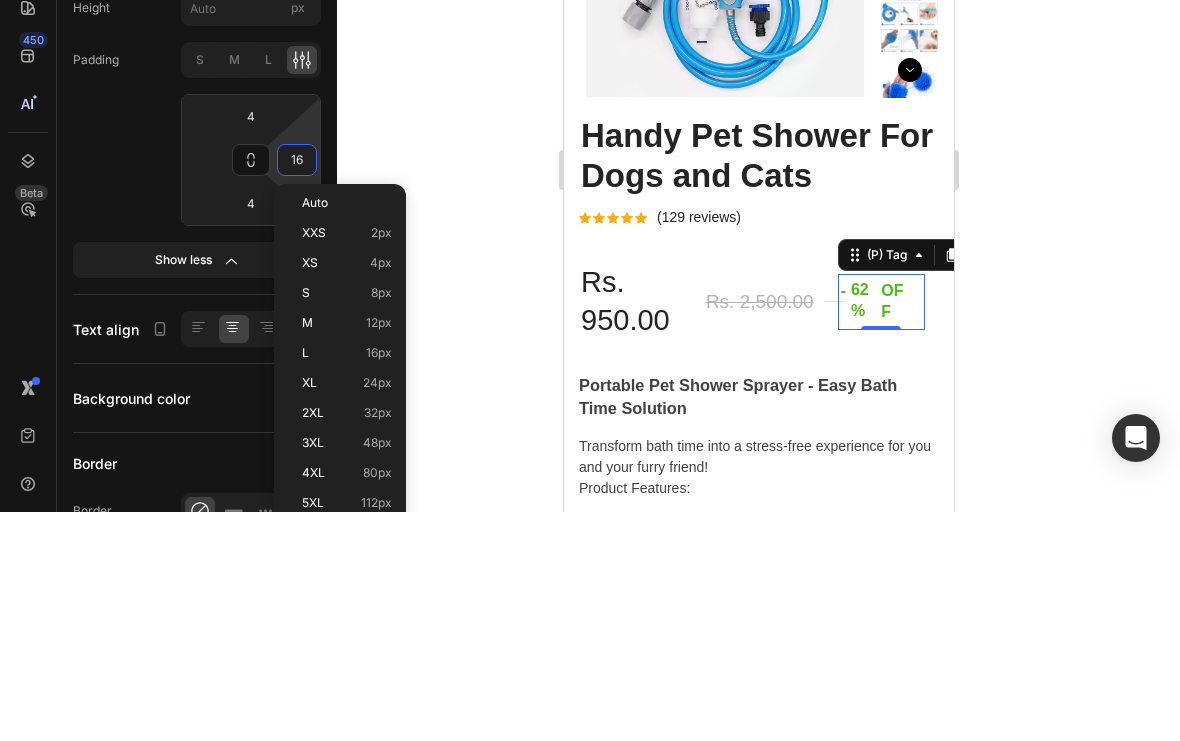 click on "Auto" at bounding box center (315, 432) 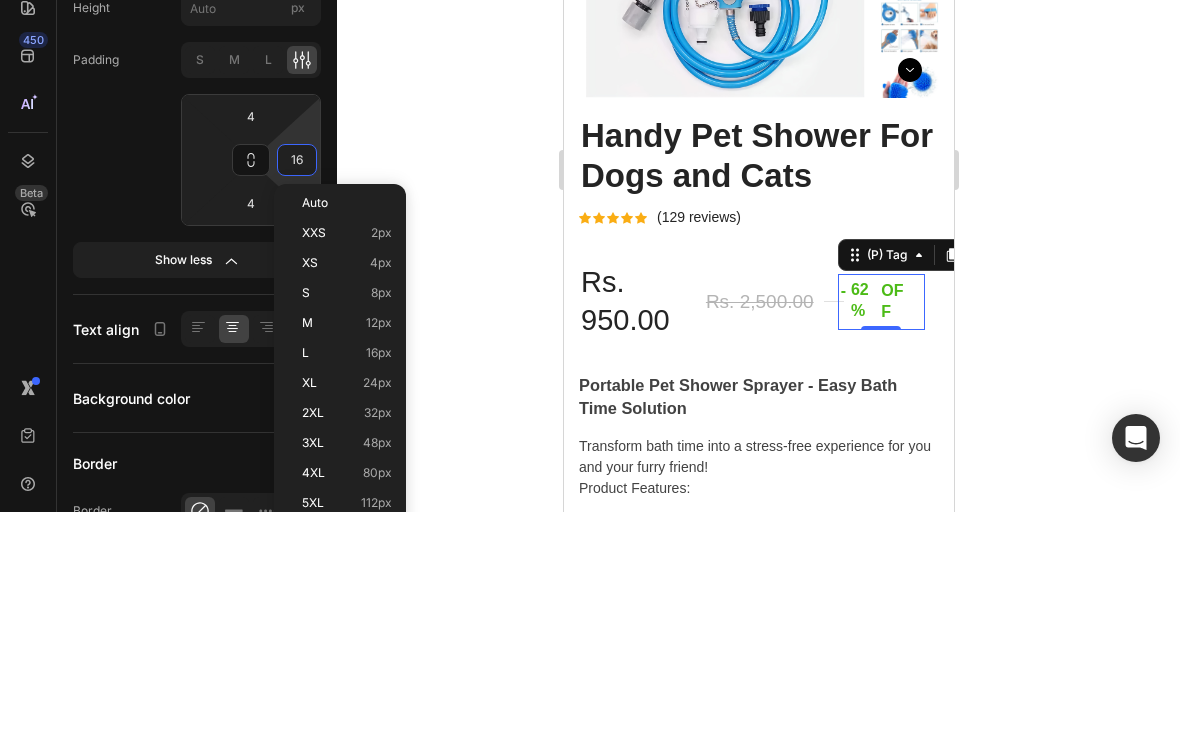 type 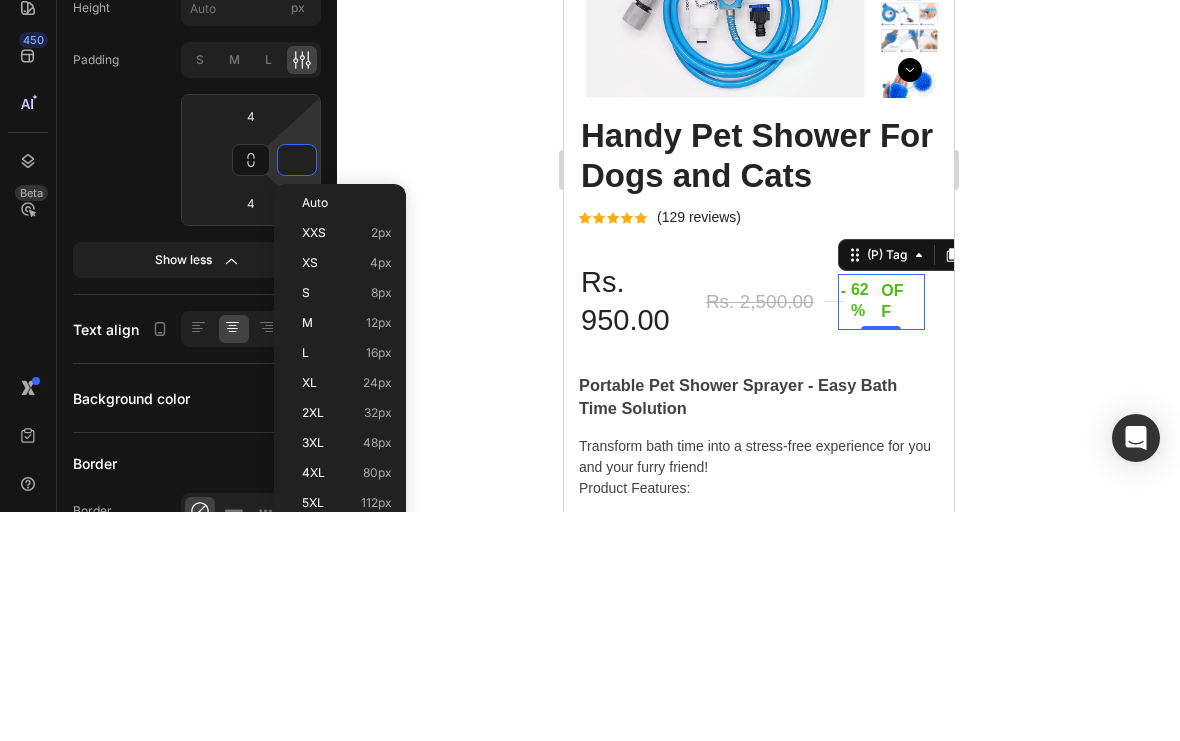 scroll, scrollTop: 458, scrollLeft: 0, axis: vertical 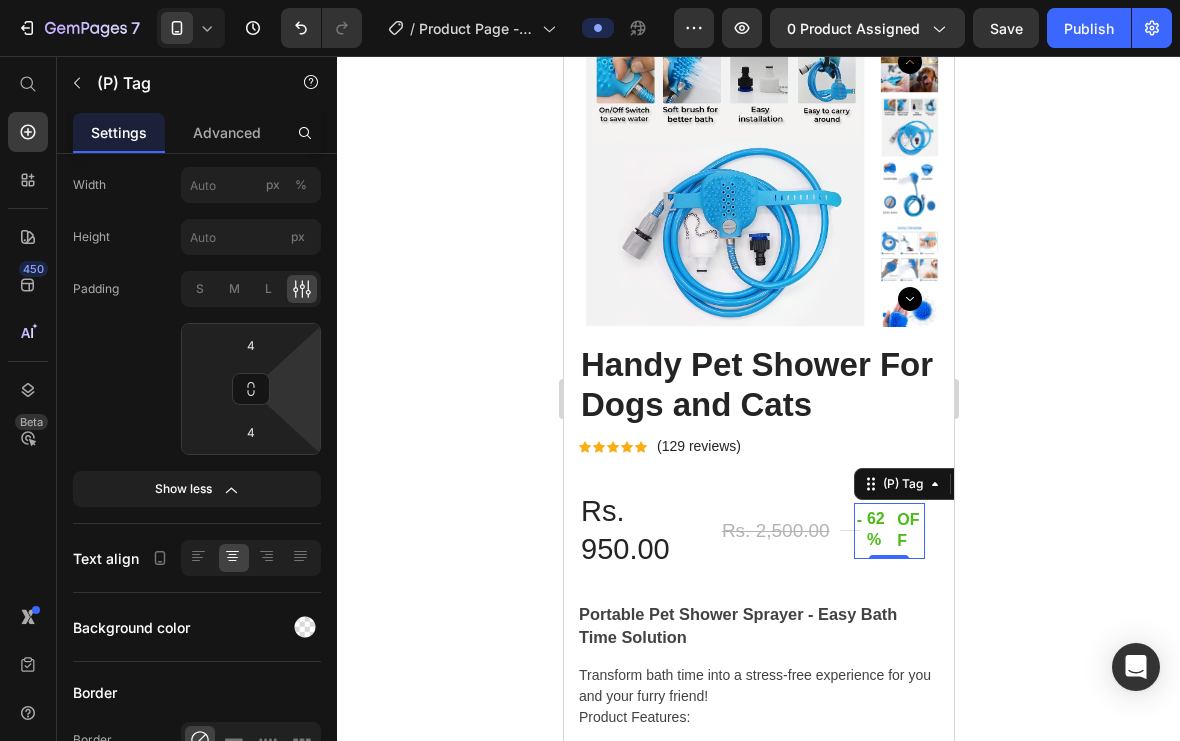 click at bounding box center (205, 389) 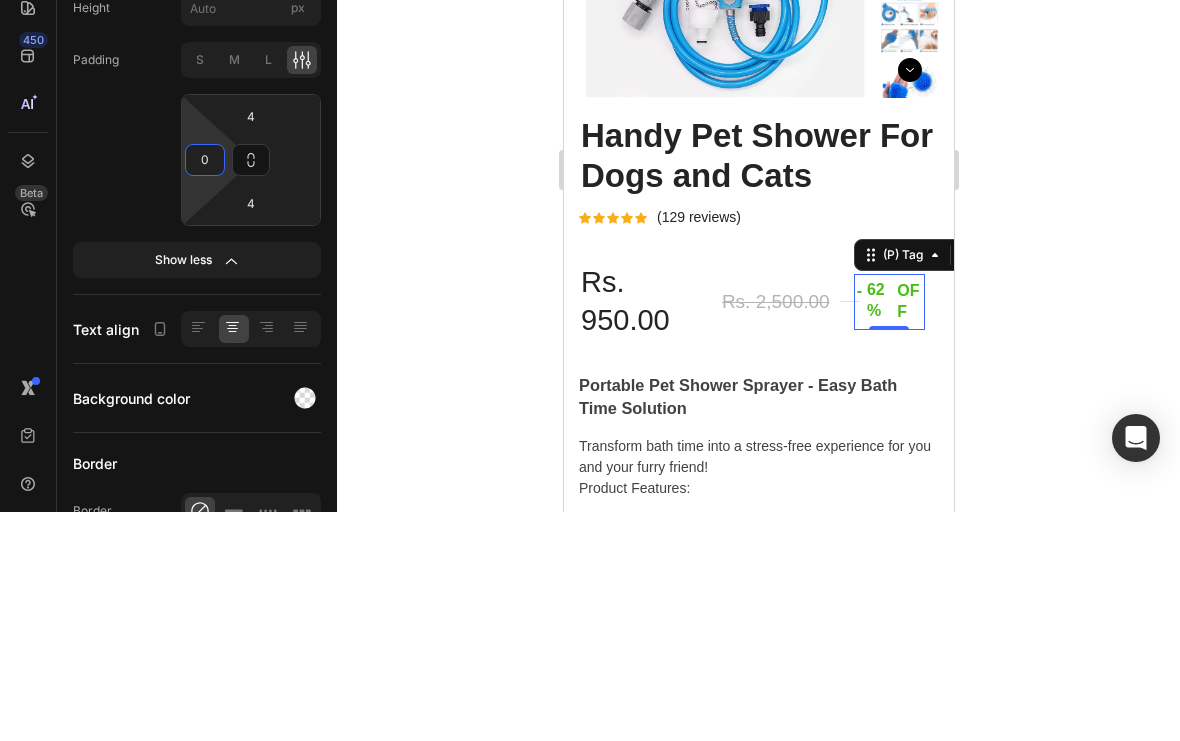 type on "0" 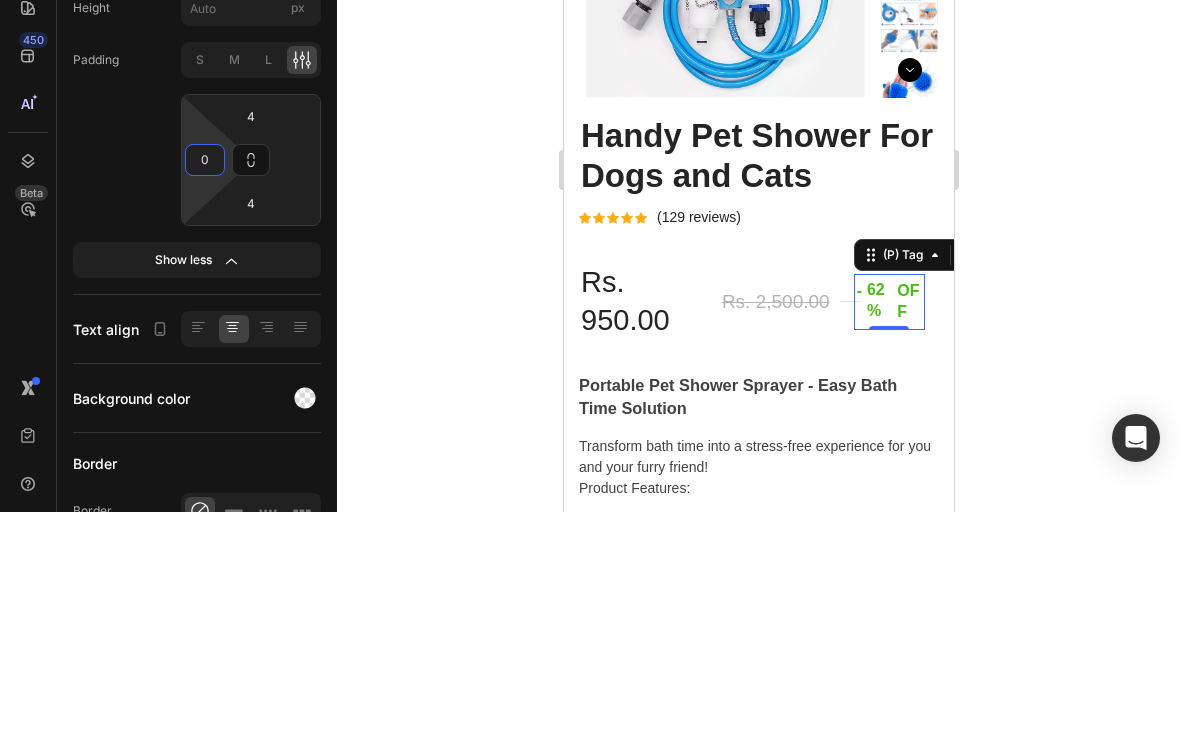 click at bounding box center [297, 389] 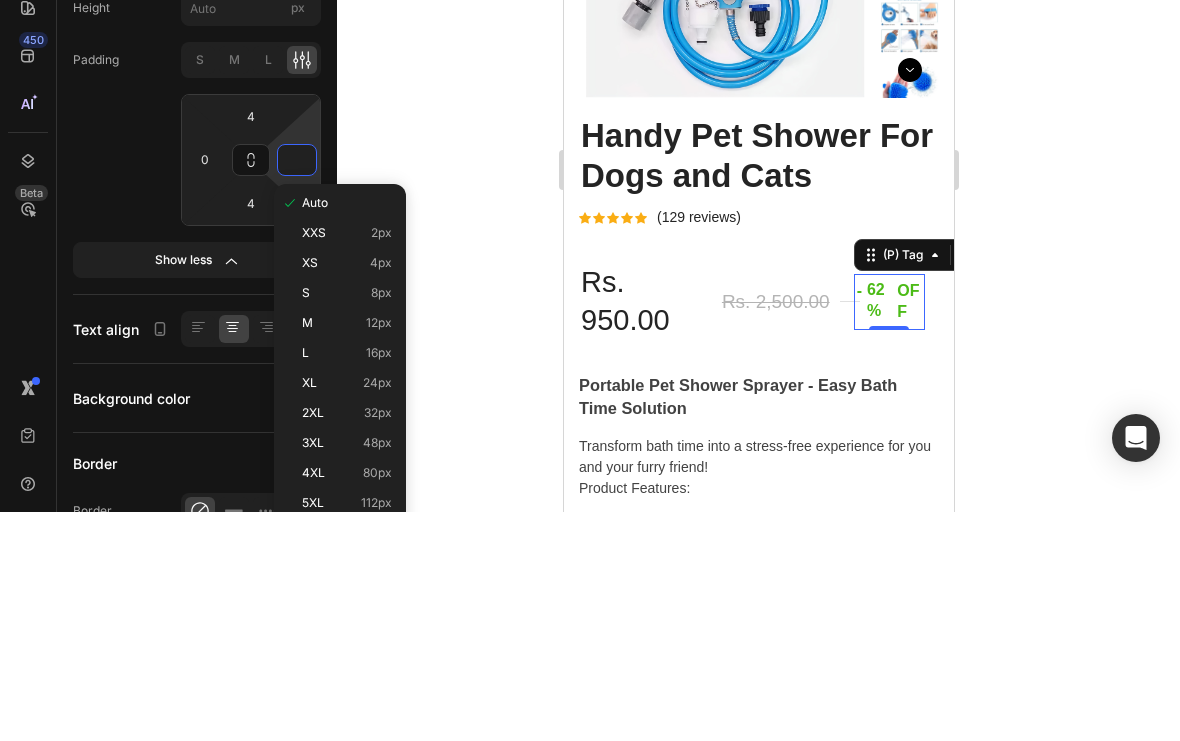 type on "0" 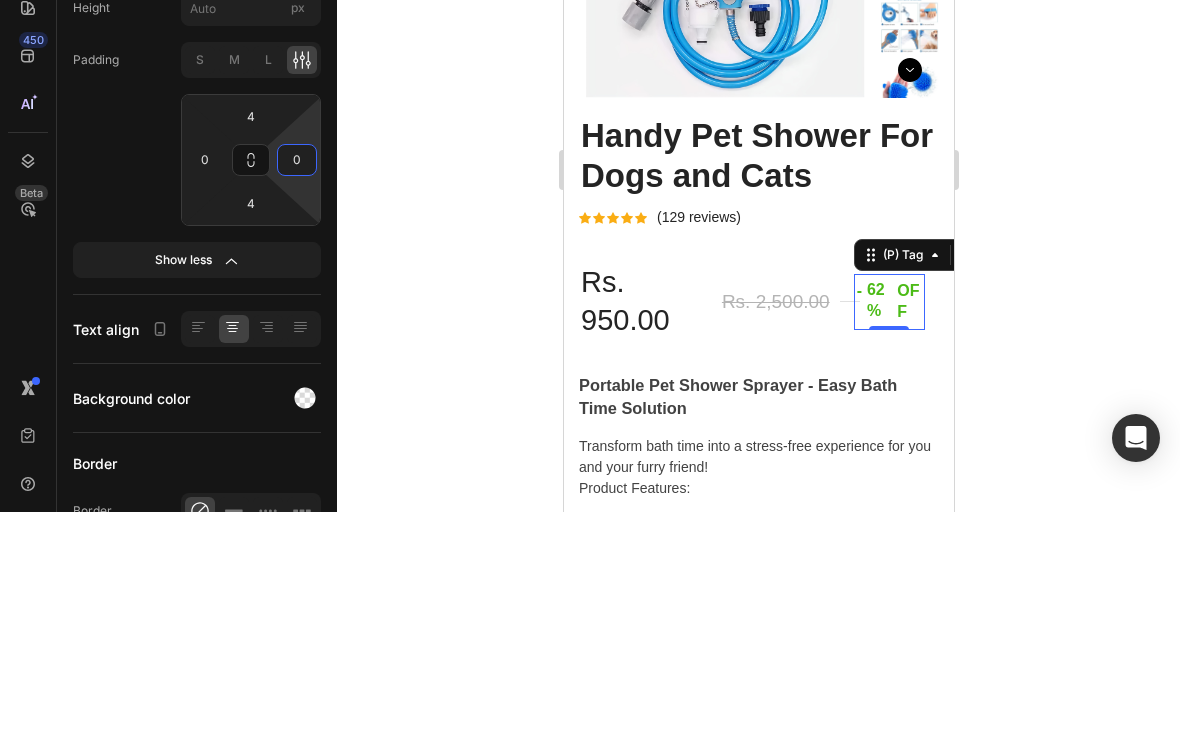 click 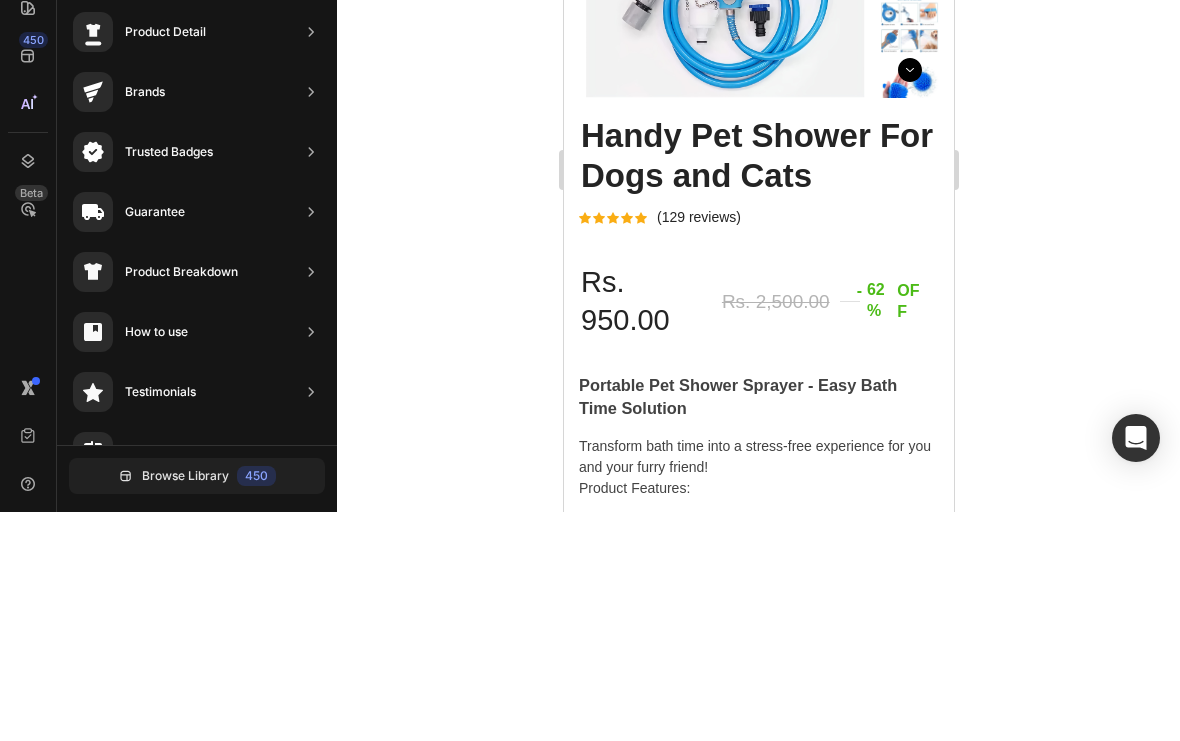 scroll, scrollTop: 0, scrollLeft: 0, axis: both 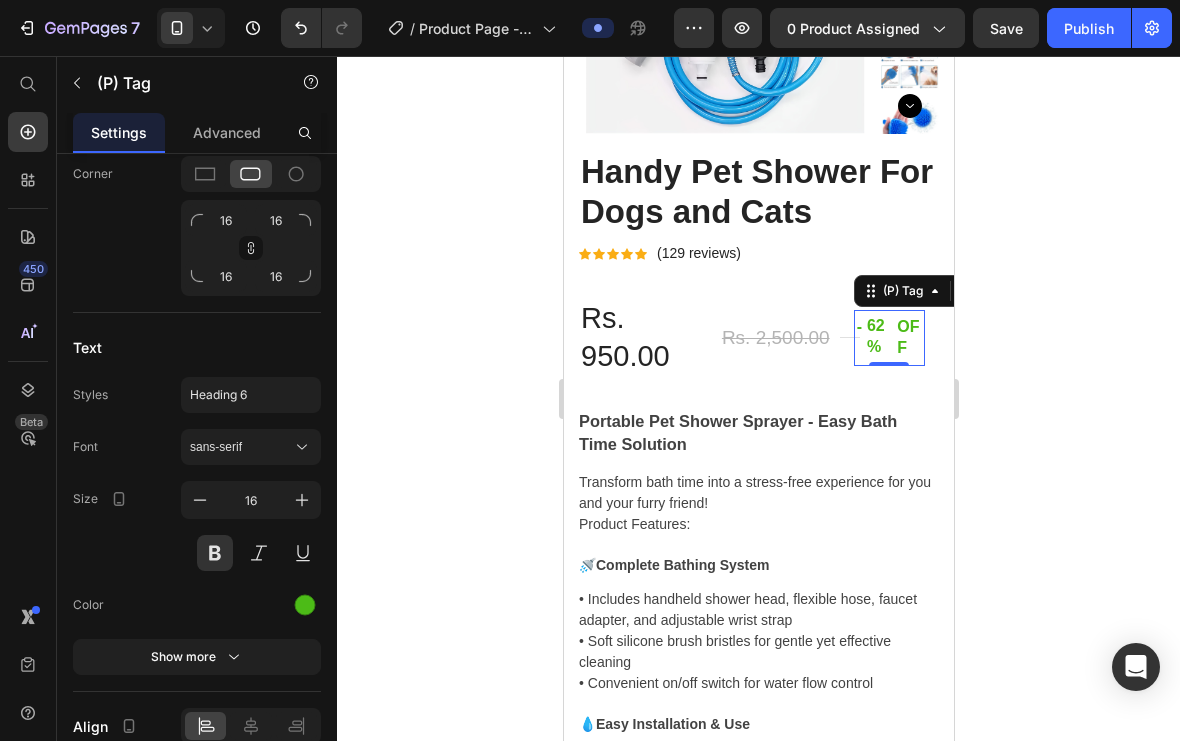 click on "(P) Tag" at bounding box center [902, 291] 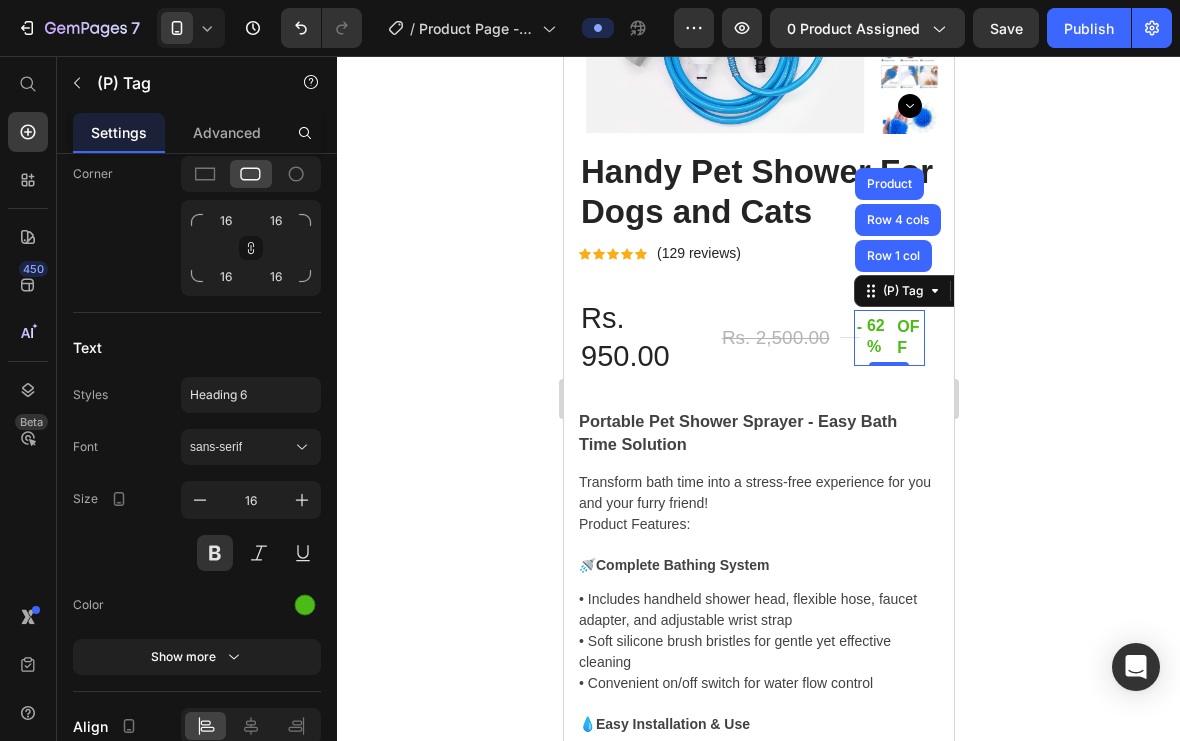 click on "Row 4 cols" at bounding box center (897, 220) 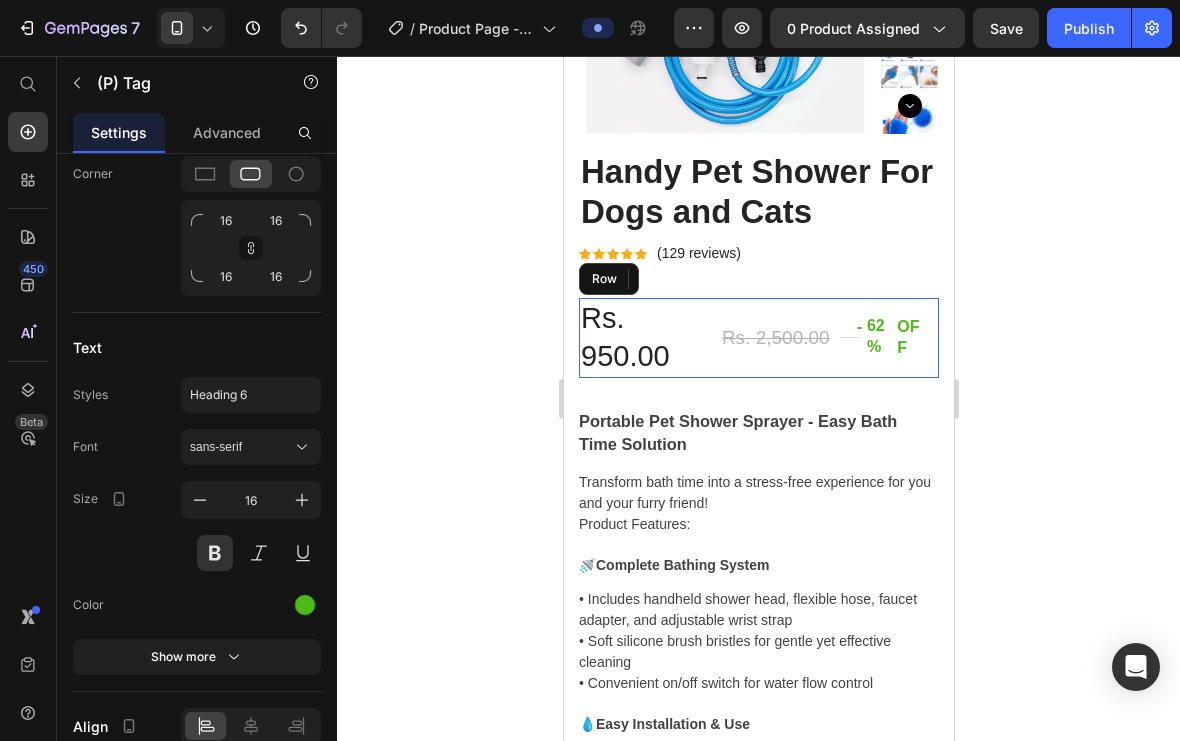 scroll, scrollTop: 0, scrollLeft: 0, axis: both 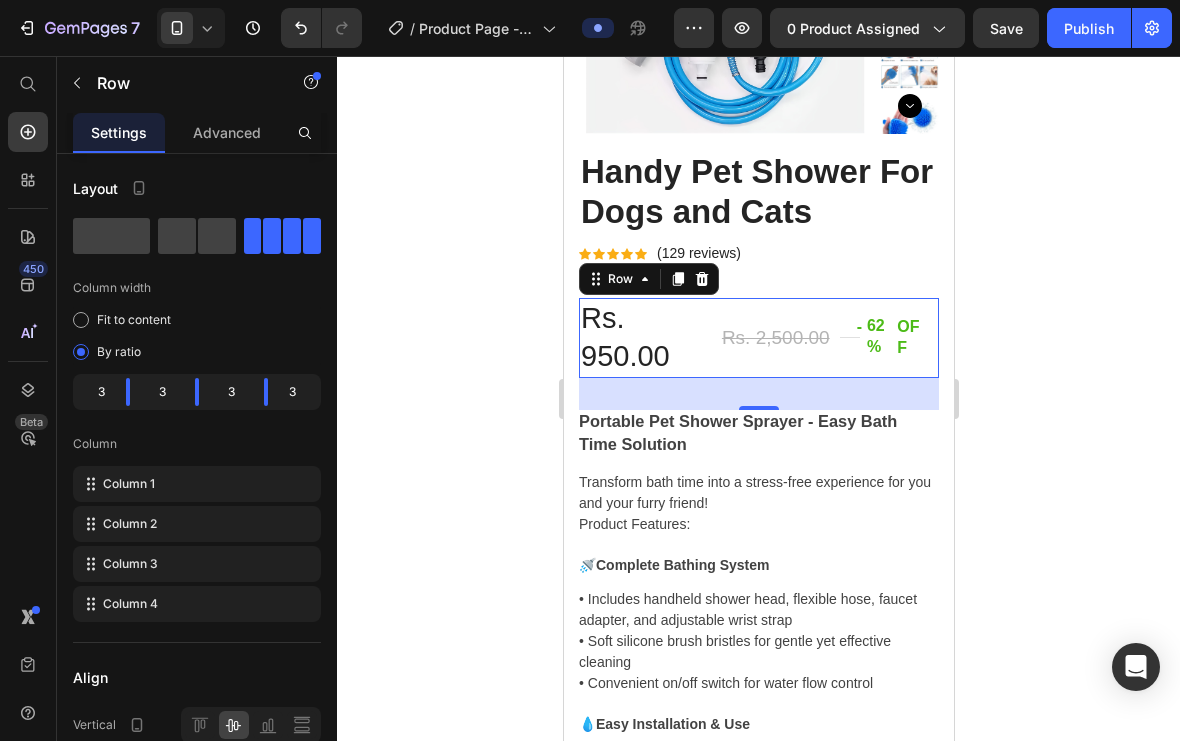 click at bounding box center (81, 320) 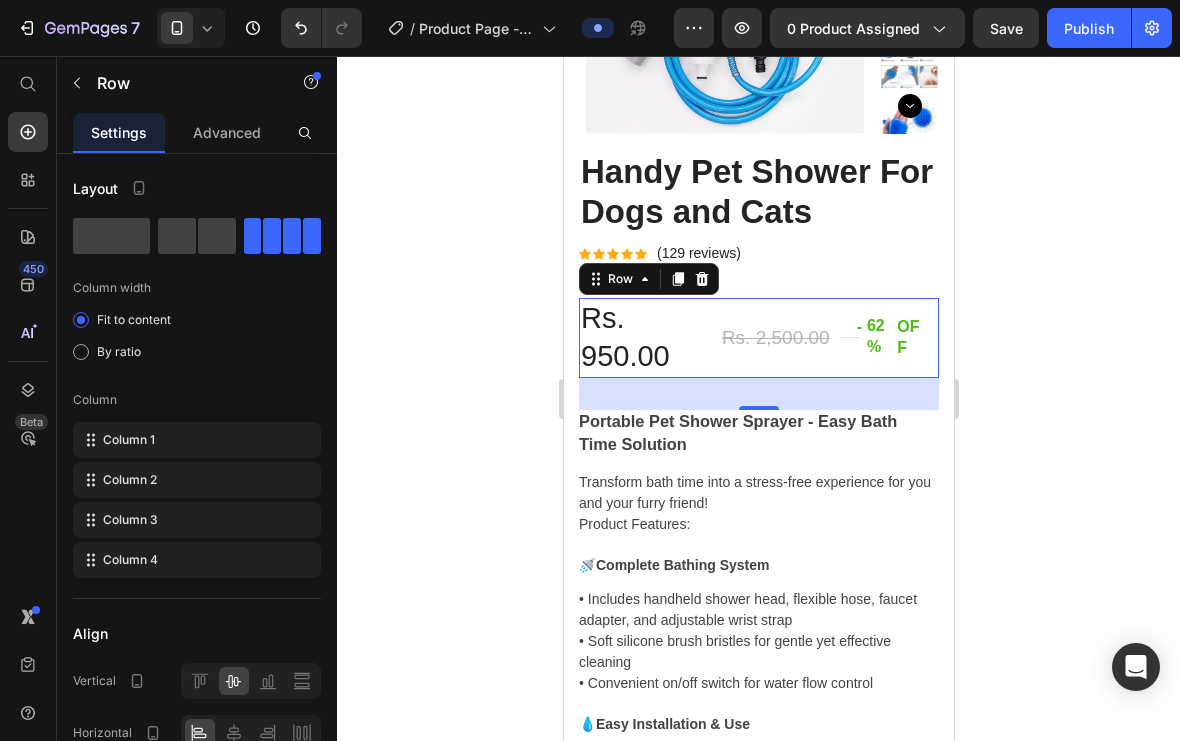 click at bounding box center [81, 352] 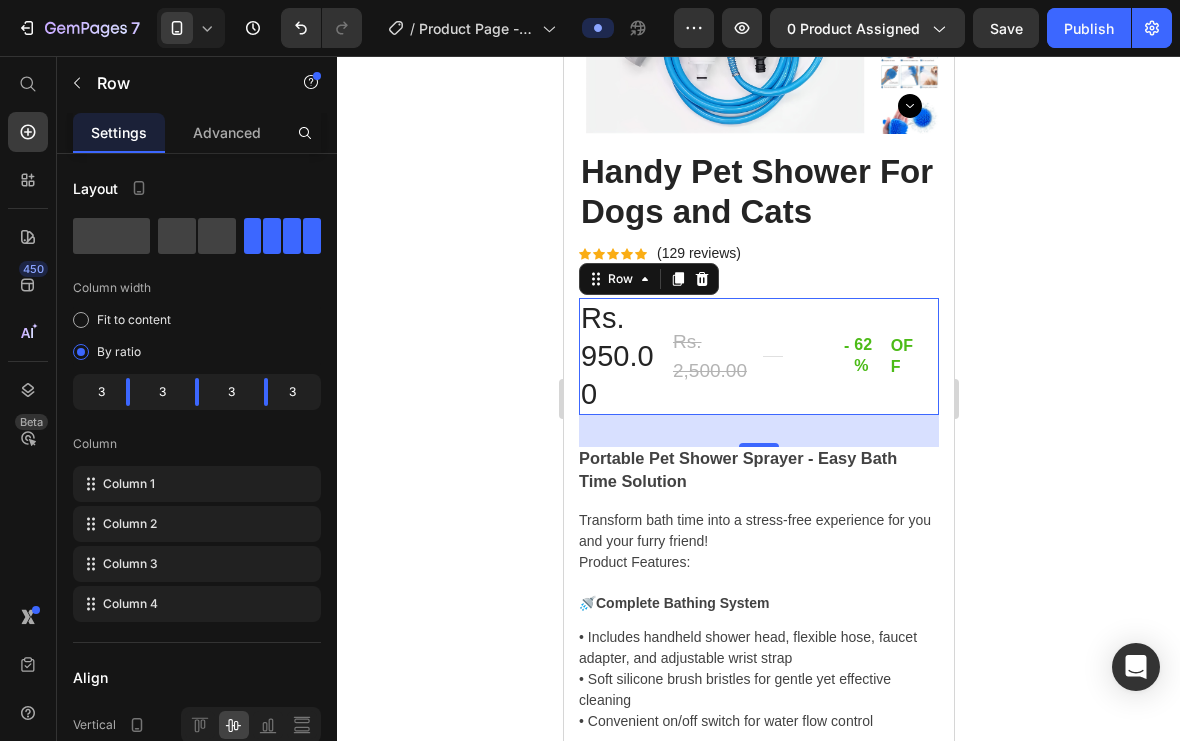 click 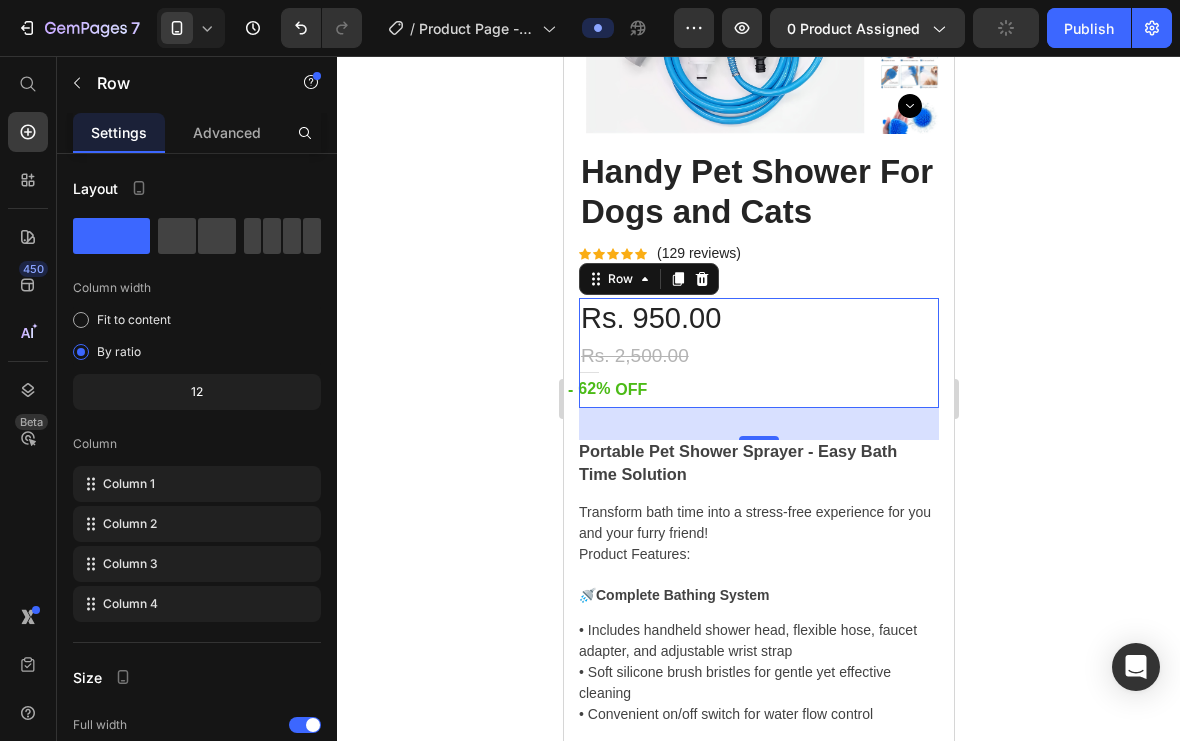 click 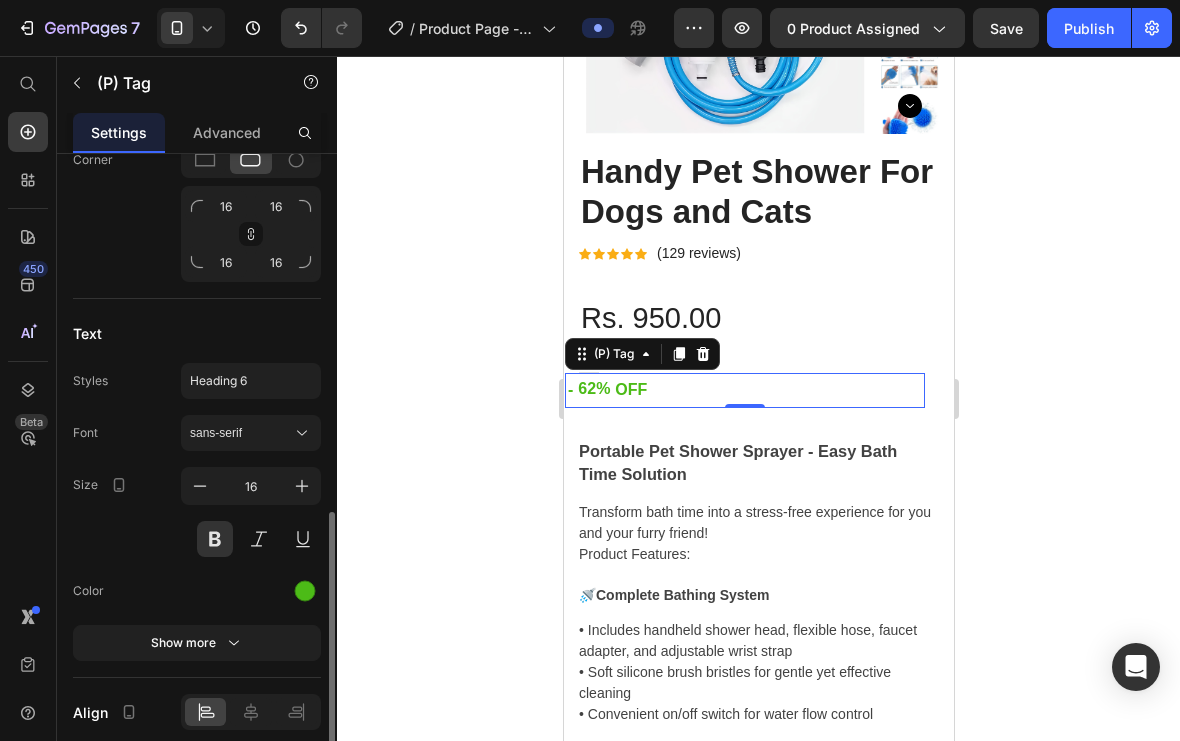 scroll, scrollTop: 800, scrollLeft: 0, axis: vertical 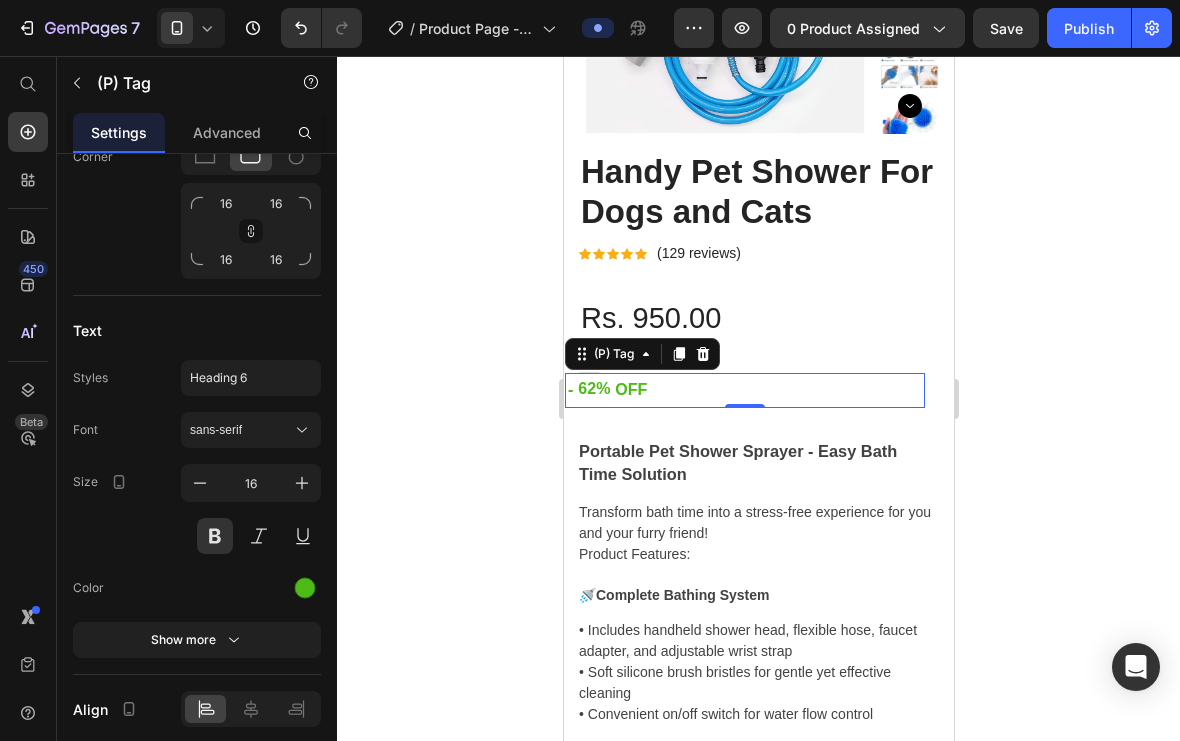 click 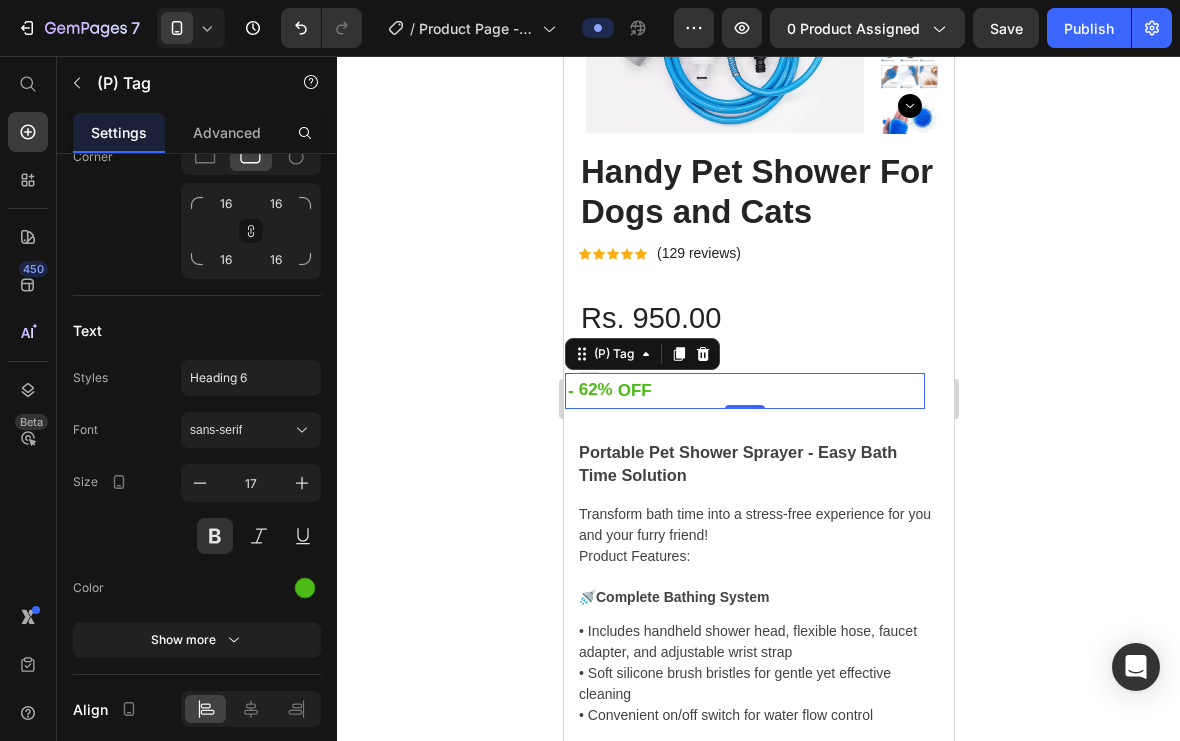 click 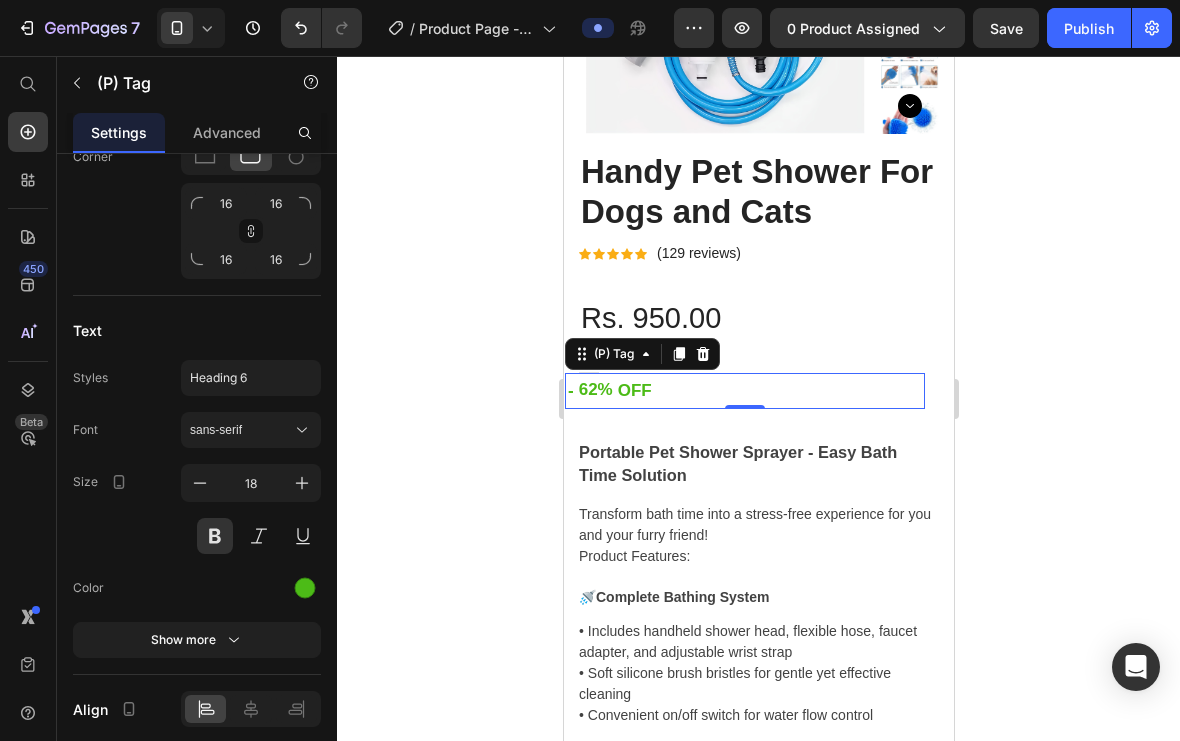 click 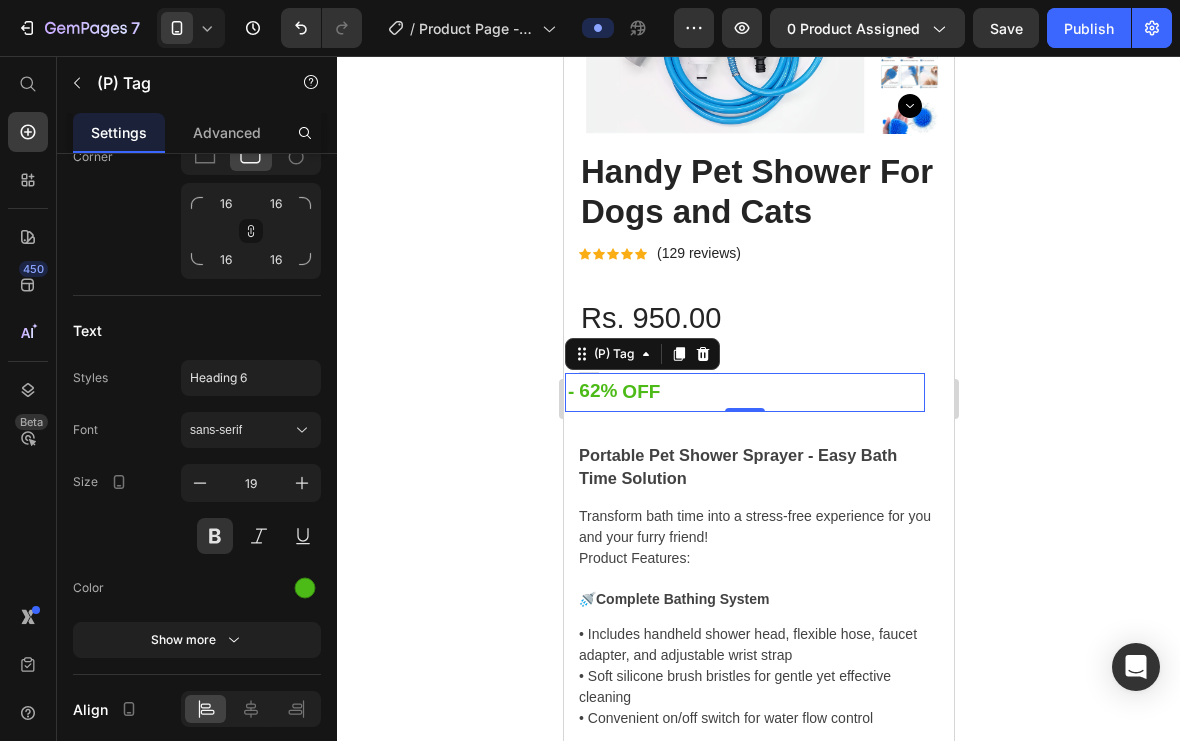 click 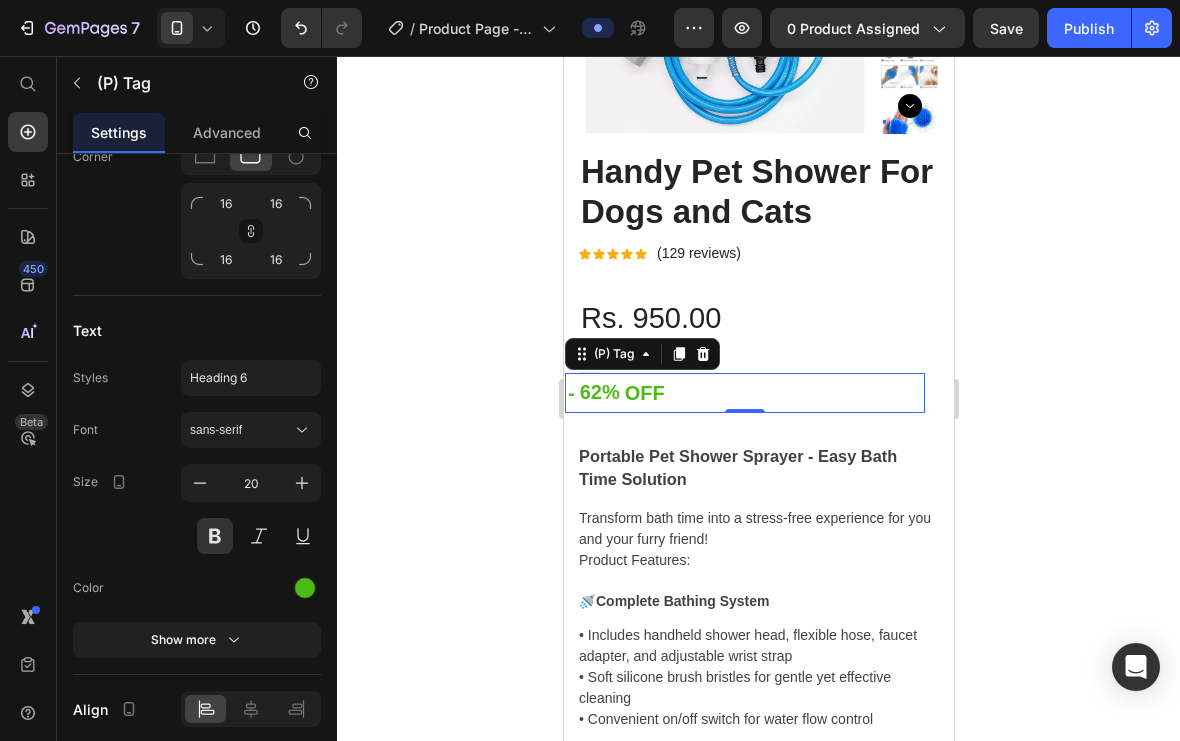 click 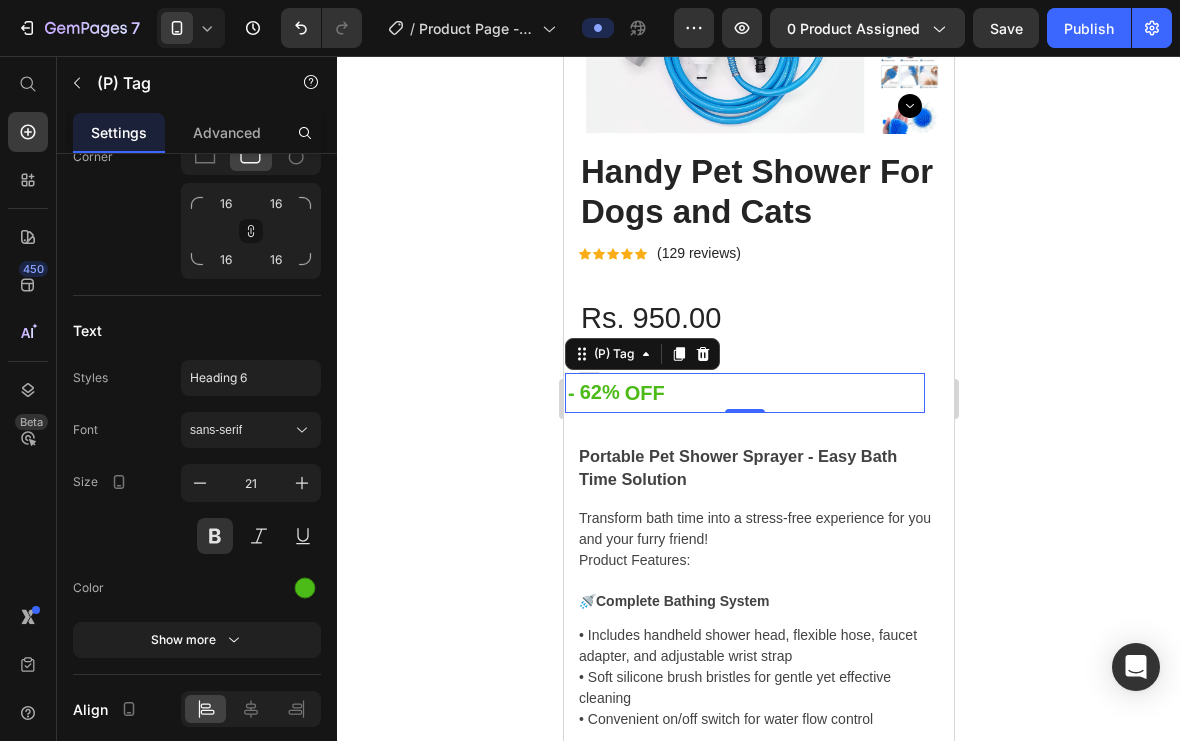 click 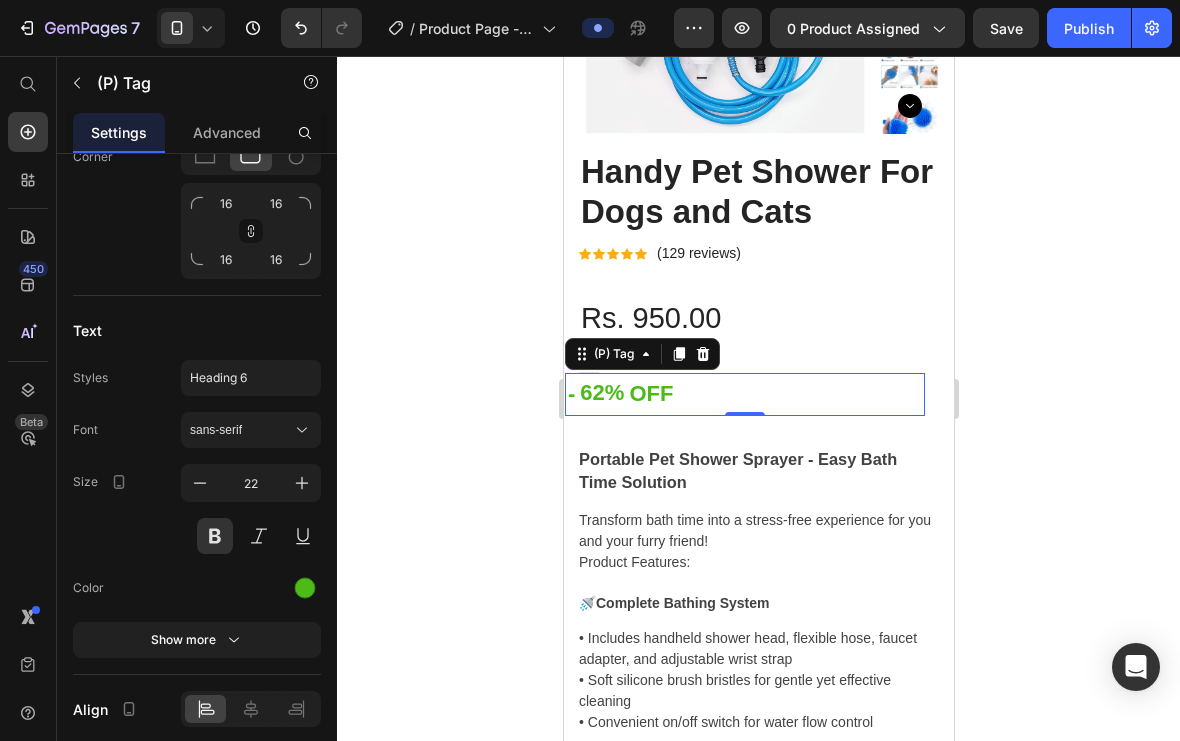 click 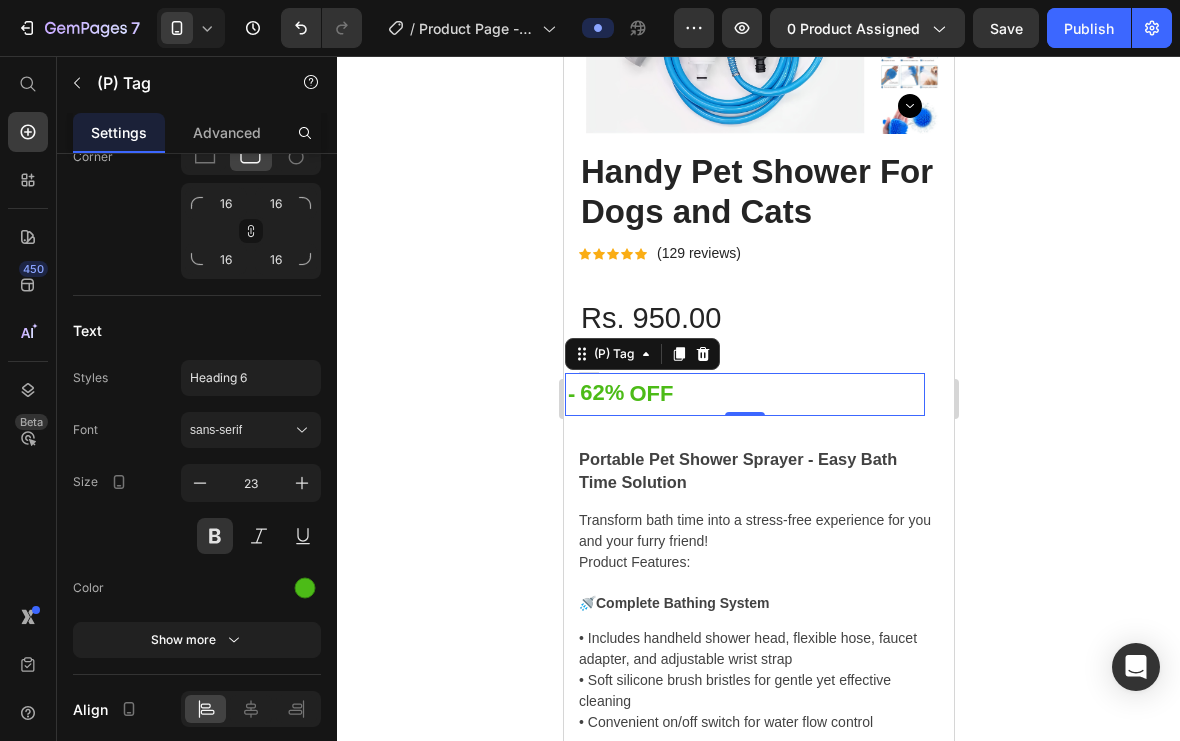 click 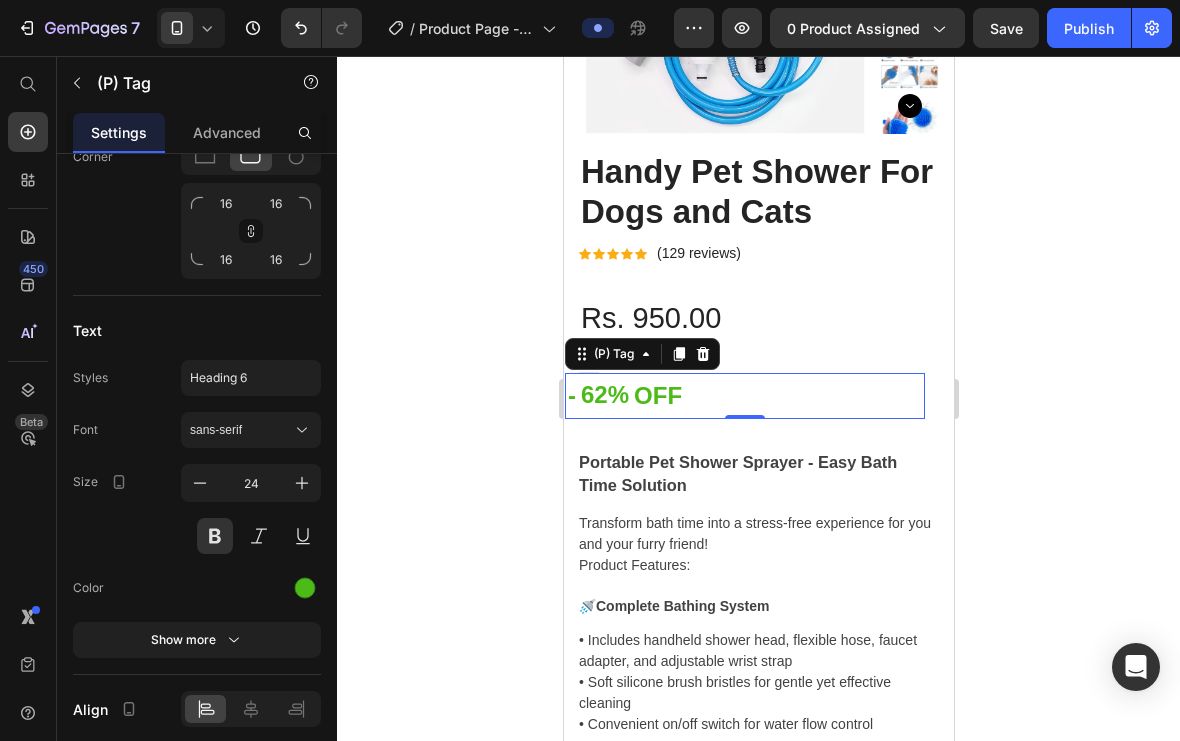 click 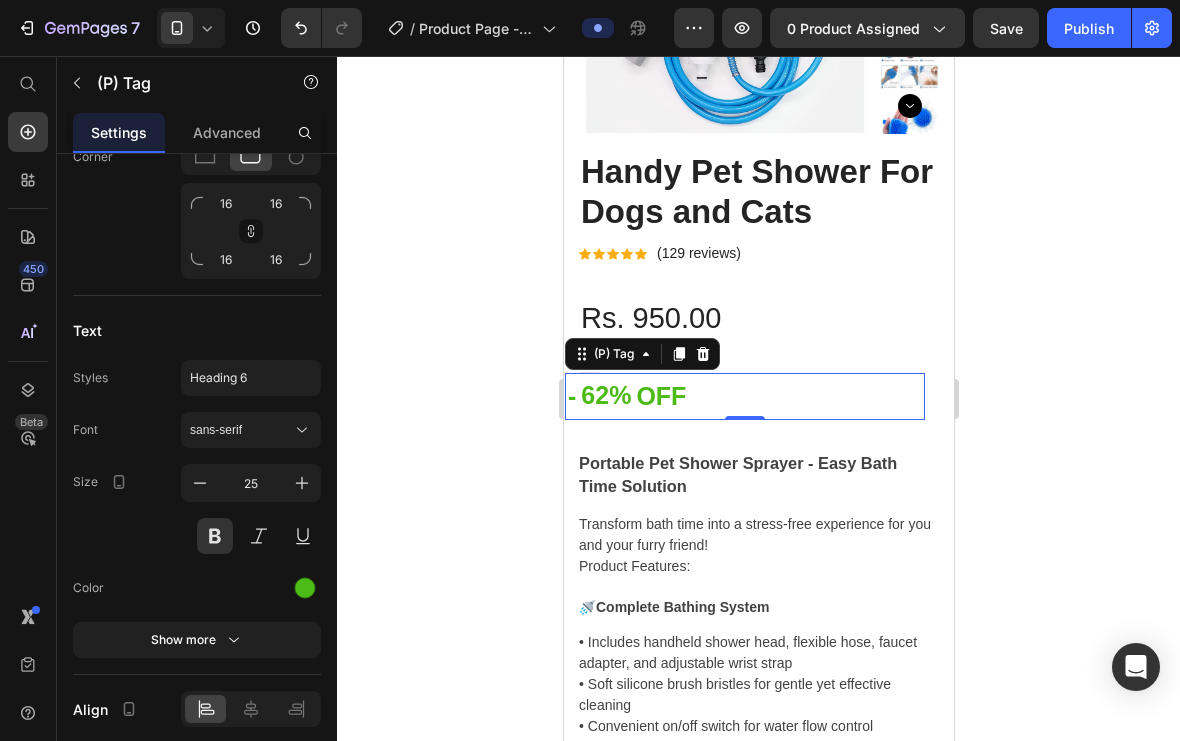click on "Heading 6" 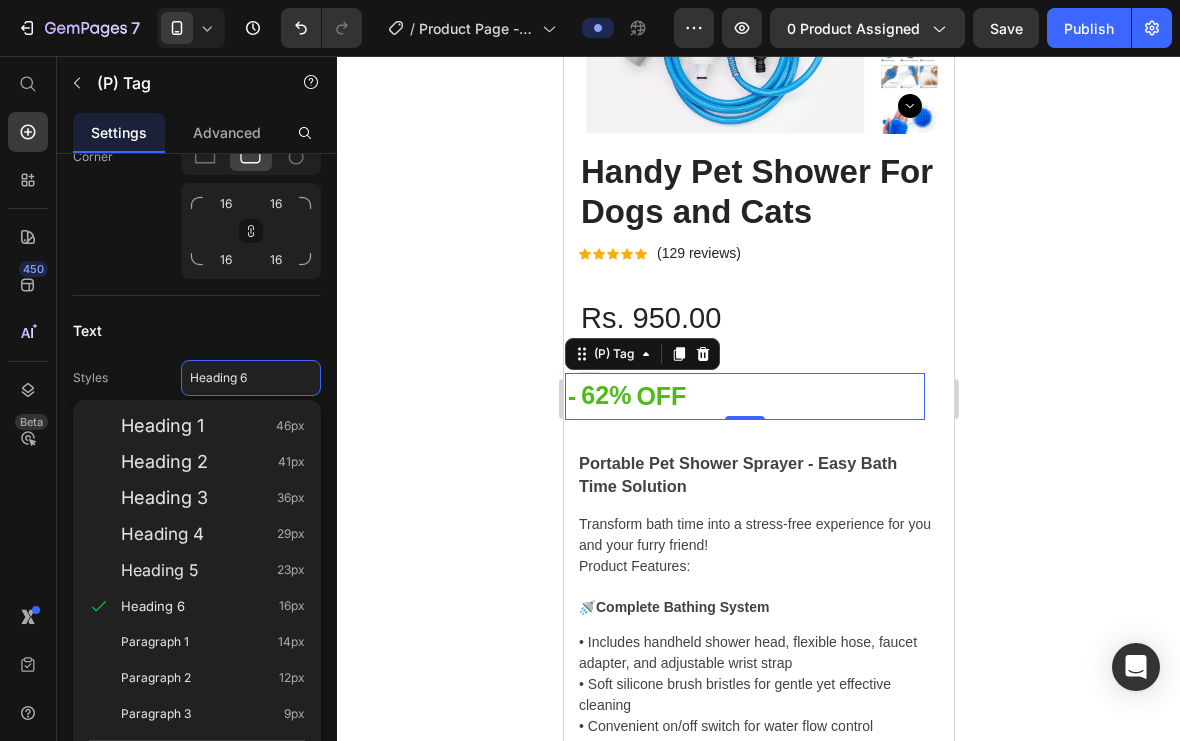 click on "Heading 3" at bounding box center [164, 498] 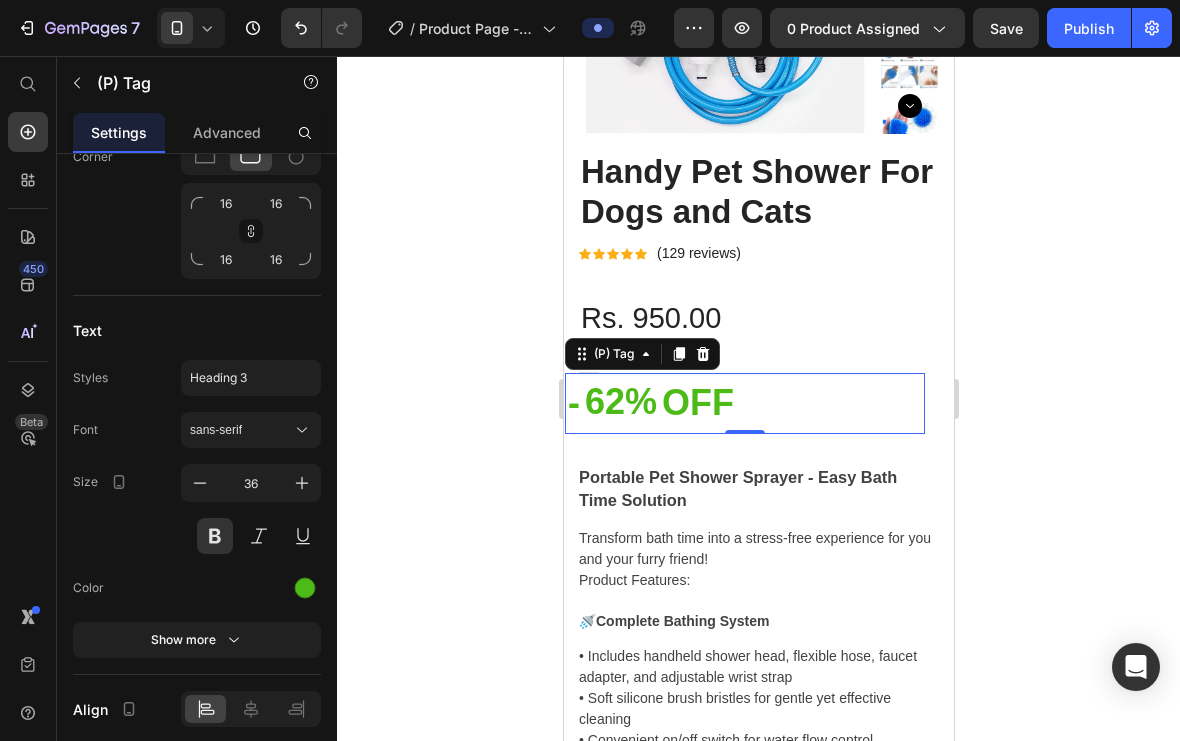 click on "Heading 3" 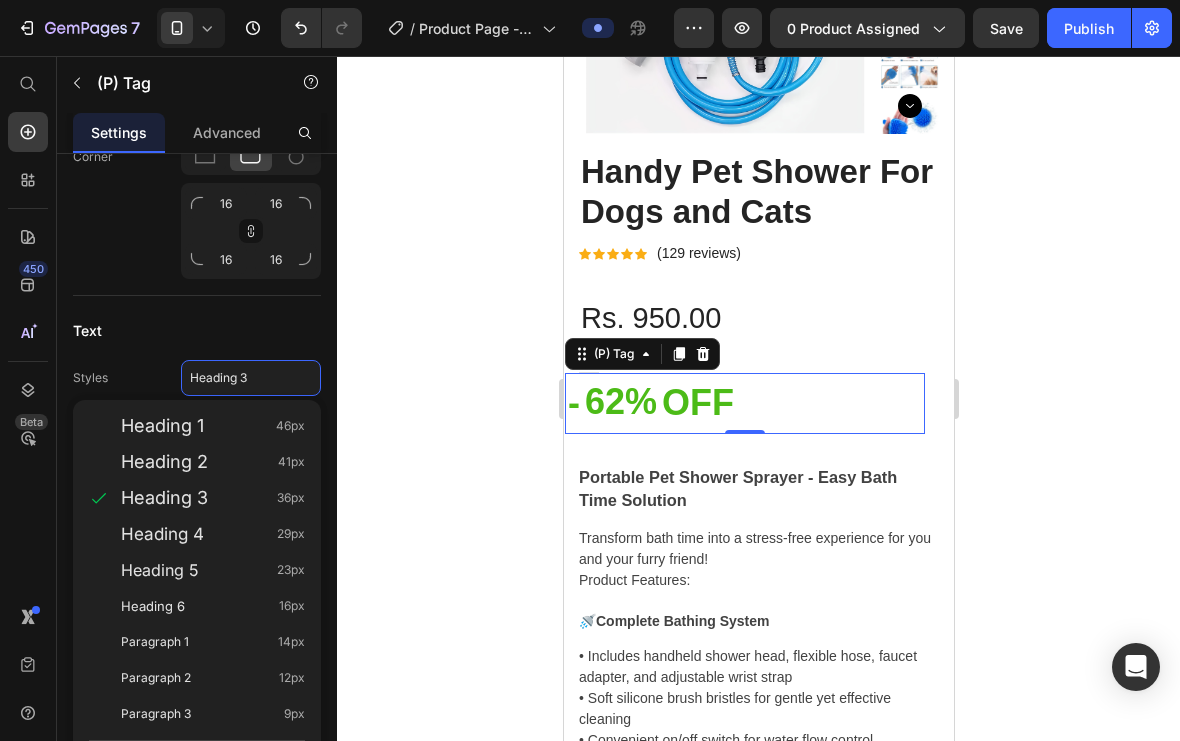 click on "Heading 4" at bounding box center [162, 534] 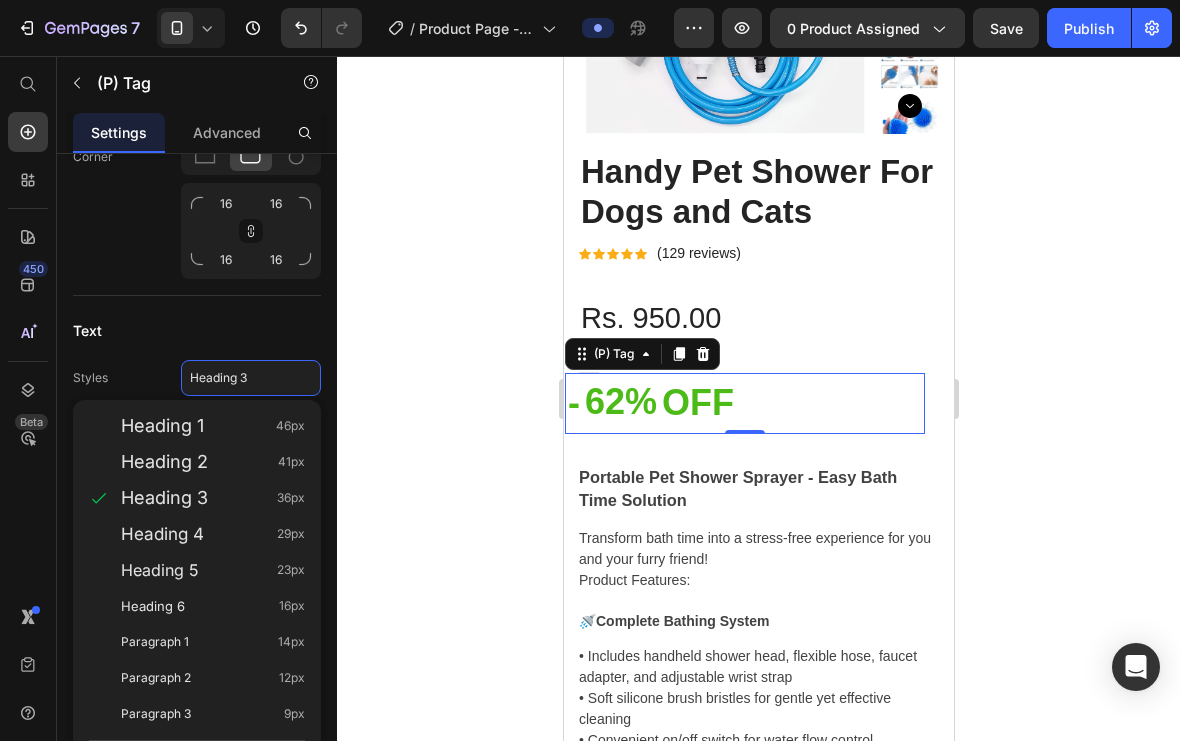 type on "29" 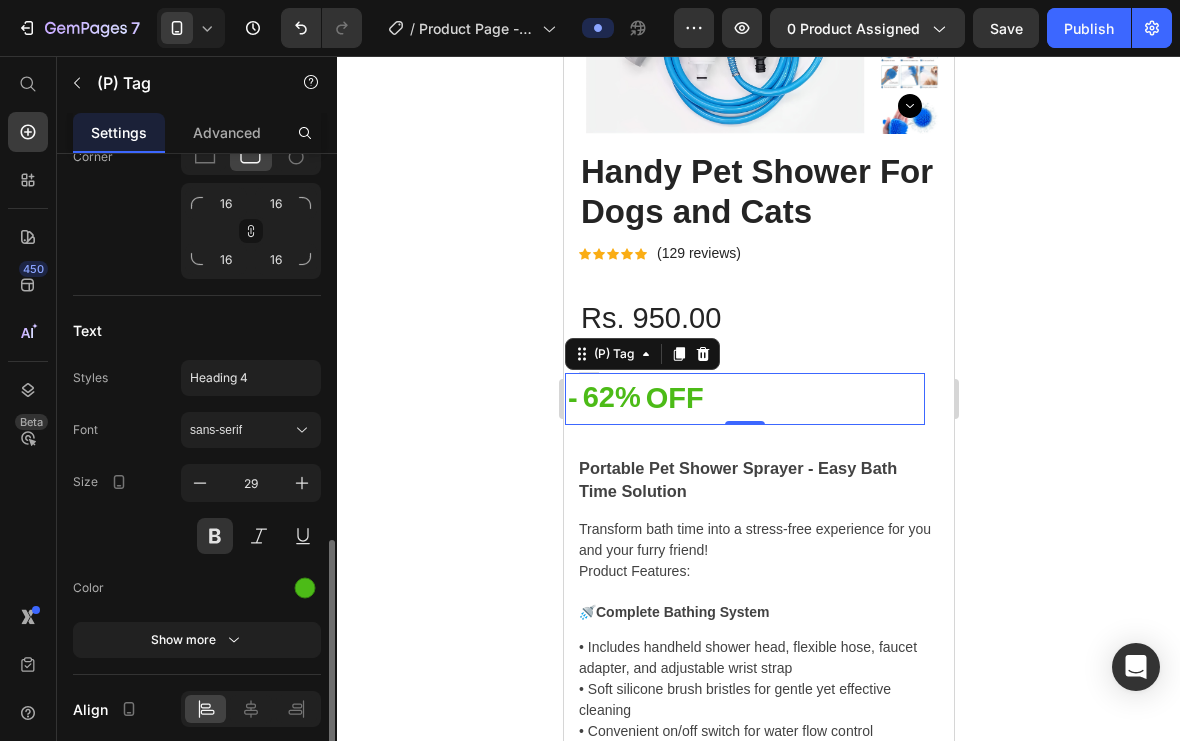 scroll, scrollTop: 837, scrollLeft: 0, axis: vertical 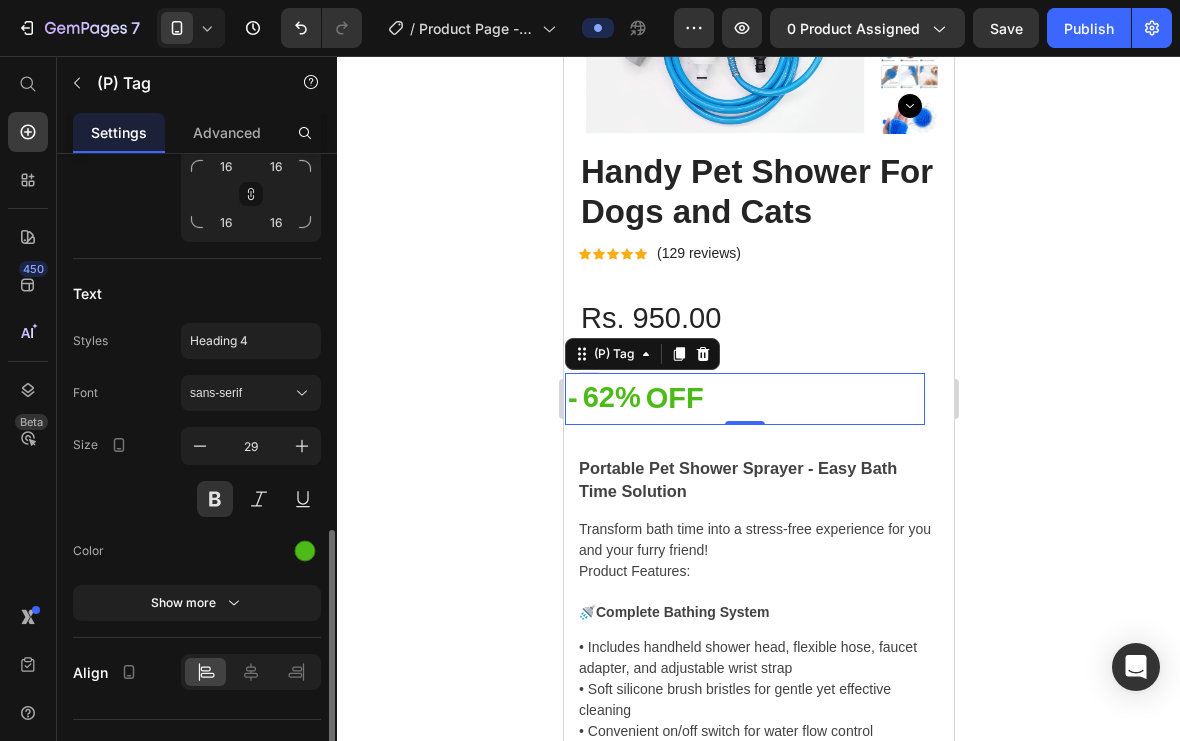 click 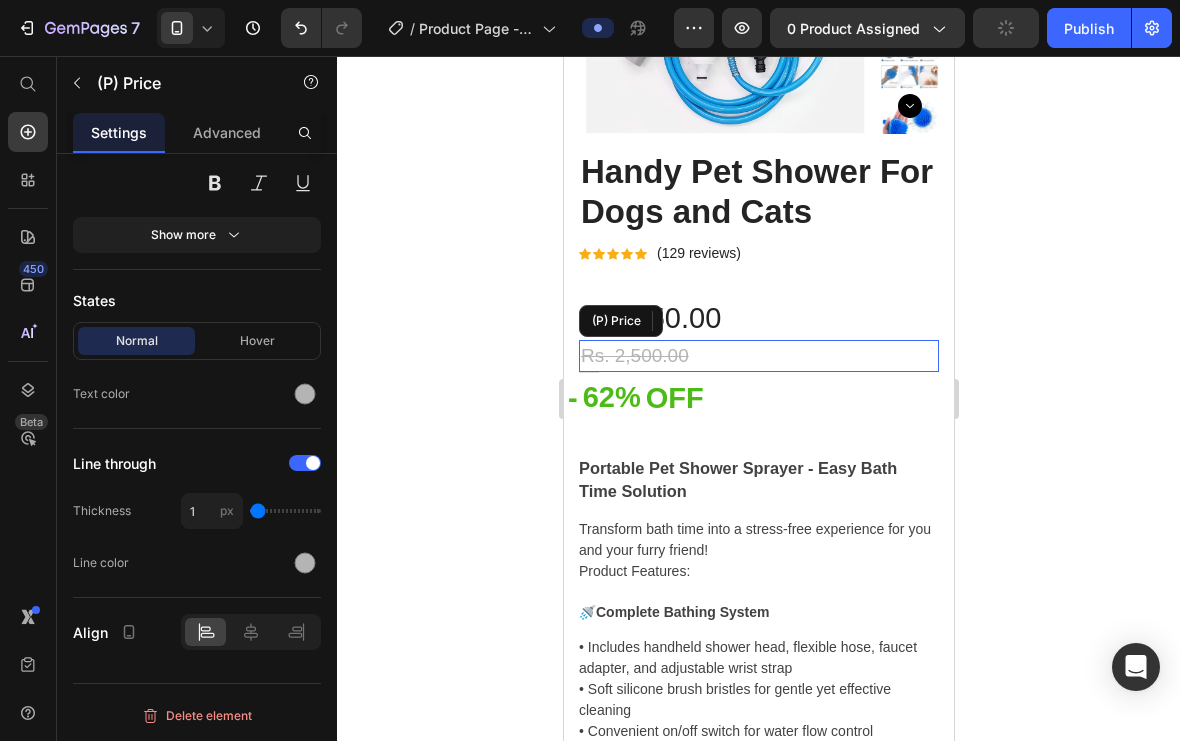 scroll, scrollTop: 0, scrollLeft: 0, axis: both 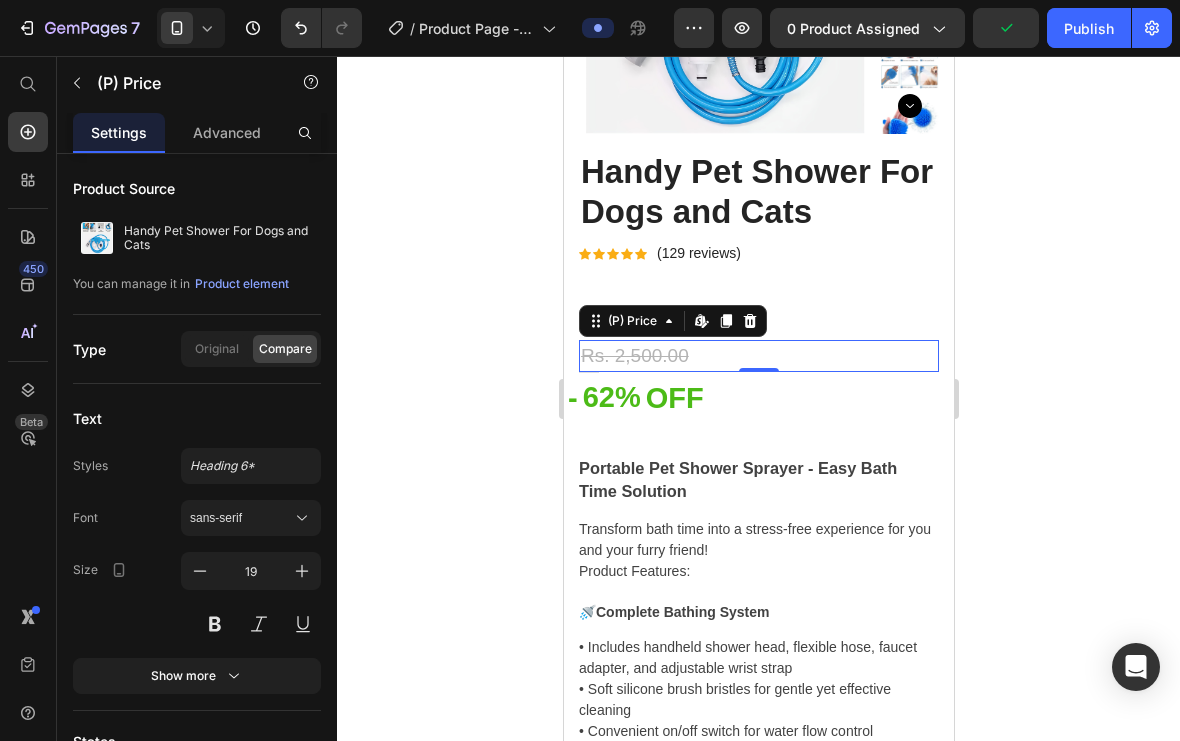 click on "Heading 6*" 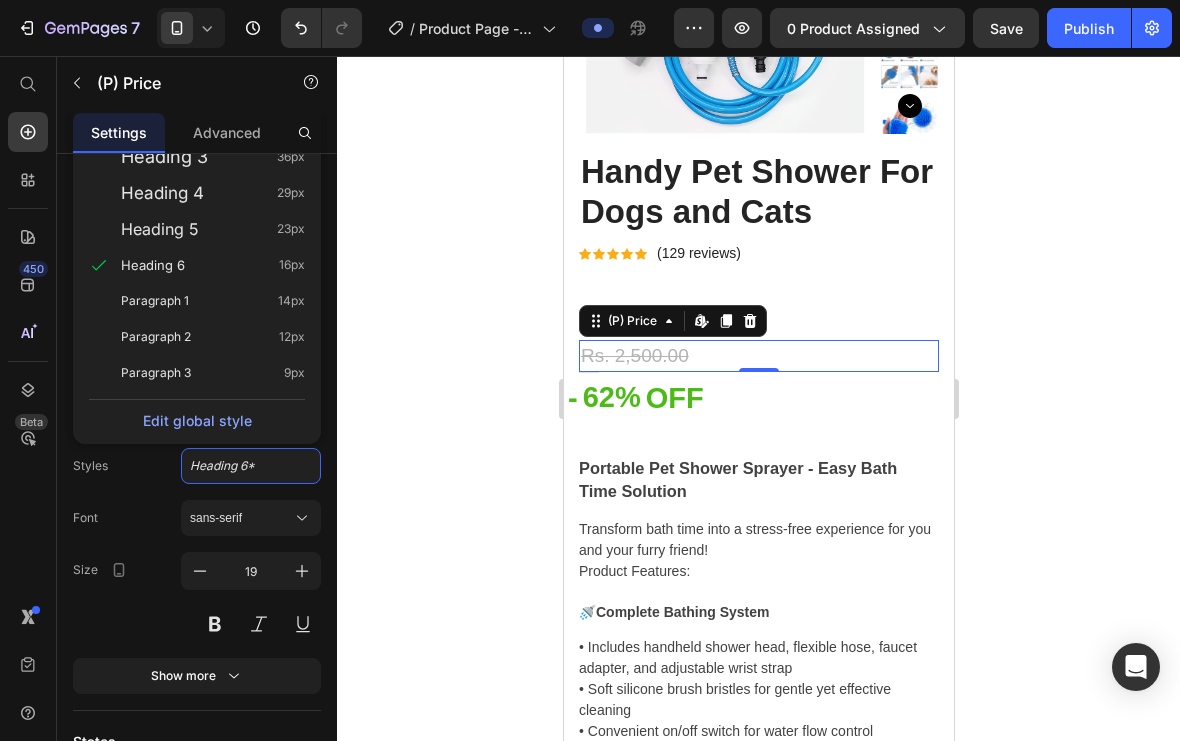click on "Heading 4 29px" 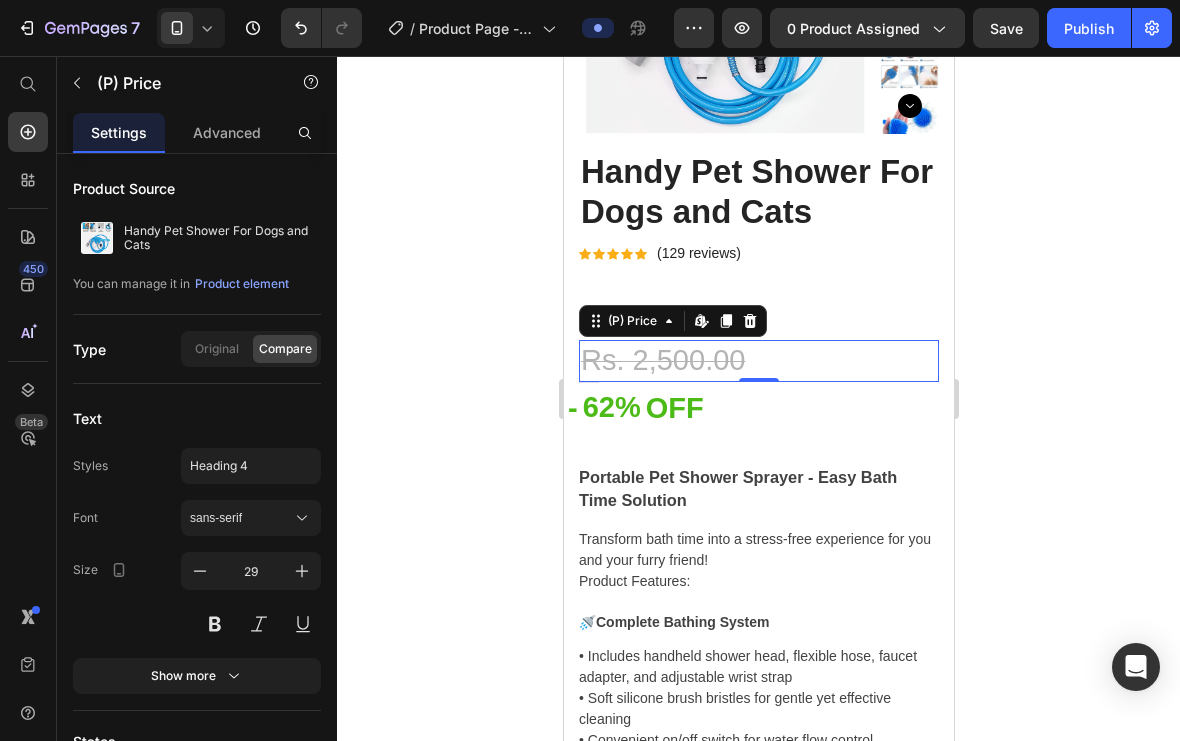 click 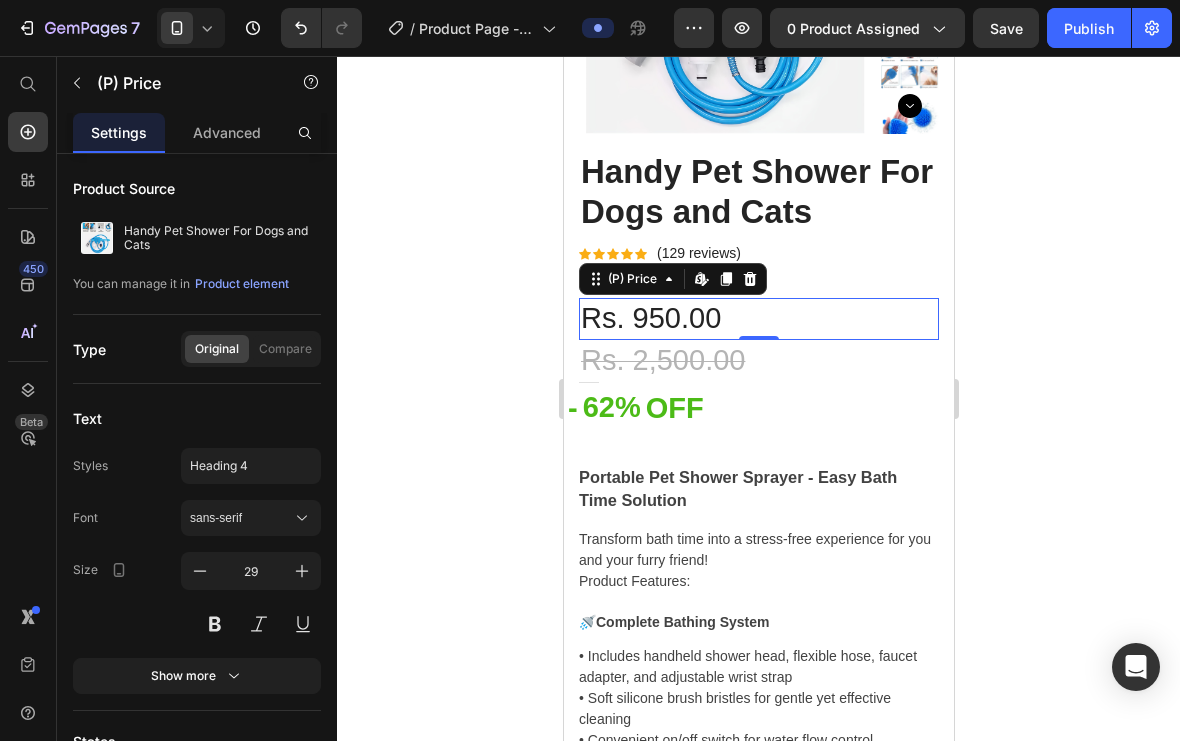 click at bounding box center [215, 624] 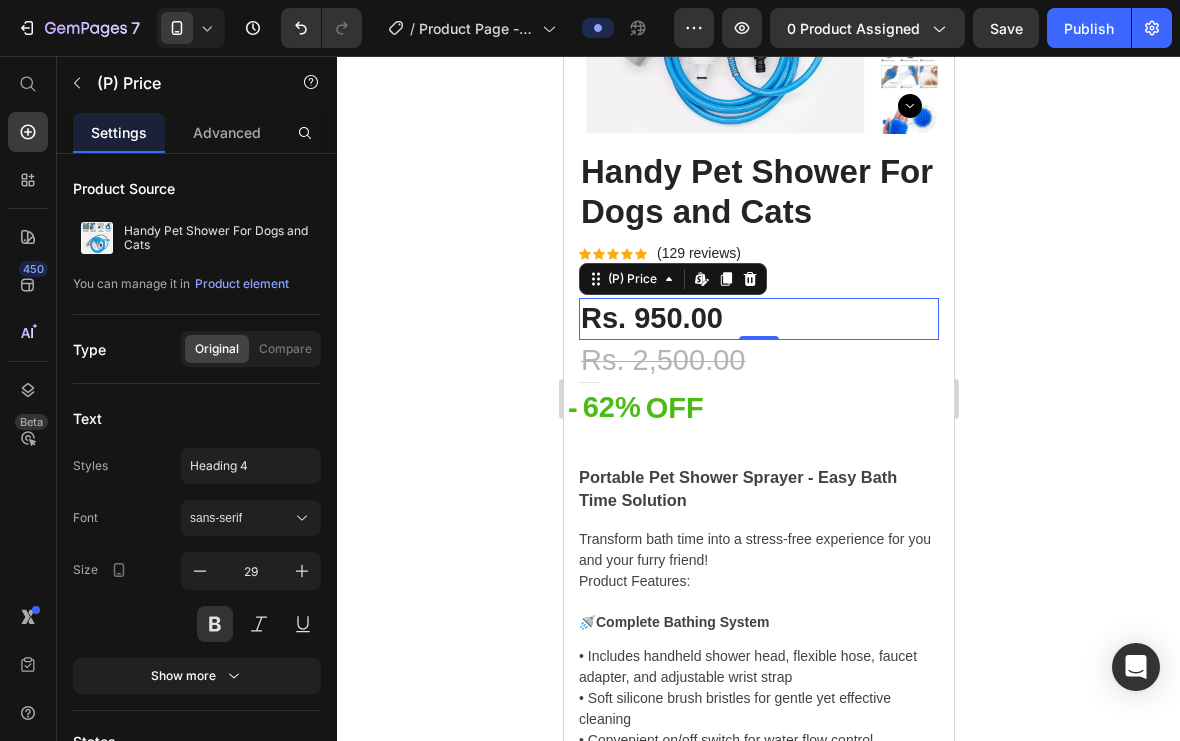 click at bounding box center (215, 624) 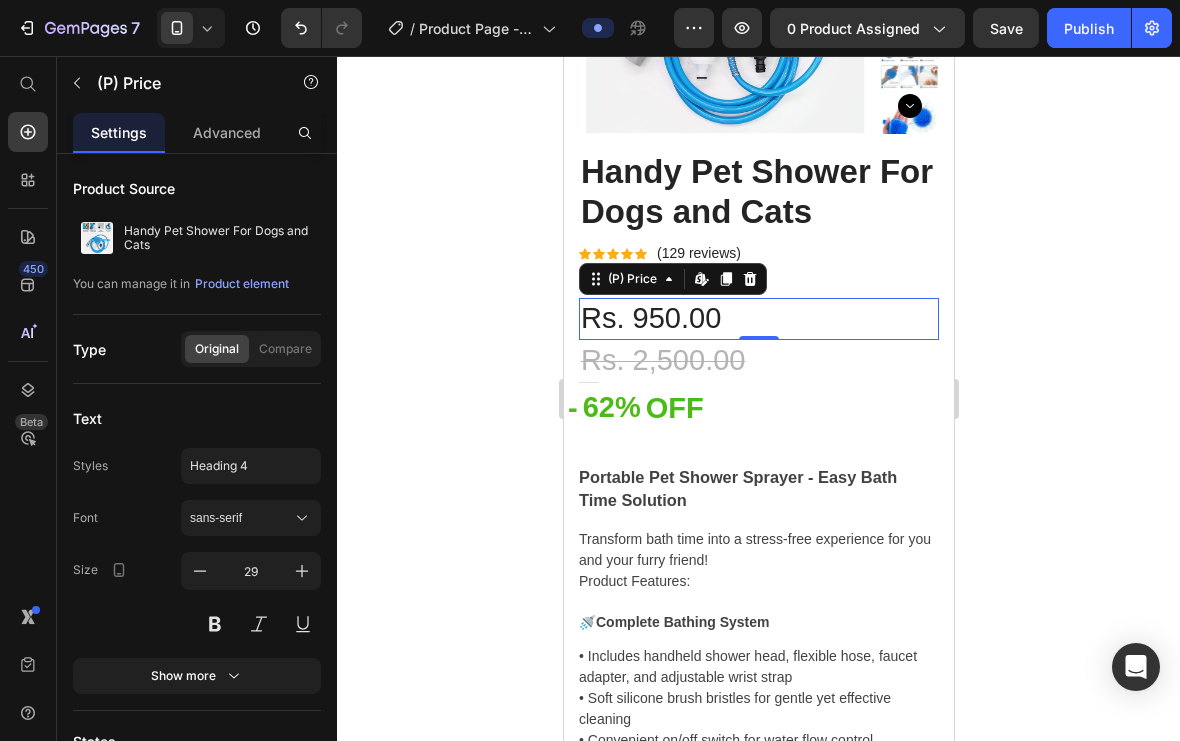 click 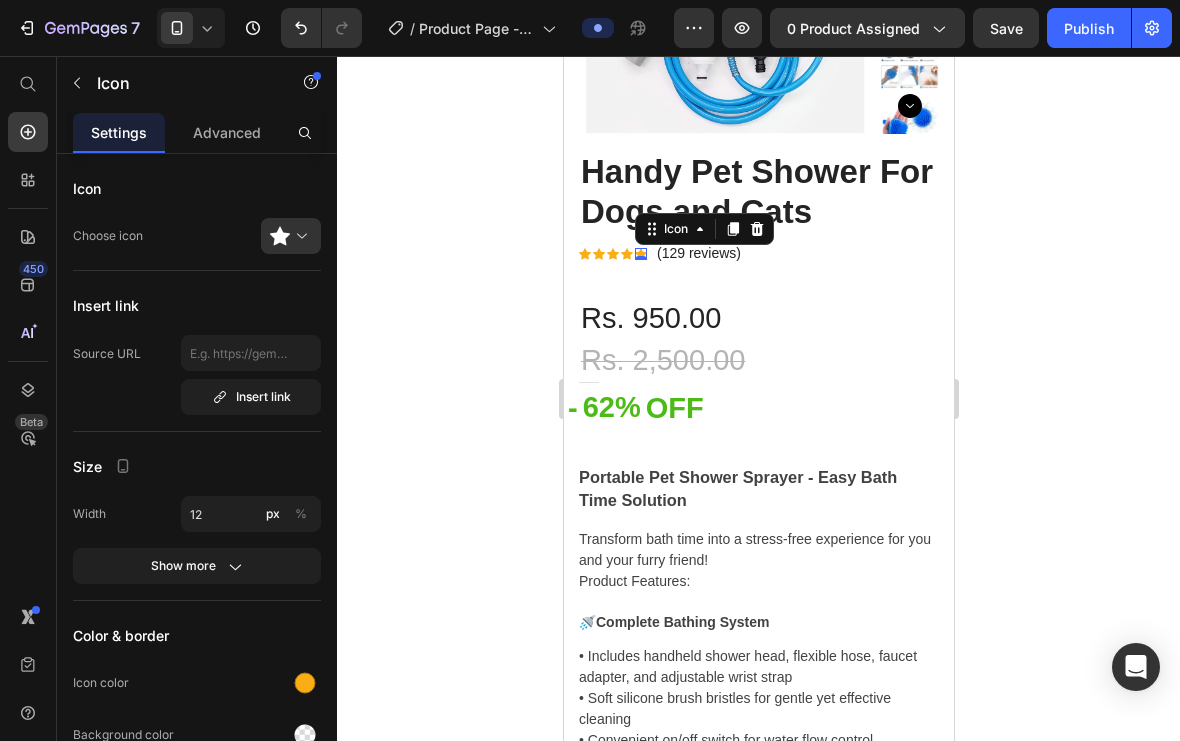 click at bounding box center [299, 236] 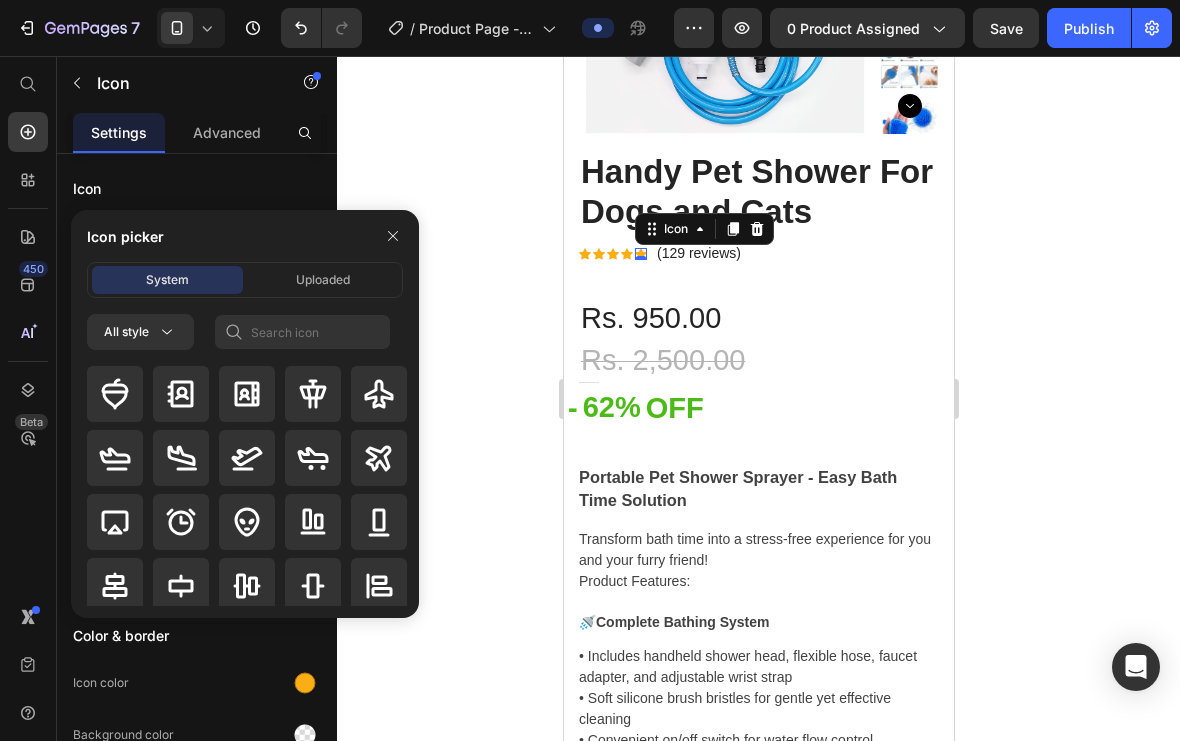 click 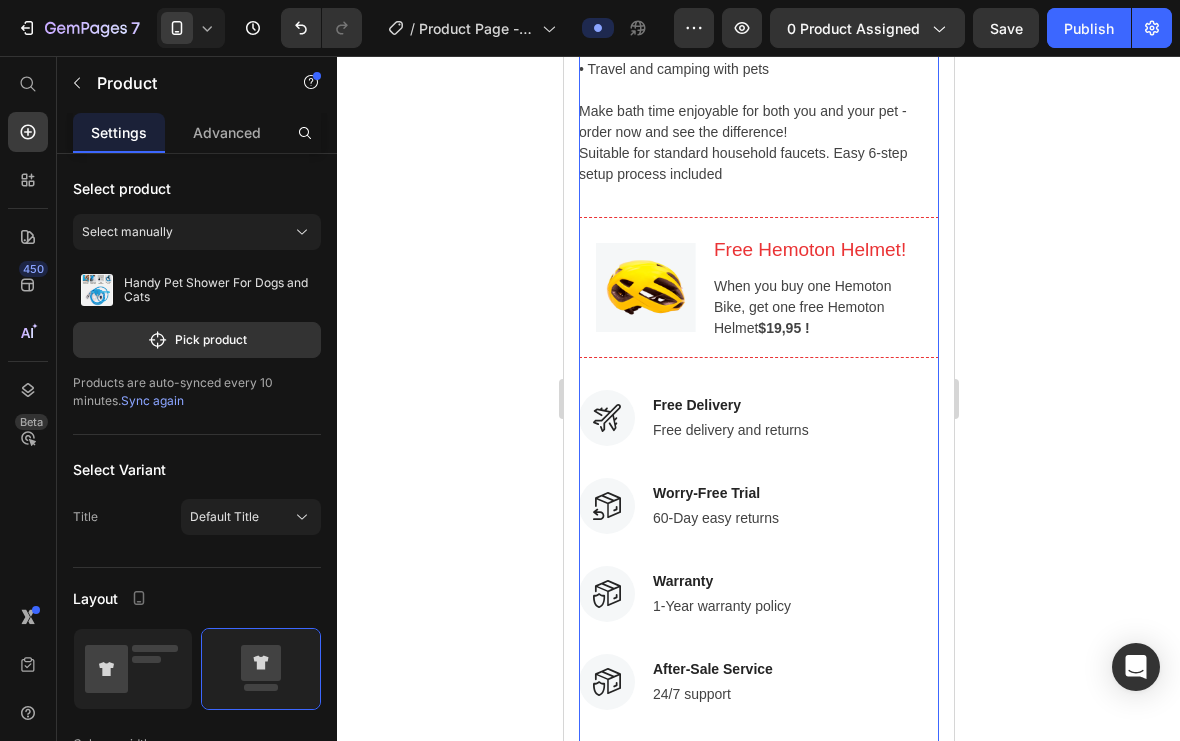 scroll, scrollTop: 1655, scrollLeft: 0, axis: vertical 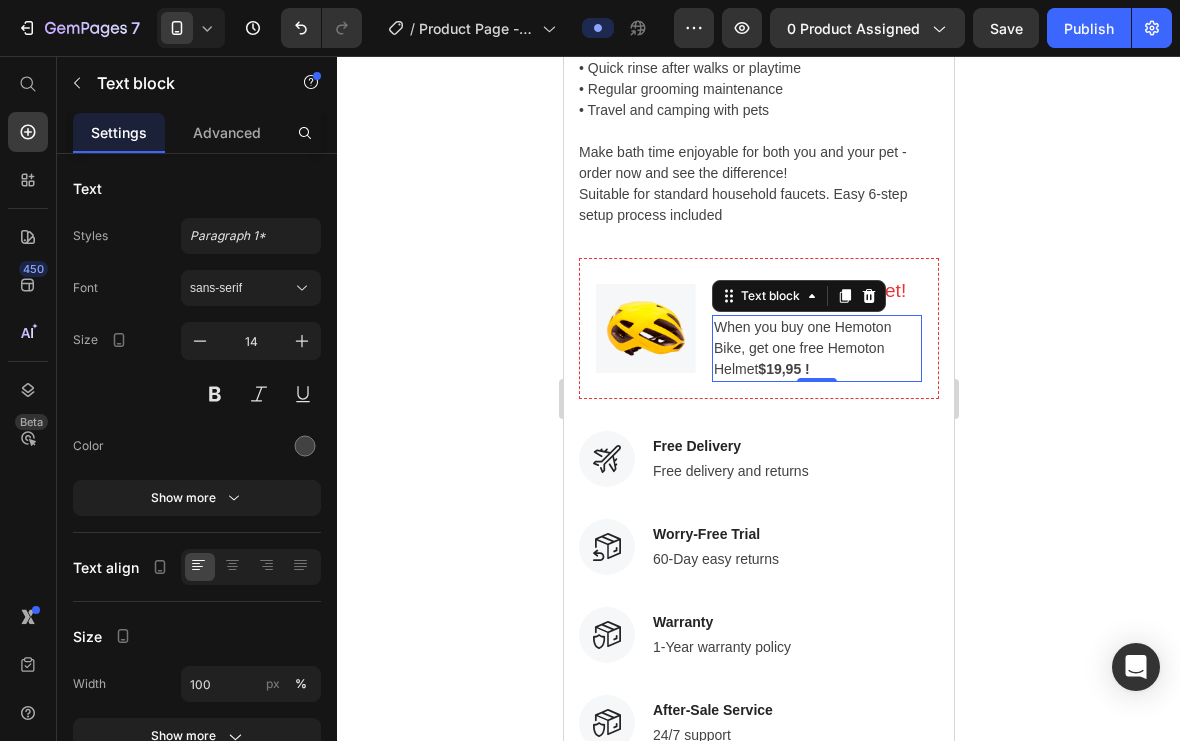 click 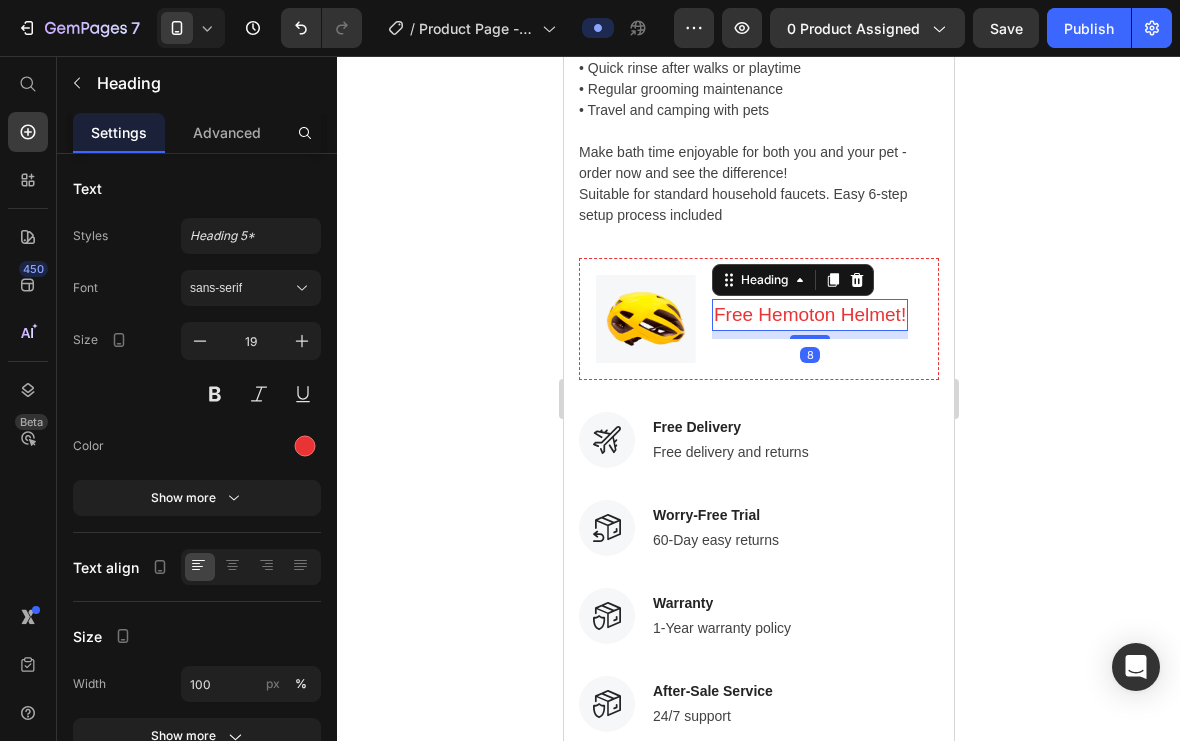 click 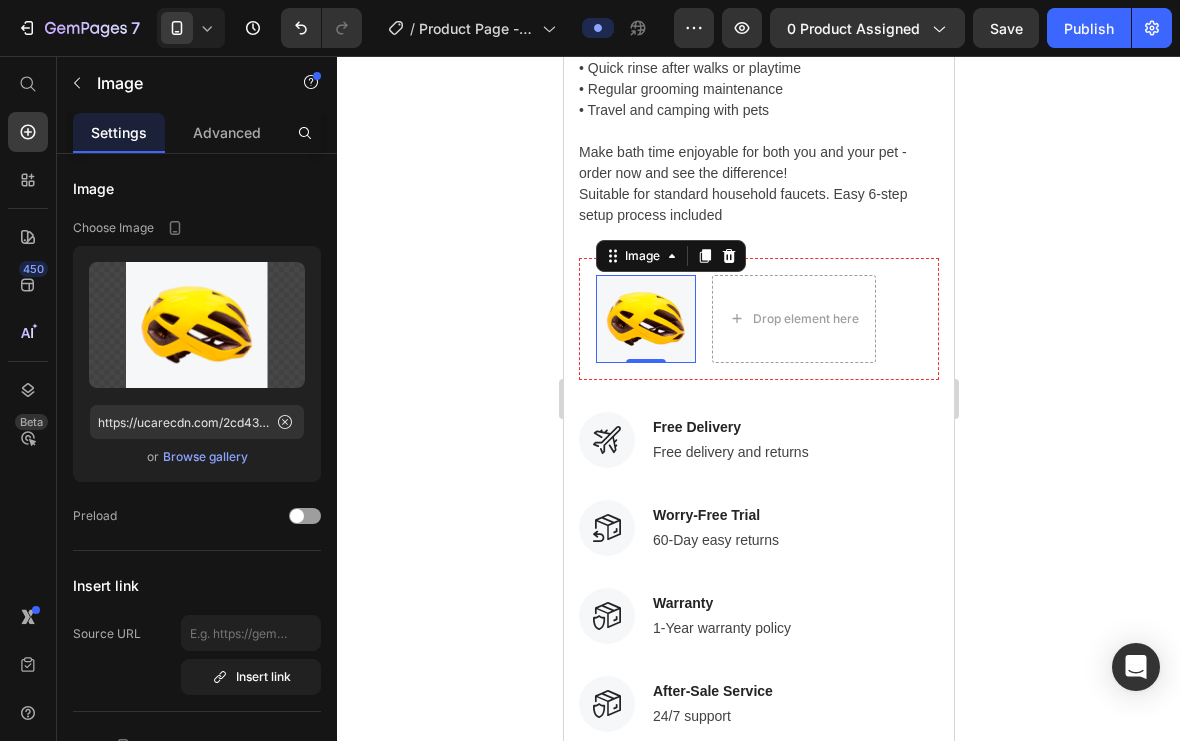 click 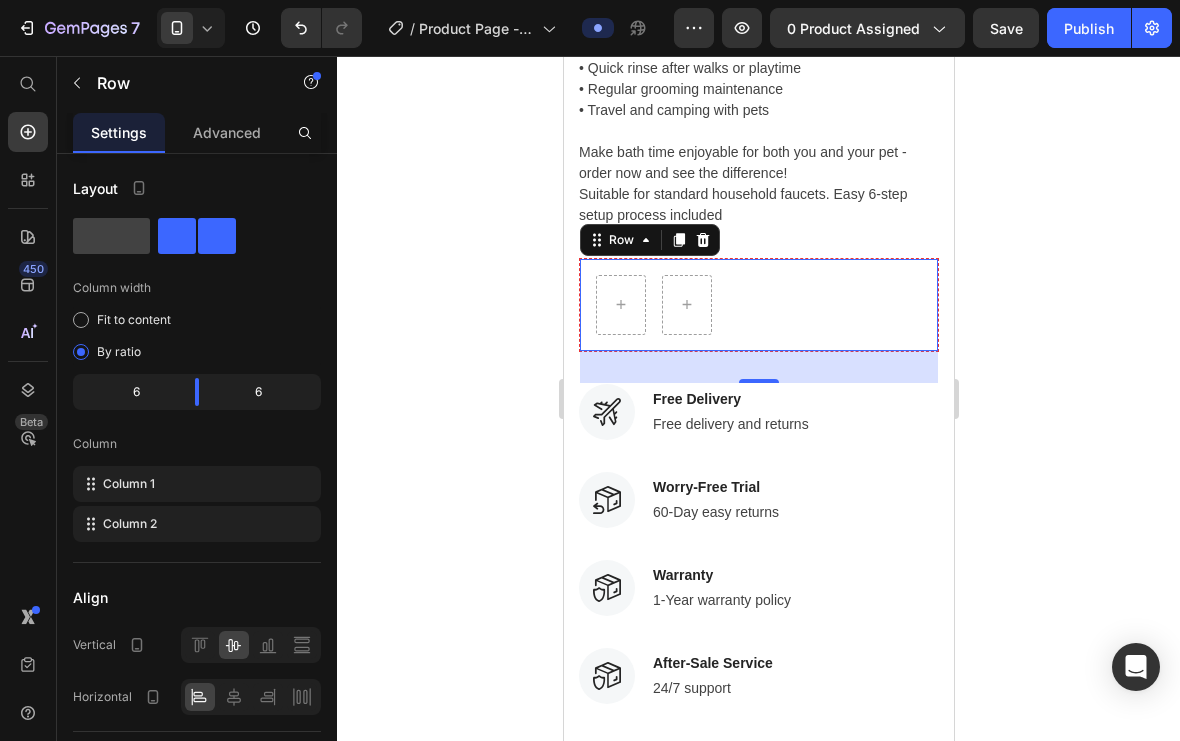 click 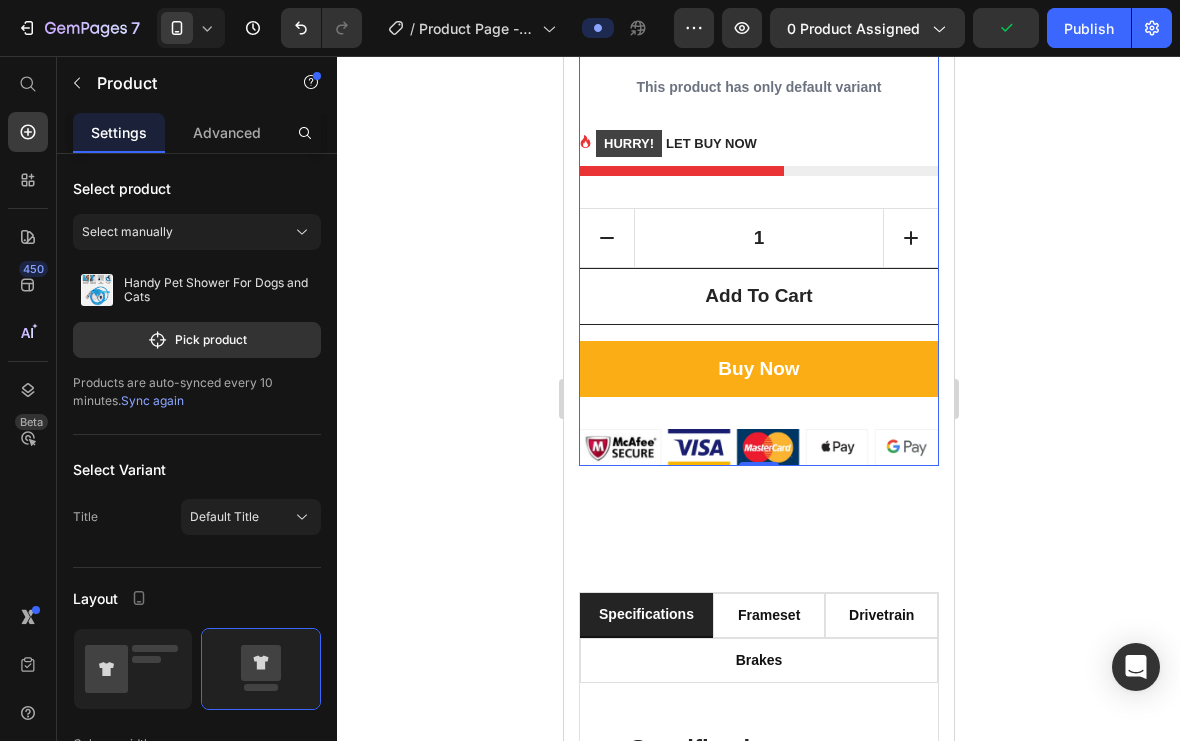 scroll, scrollTop: 2197, scrollLeft: 0, axis: vertical 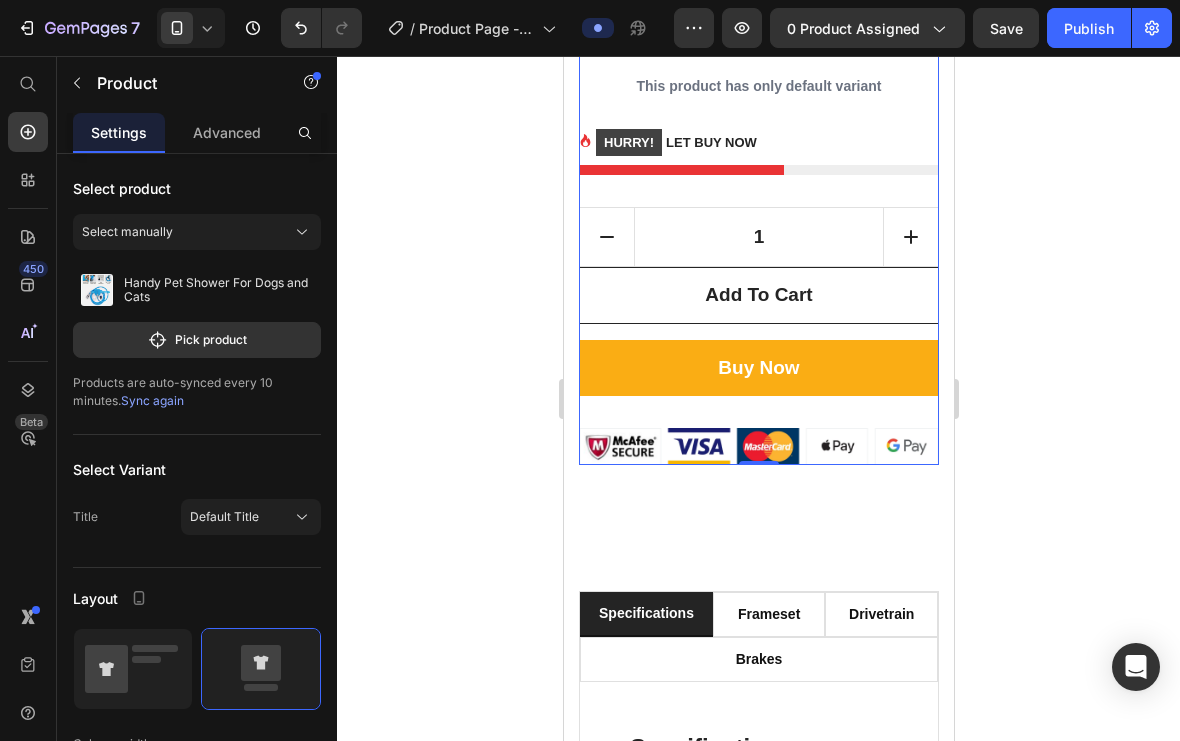 click at bounding box center [758, 446] 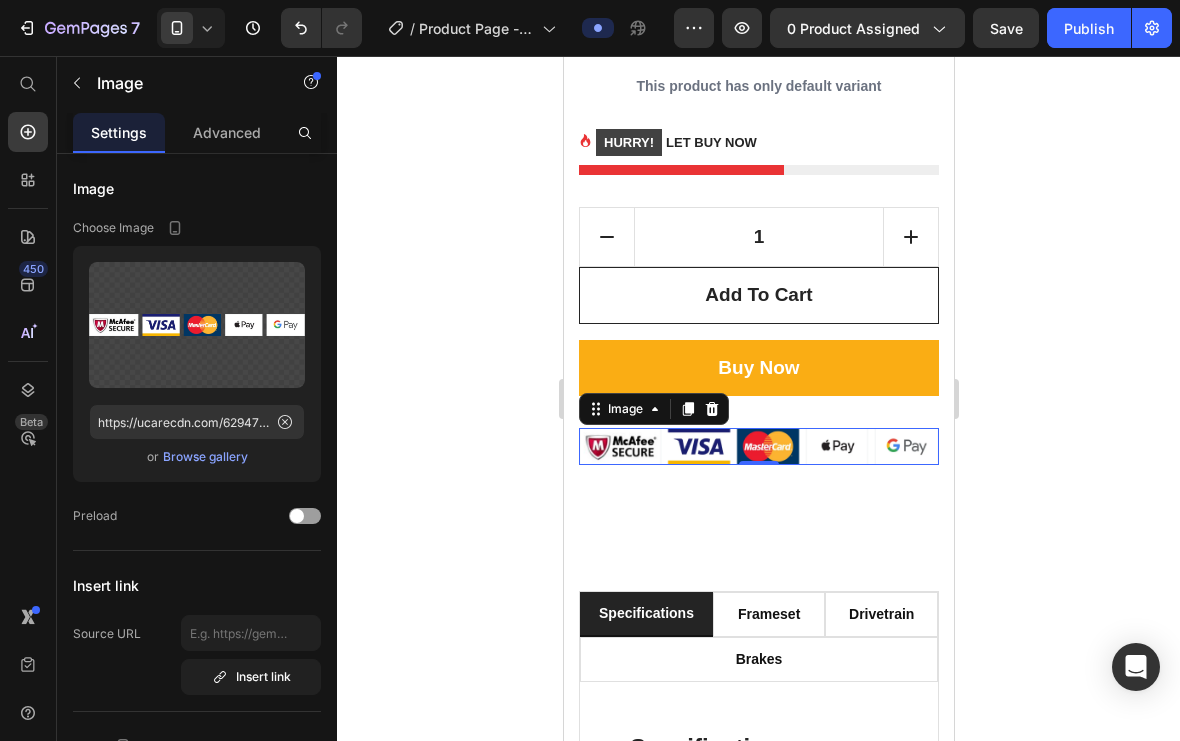 click on "Browse gallery" at bounding box center (205, 457) 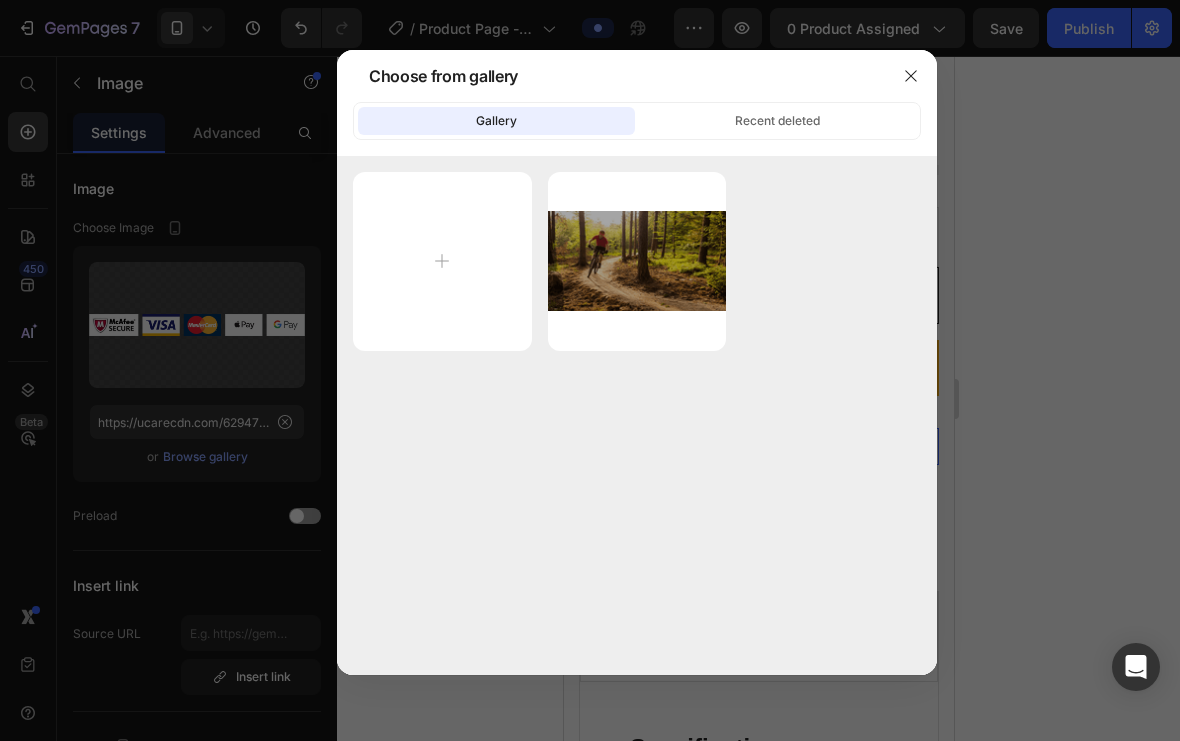 click 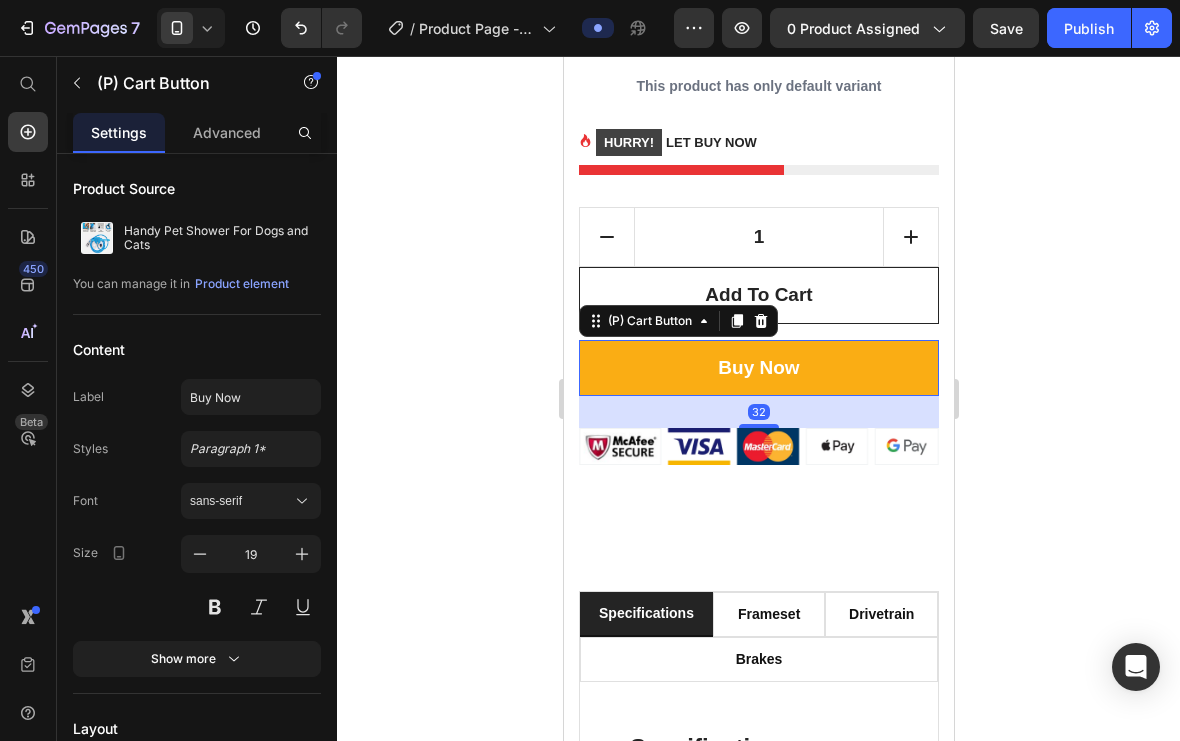 click 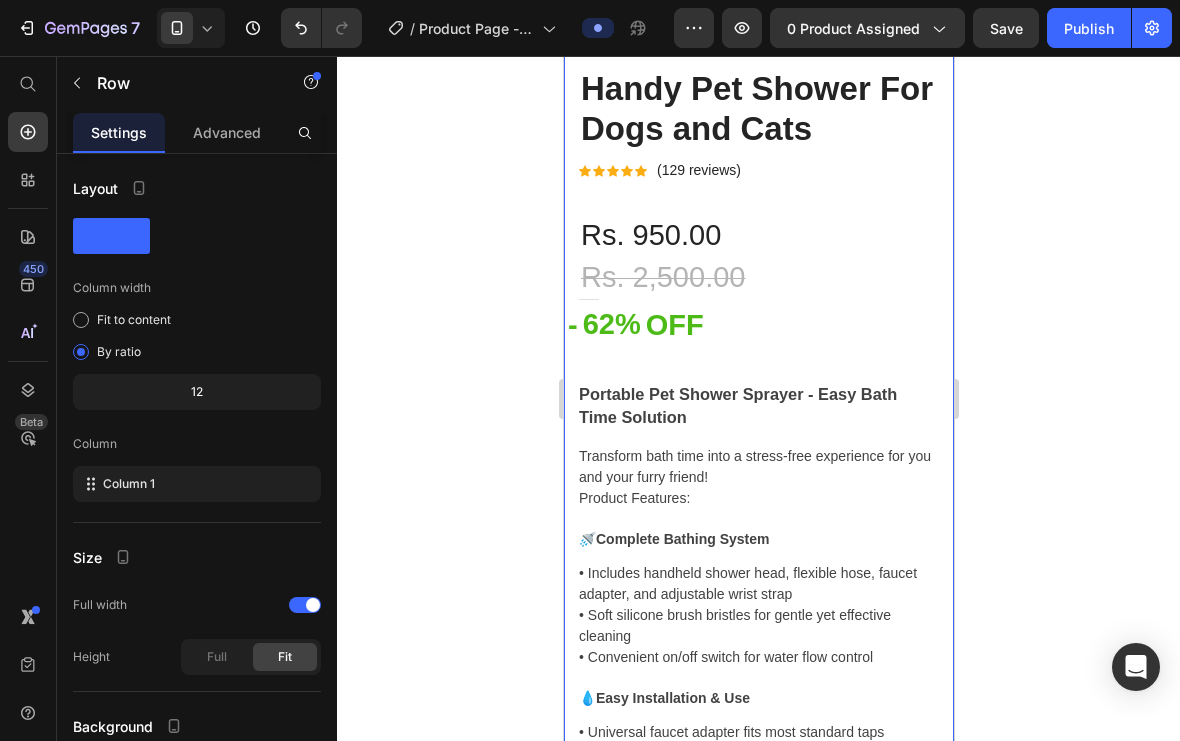scroll, scrollTop: 443, scrollLeft: 0, axis: vertical 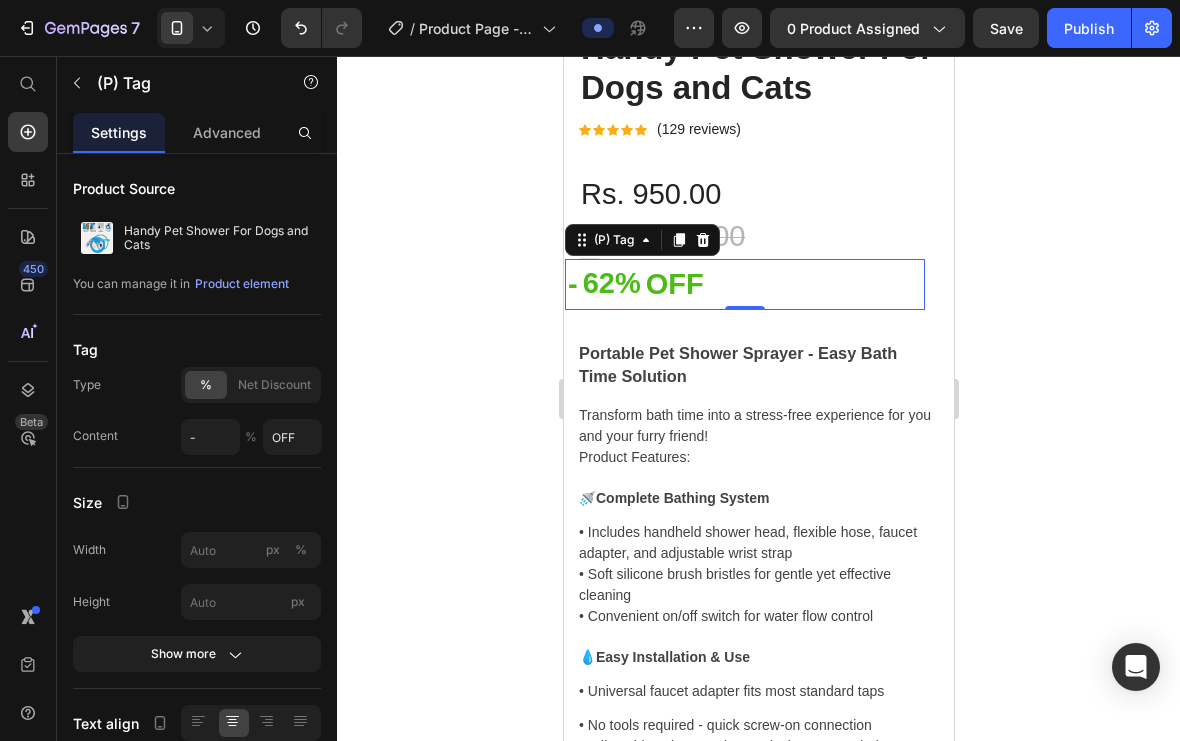 click 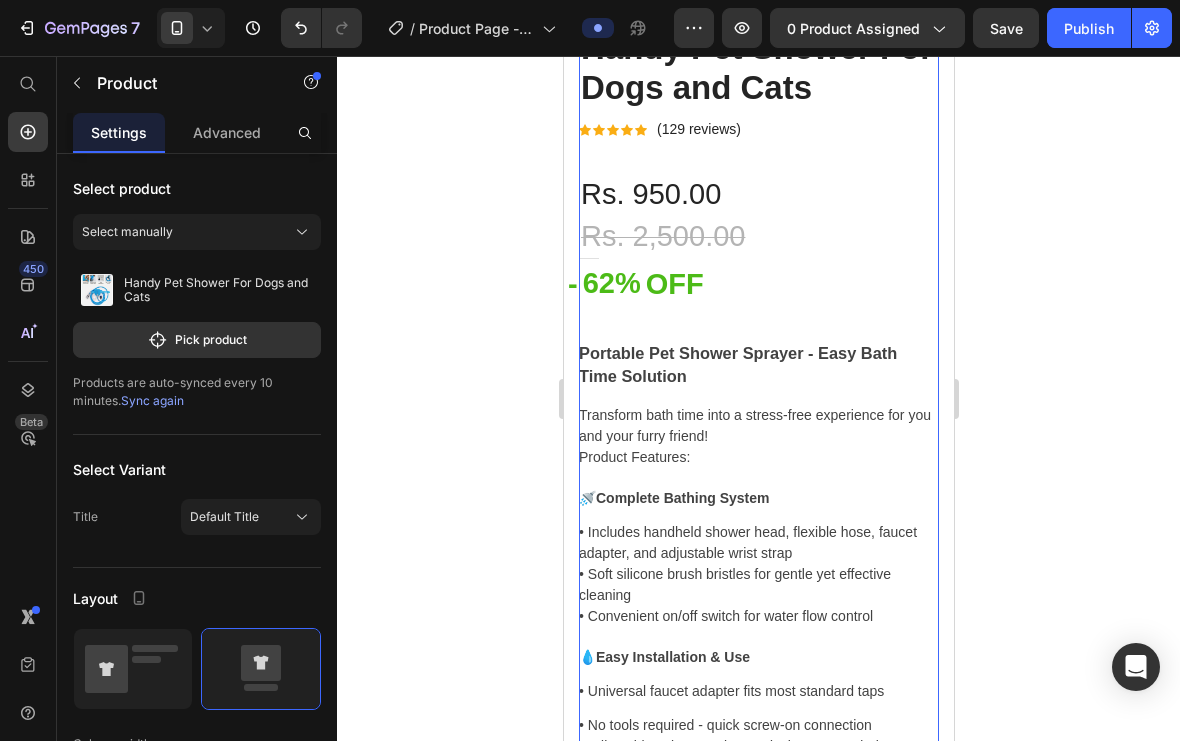 click 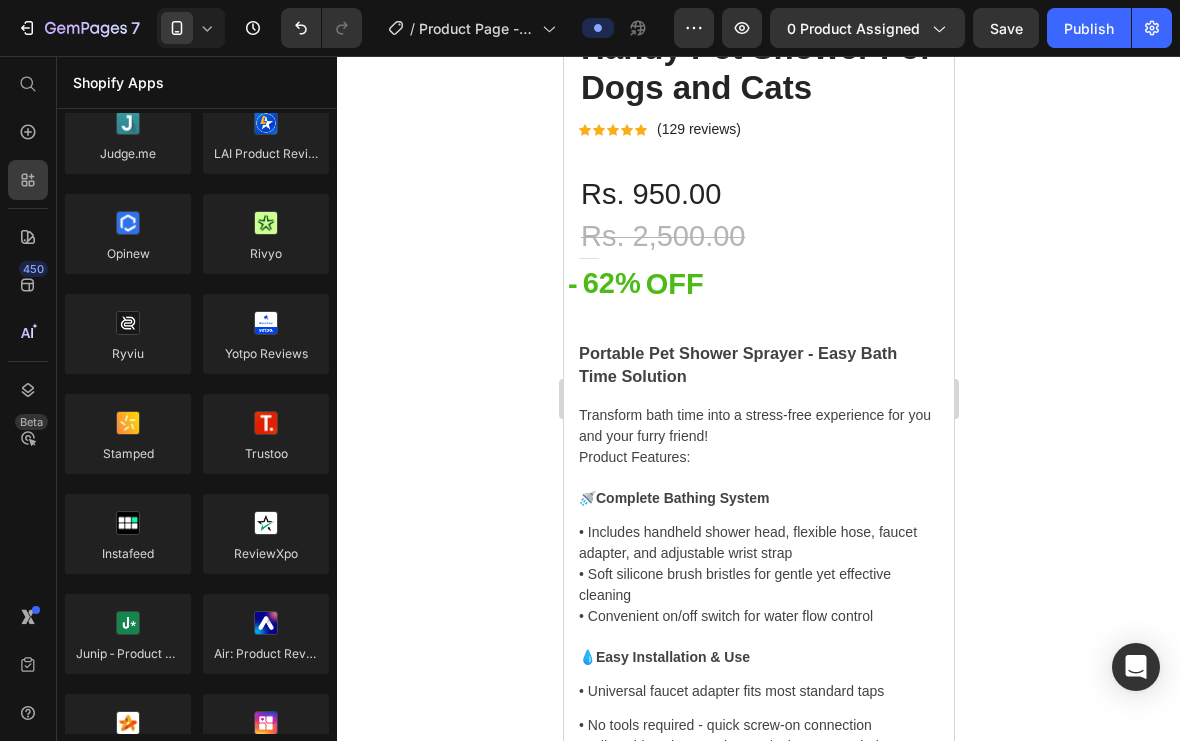 scroll, scrollTop: 0, scrollLeft: 0, axis: both 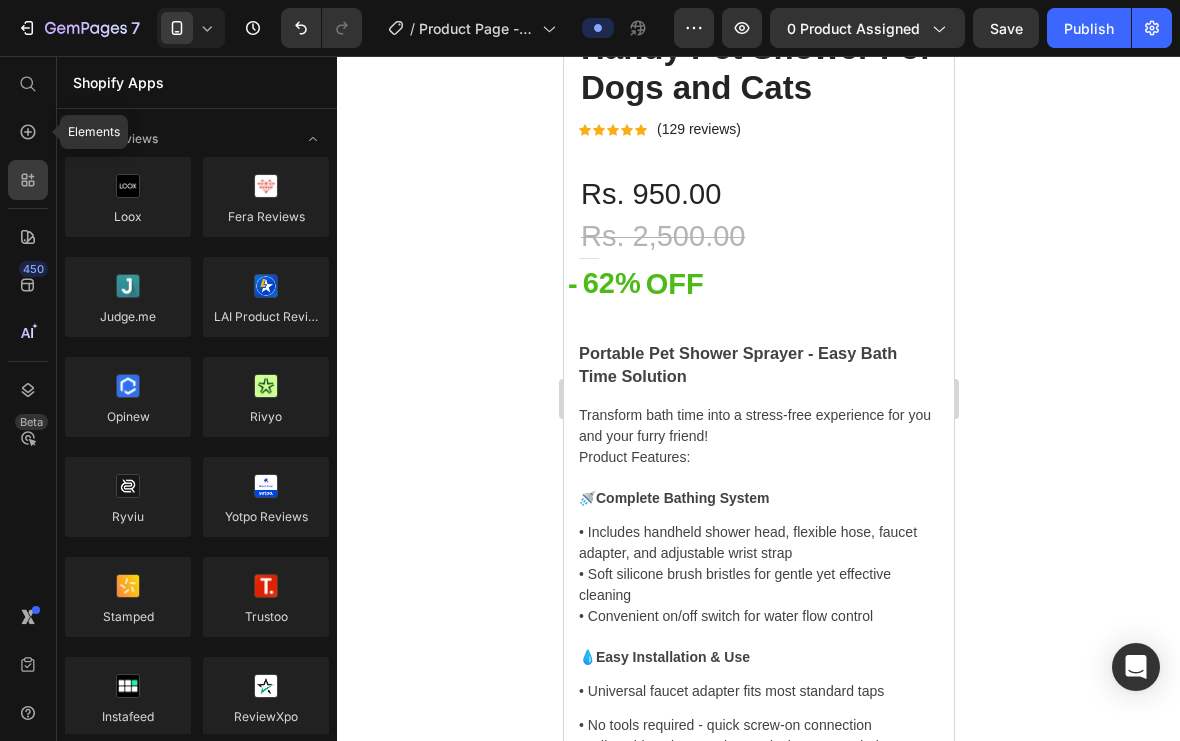 click 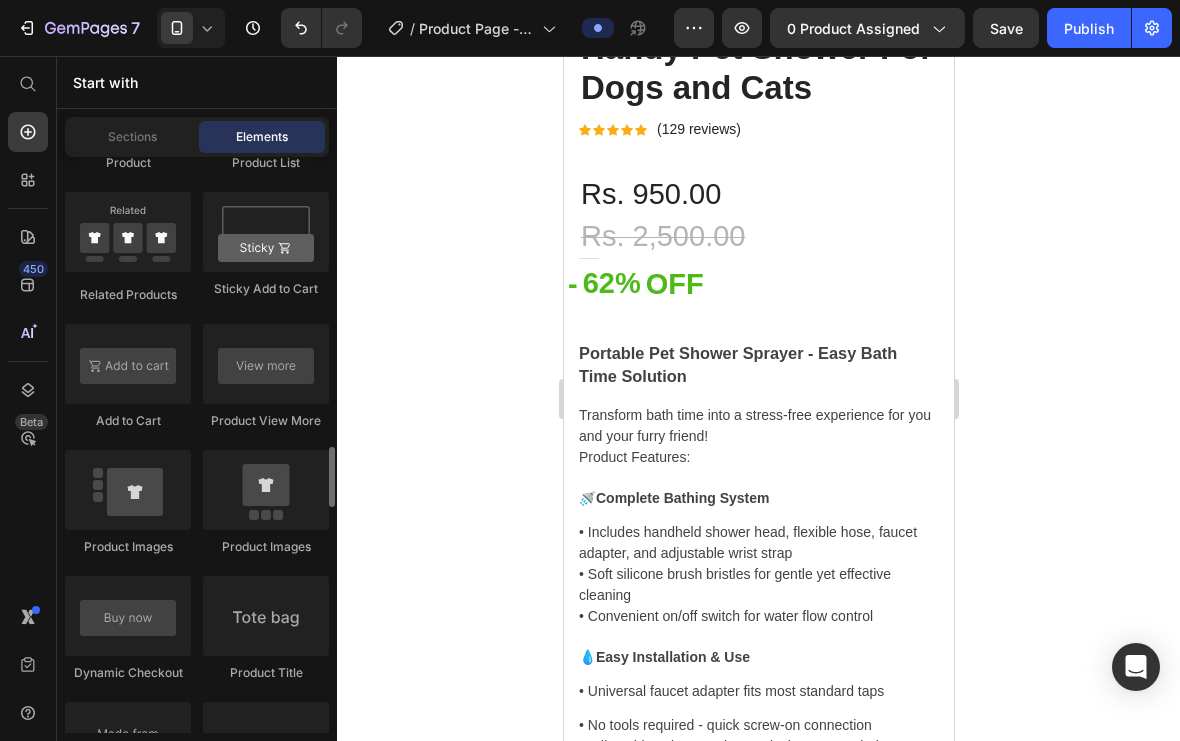 scroll, scrollTop: 2934, scrollLeft: 0, axis: vertical 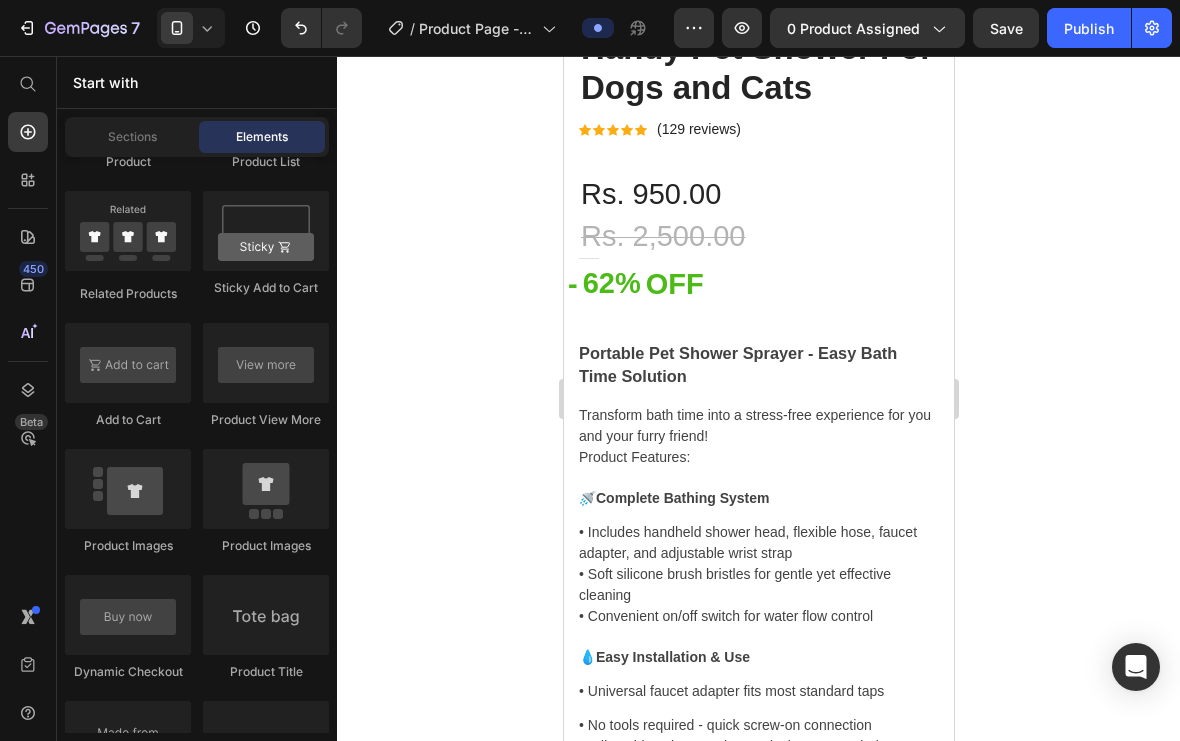 click at bounding box center (128, 363) 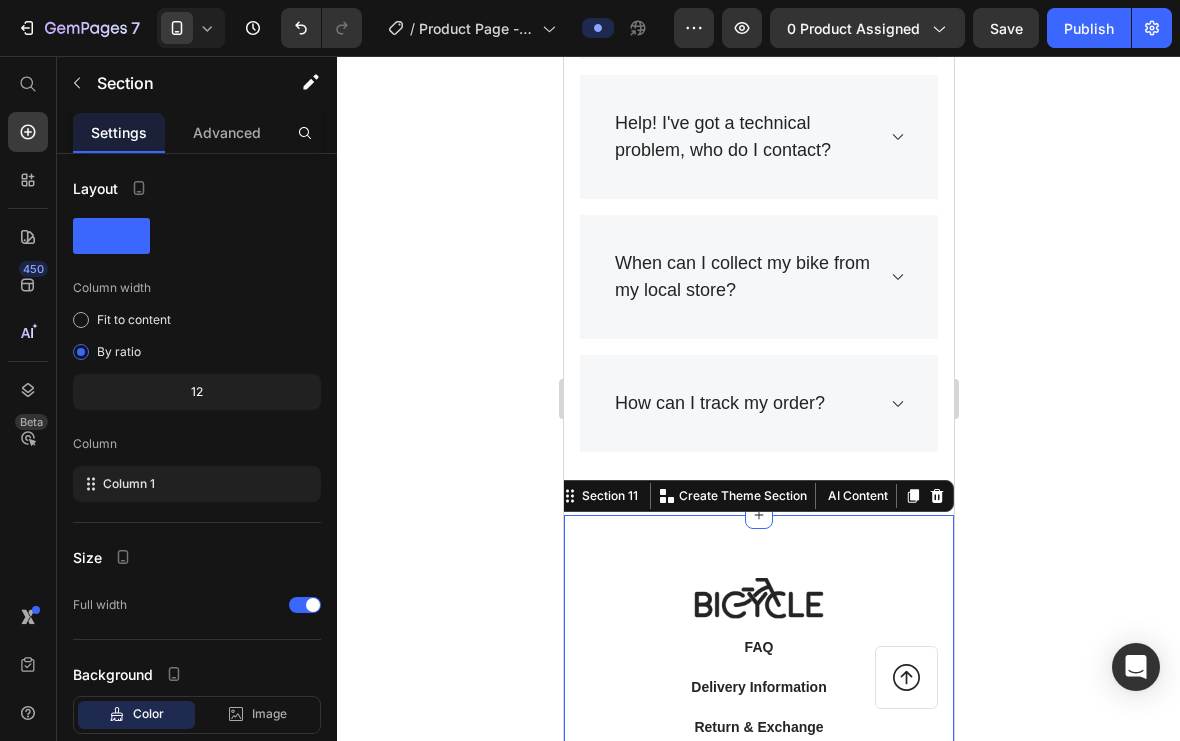 scroll, scrollTop: 11149, scrollLeft: 0, axis: vertical 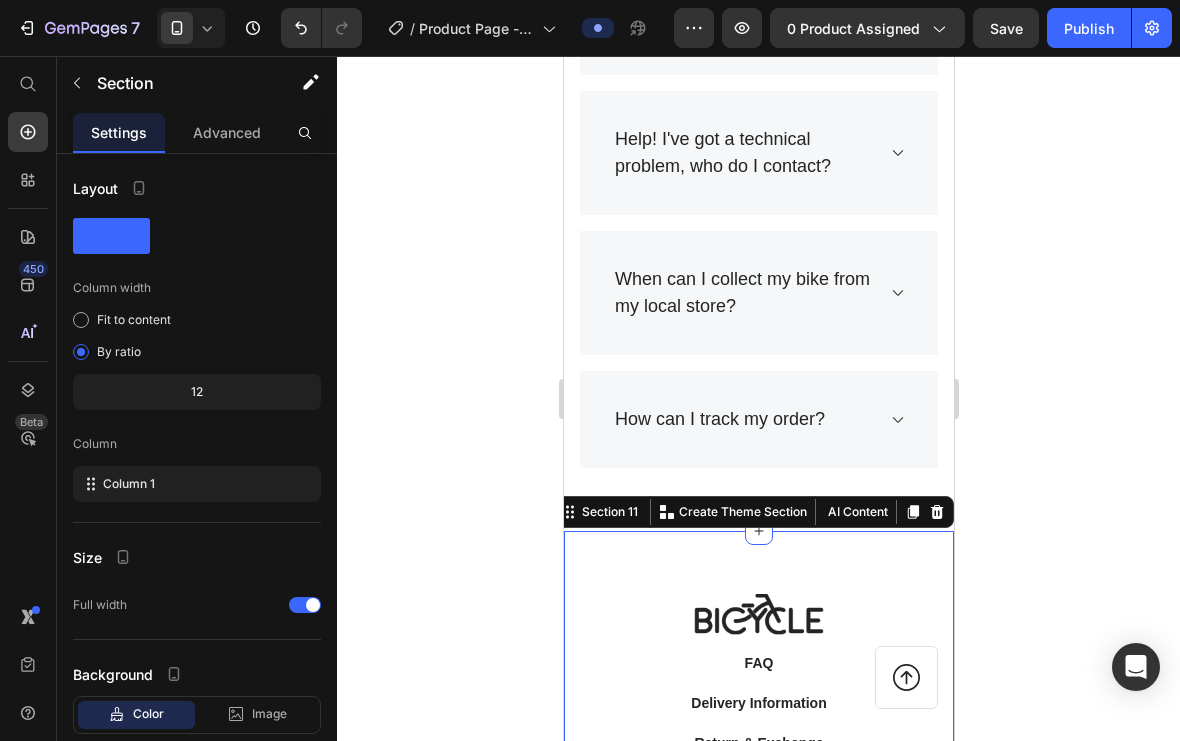 click 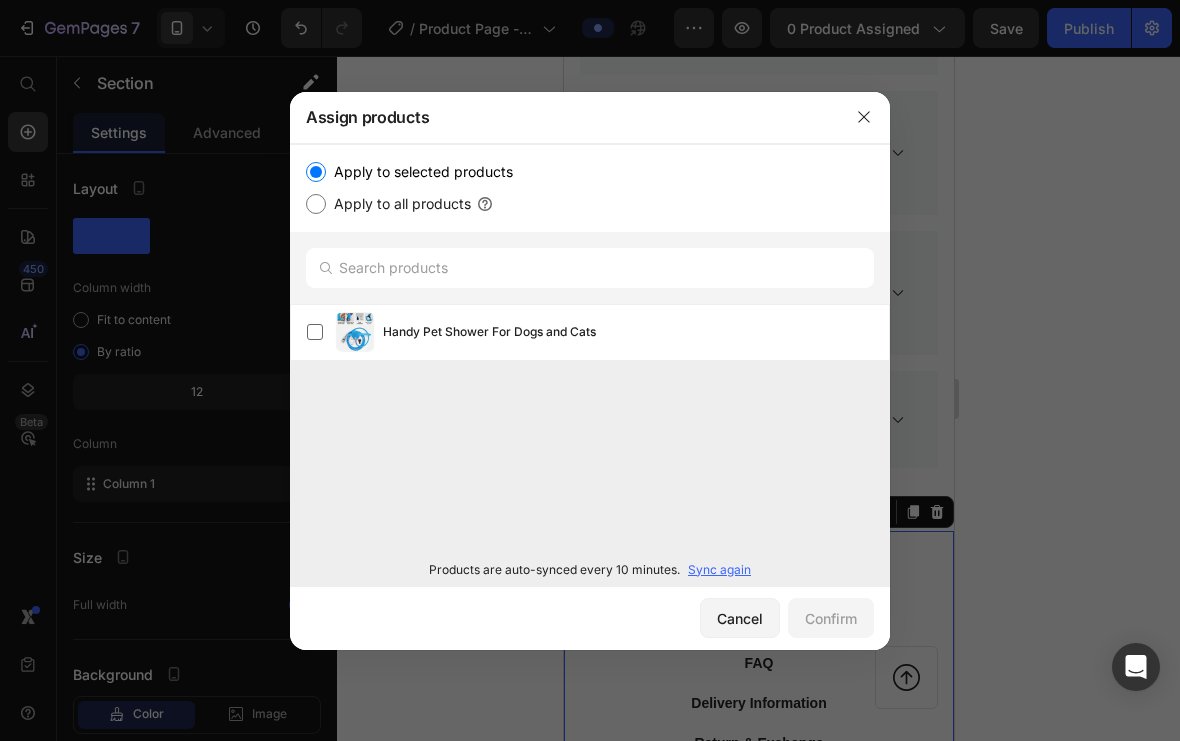 click on "Apply to all products" at bounding box center (398, 204) 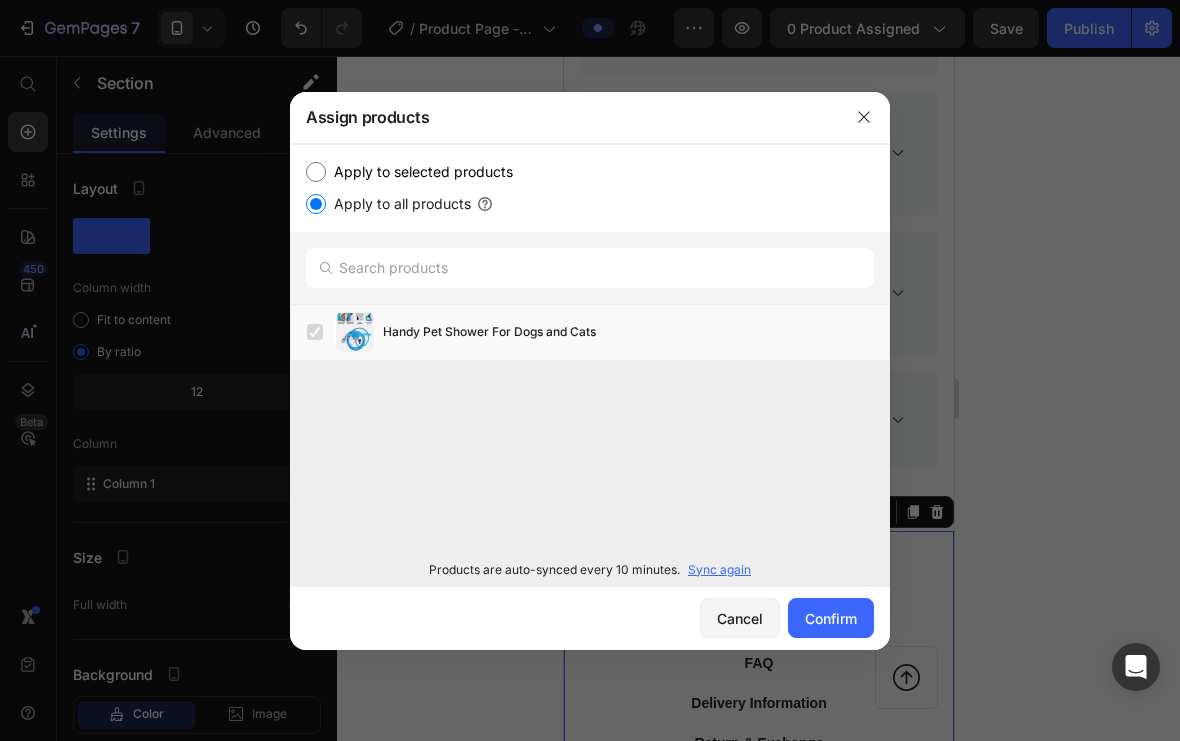 click on "Confirm" at bounding box center (831, 618) 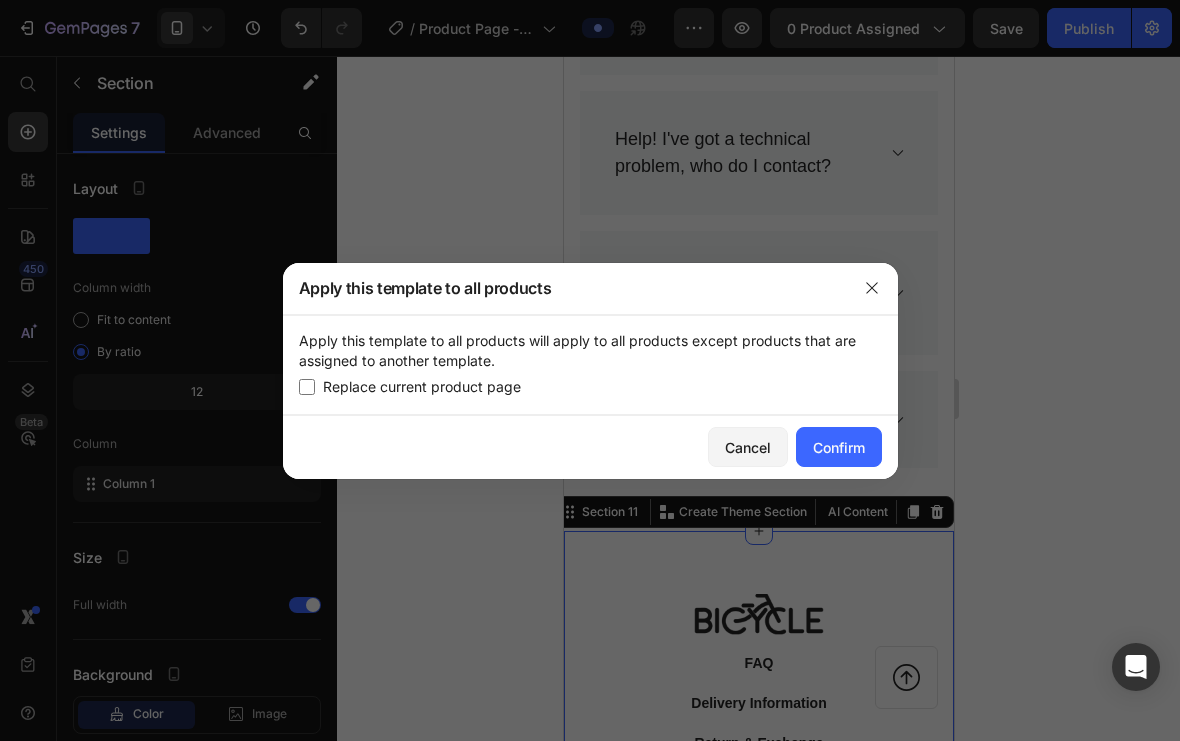 click at bounding box center (307, 387) 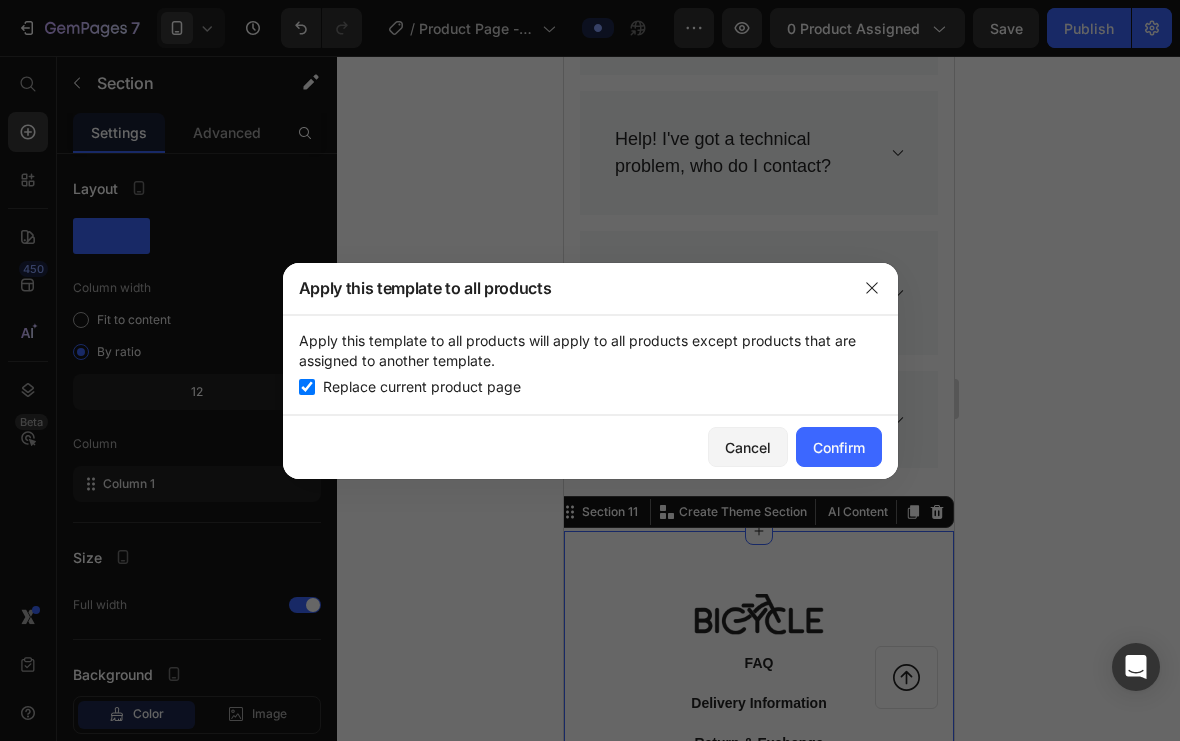 checkbox on "true" 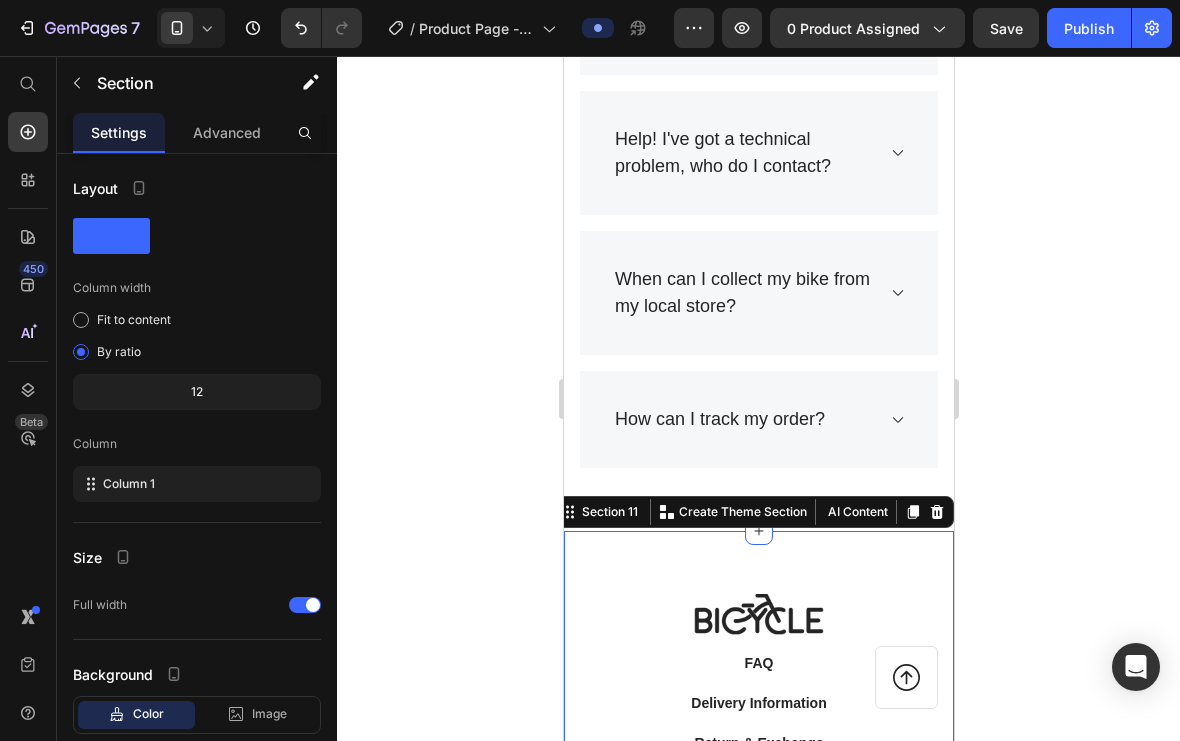 click at bounding box center [936, 512] 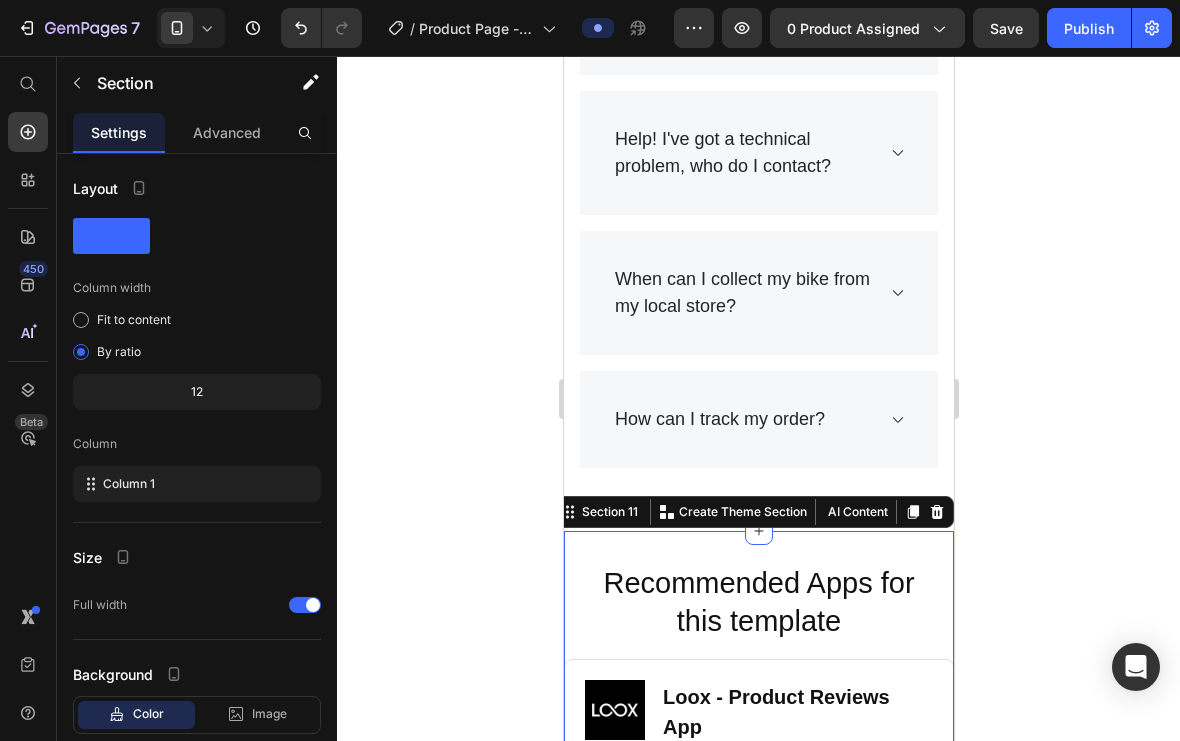 click 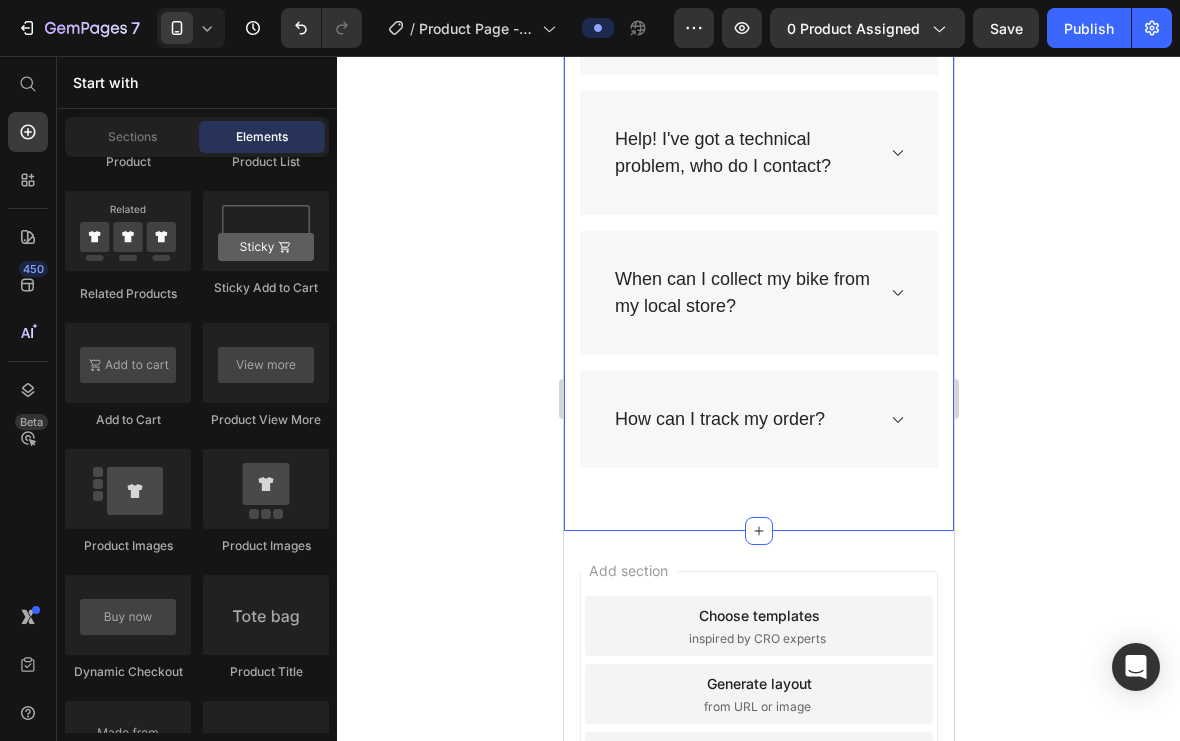 click on "Still have questions? Send us your questions by filling out the form below, we will be happy to assist you. Text block Email  * Text block Email Field Question  * Text block Text Area Submit Now Submit Button Contact Form
Can you lose belly fat by cycling?
How can I try the bike before I buy it?
How can I try the bike before I buy it?
Help! I've got a technical problem, who do I contact?
When can I collect my bike from my local store?
How can I track my order? Accordion Row Section 10" at bounding box center [758, -233] 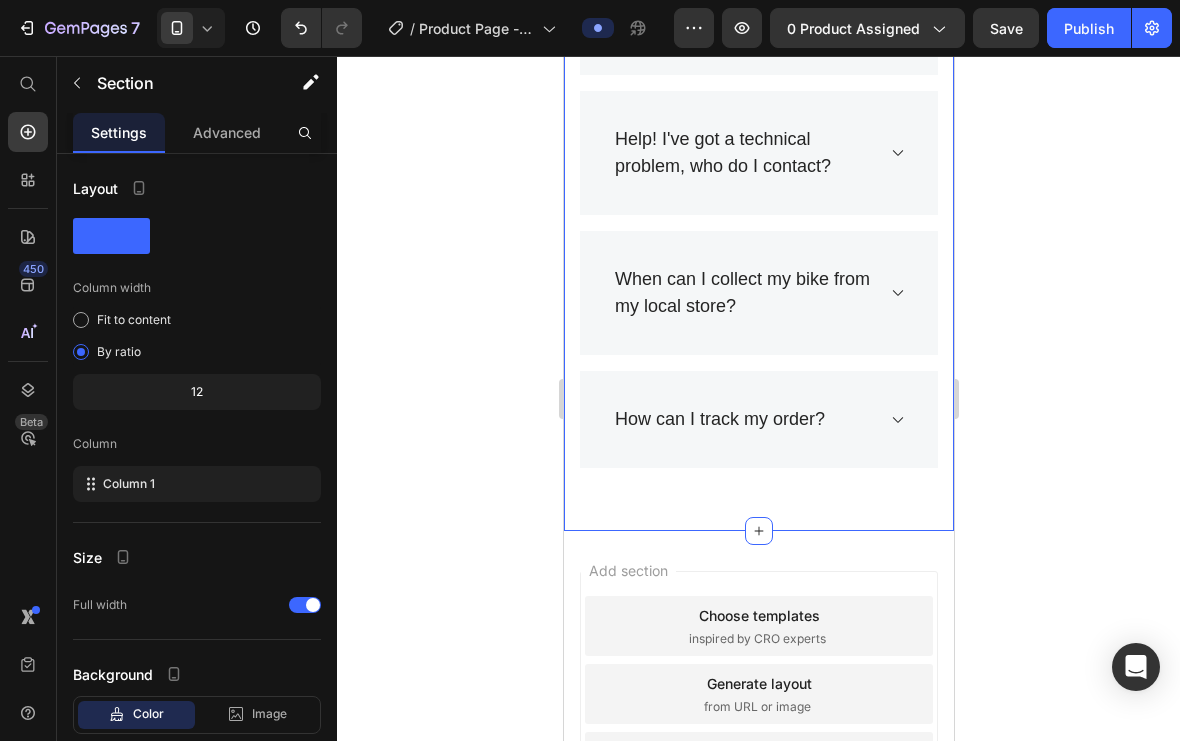 click on "Add section Choose templates inspired by CRO experts Generate layout from URL or image Add blank section then drag & drop elements" at bounding box center (758, 722) 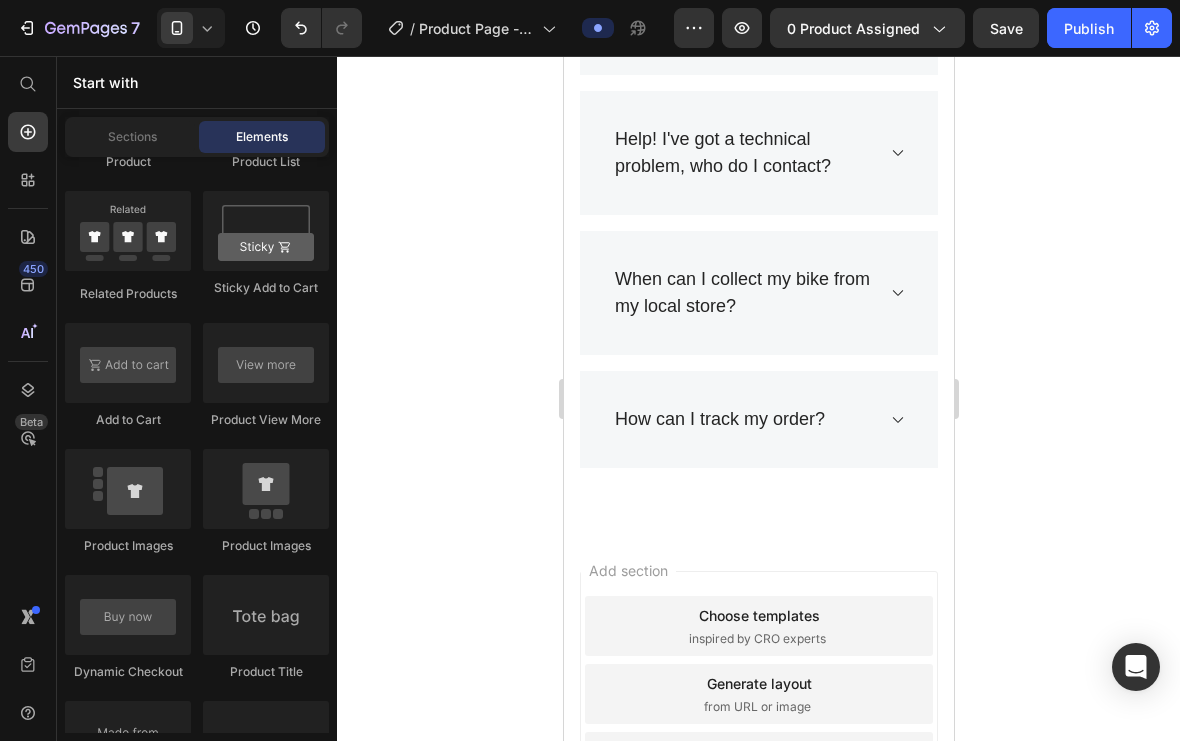 click on "Choose templates inspired by CRO experts" at bounding box center [758, 626] 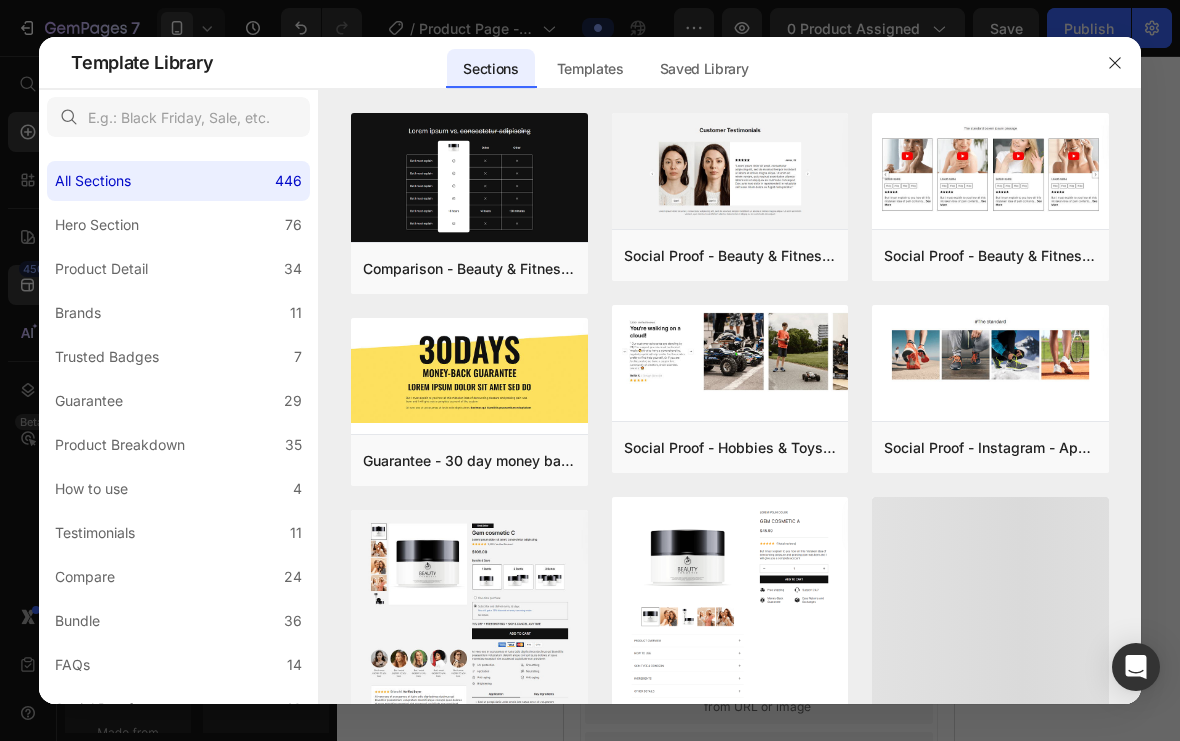 click at bounding box center (1115, 63) 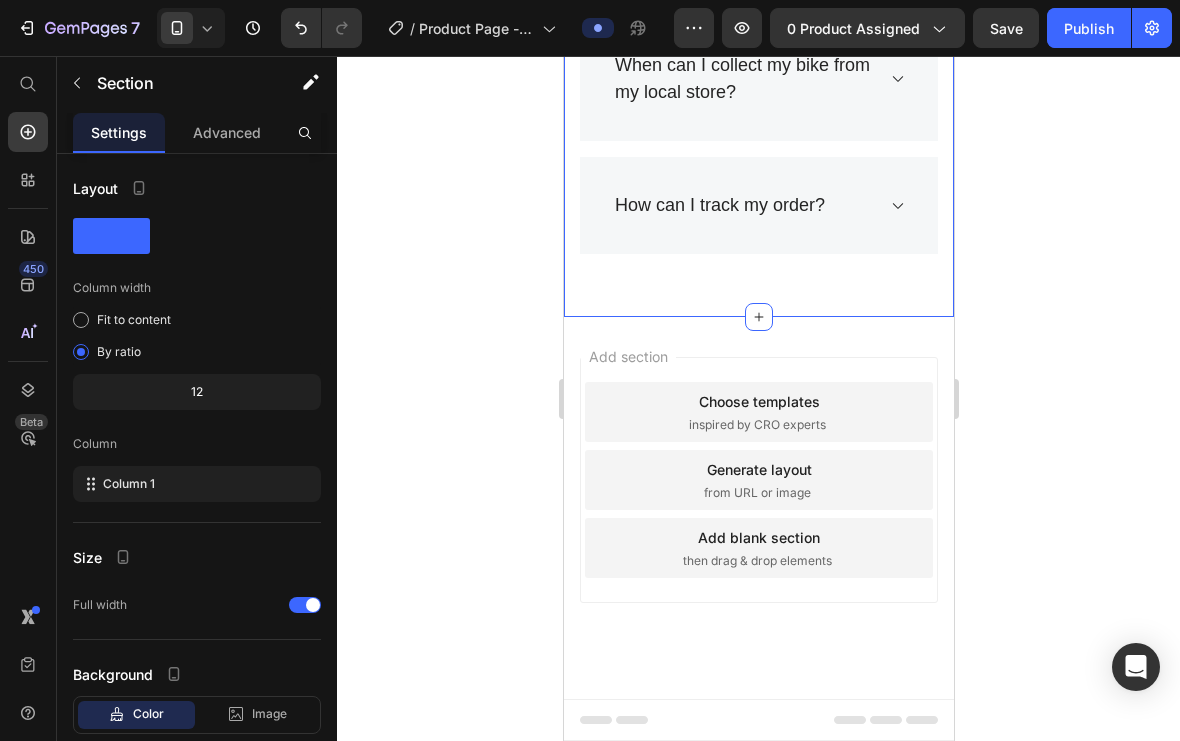 scroll, scrollTop: 11361, scrollLeft: 0, axis: vertical 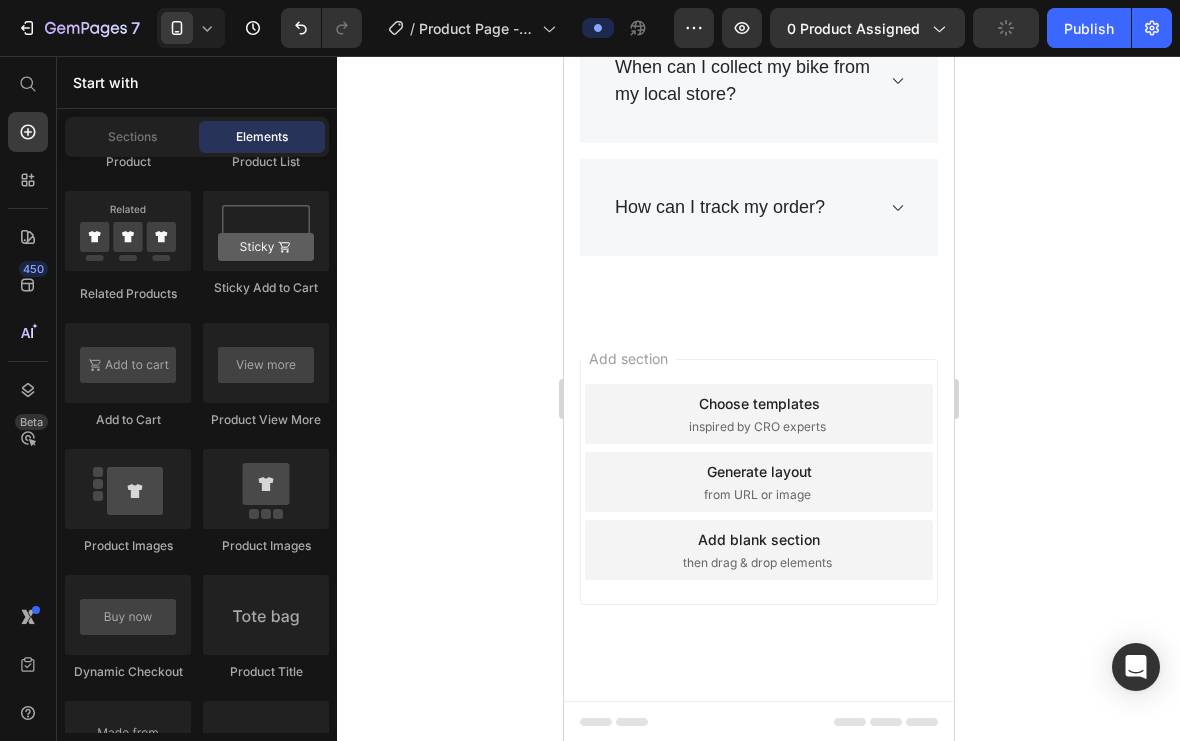 click on "Add section Choose templates inspired by CRO experts Generate layout from URL or image Add blank section then drag & drop elements" at bounding box center [758, 510] 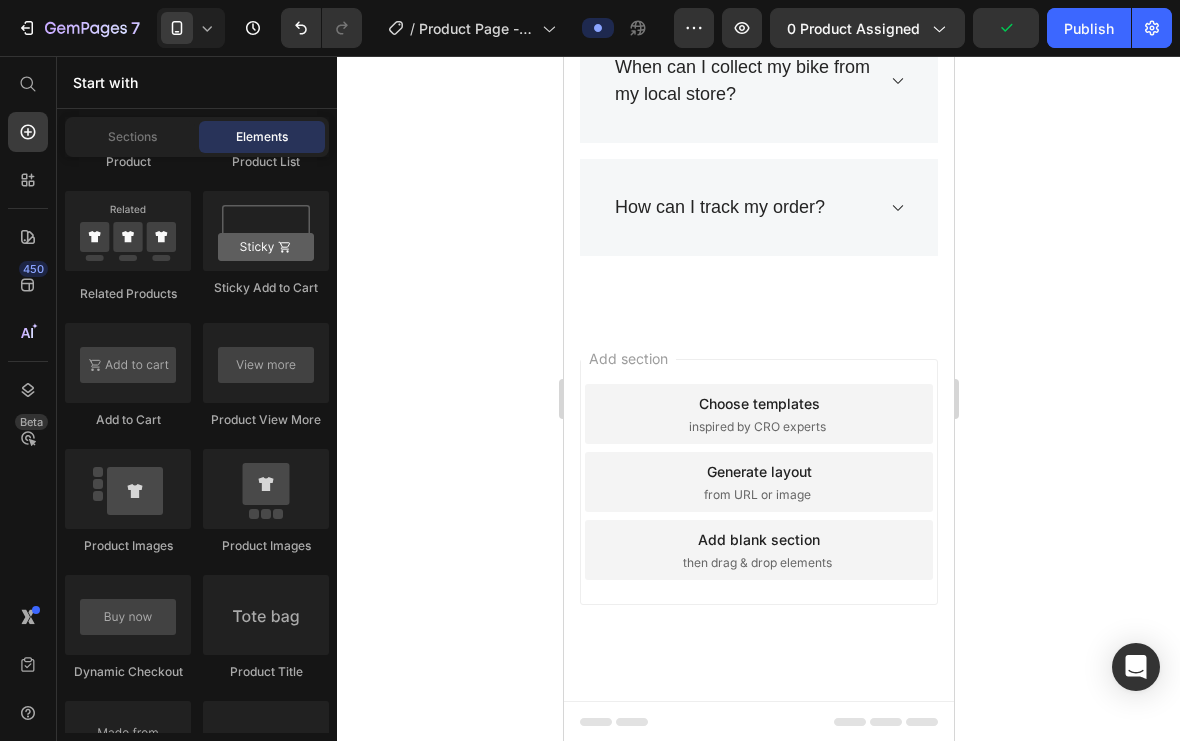 click on "Add section Choose templates inspired by CRO experts Generate layout from URL or image Add blank section then drag & drop elements" at bounding box center (758, 482) 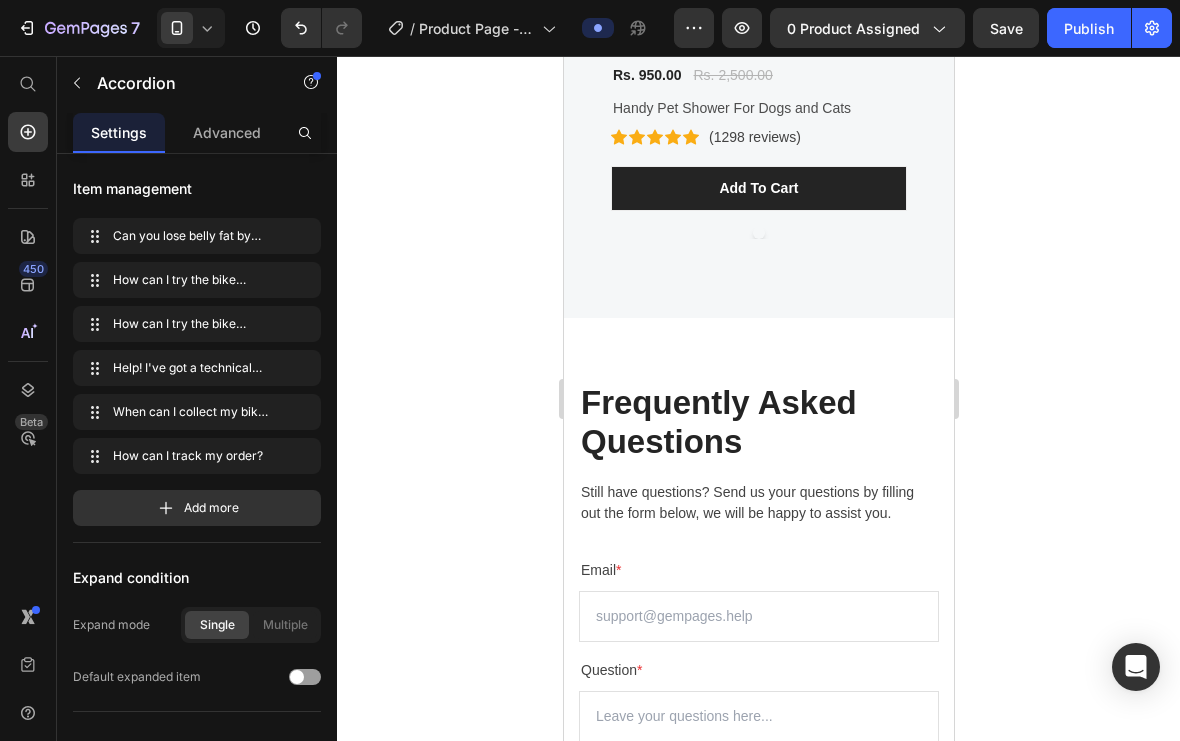 scroll, scrollTop: 10446, scrollLeft: 0, axis: vertical 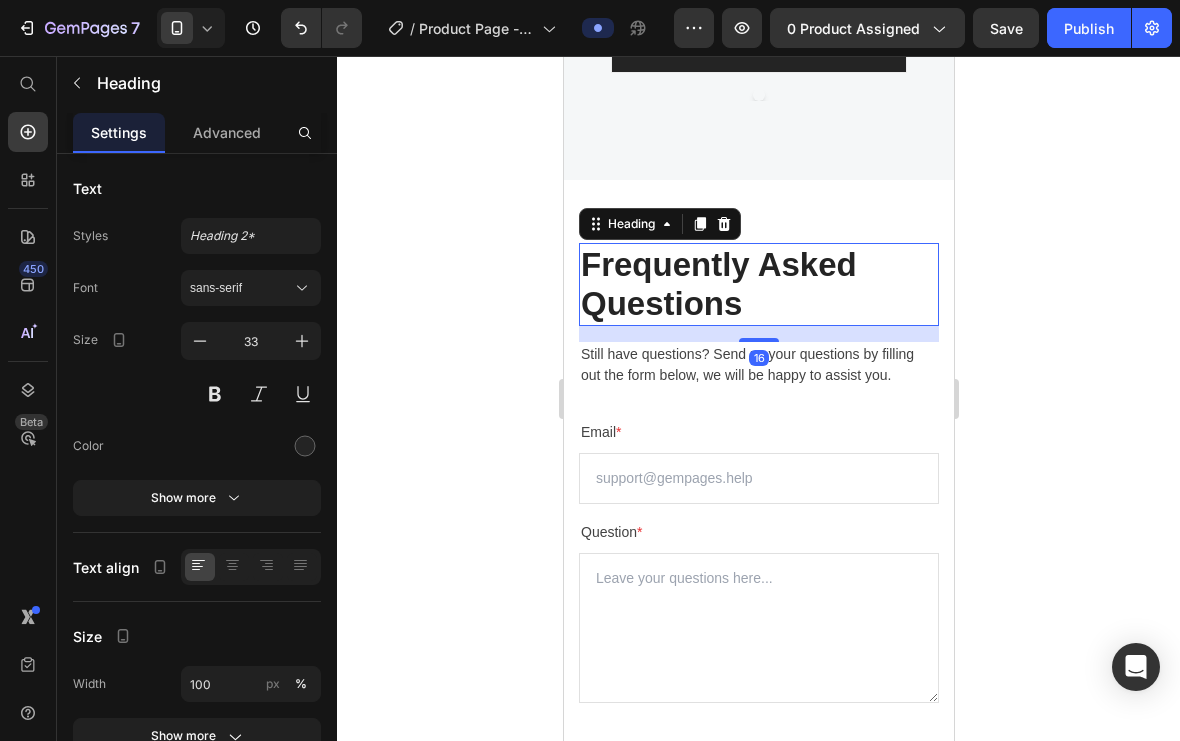 click 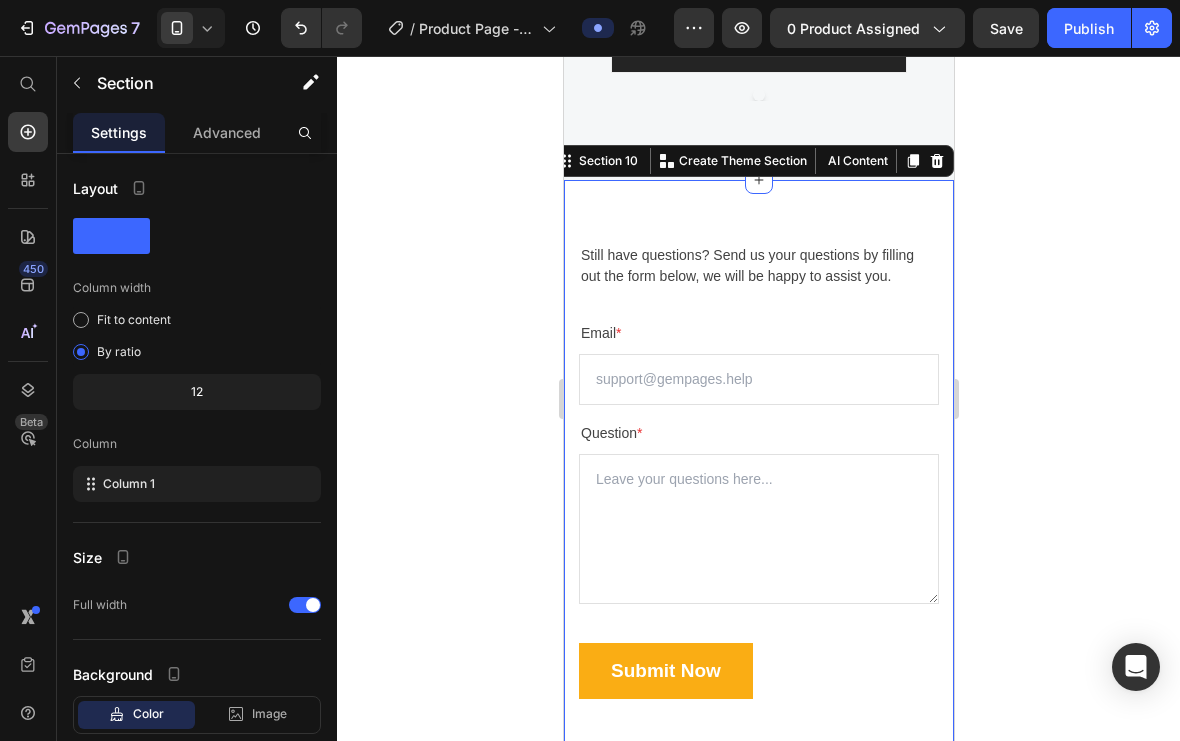 click at bounding box center (936, 161) 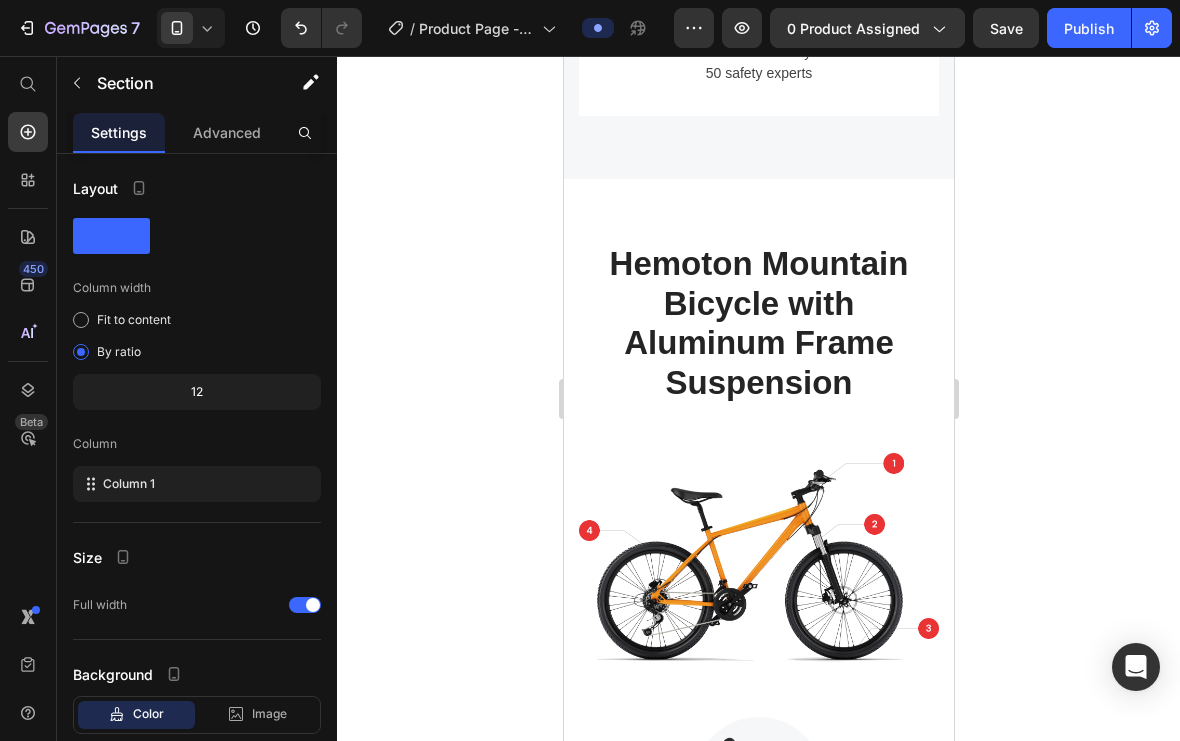 scroll, scrollTop: 4103, scrollLeft: 0, axis: vertical 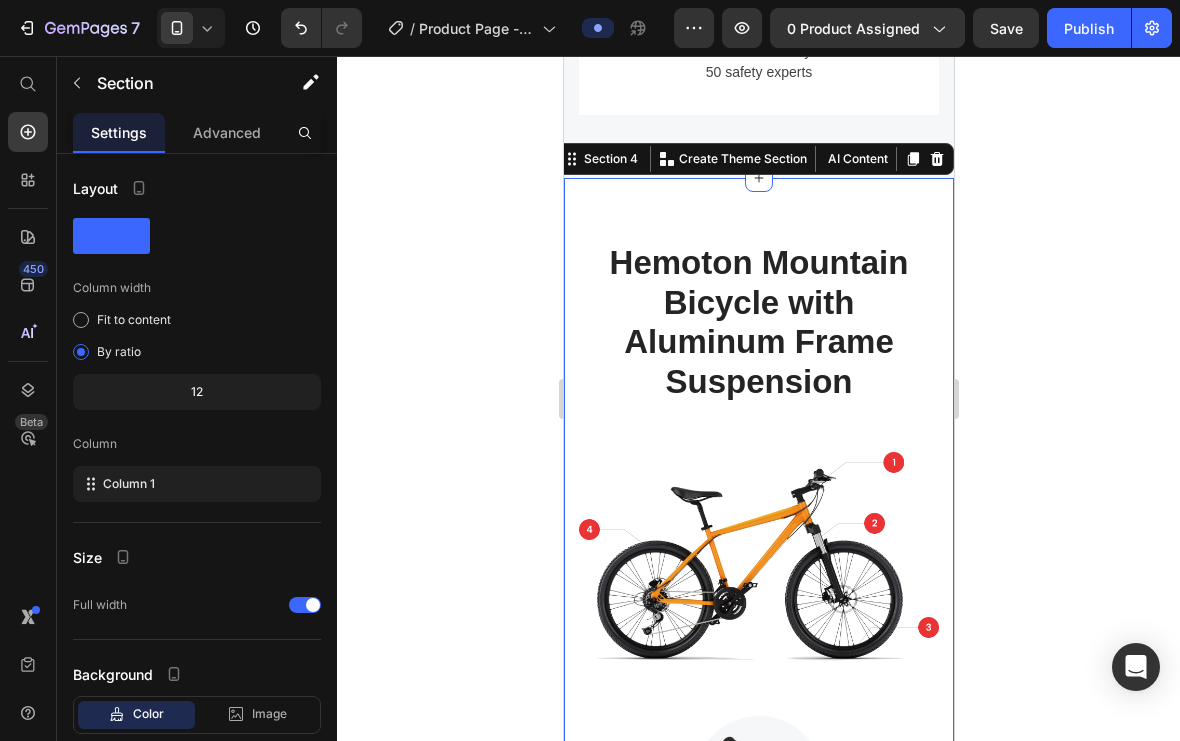 click at bounding box center [936, 159] 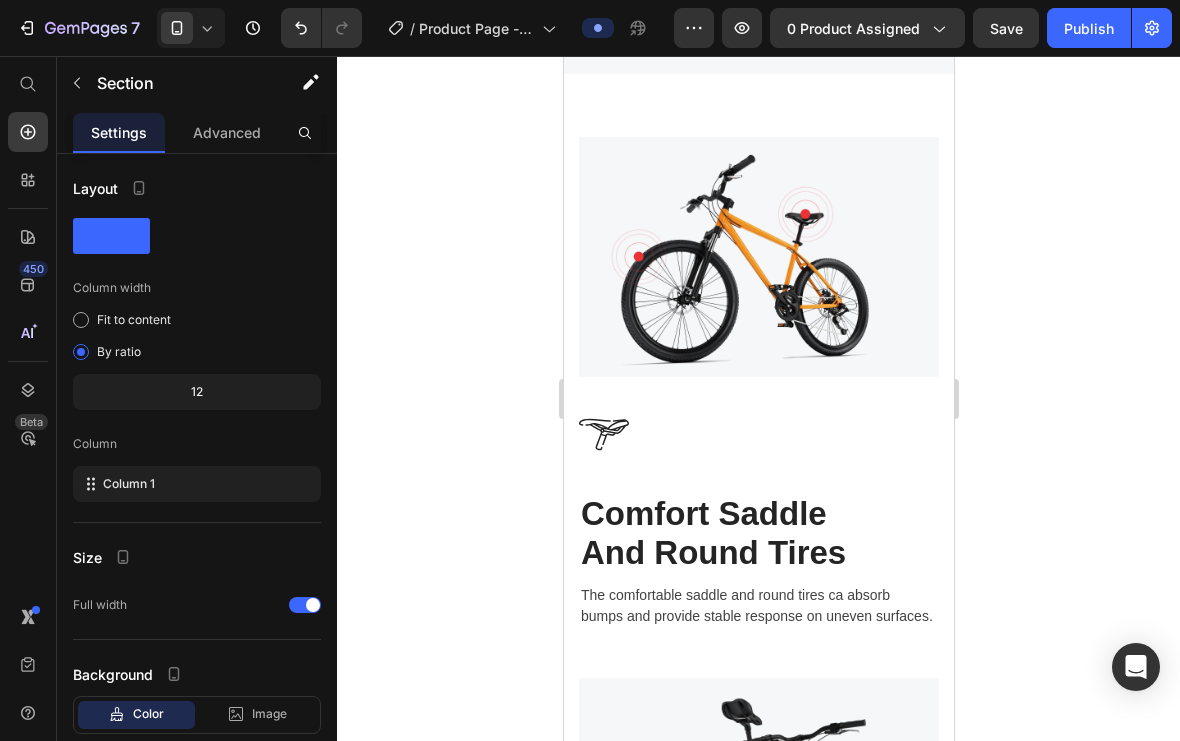 scroll, scrollTop: 4120, scrollLeft: 0, axis: vertical 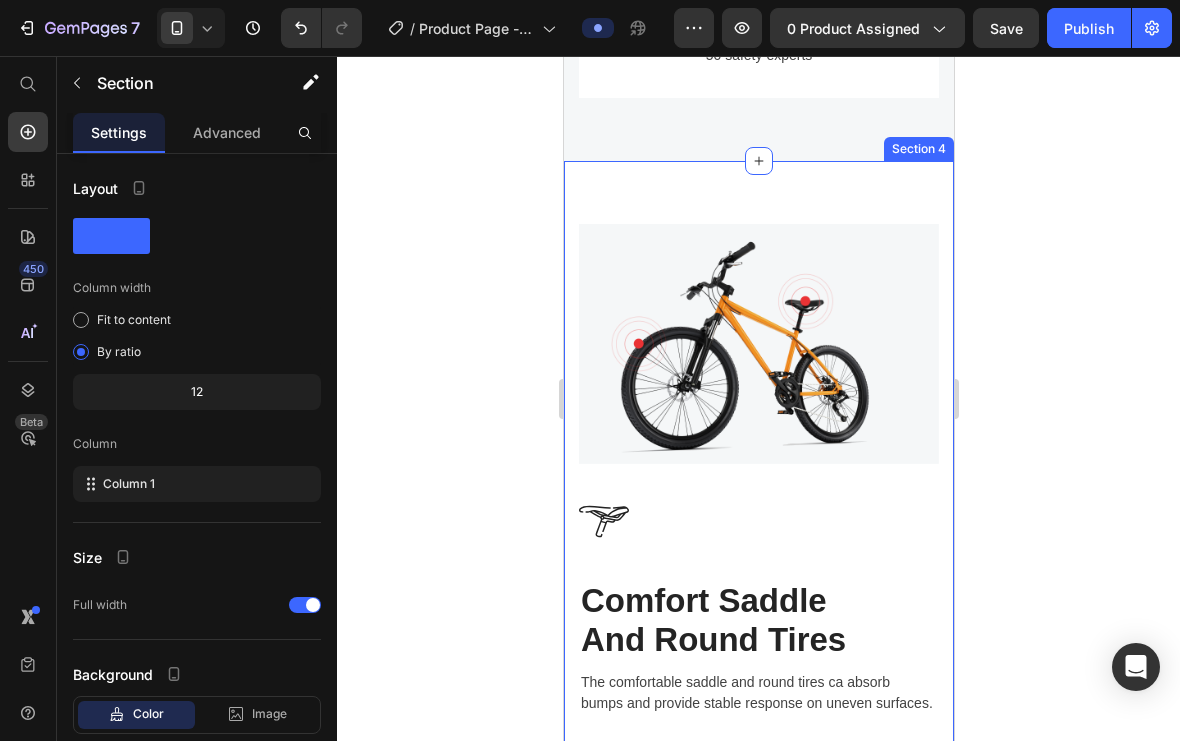 click on "Image Image Comfort Saddle And Round Tires Heading The comfortable saddle and round tires ca absorb bumps and provide stable response on uneven surfaces. Text block Row Row Image Greater Security Heading The comfortable saddle and round tires ca absorb bumps and provide stable response on uneven surfaces. Text block Row Image Row Section 4" at bounding box center (758, 720) 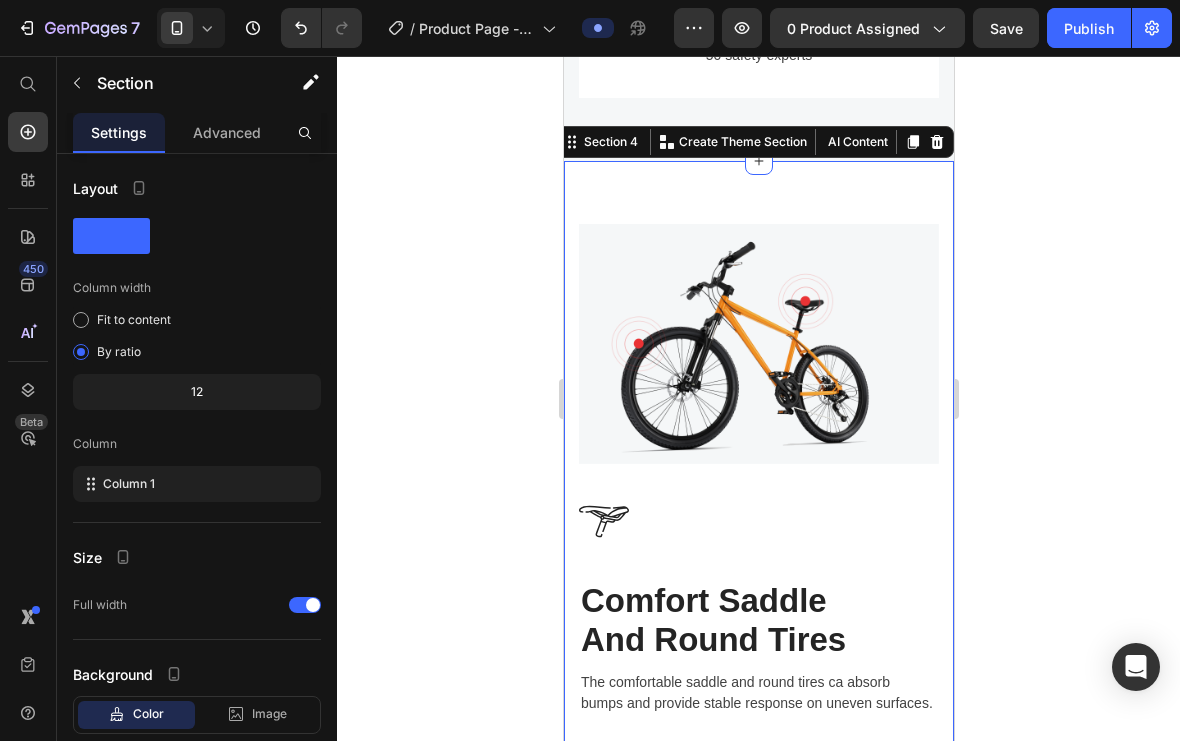 click 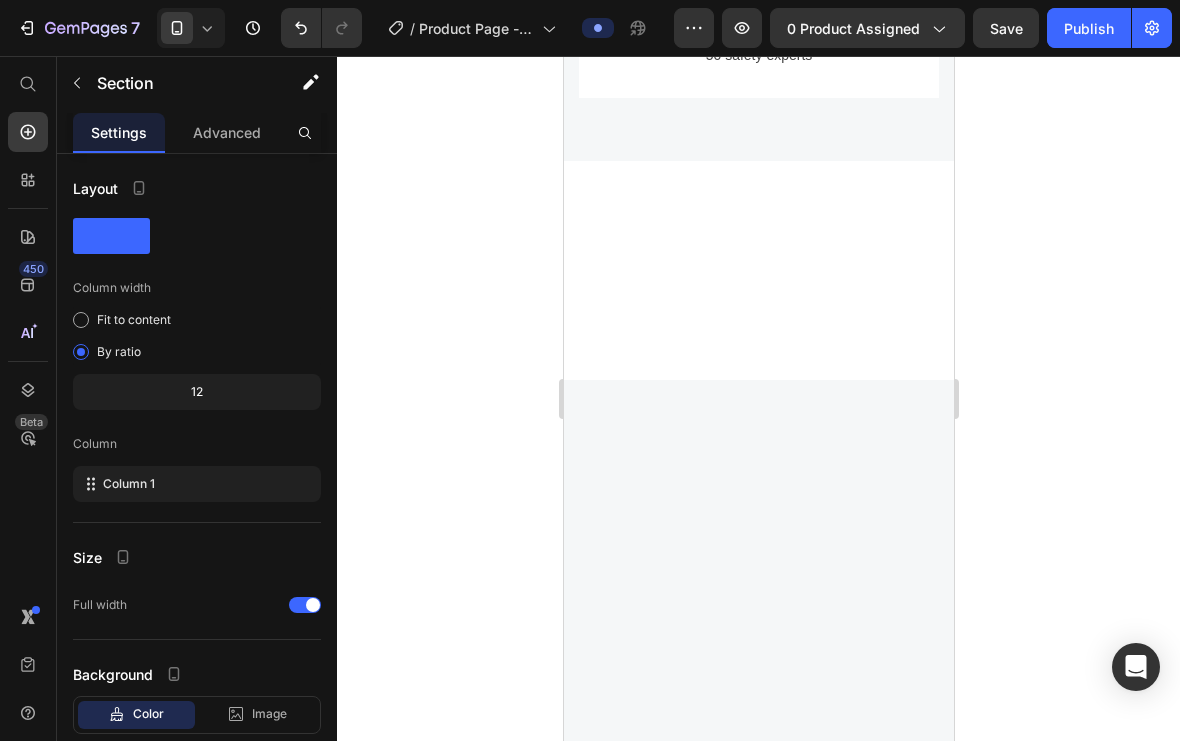 click at bounding box center [758, 270] 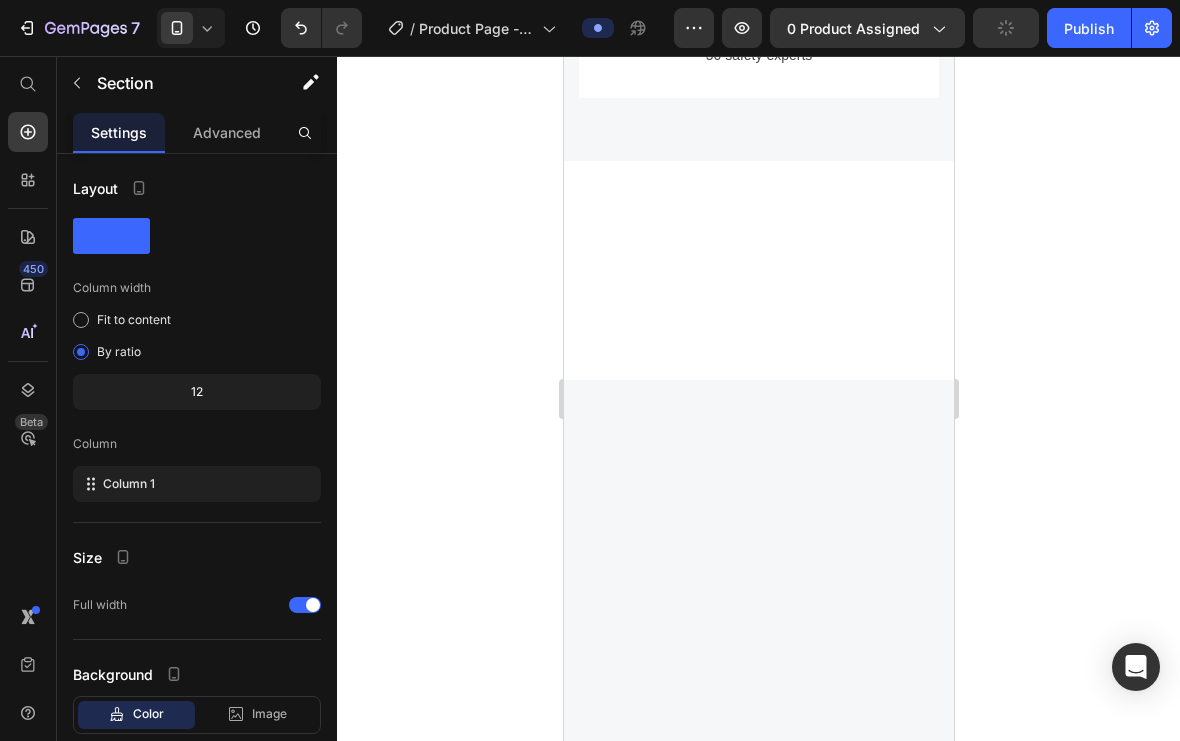 click 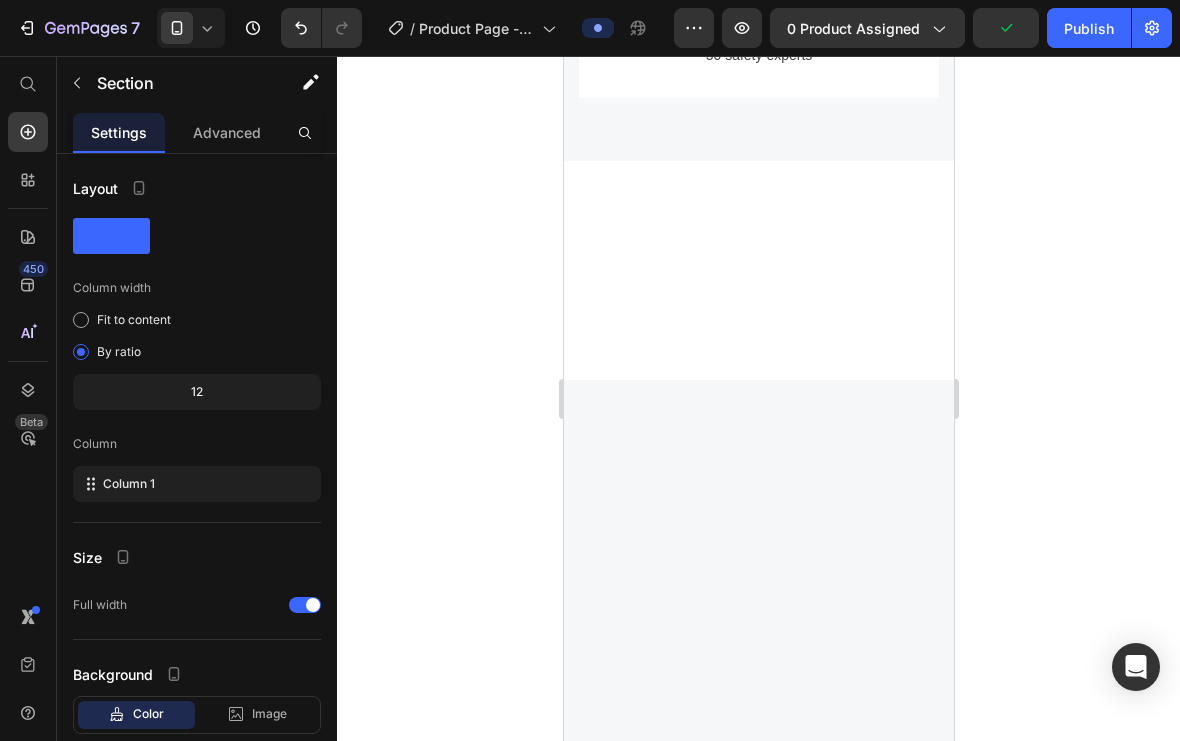 click at bounding box center [758, 270] 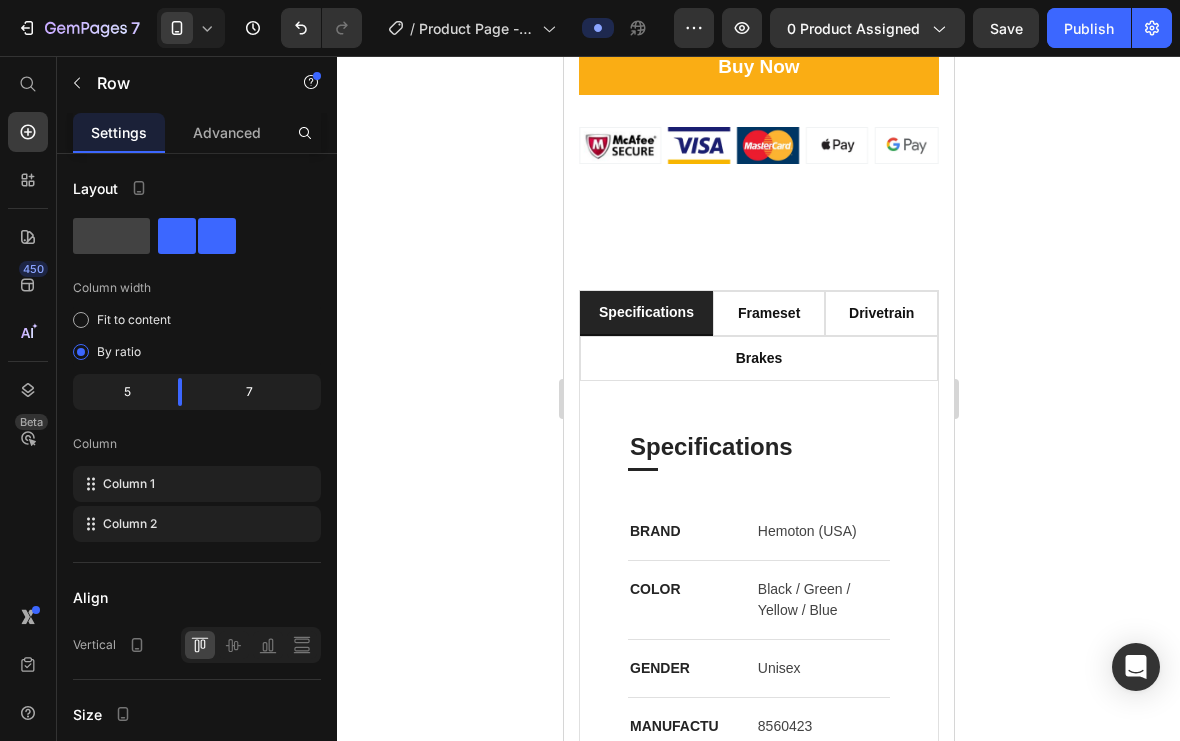 scroll, scrollTop: 2507, scrollLeft: 0, axis: vertical 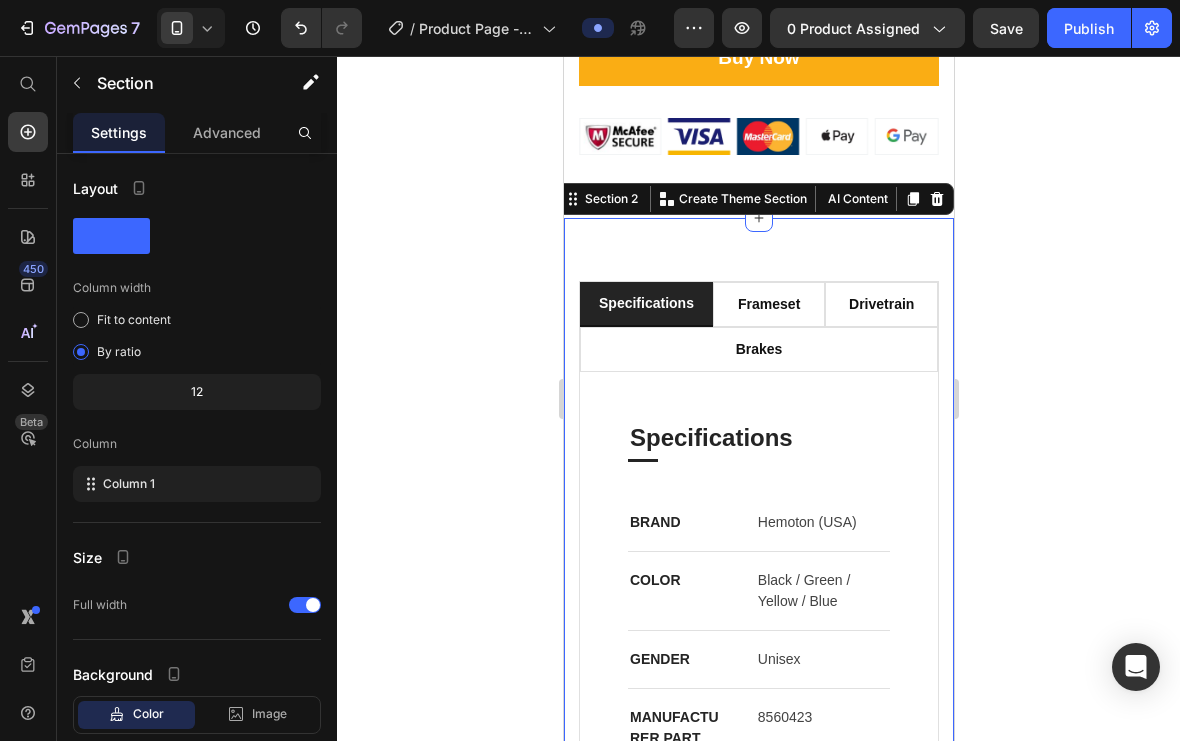 click on "Section 2   You can create reusable sections Create Theme Section AI Content Write with GemAI What would you like to describe here? Tone and Voice Persuasive Product Handy Pet Shower For Dogs and Cats Show more Generate" at bounding box center (754, 199) 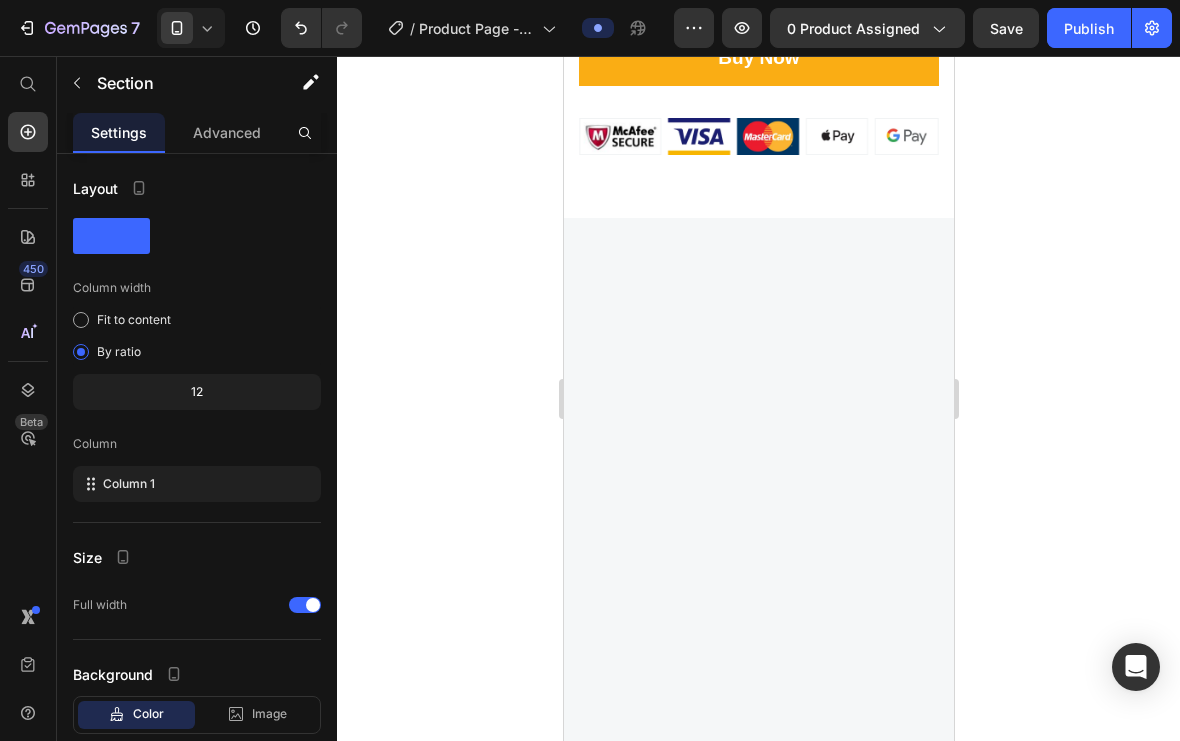 click at bounding box center (758, 663) 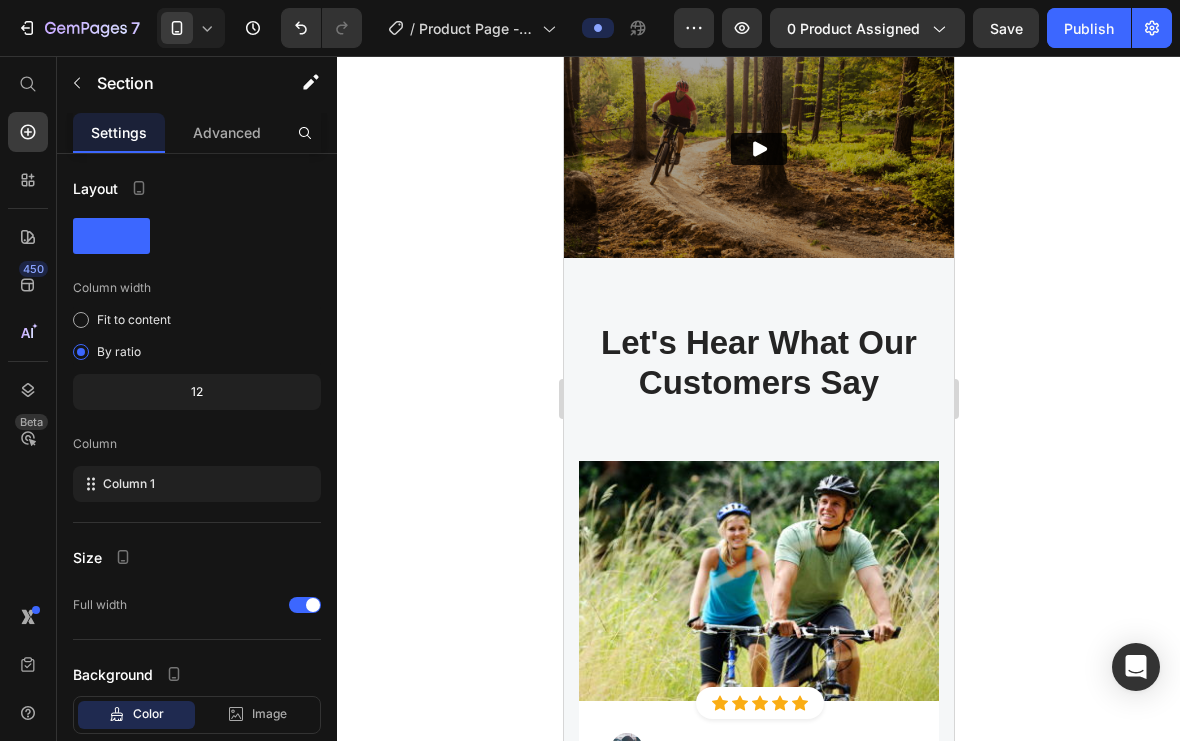 scroll, scrollTop: 3384, scrollLeft: 0, axis: vertical 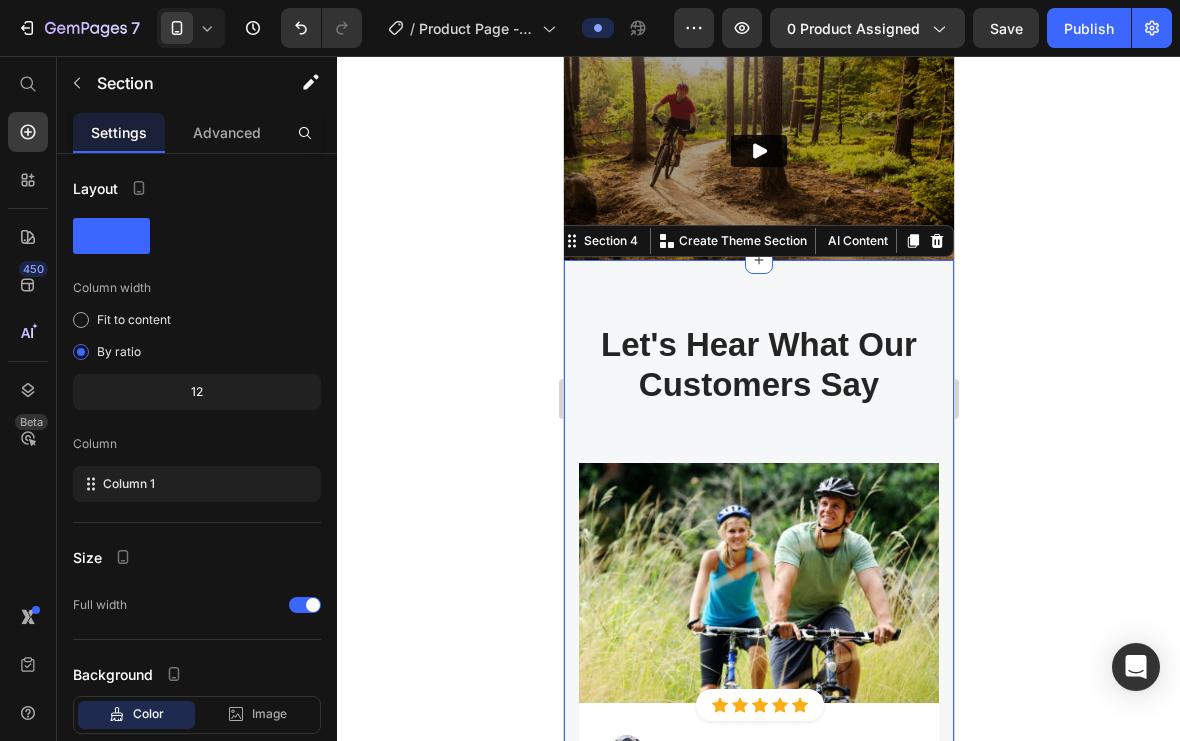 click on "Section" at bounding box center (187, 83) 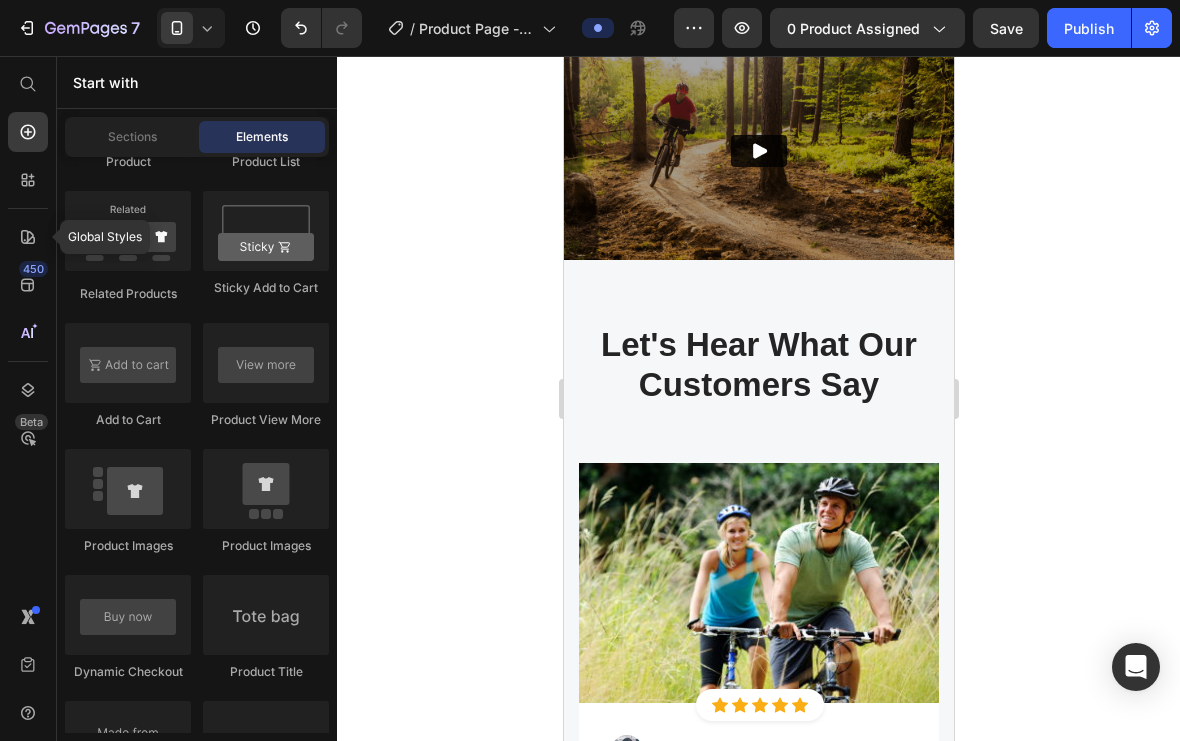 click 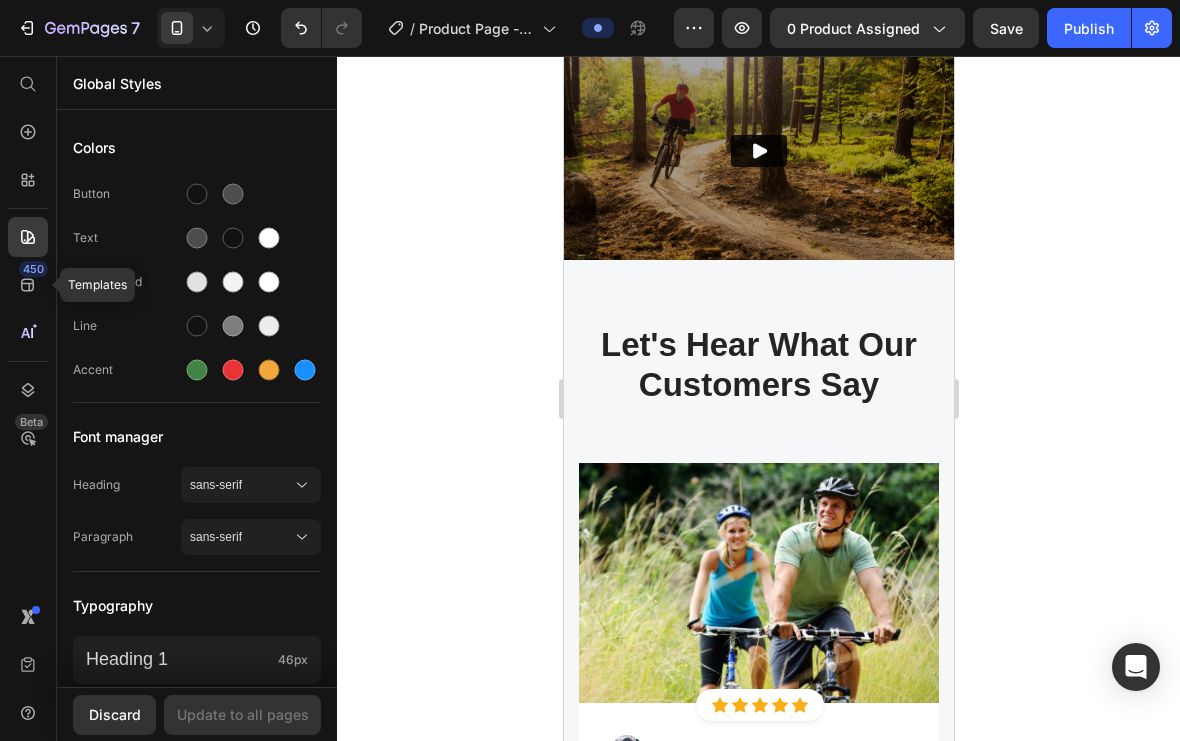 click 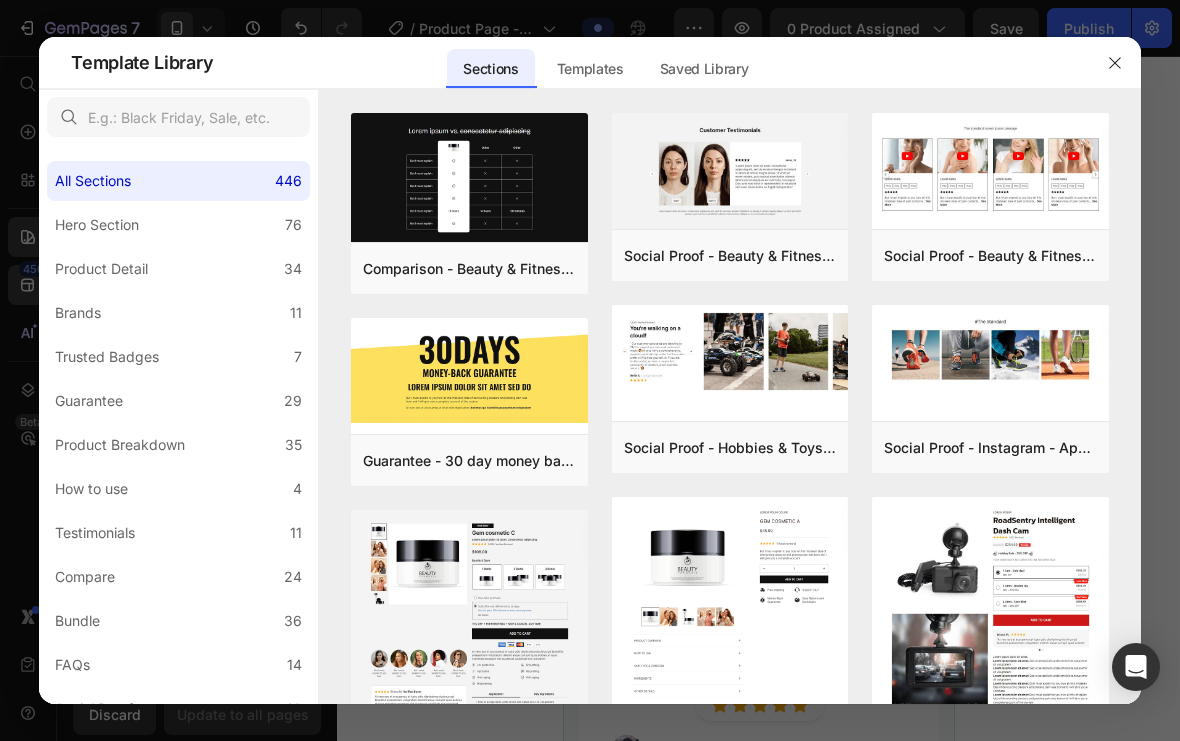 click at bounding box center [1115, 63] 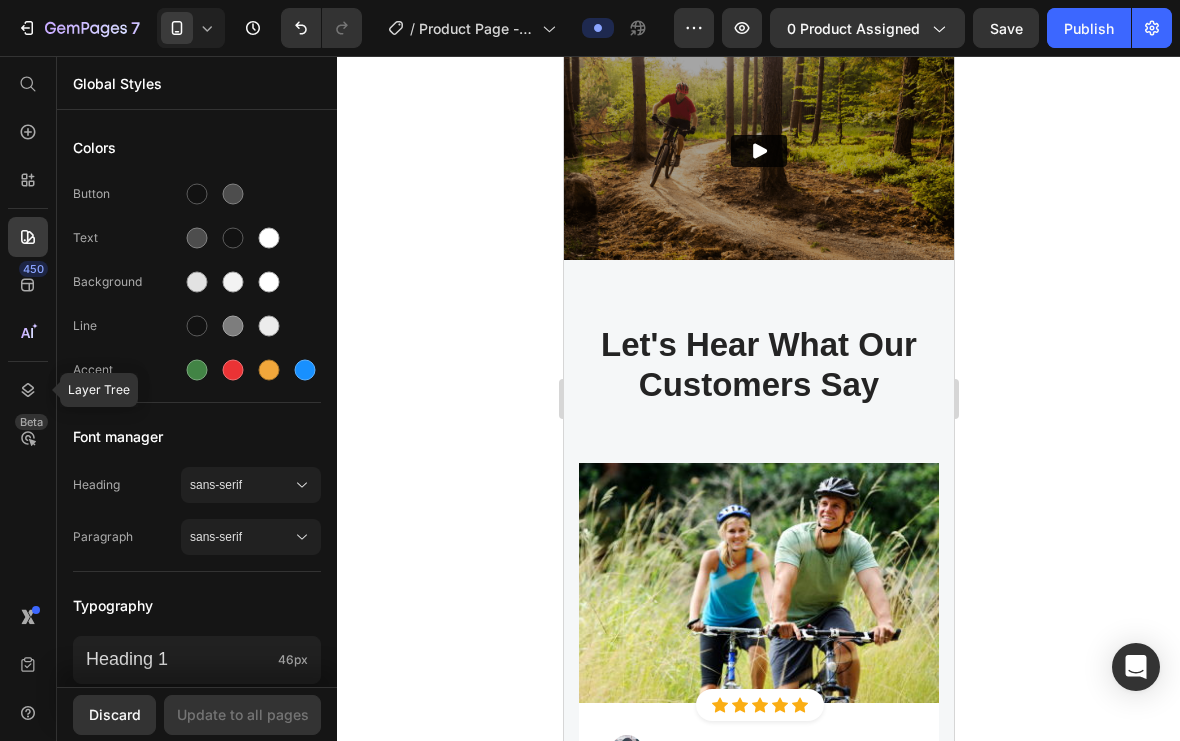 click 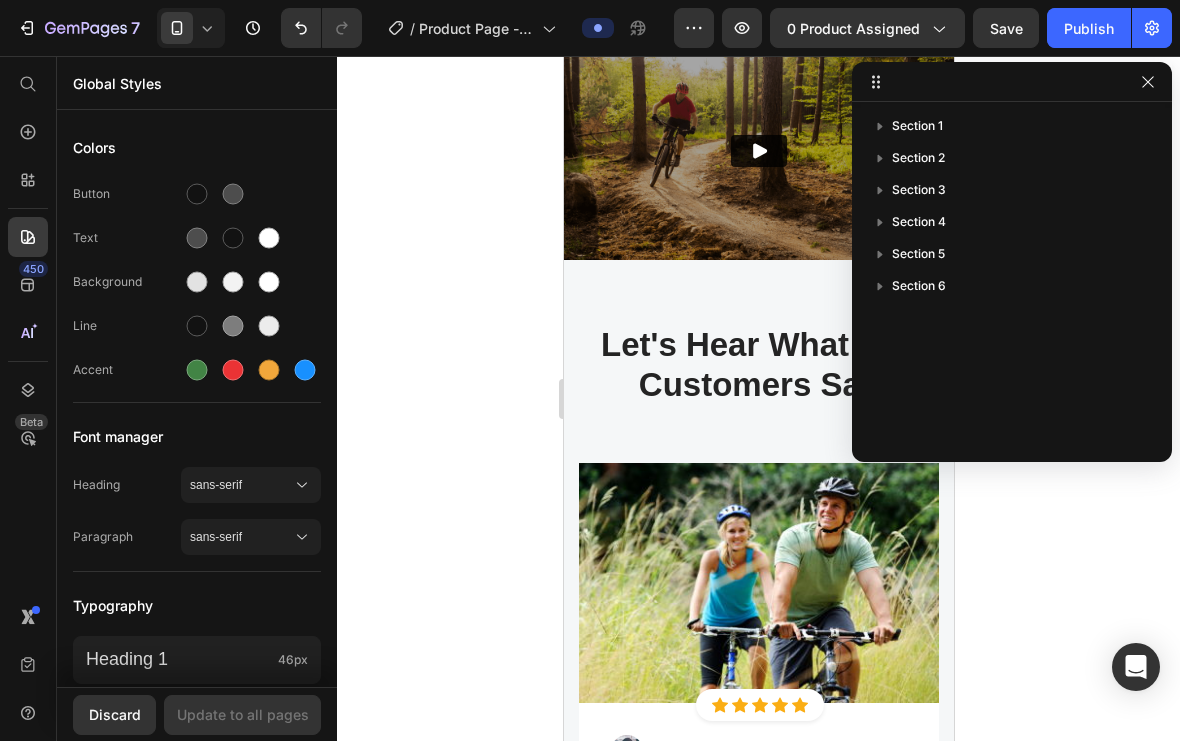 click on "Section 6" at bounding box center [1012, 286] 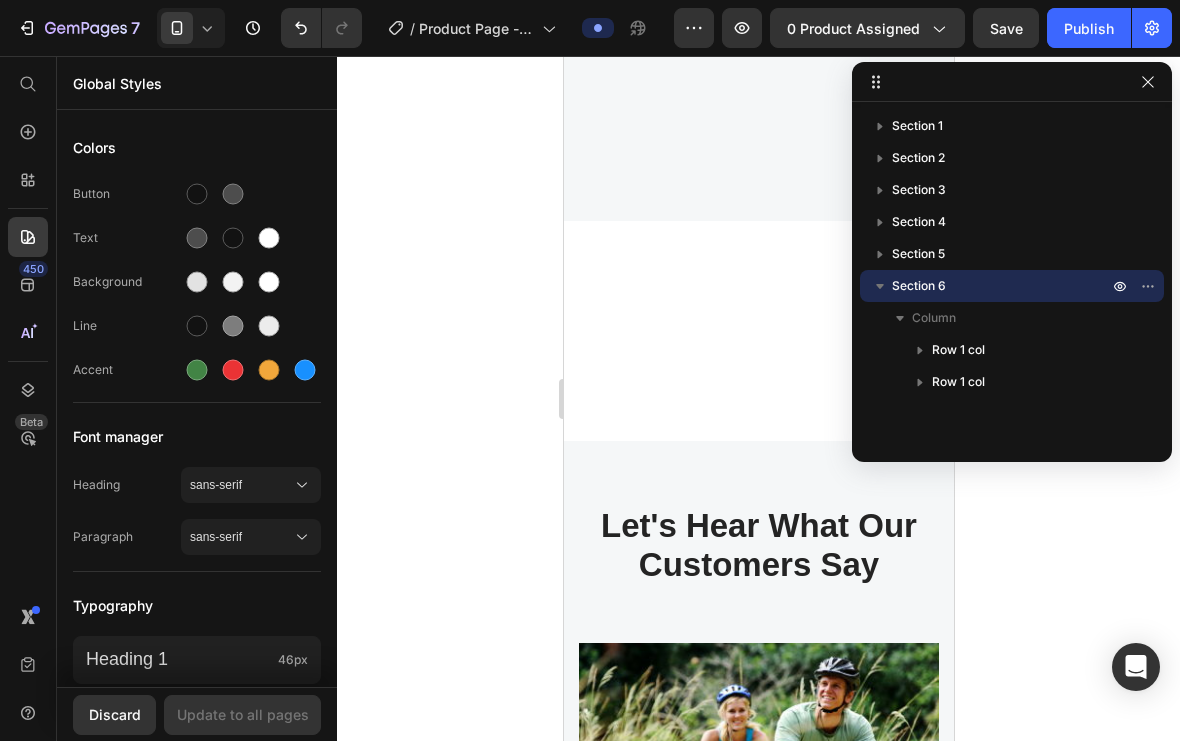 scroll, scrollTop: 5840, scrollLeft: 0, axis: vertical 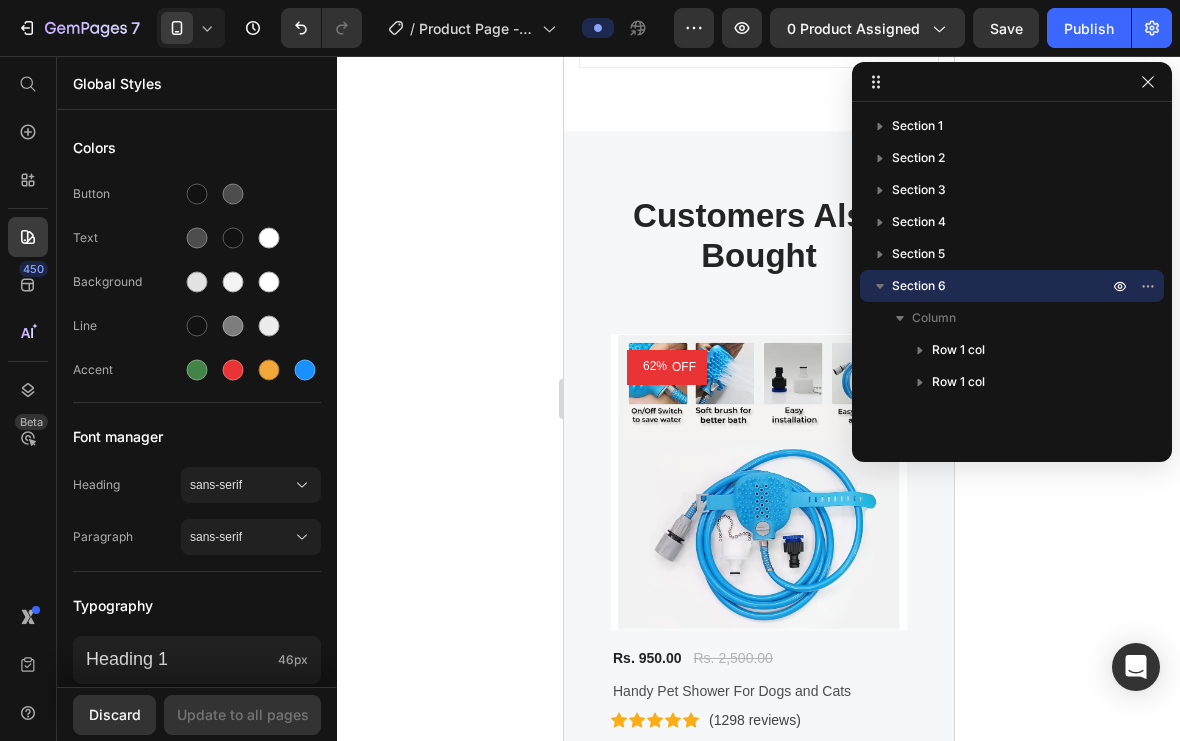 click at bounding box center (1148, 286) 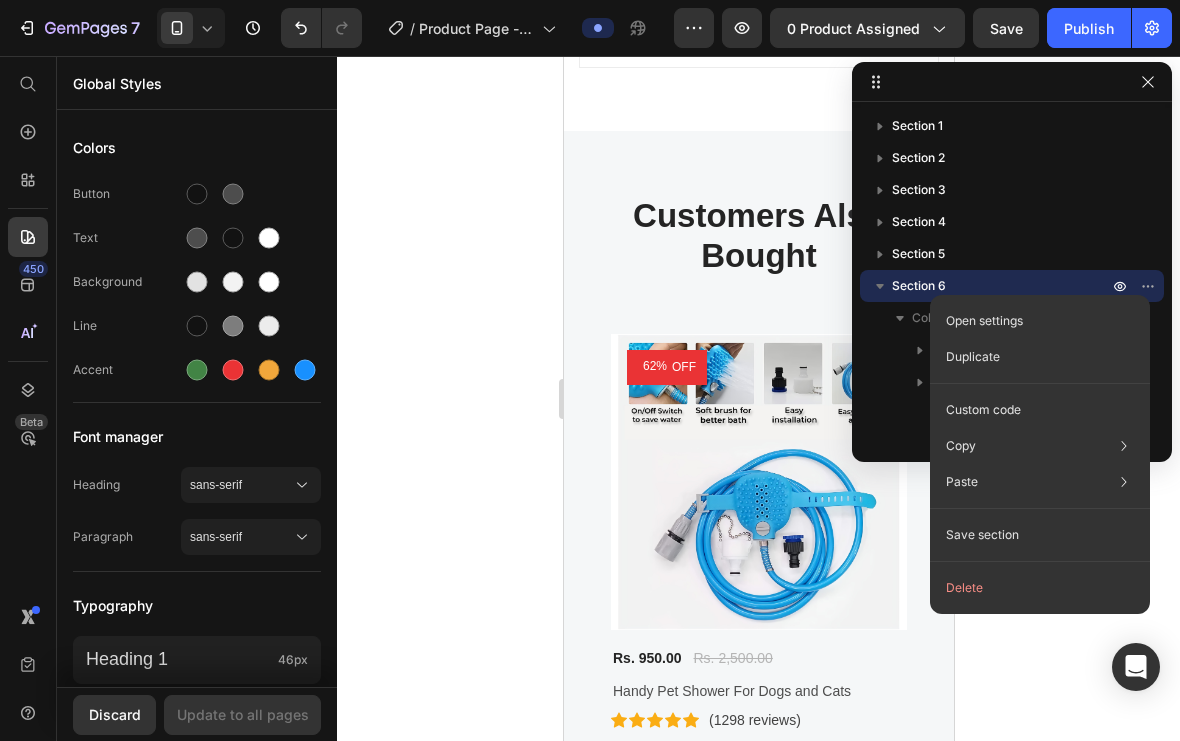 click on "Delete" 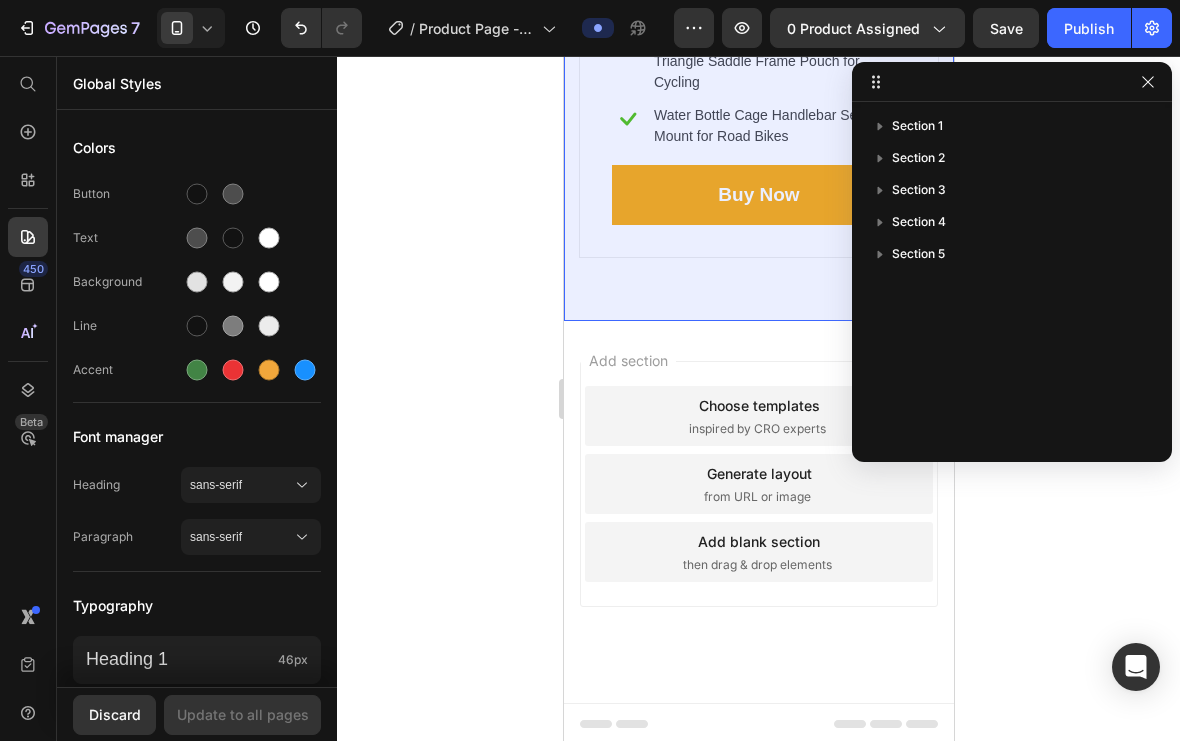 click at bounding box center (1148, 254) 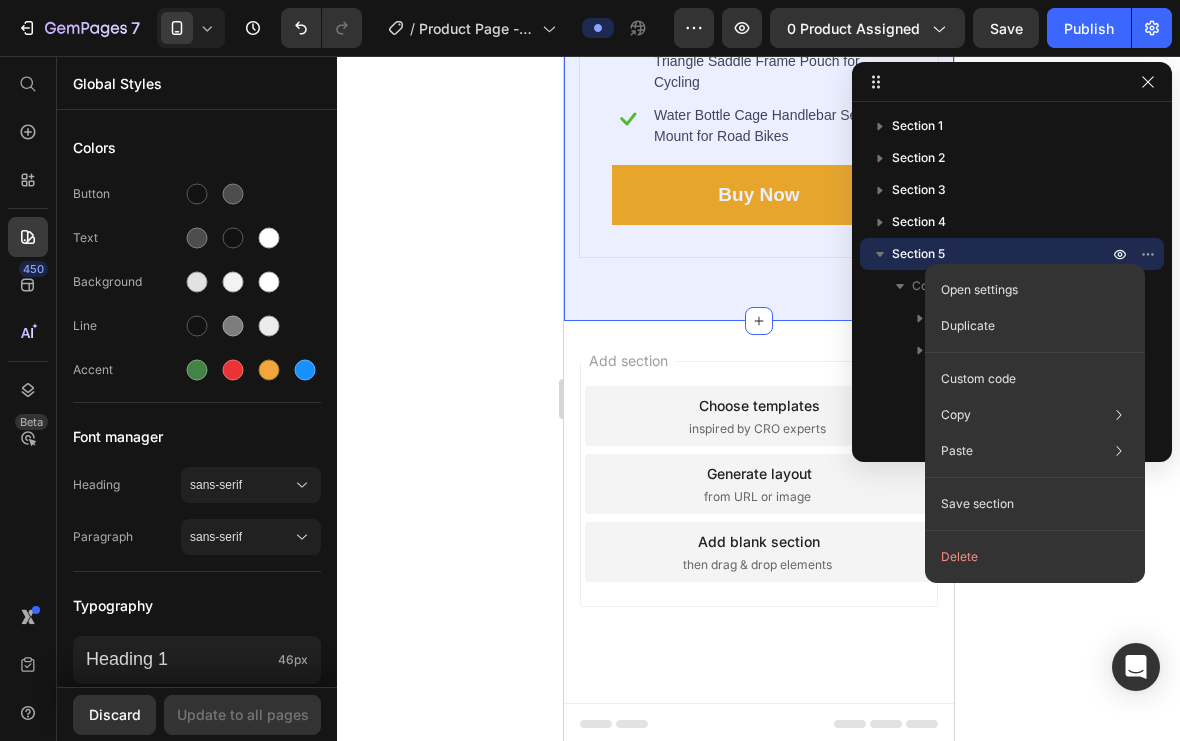 click on "Delete" 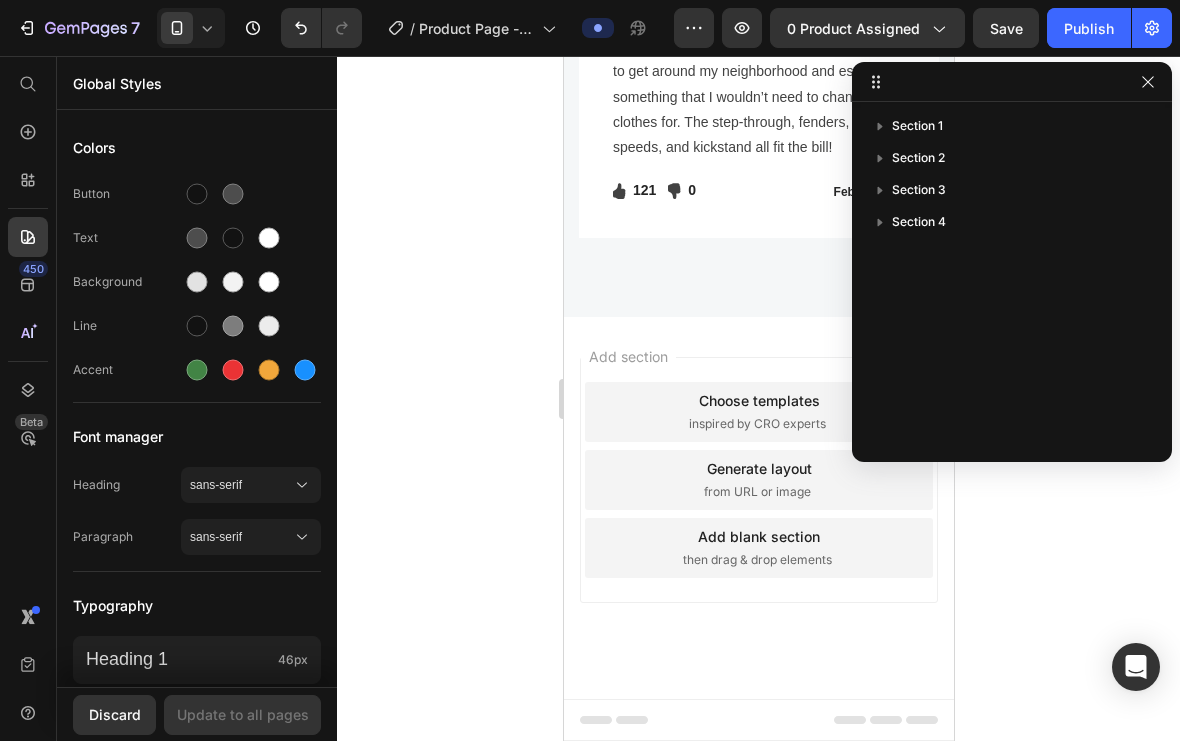 scroll, scrollTop: 4064, scrollLeft: 0, axis: vertical 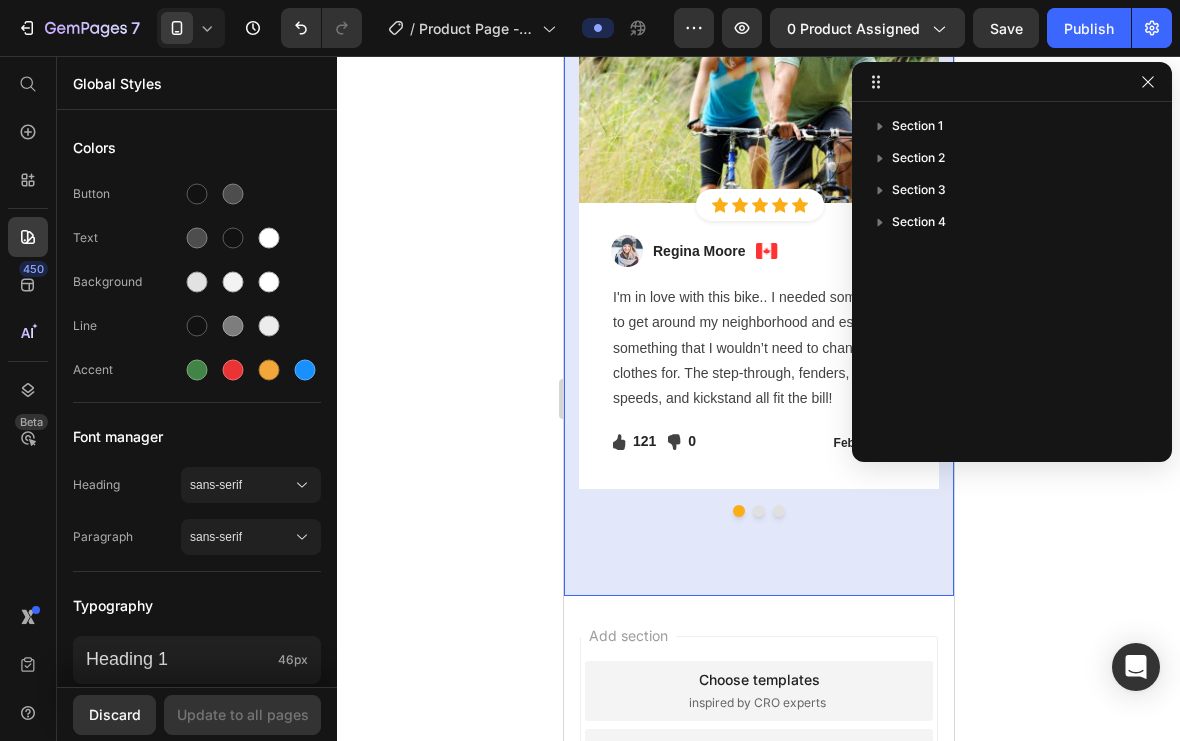 click 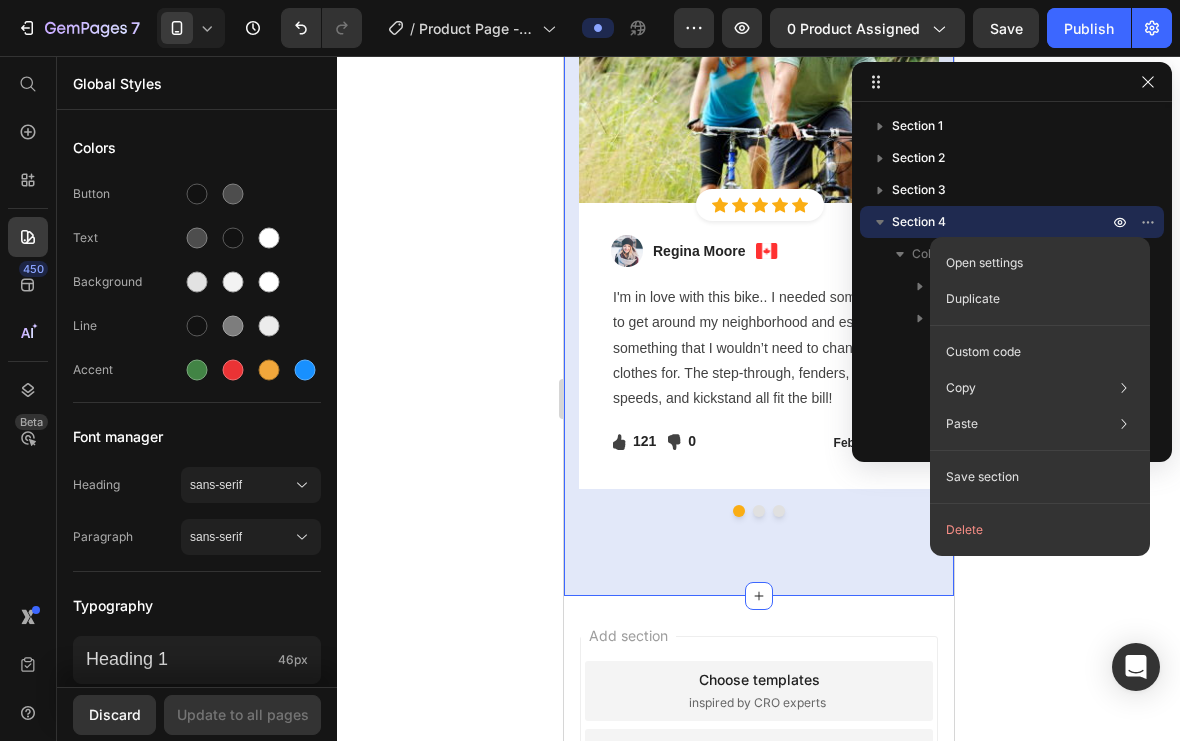 click on "Delete" 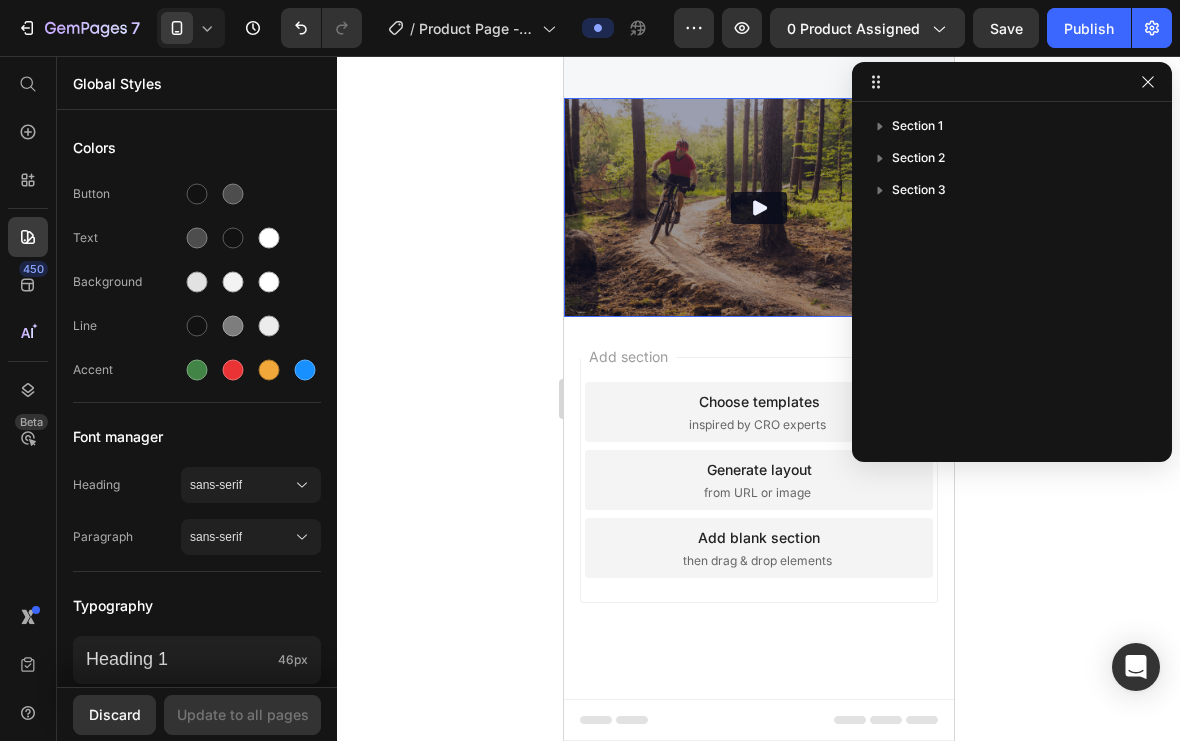 click 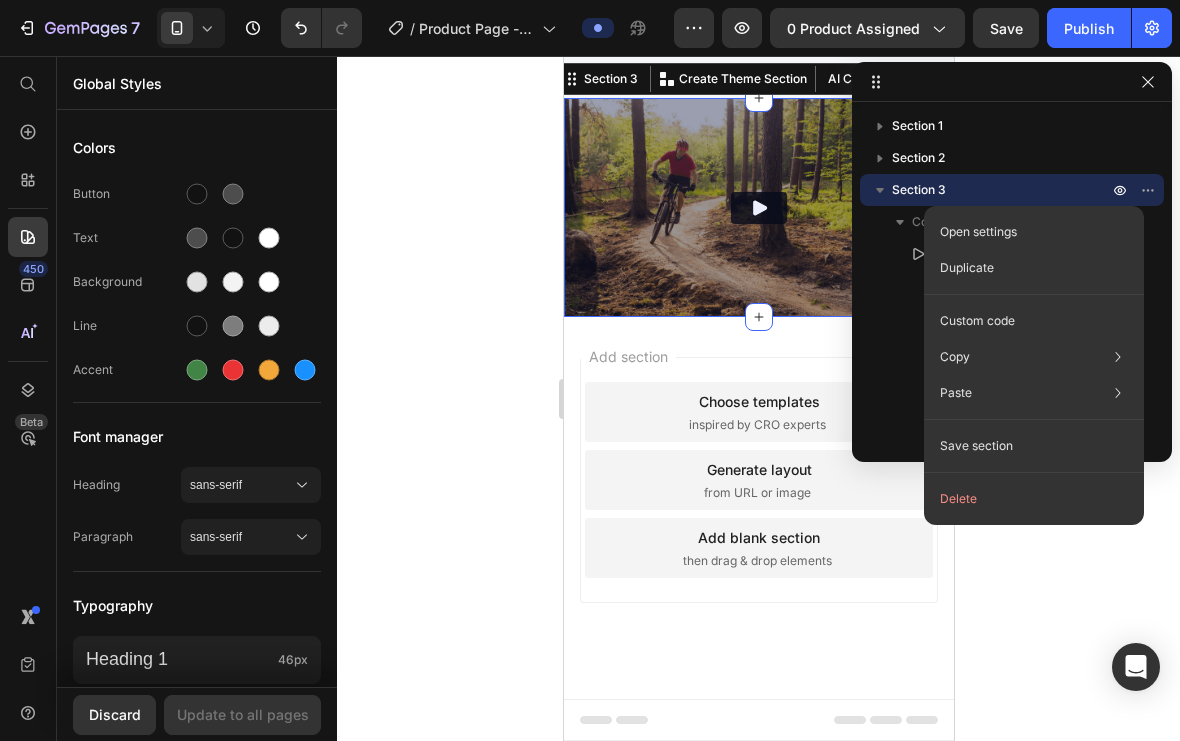 click on "Delete" 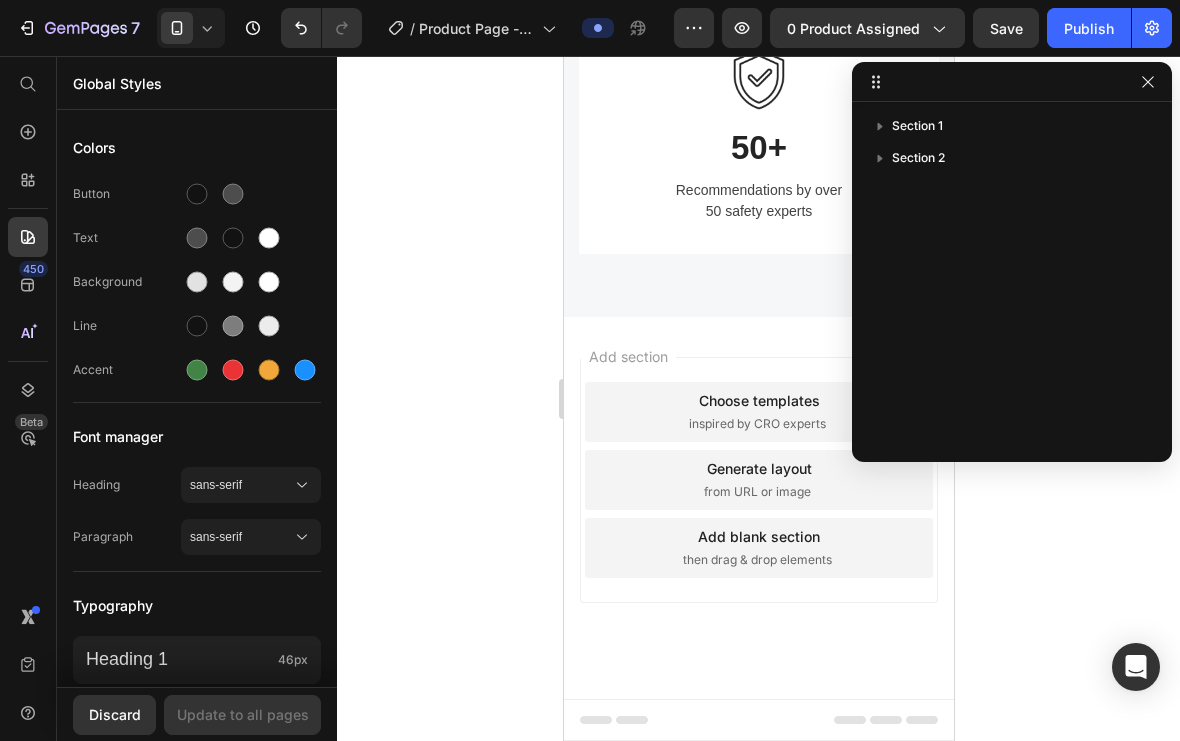 scroll, scrollTop: 3288, scrollLeft: 0, axis: vertical 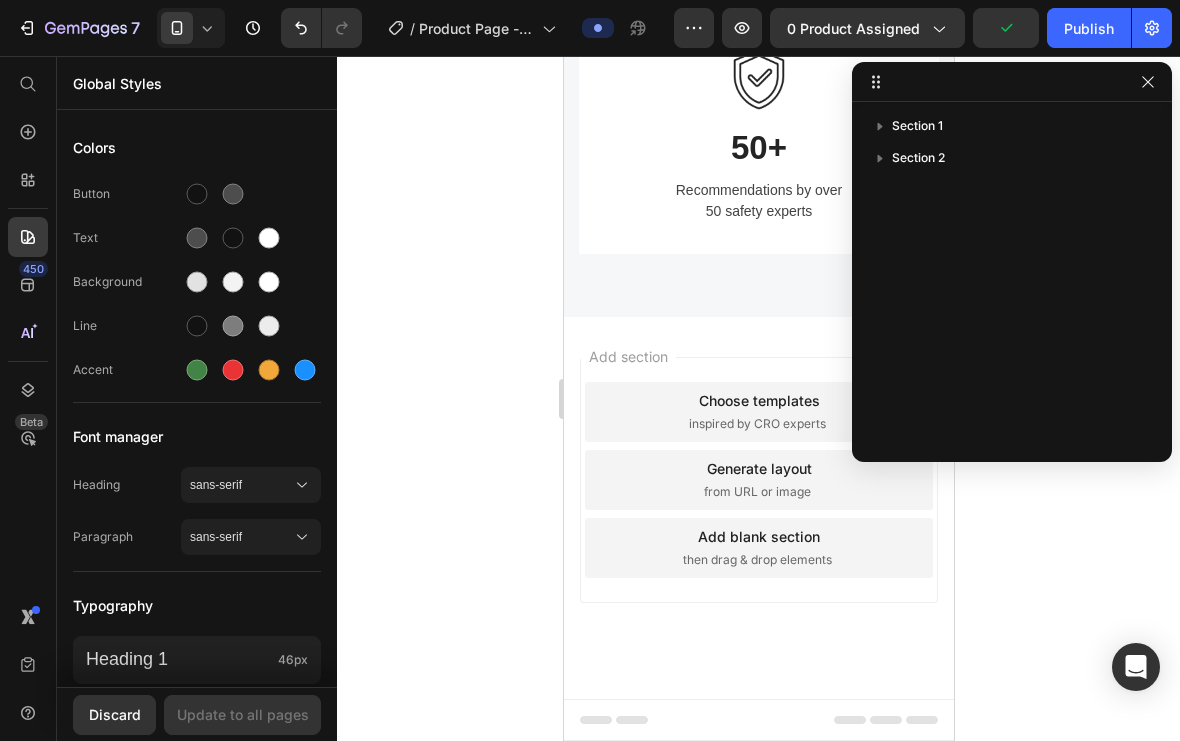 click 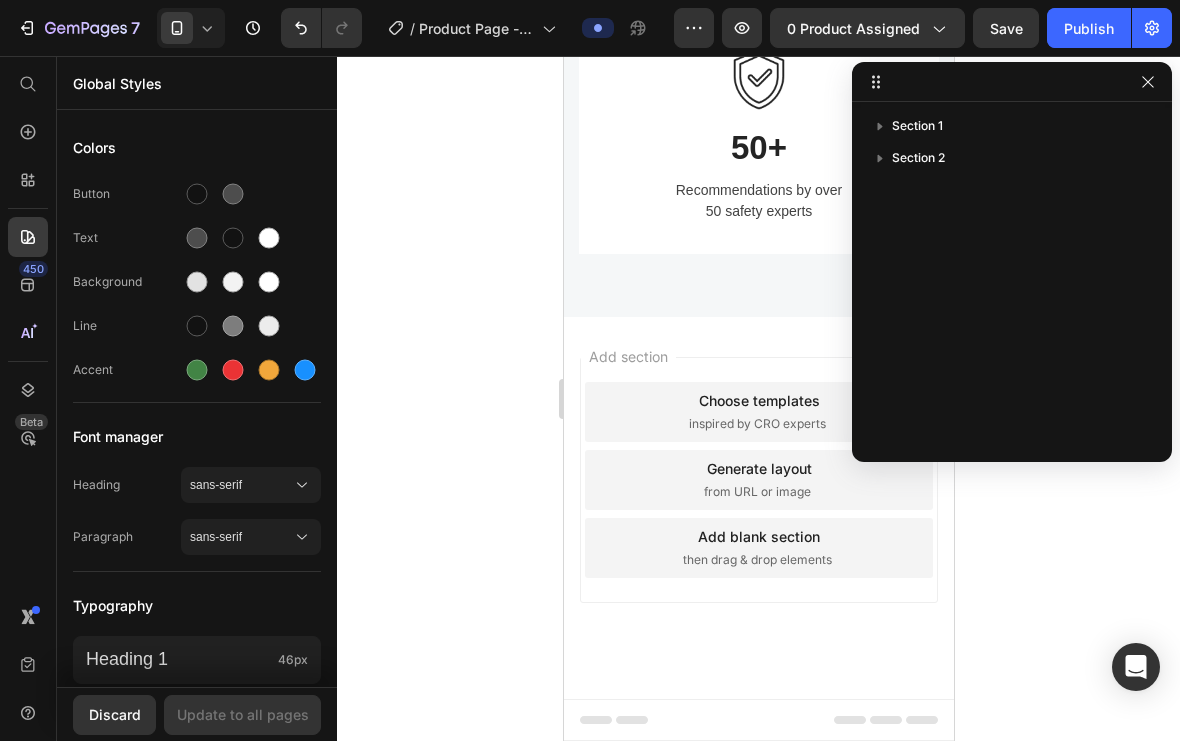 click 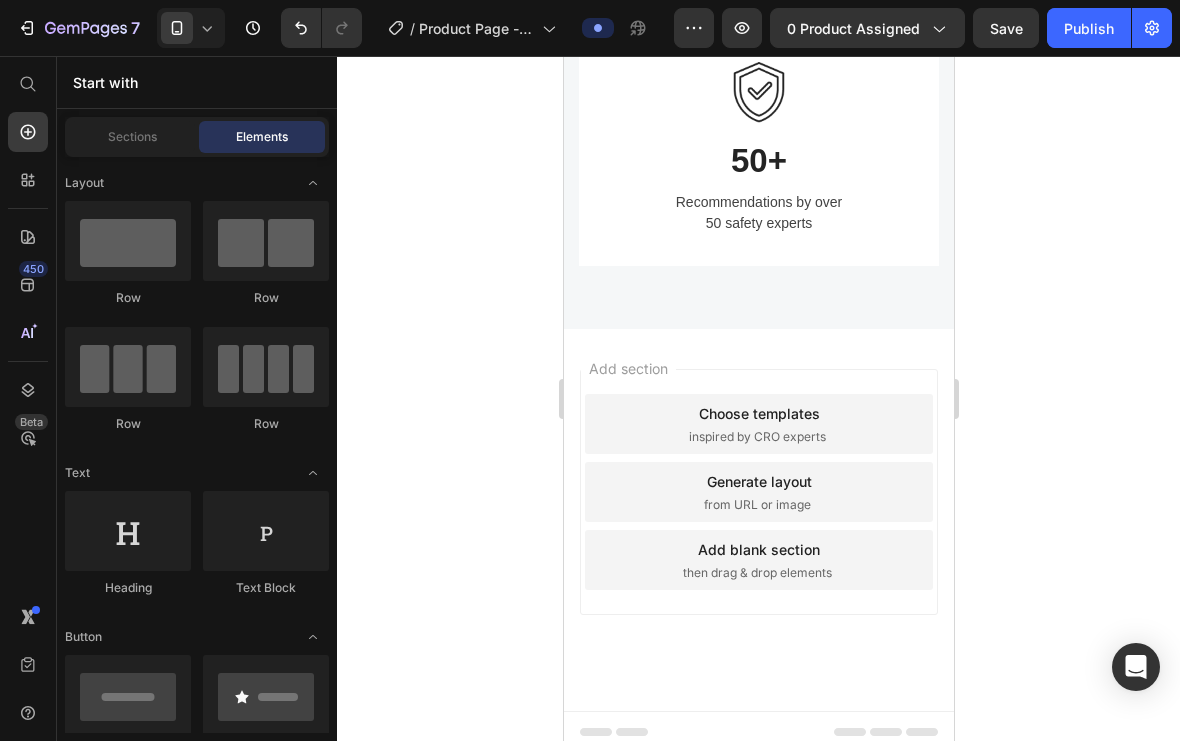 scroll, scrollTop: 2055, scrollLeft: 0, axis: vertical 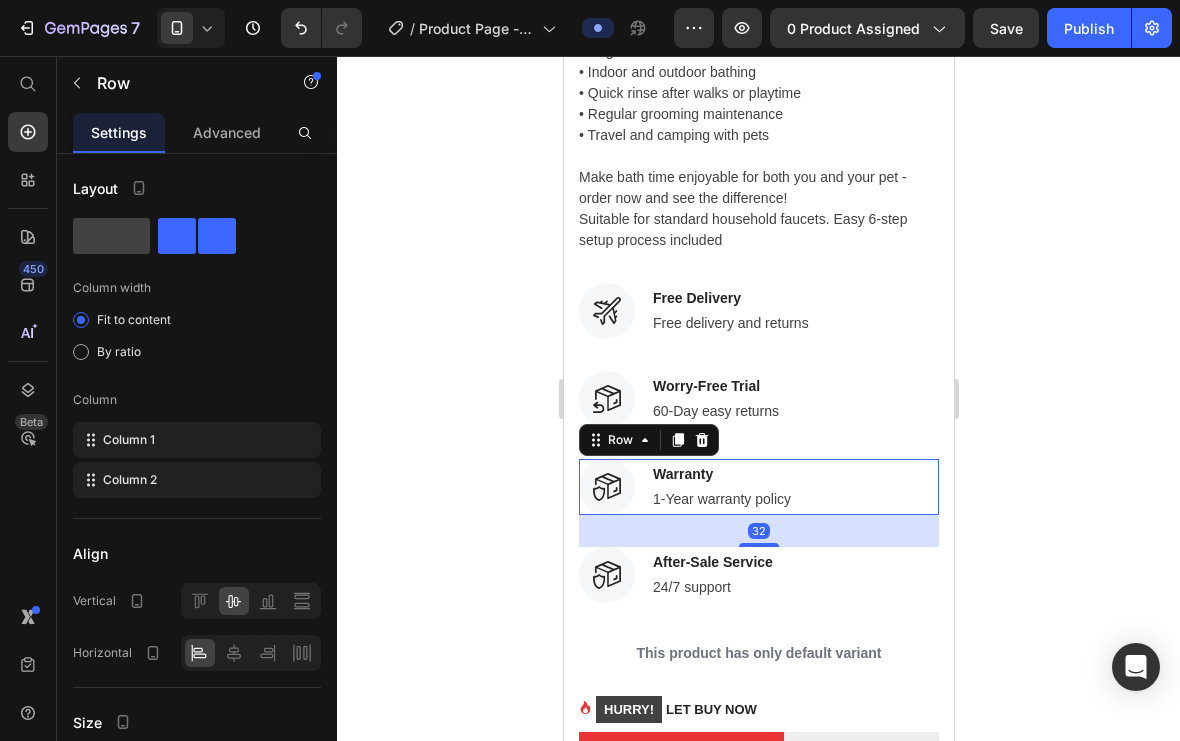 click 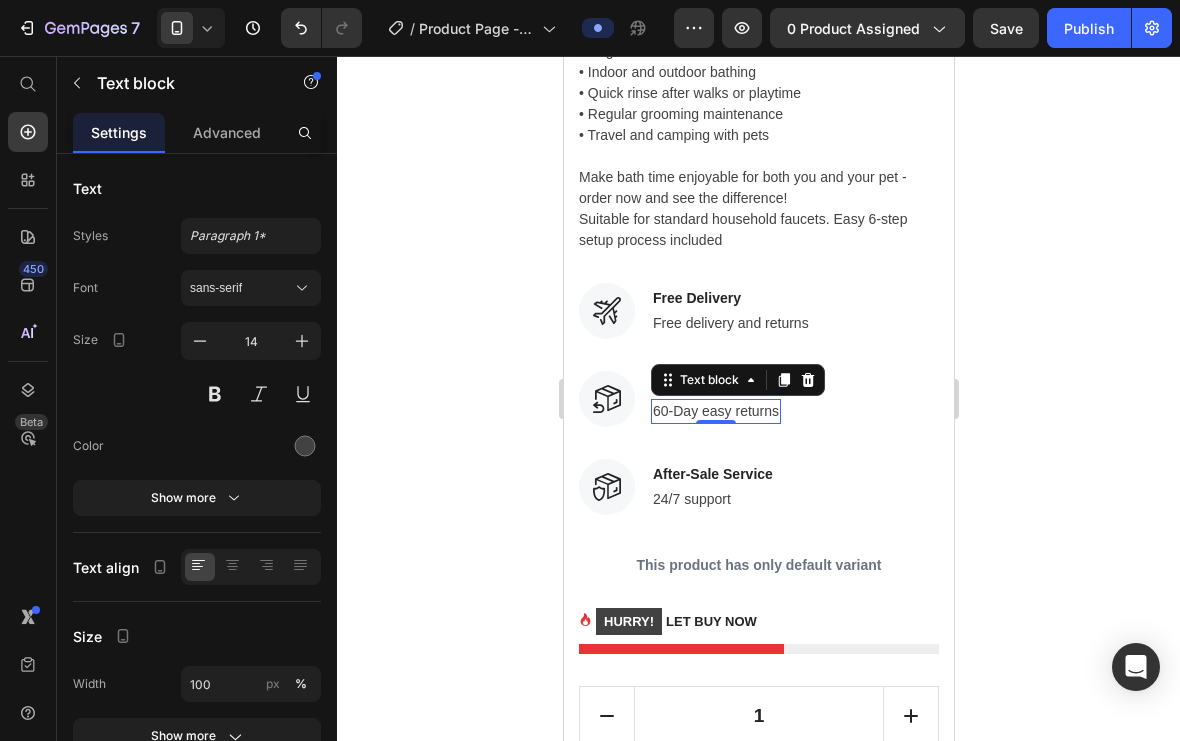 click 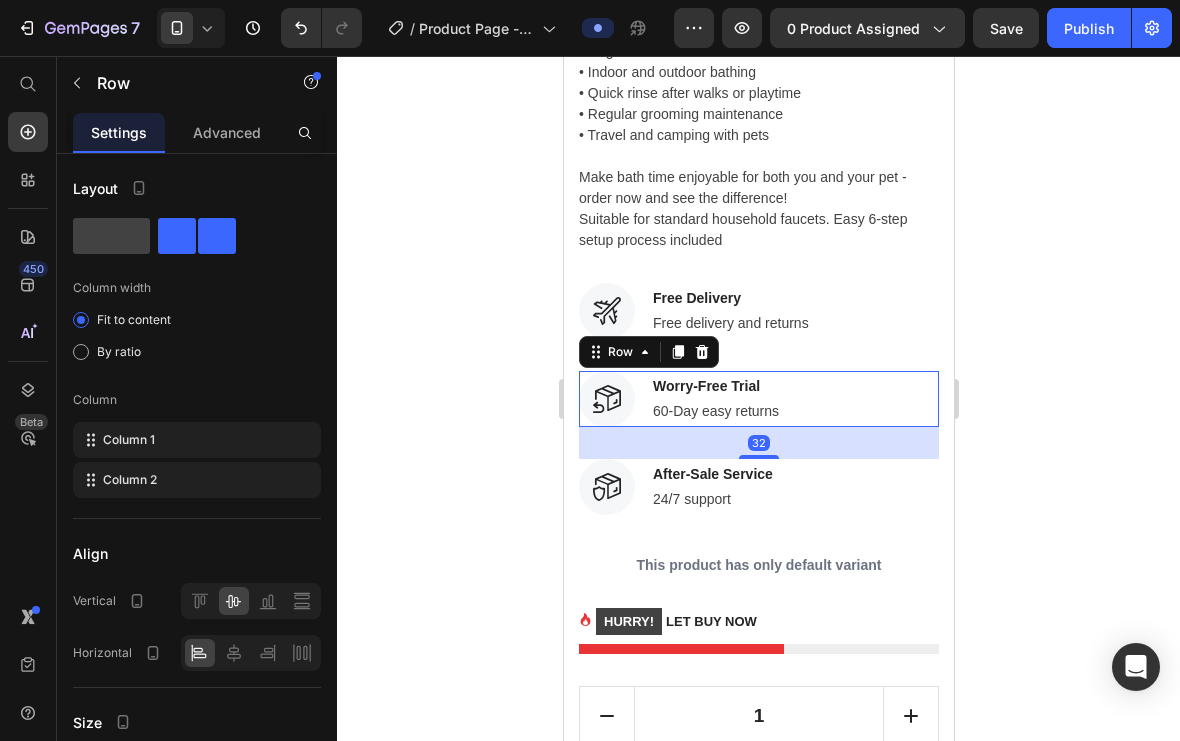 click 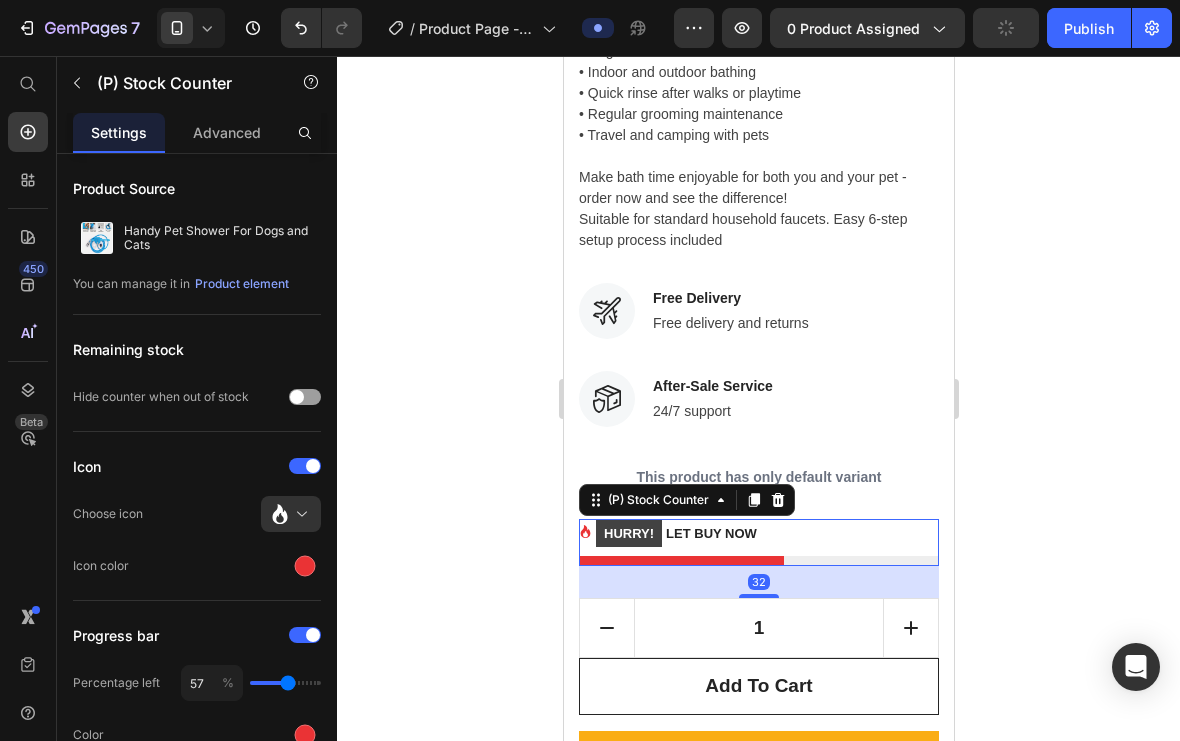 scroll, scrollTop: 1690, scrollLeft: 0, axis: vertical 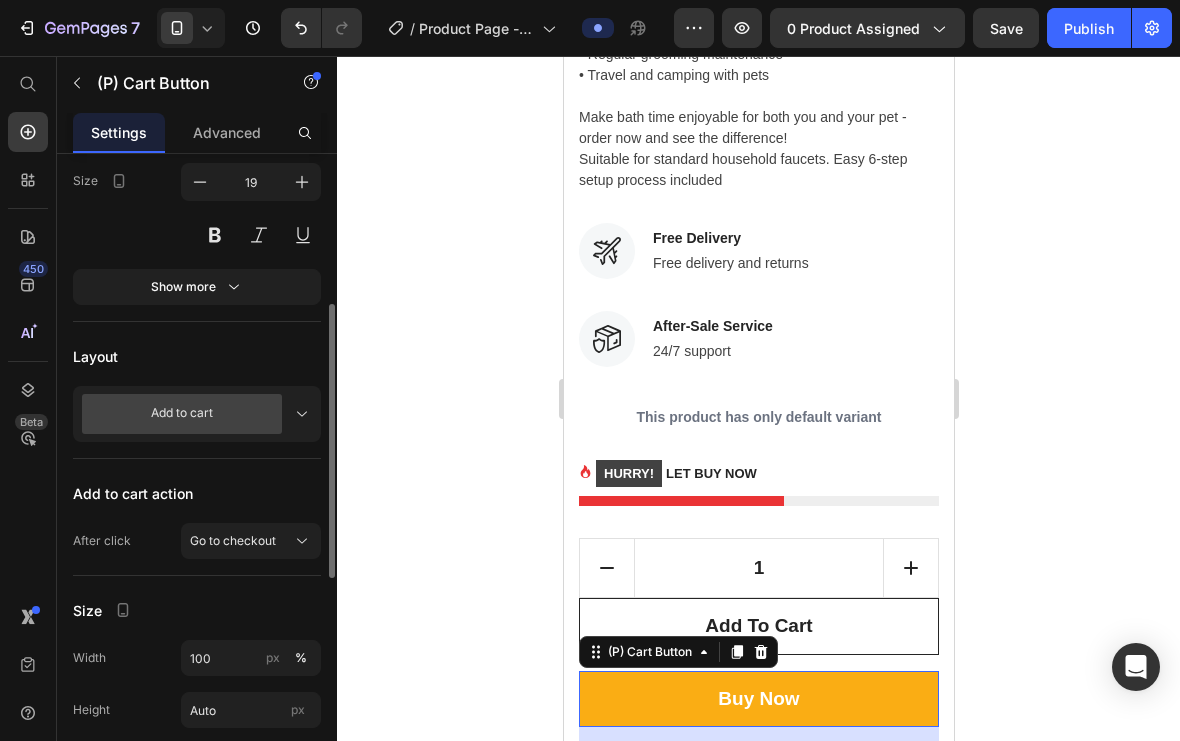 click 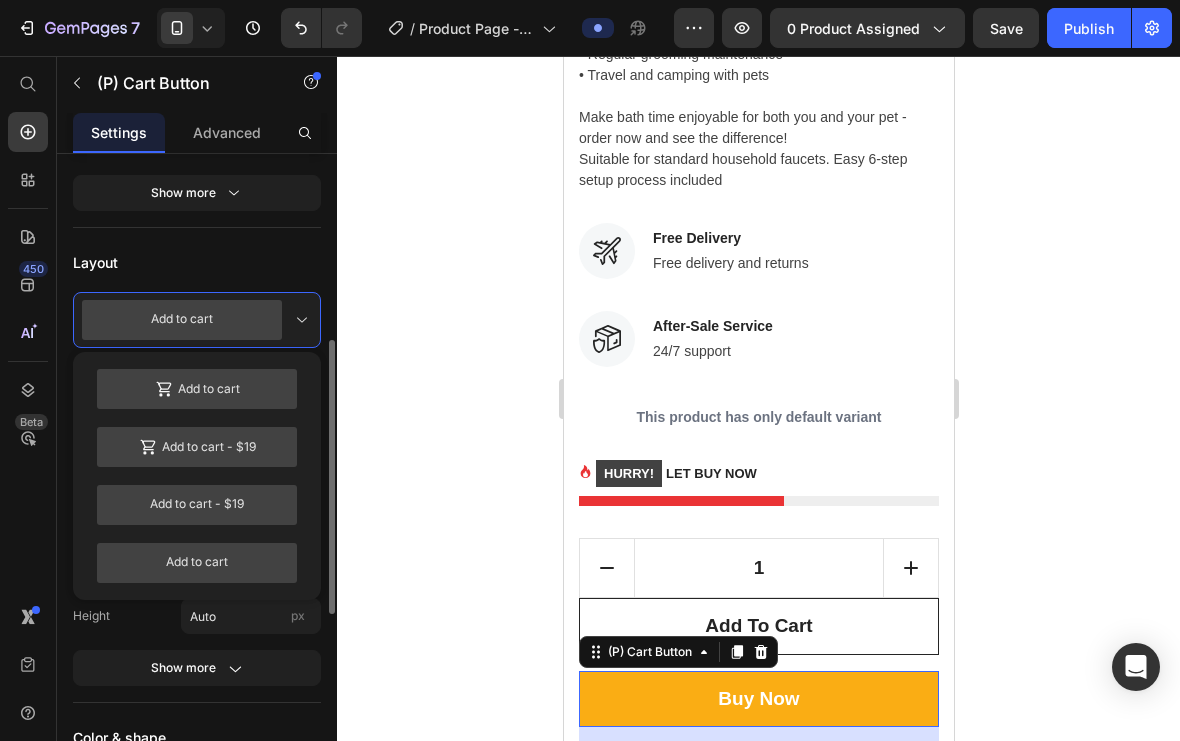 scroll, scrollTop: 467, scrollLeft: 0, axis: vertical 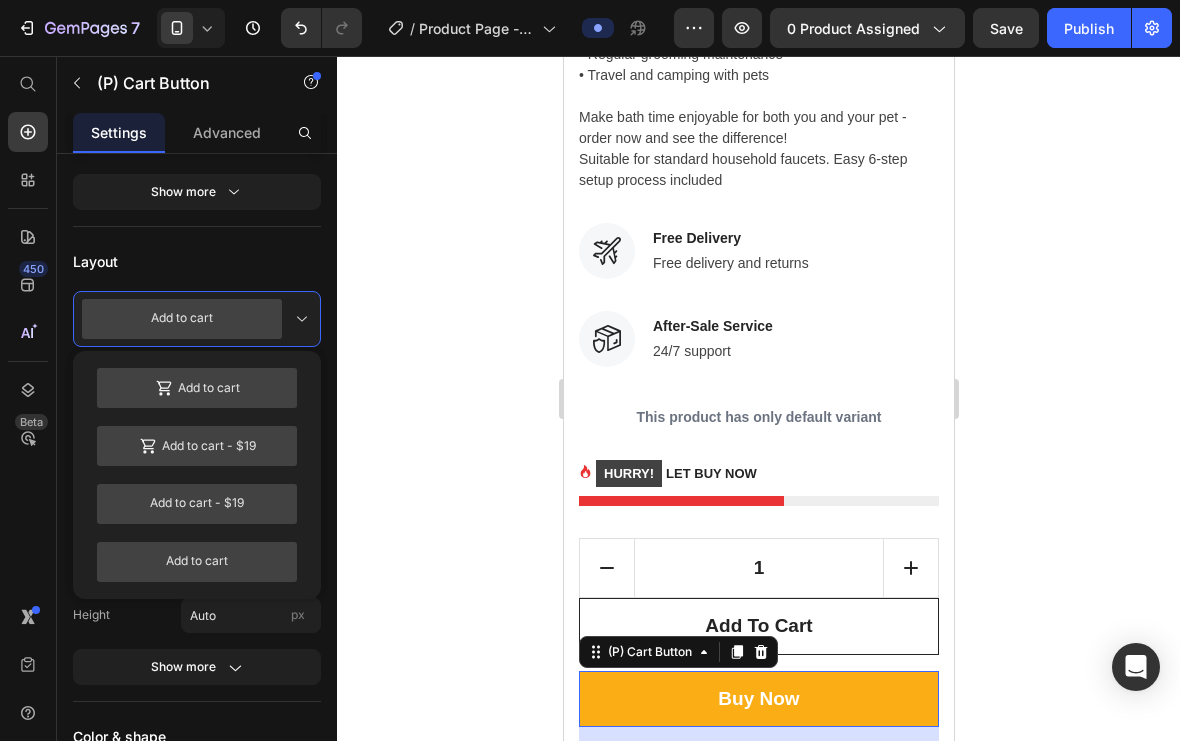 click on "Add to cart" at bounding box center [197, 388] 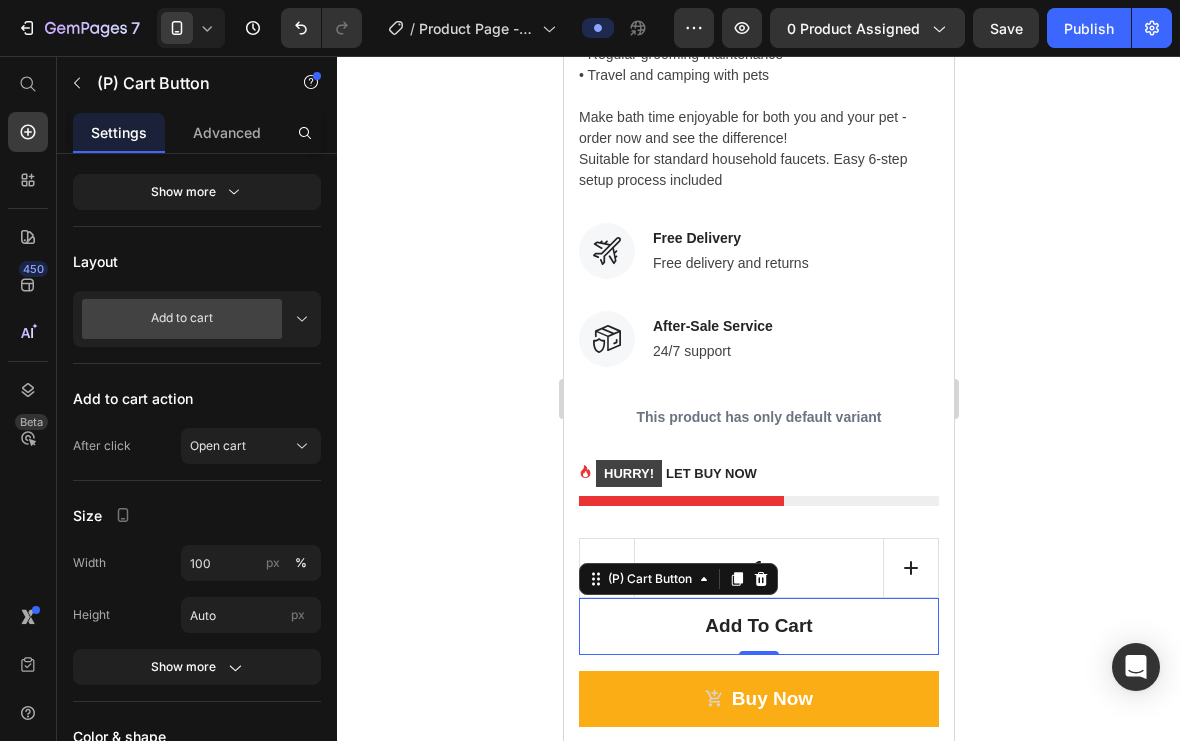 click on "add to cart" at bounding box center (758, 626) 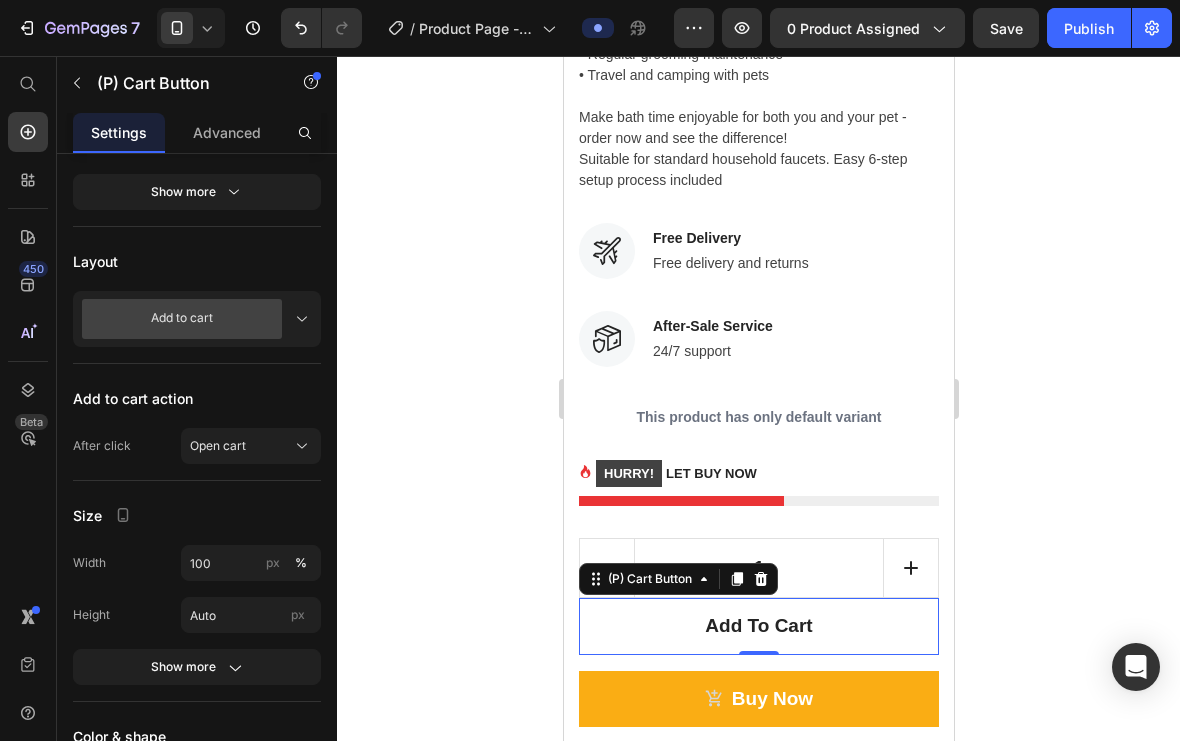 click 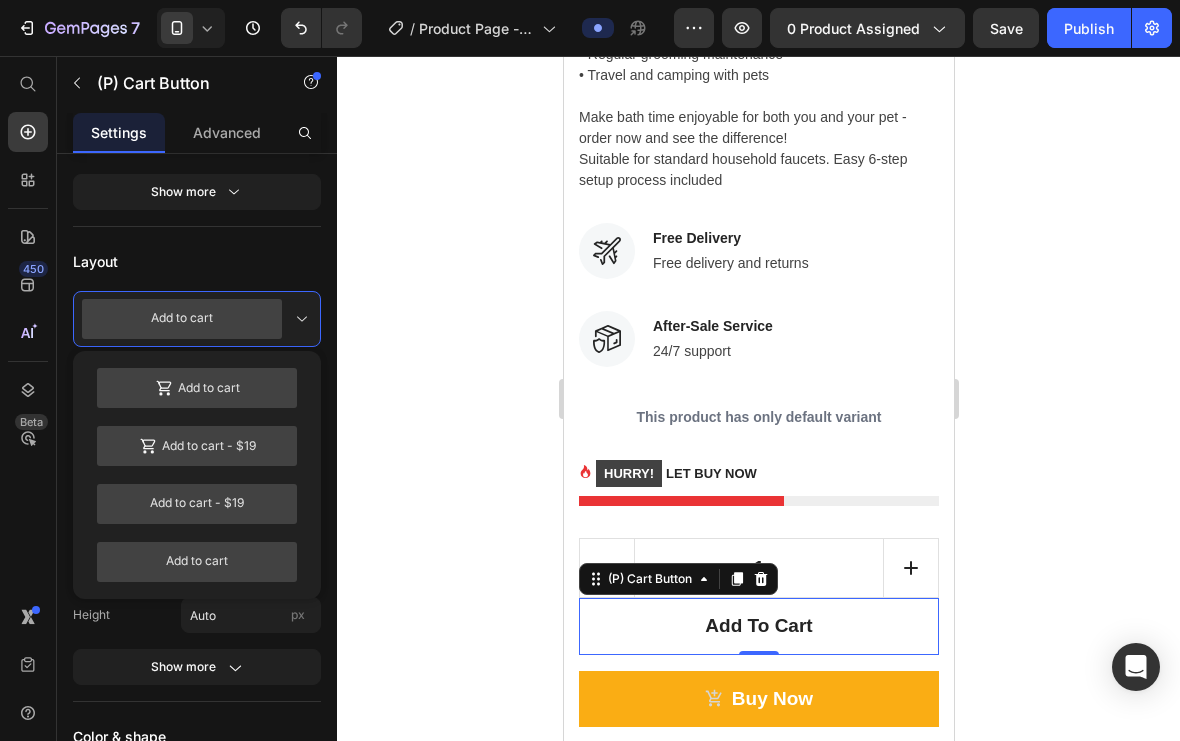 click on "Add to cart" at bounding box center (197, 388) 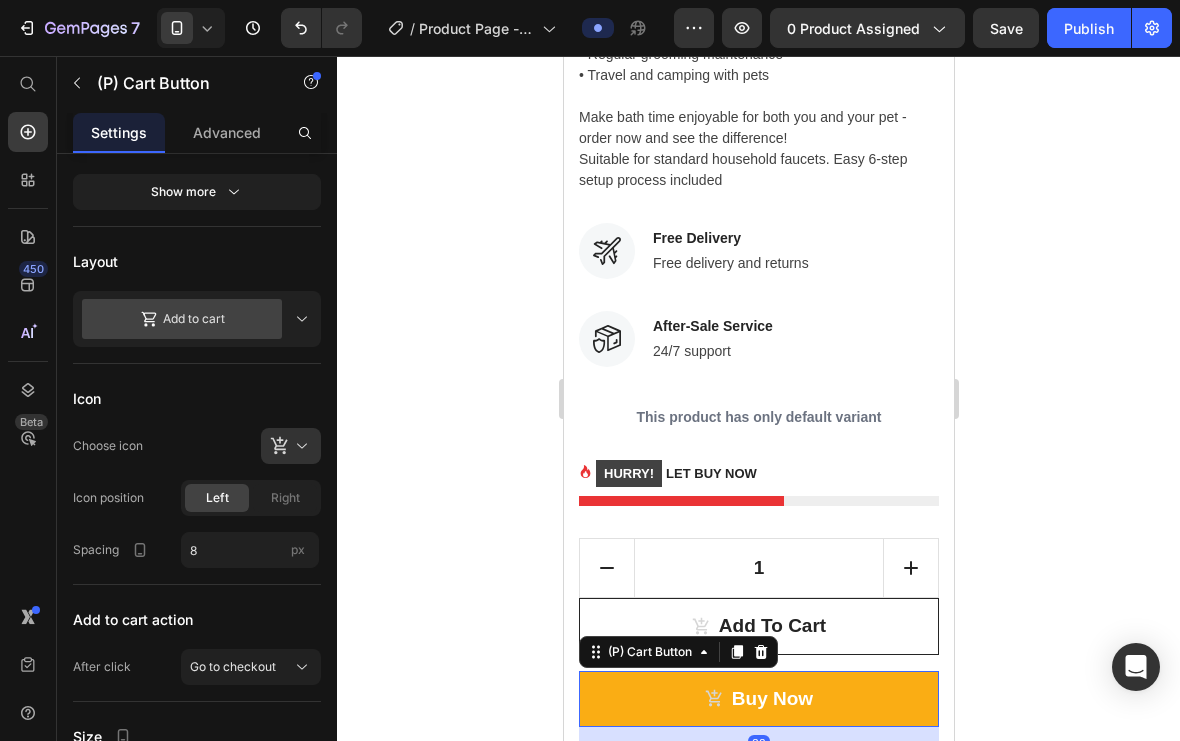 click on "Add to cart" at bounding box center [197, 319] 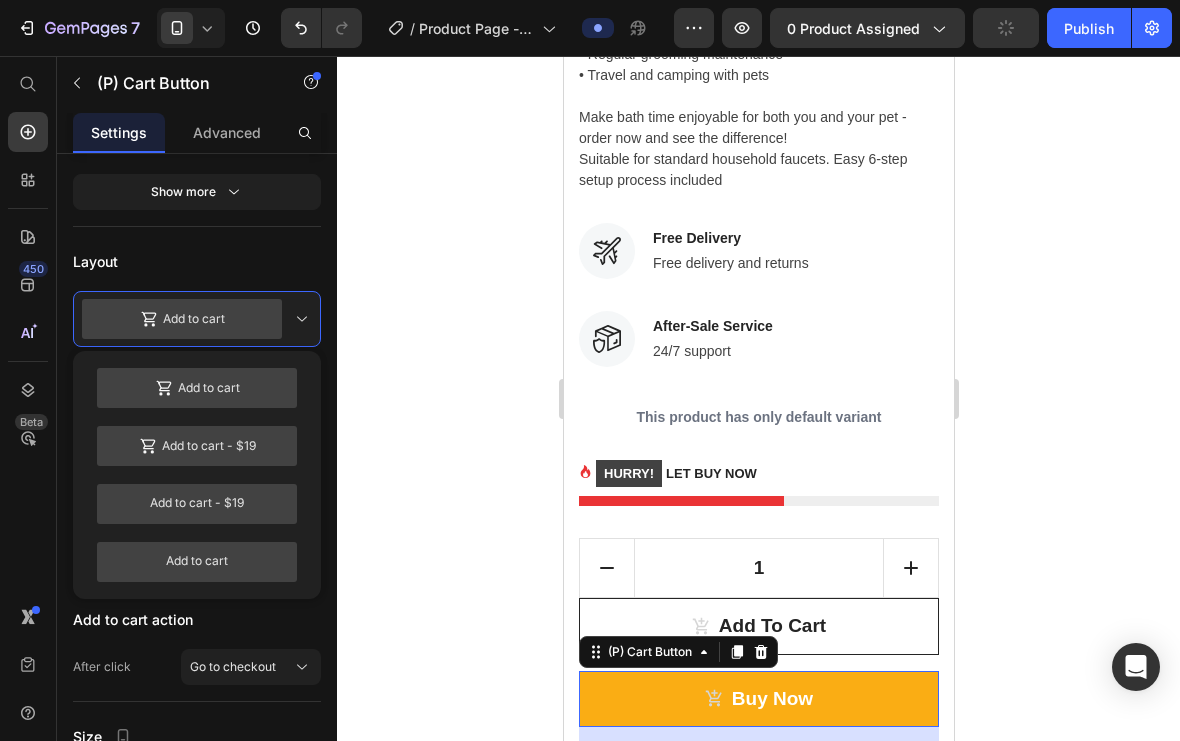 click on "Buy Now" at bounding box center (758, 699) 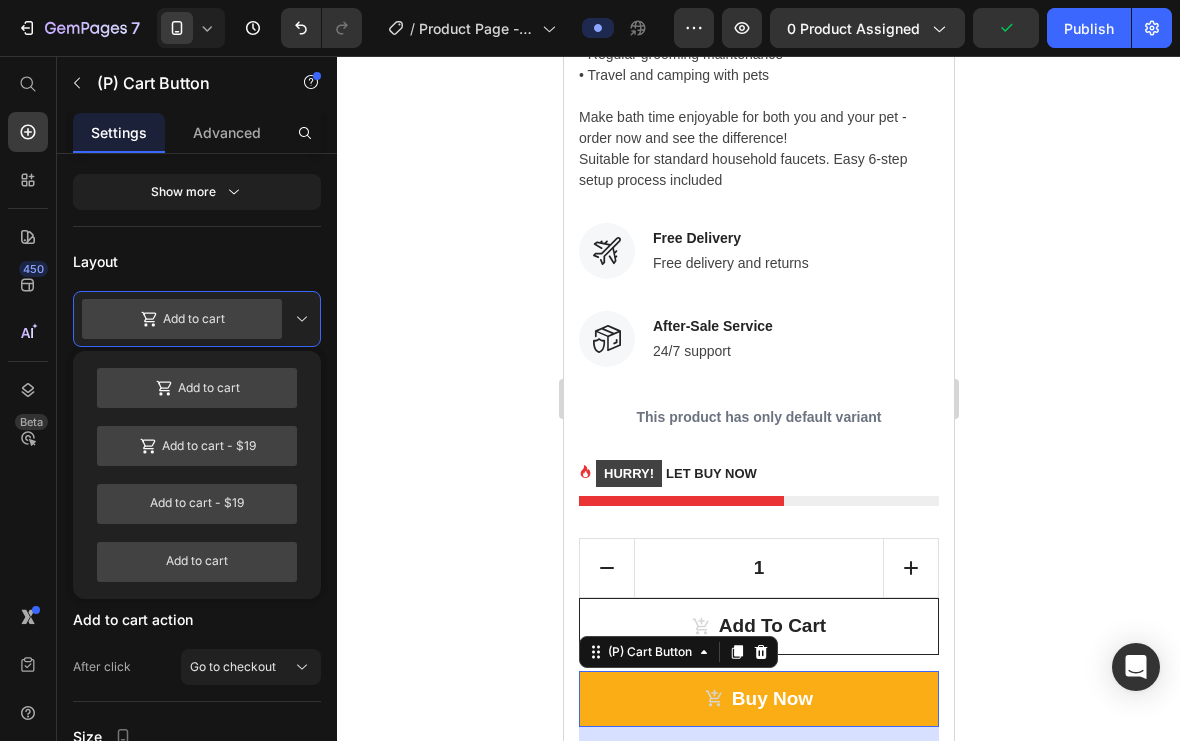 click on "Add to cart" at bounding box center (197, 562) 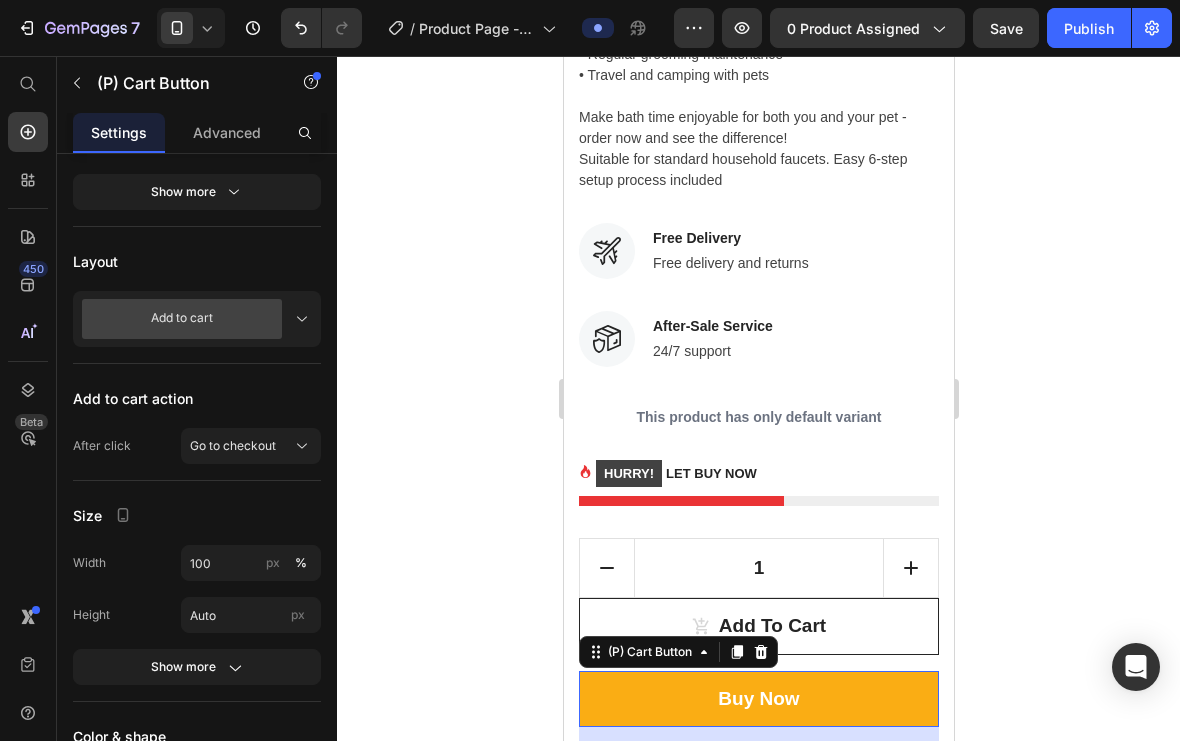 click 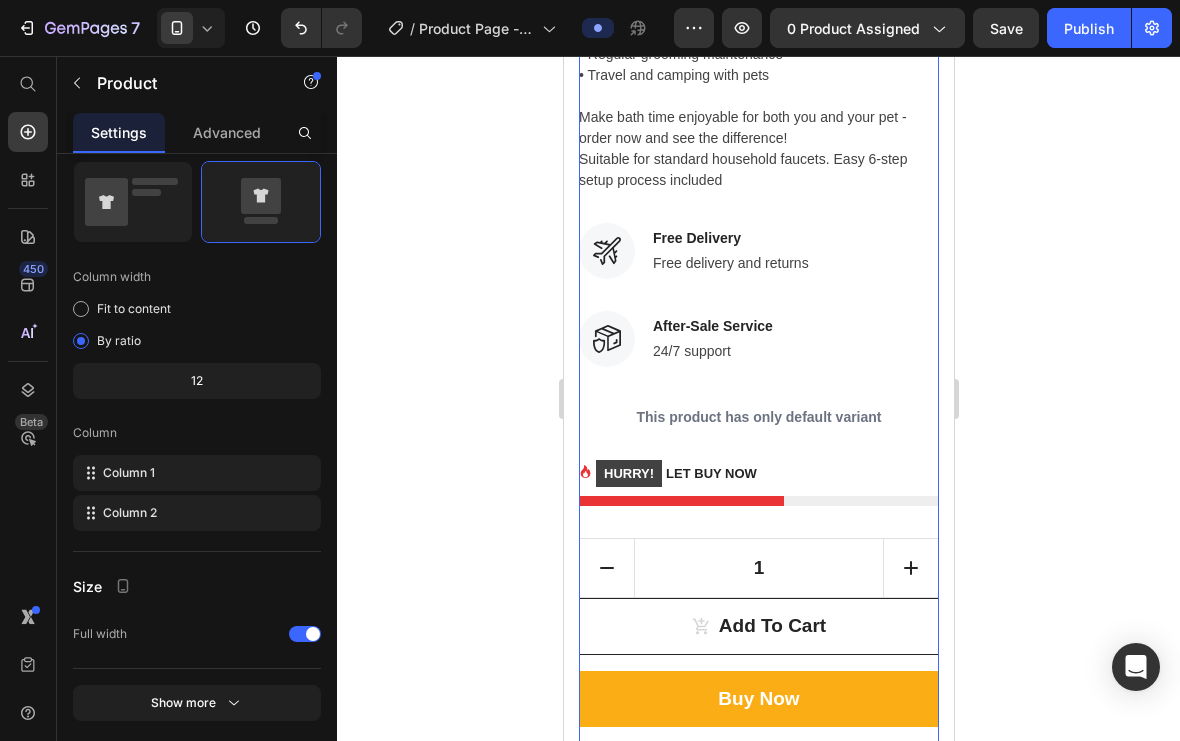 scroll, scrollTop: 0, scrollLeft: 0, axis: both 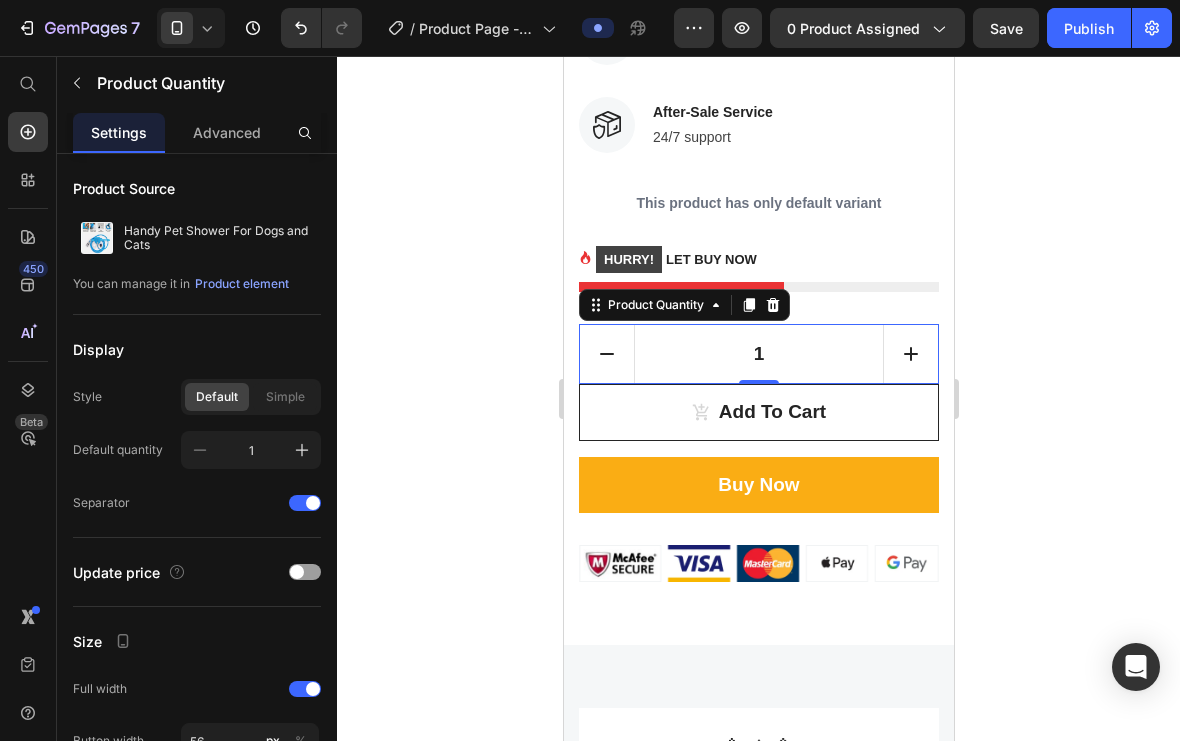 click 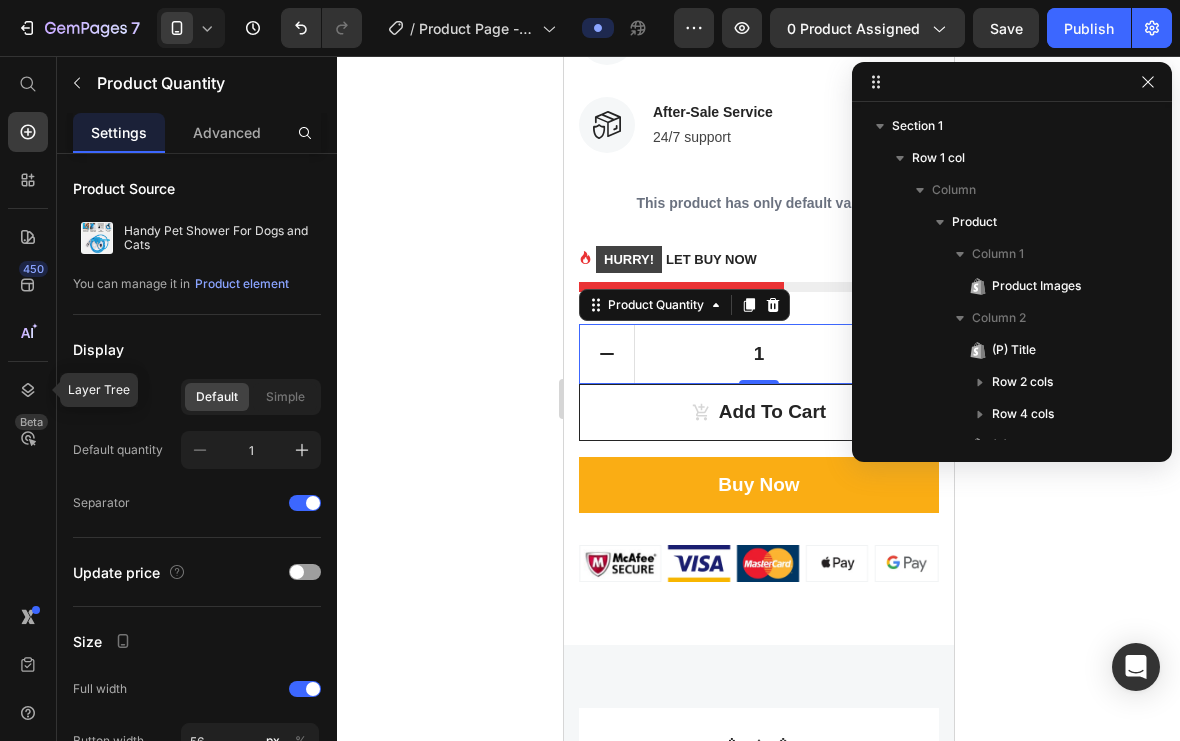 scroll, scrollTop: 374, scrollLeft: 0, axis: vertical 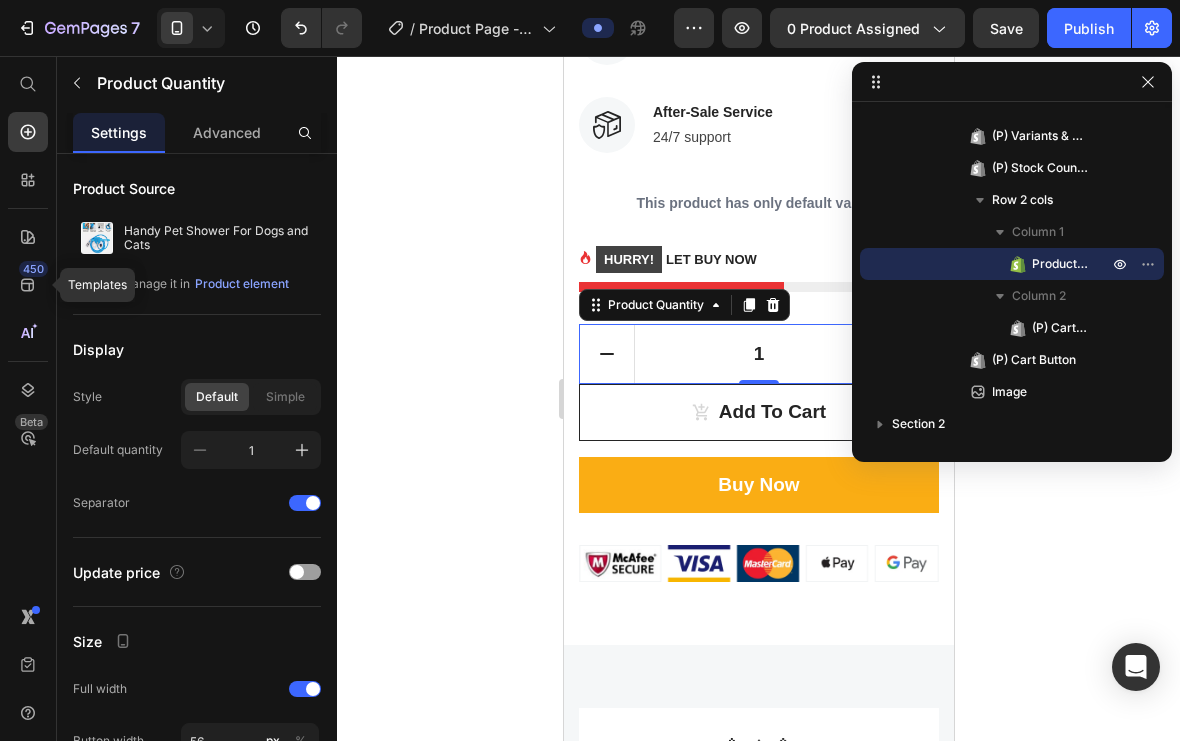 click on "450" 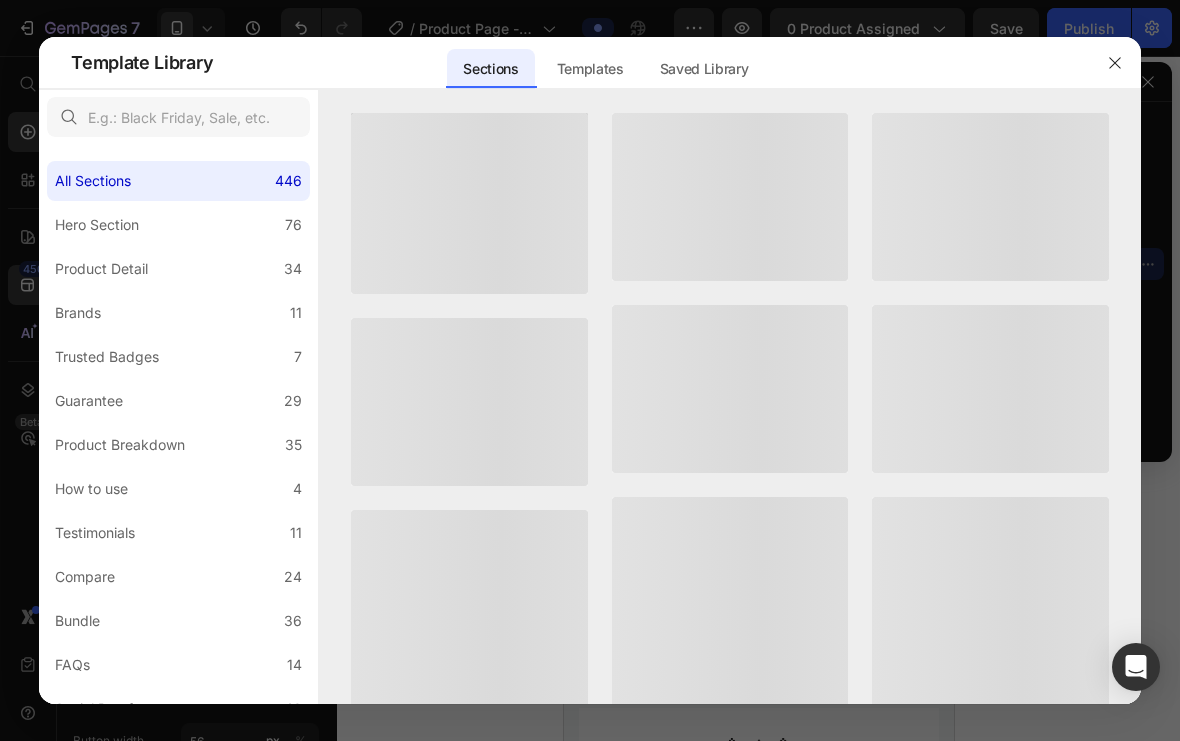 click at bounding box center [590, 370] 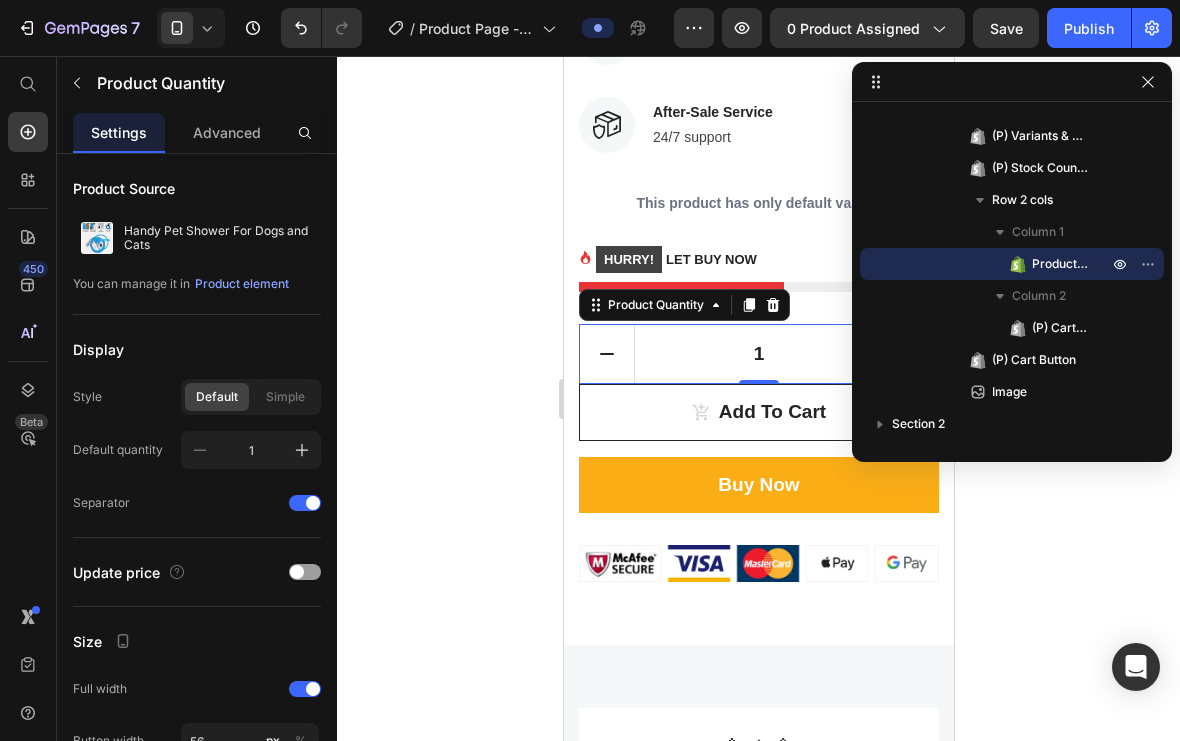 click 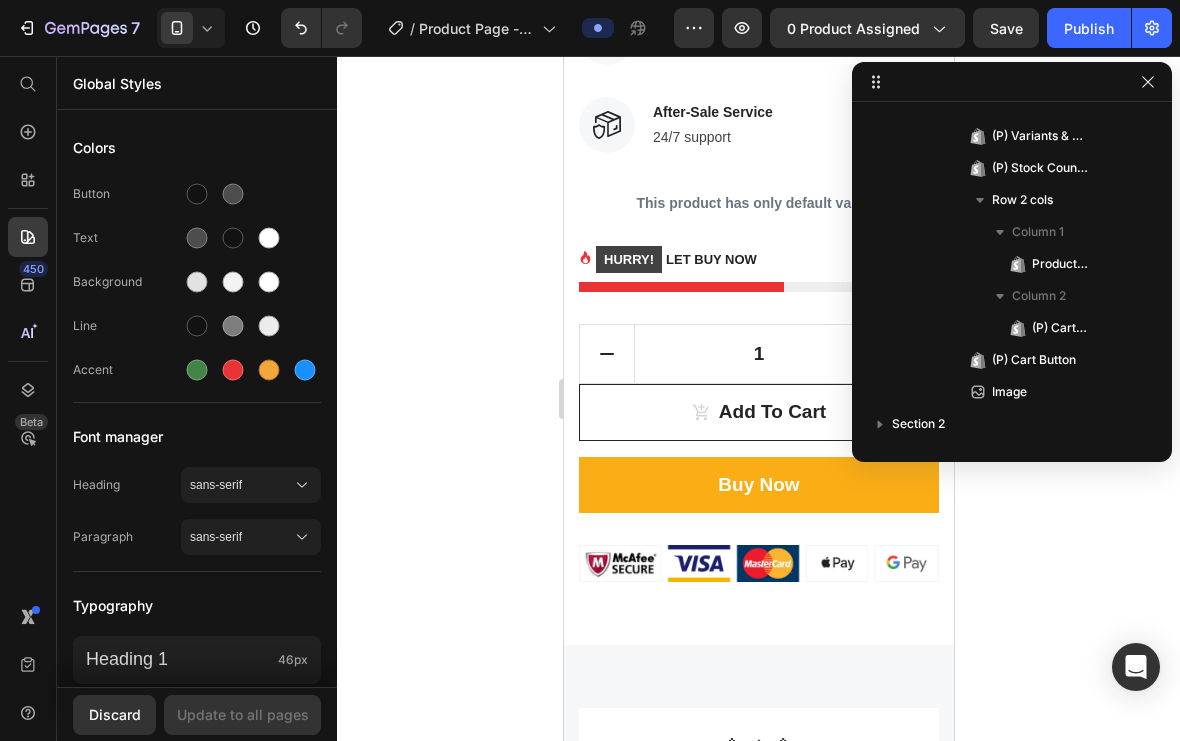 click 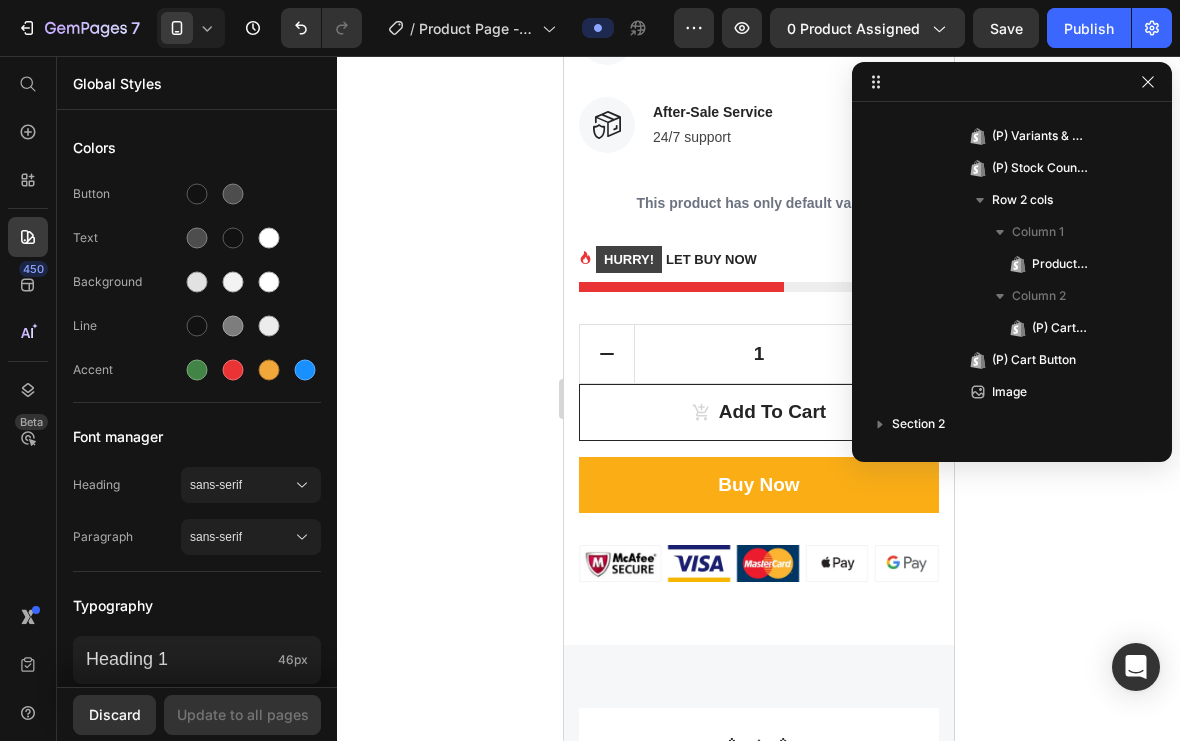 click 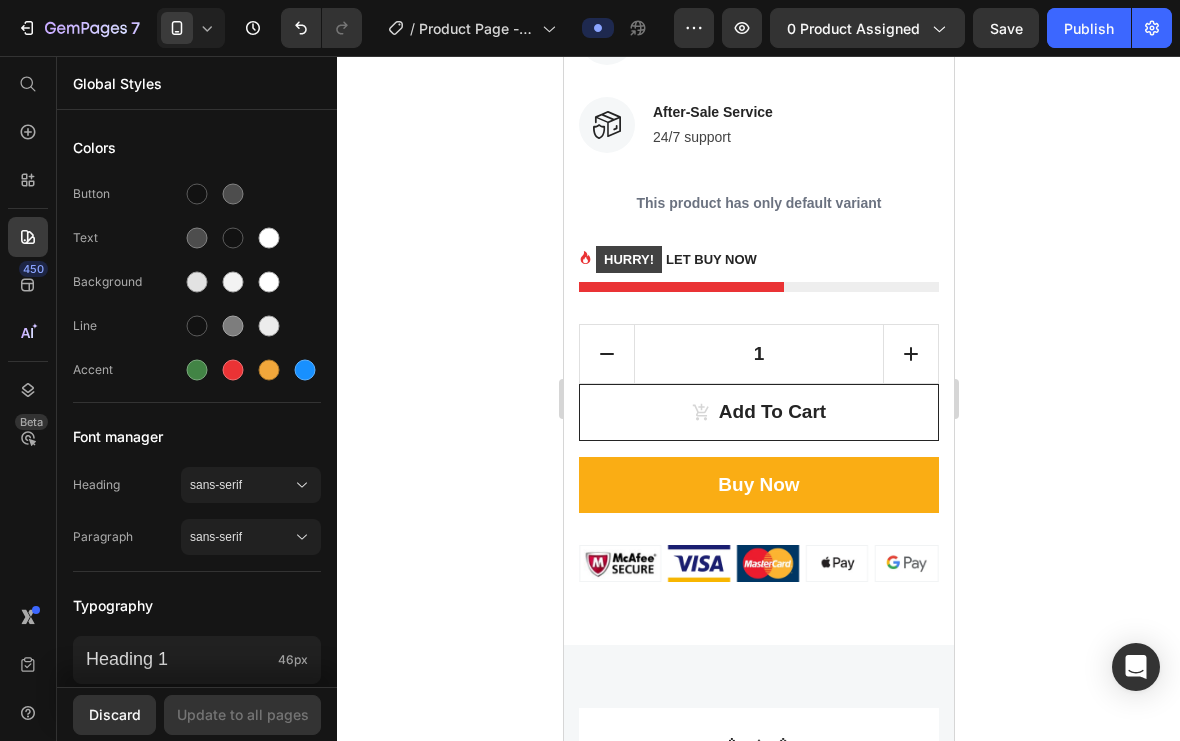 click 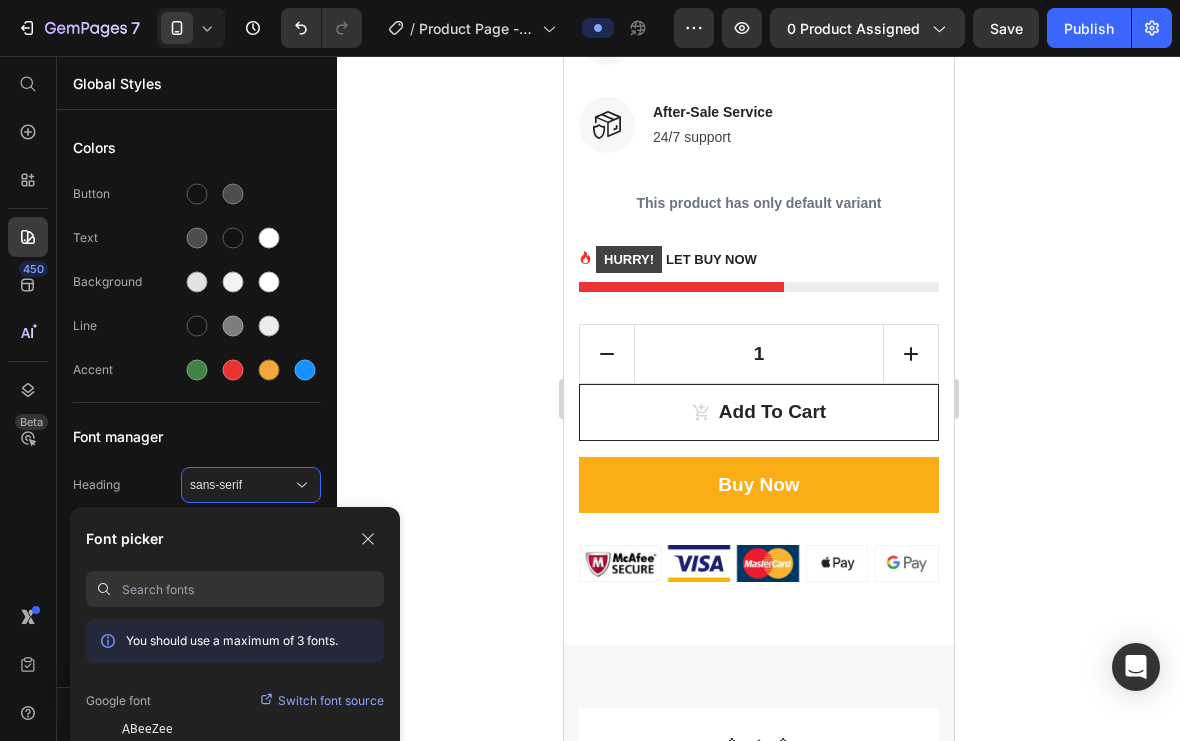 scroll, scrollTop: 7, scrollLeft: 0, axis: vertical 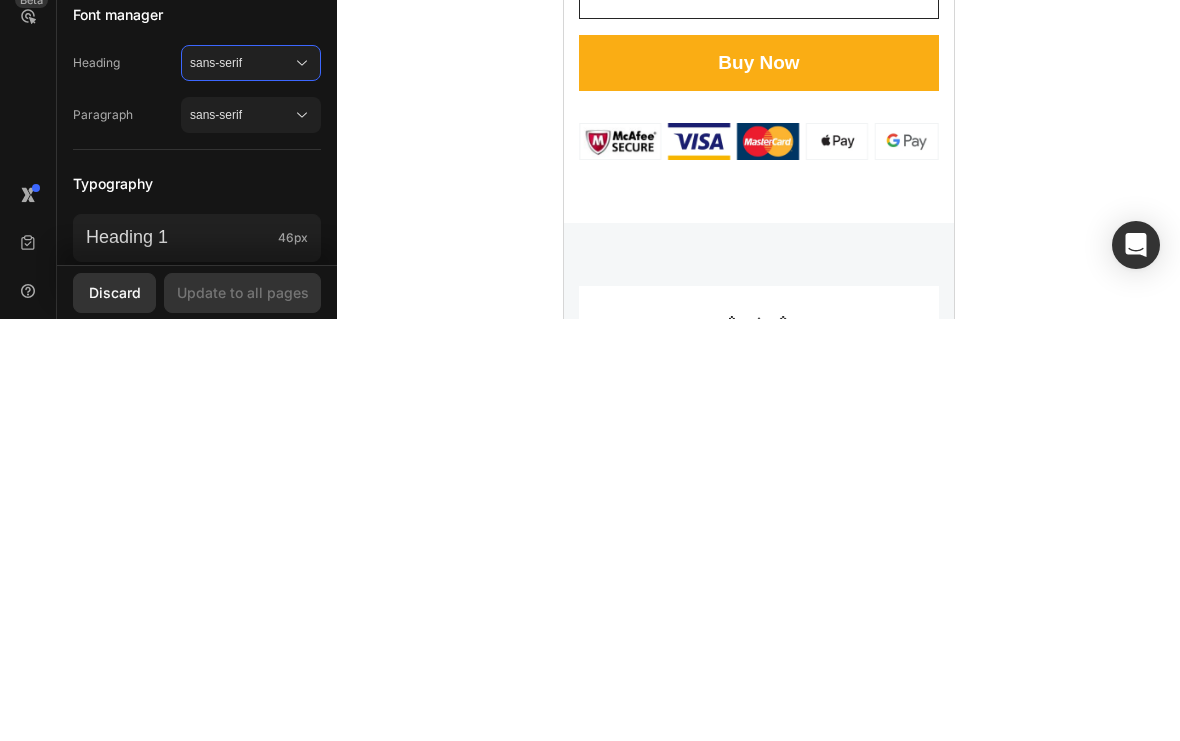 click 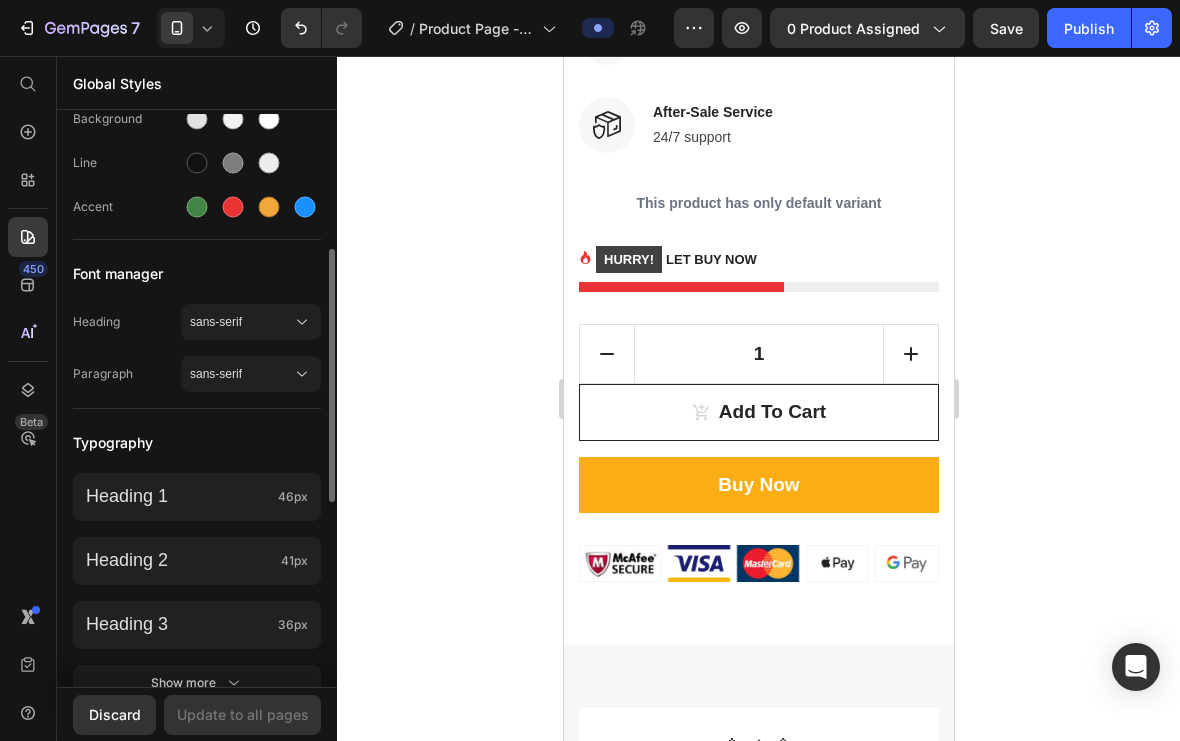 scroll, scrollTop: 251, scrollLeft: 0, axis: vertical 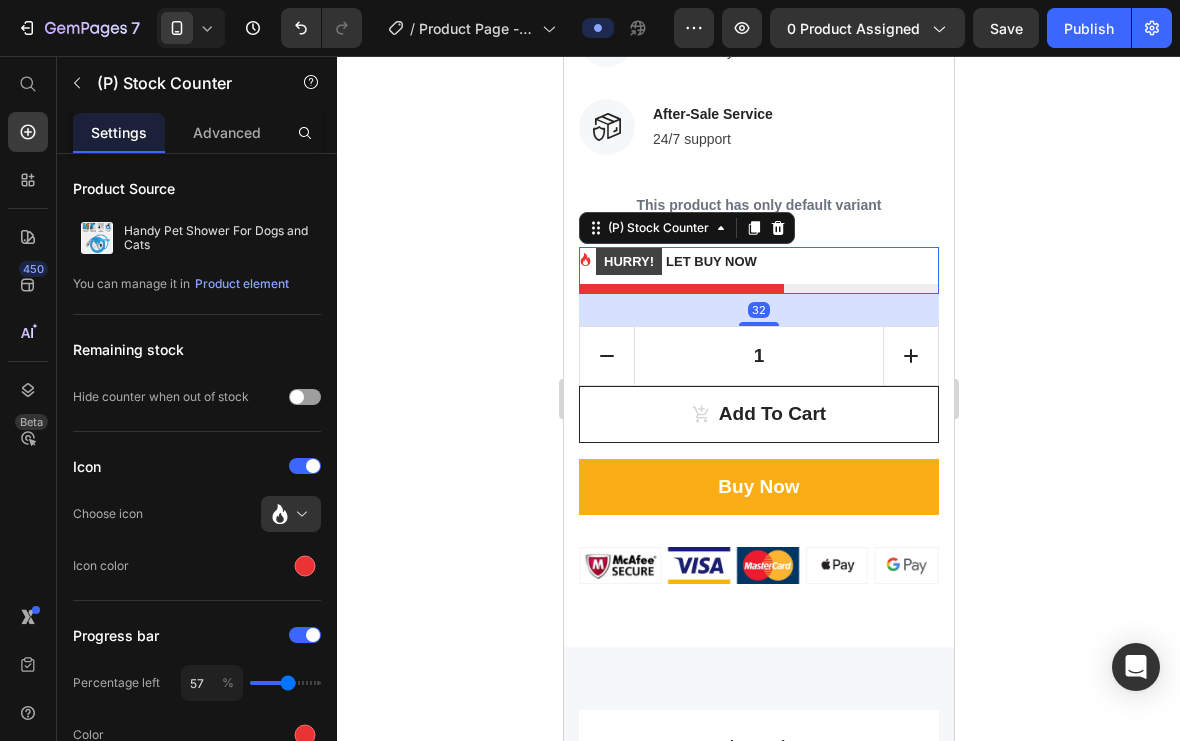 click 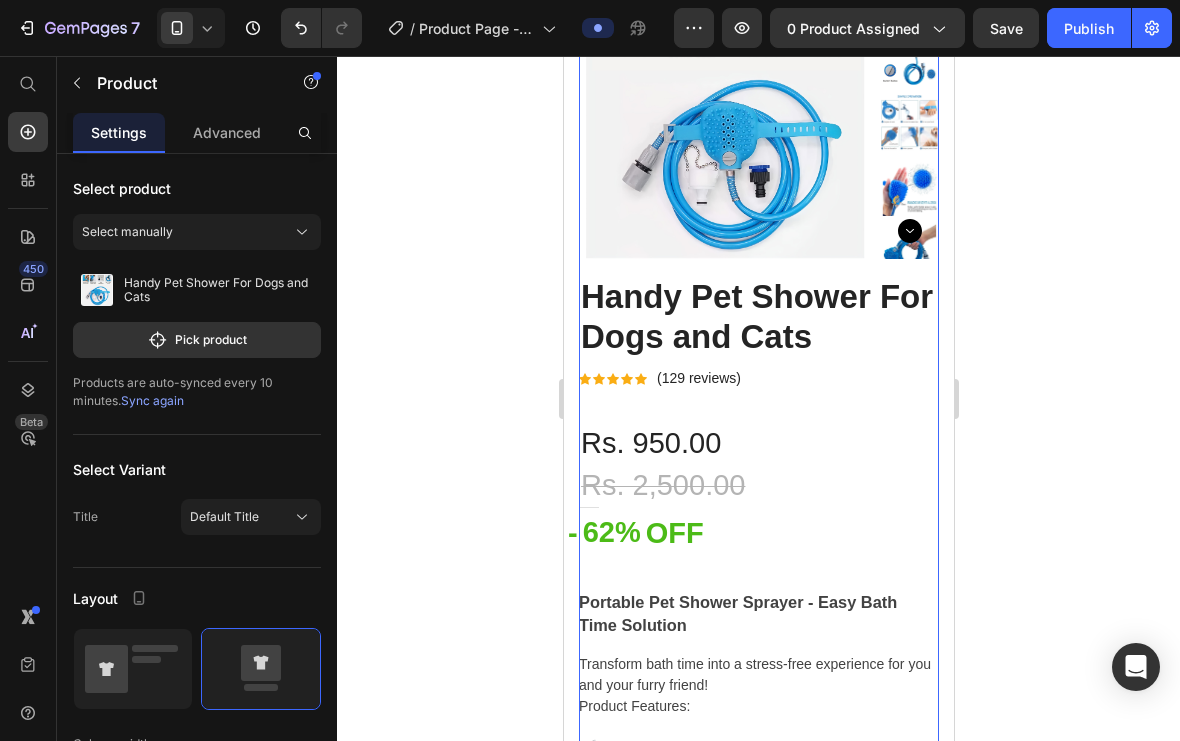 scroll, scrollTop: 193, scrollLeft: 0, axis: vertical 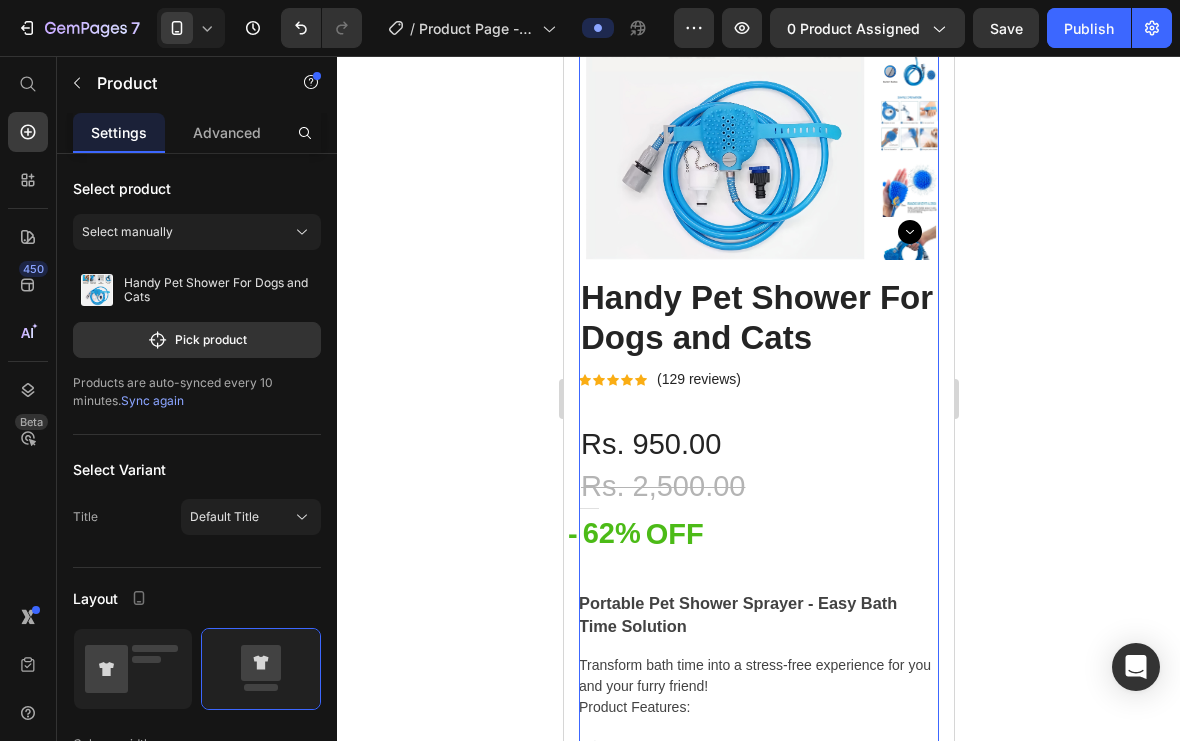 click 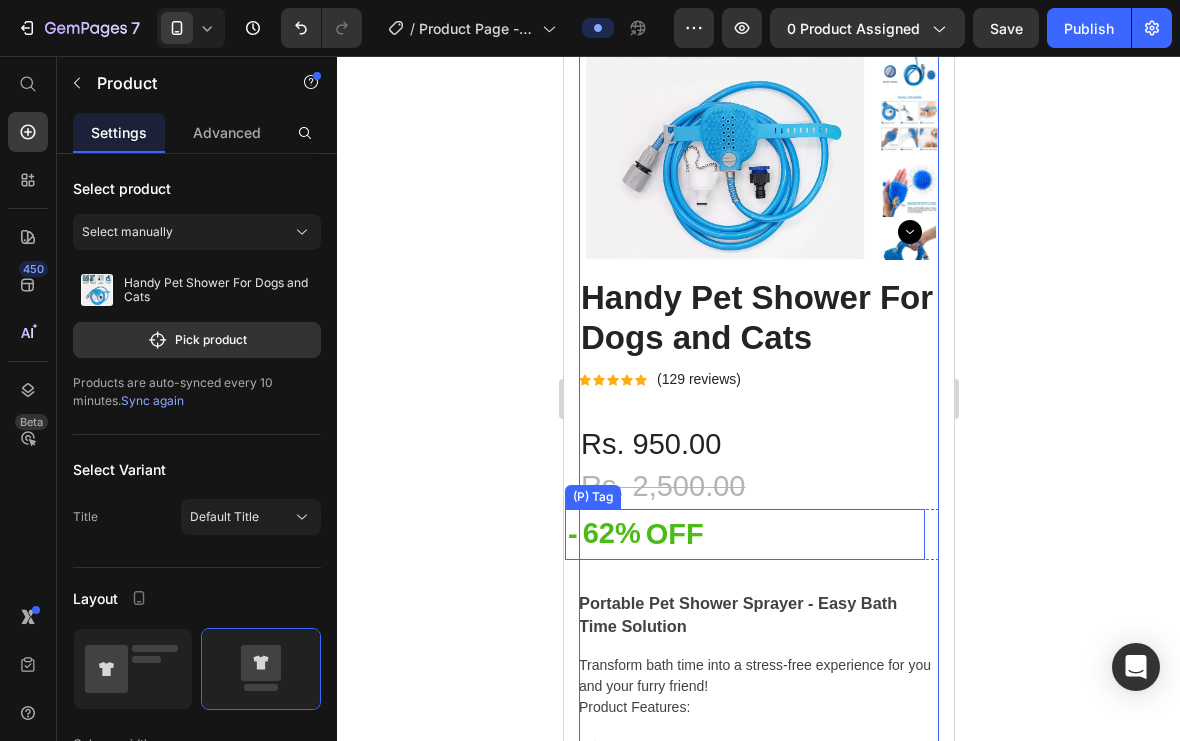 click on "- 62% OFF" at bounding box center [744, 535] 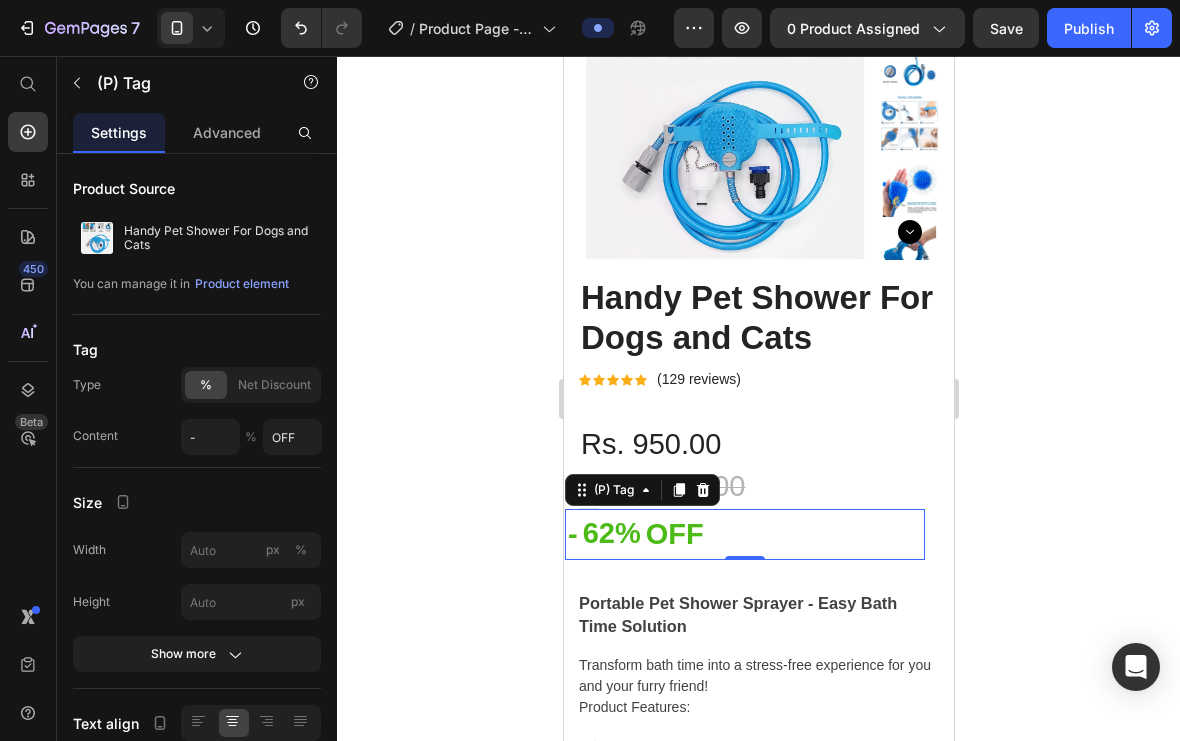 click 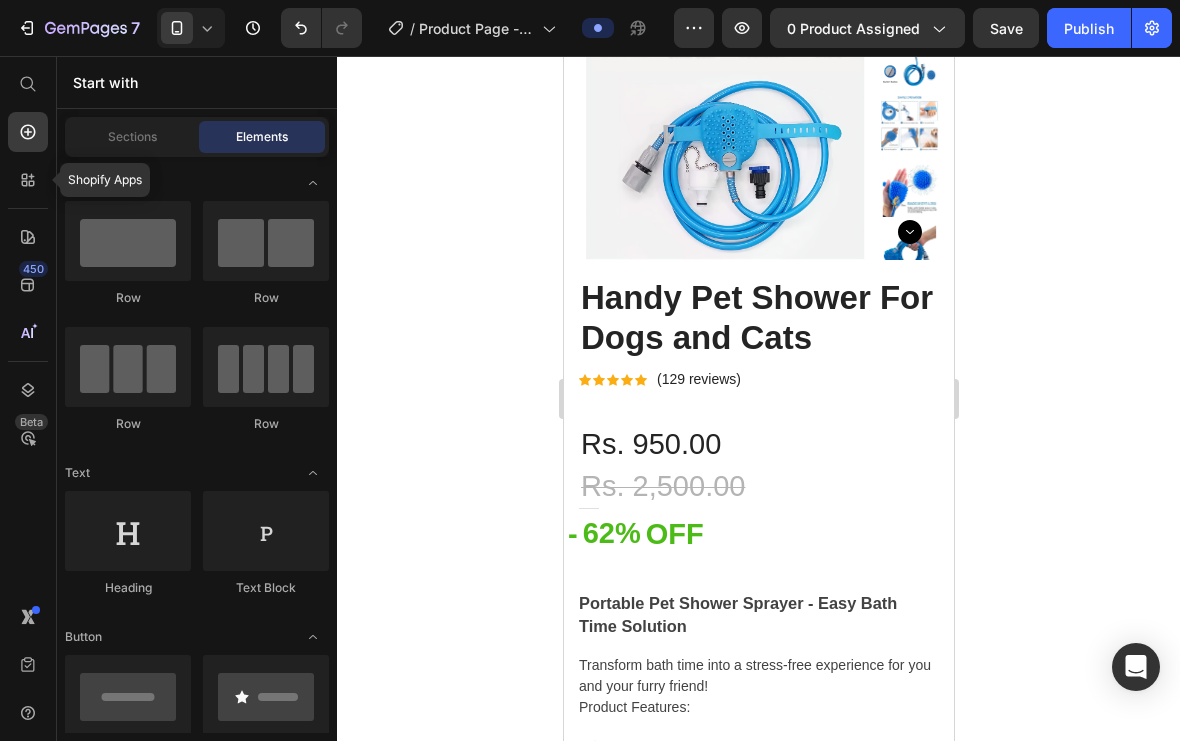 click 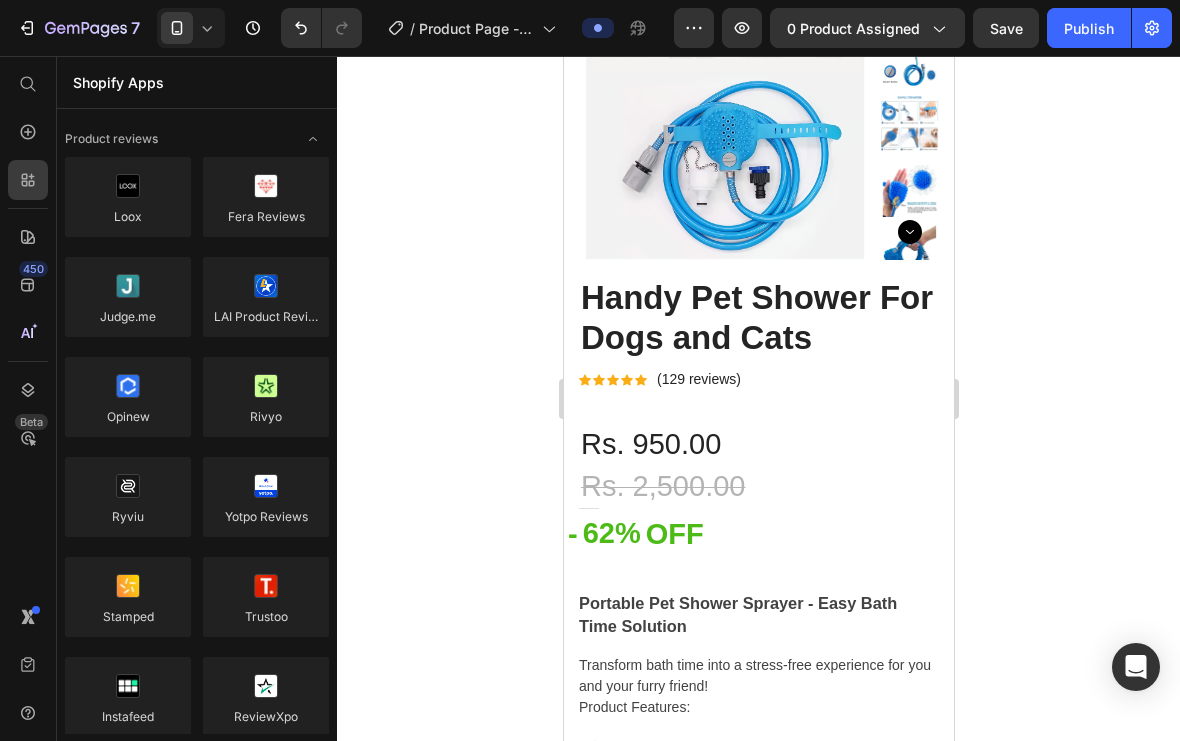 click 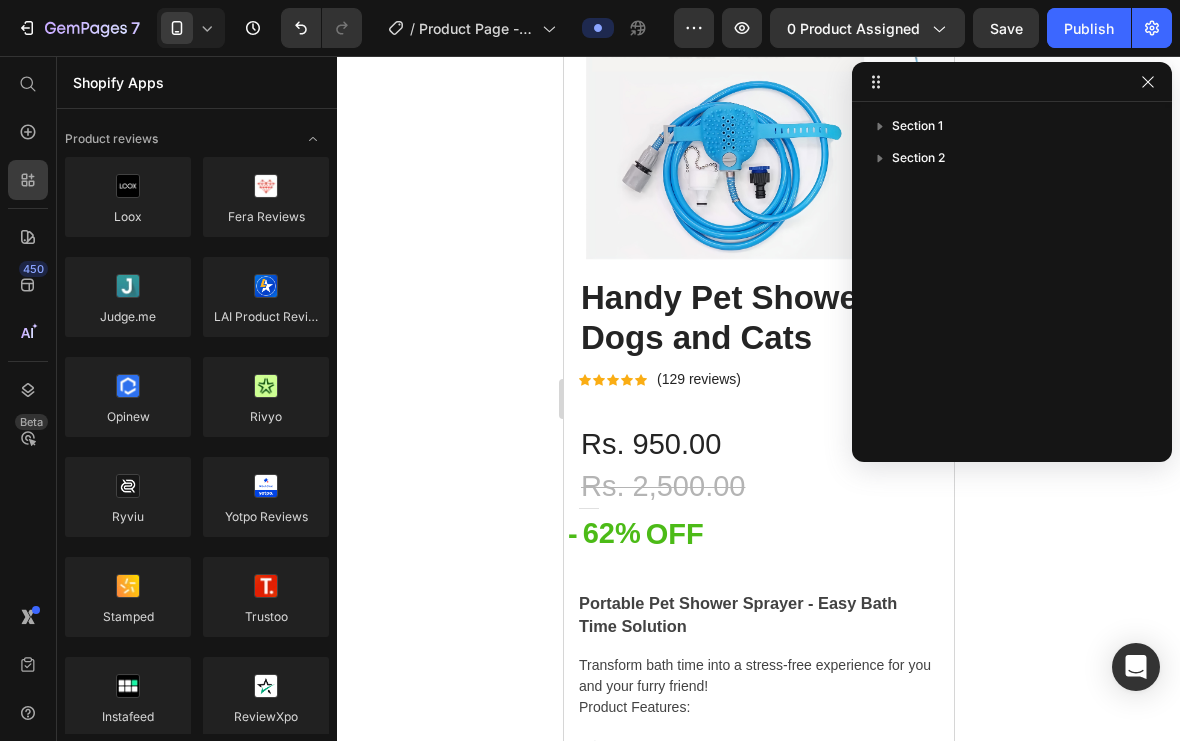 click at bounding box center (880, 158) 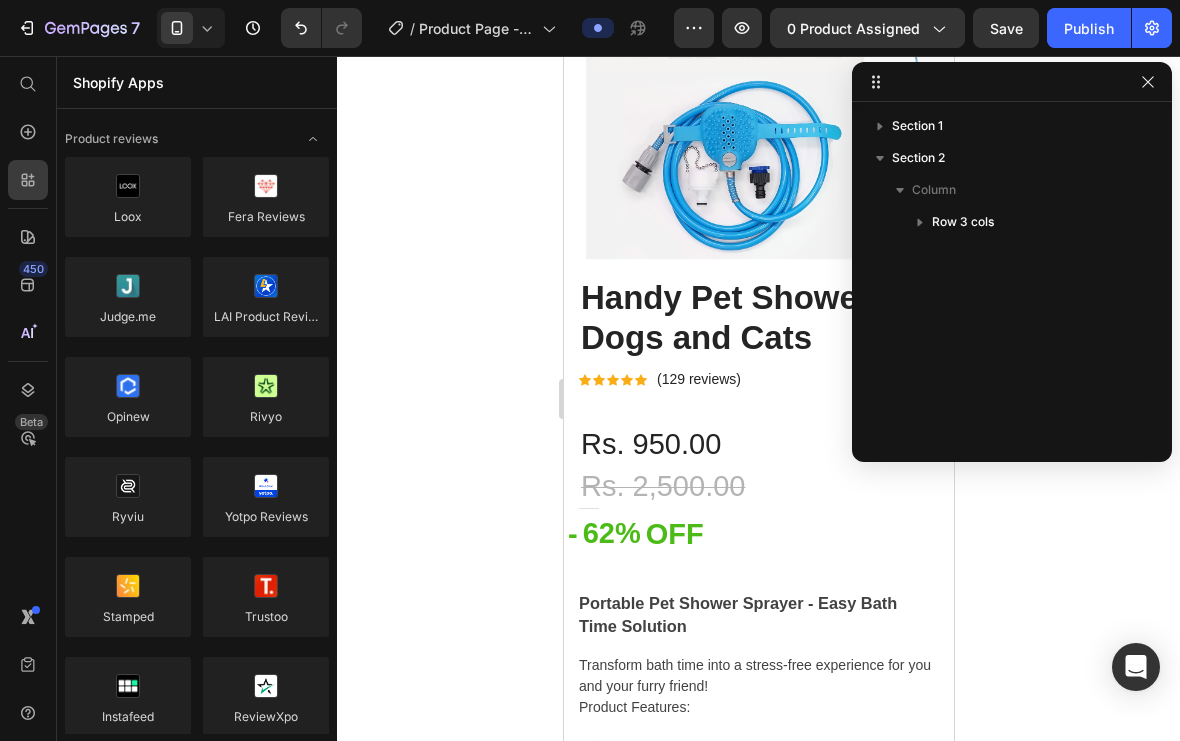 click 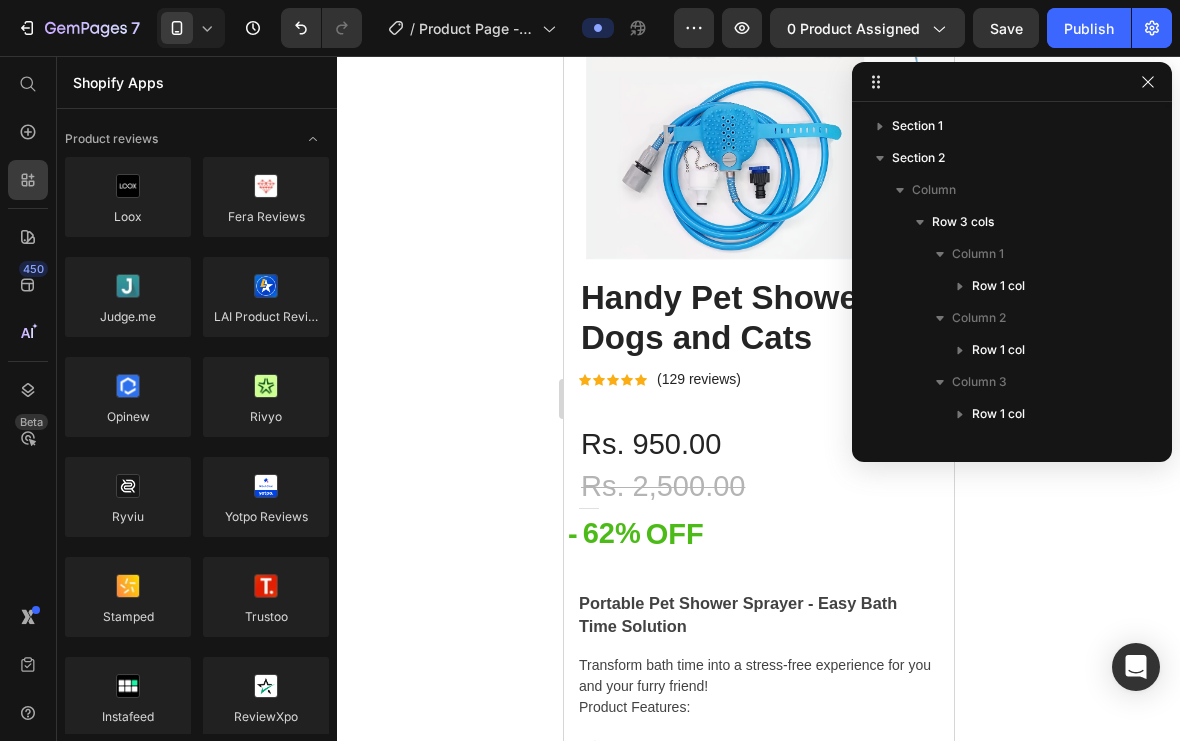 click 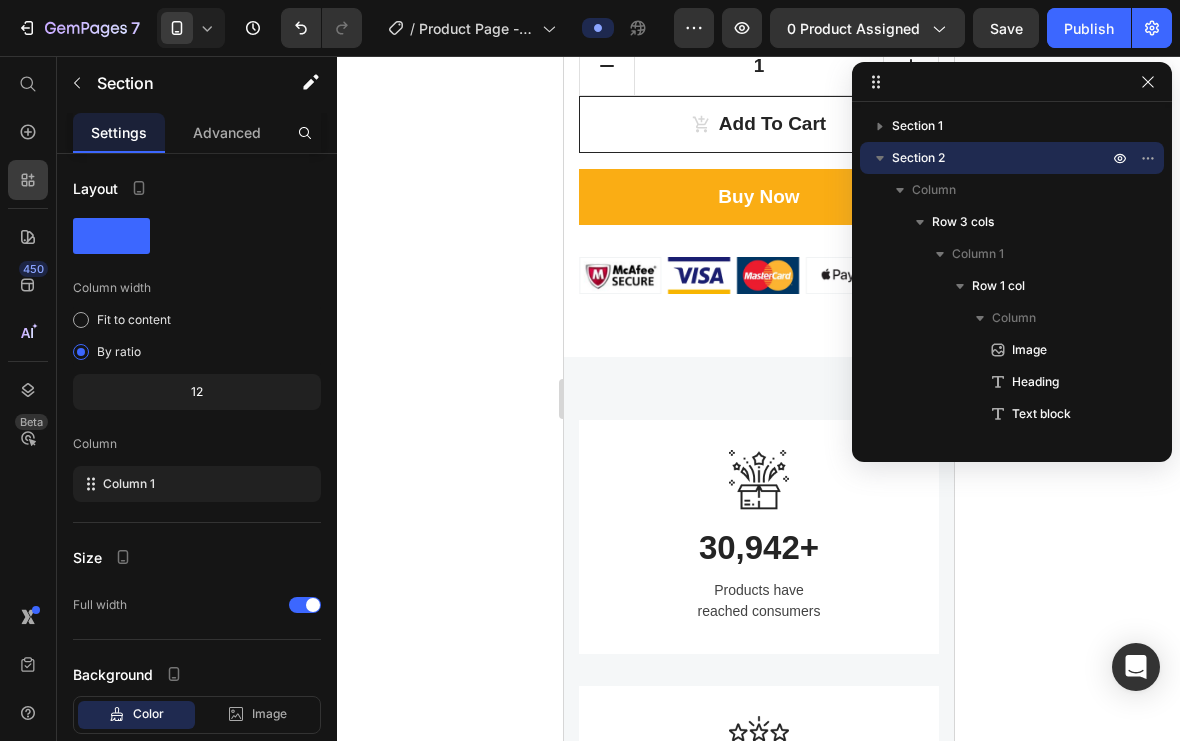 scroll, scrollTop: 2412, scrollLeft: 0, axis: vertical 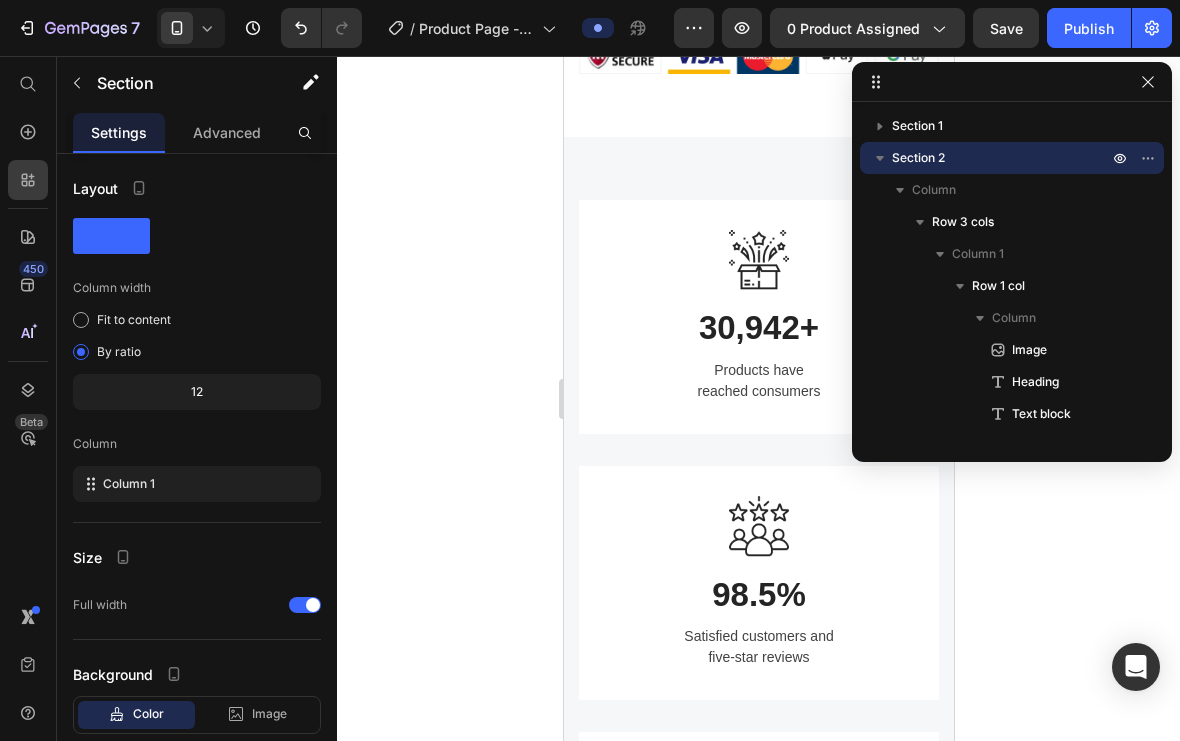 click 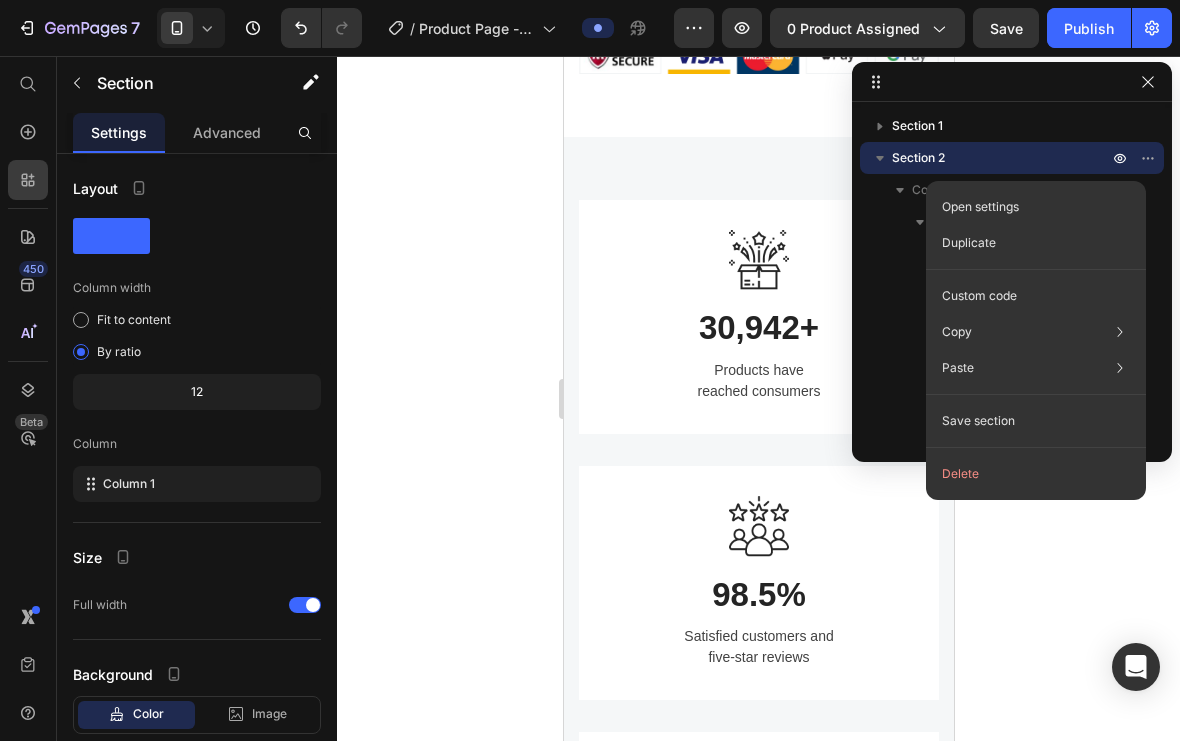click on "Delete" 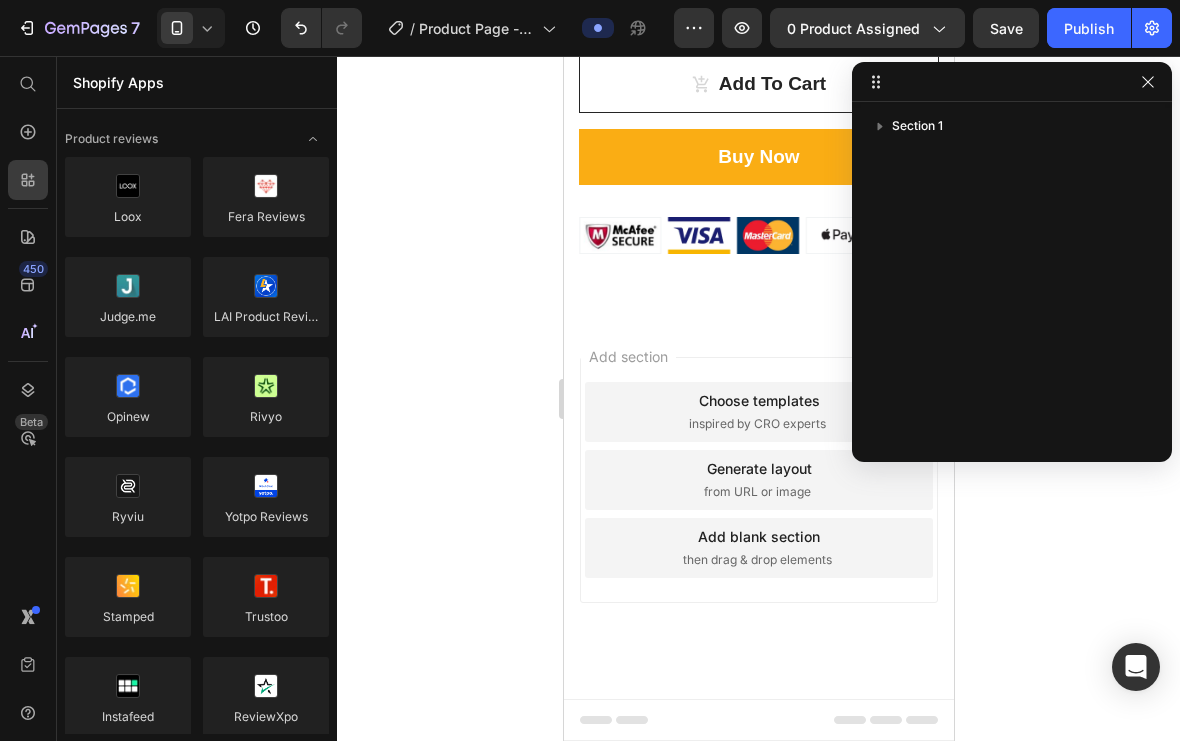 scroll, scrollTop: 2221, scrollLeft: 0, axis: vertical 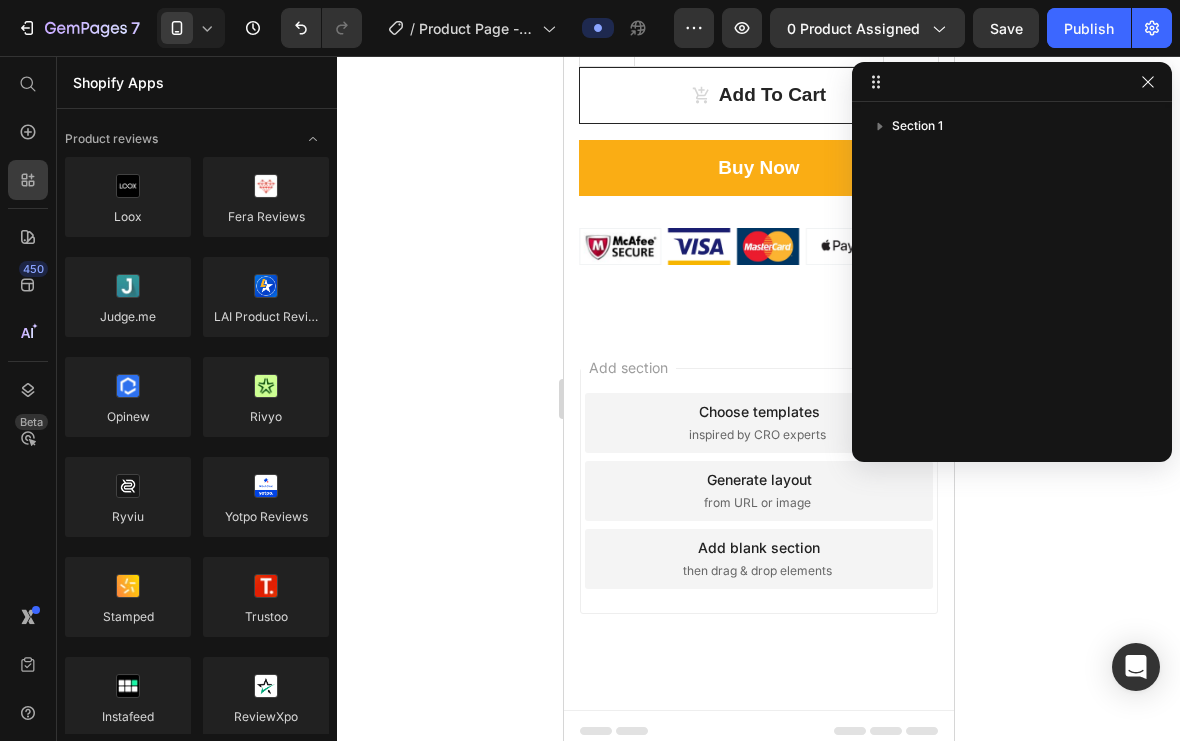click 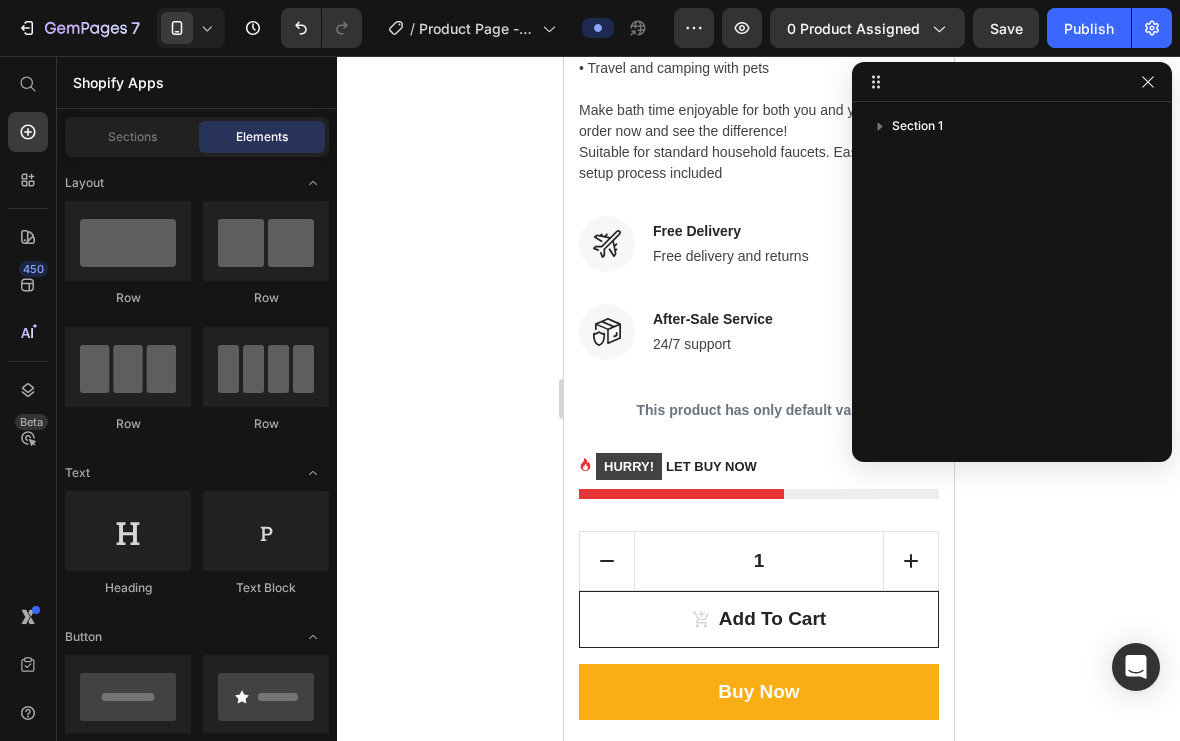 scroll, scrollTop: 1712, scrollLeft: 0, axis: vertical 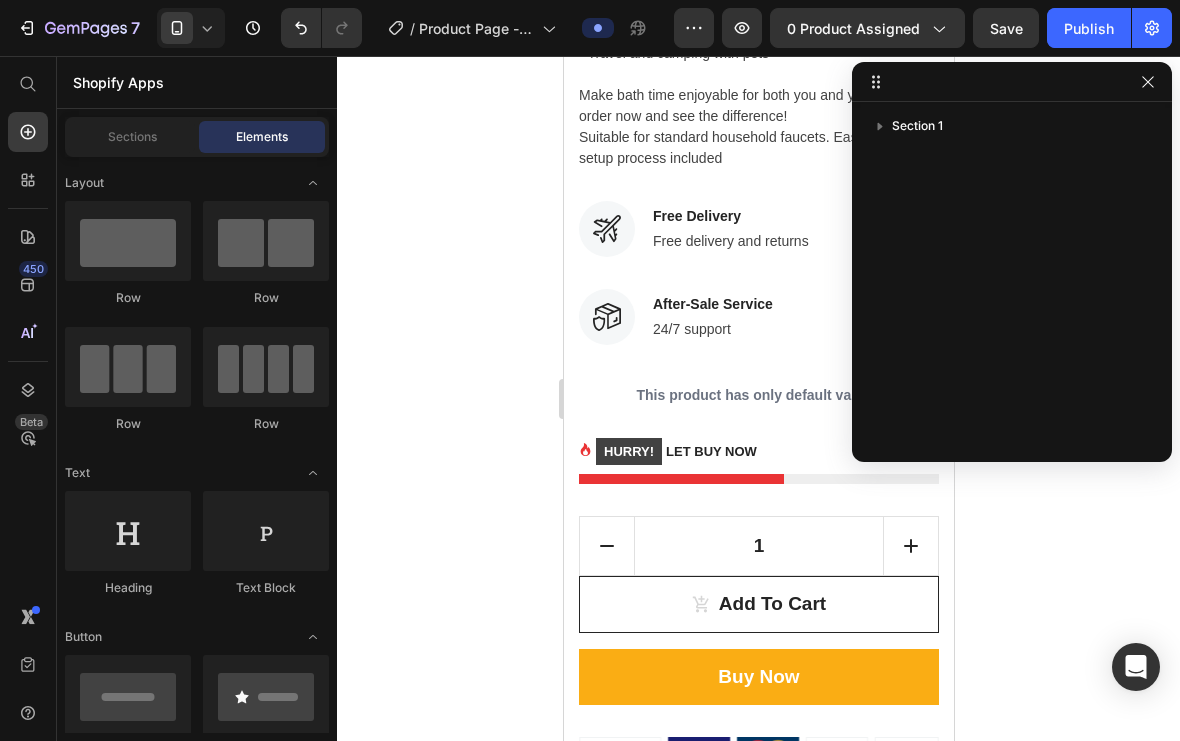 click 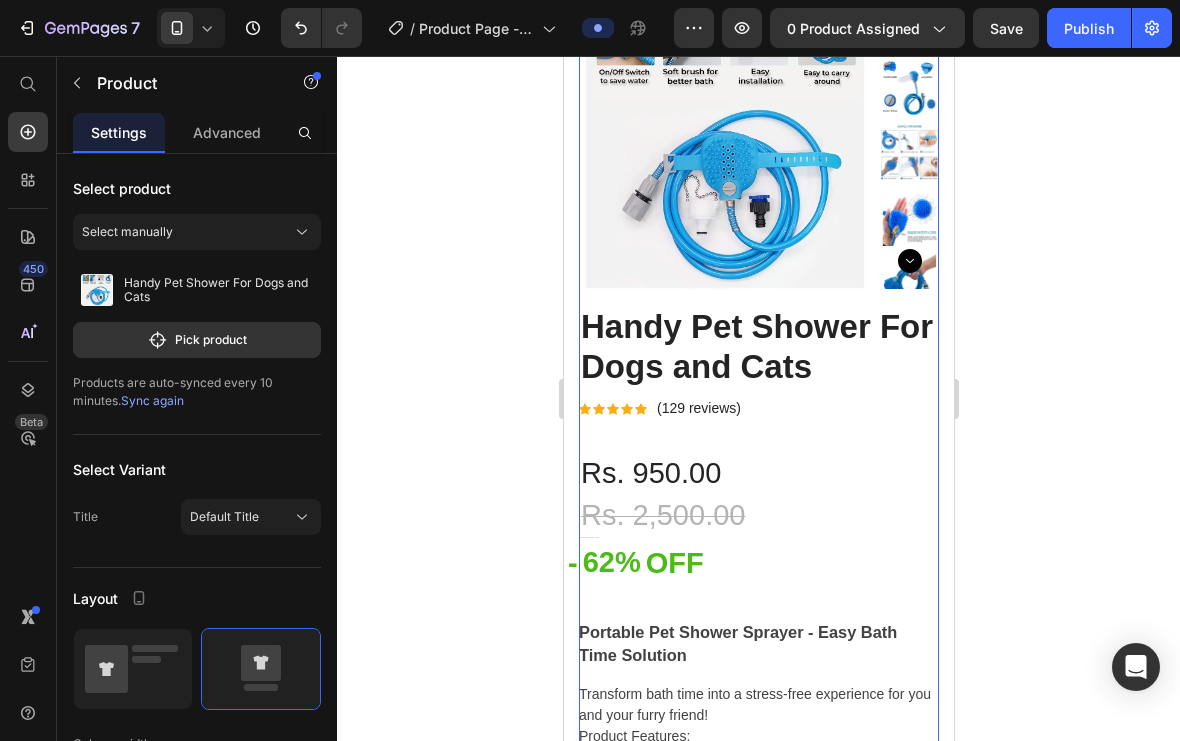 scroll, scrollTop: 162, scrollLeft: 0, axis: vertical 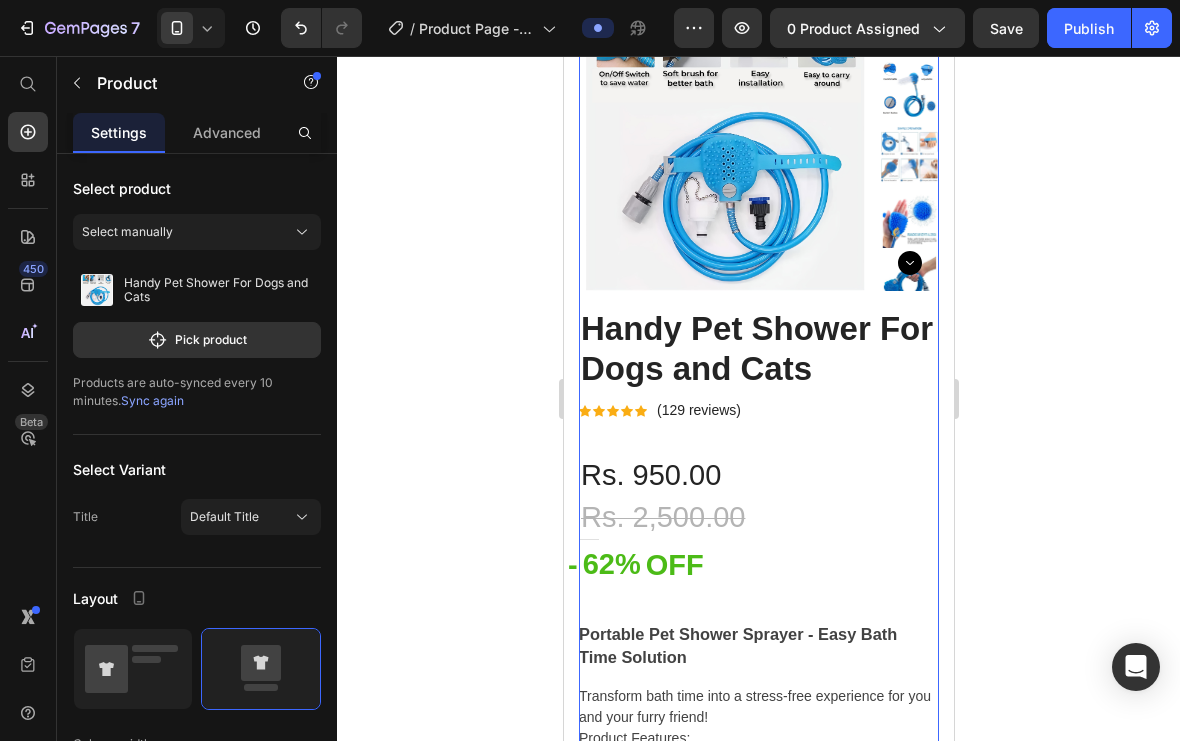 click 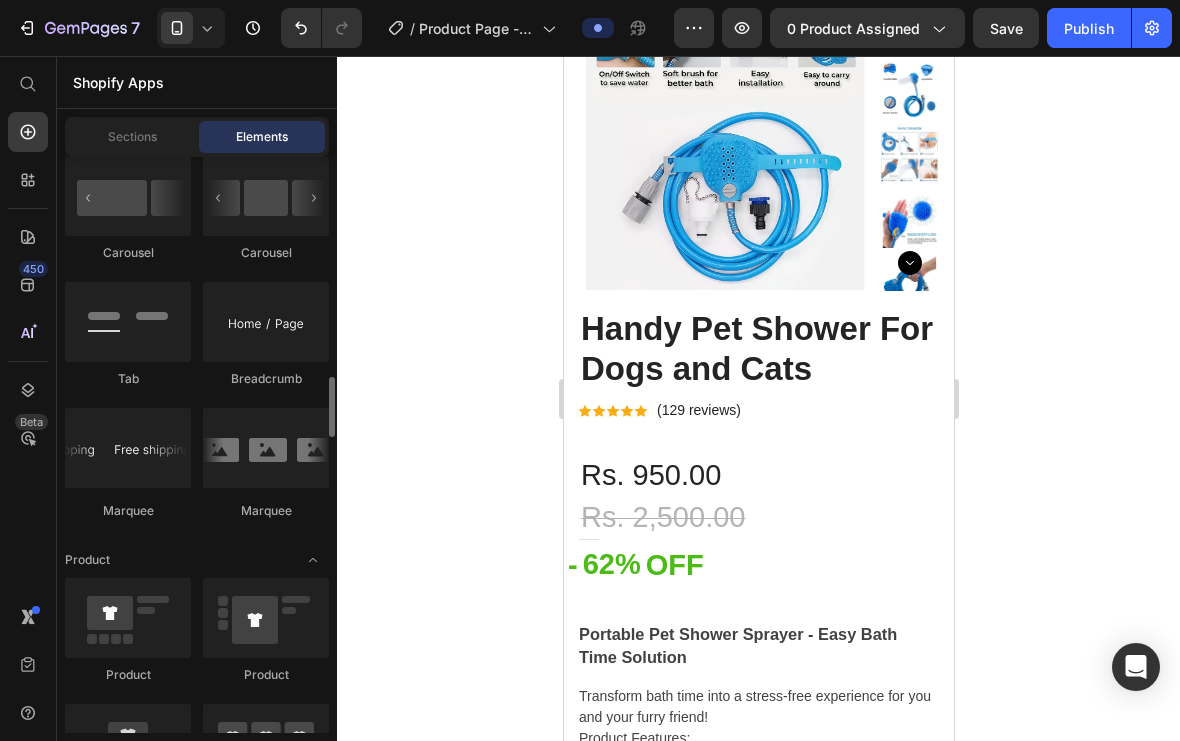 scroll, scrollTop: 2308, scrollLeft: 0, axis: vertical 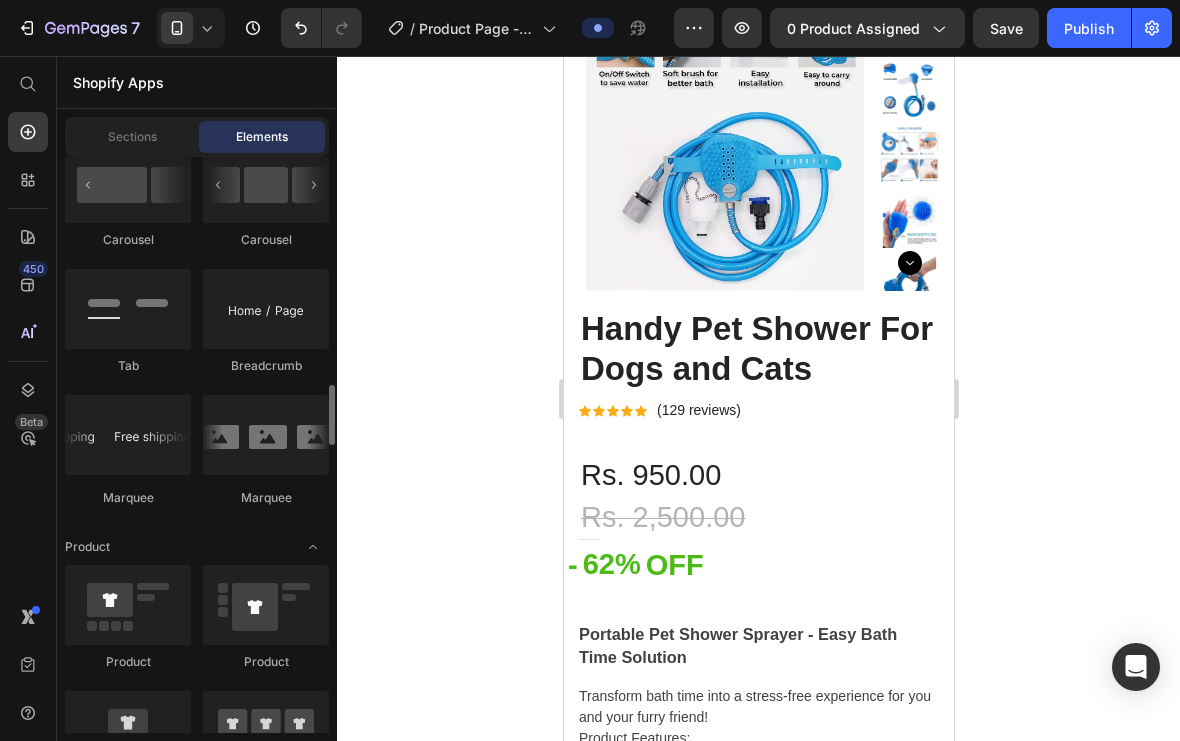 click at bounding box center (128, 435) 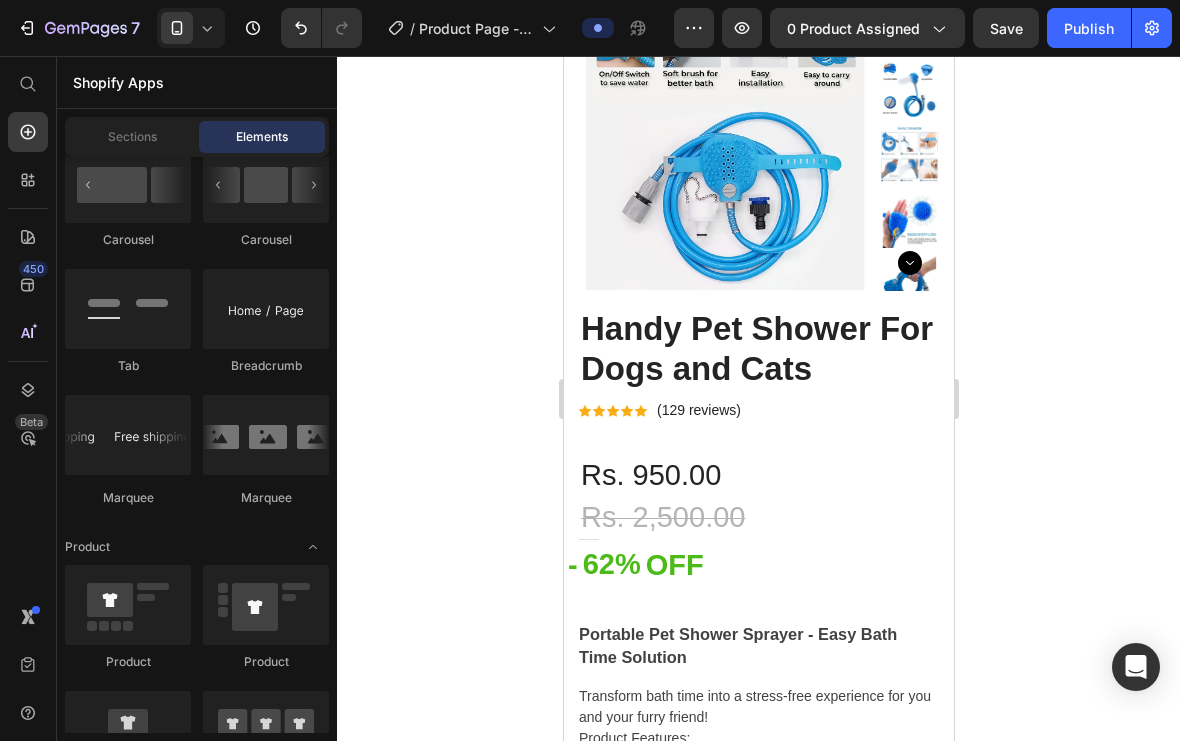 click at bounding box center [128, 435] 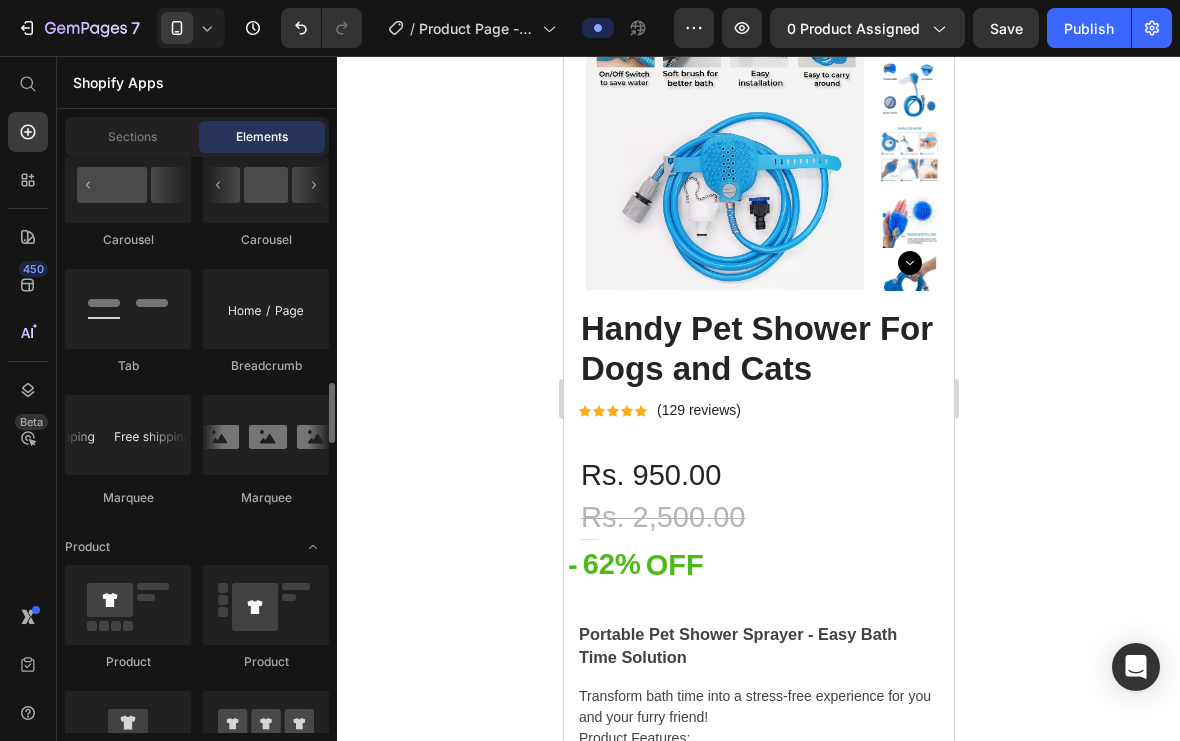 scroll, scrollTop: 2304, scrollLeft: 0, axis: vertical 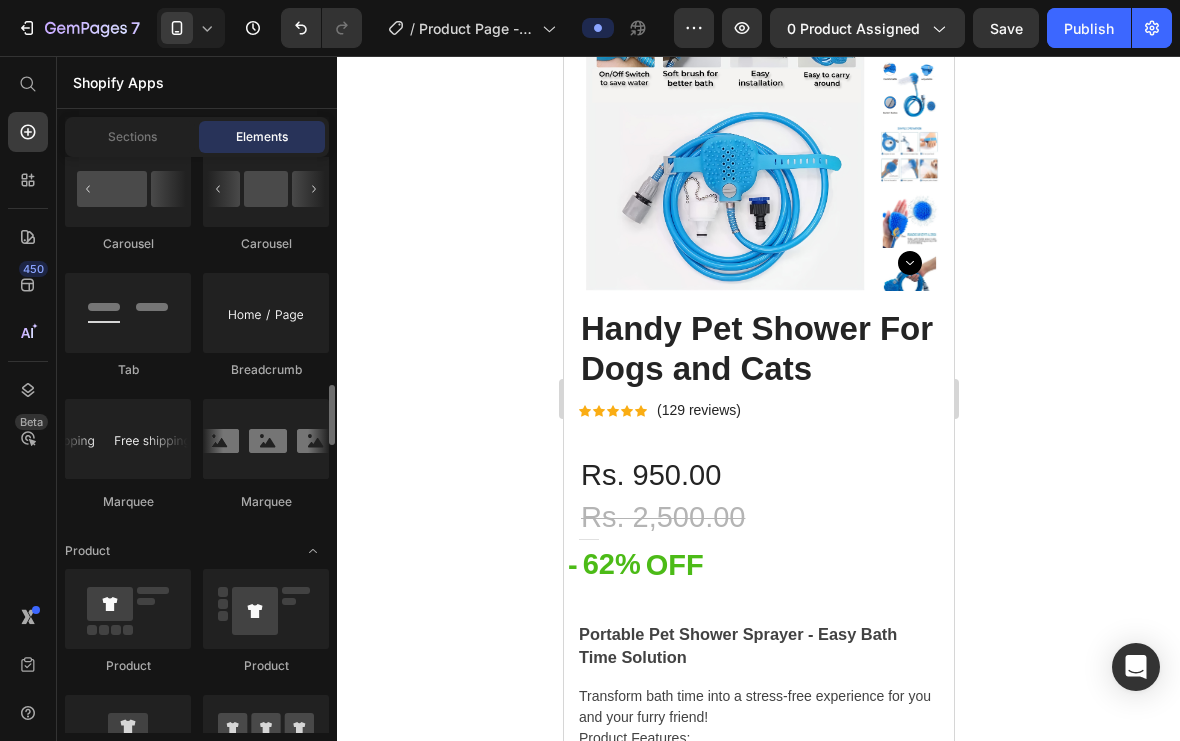 click at bounding box center (128, 439) 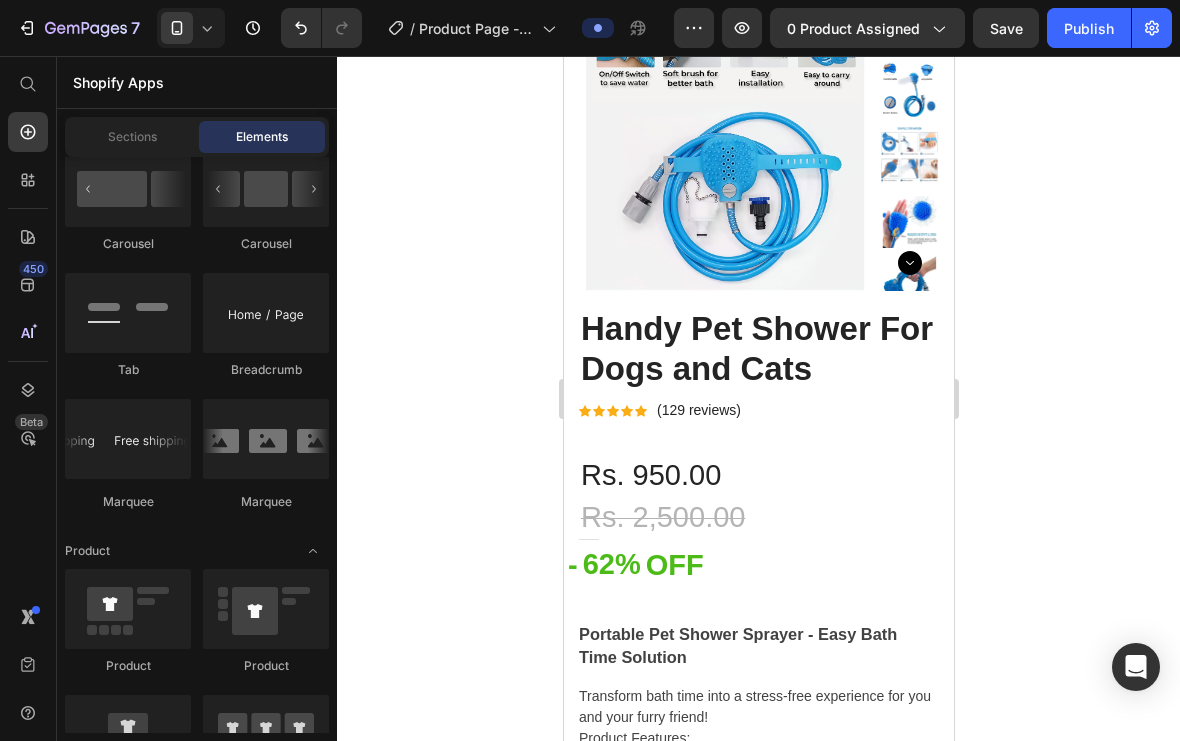 click at bounding box center (128, 439) 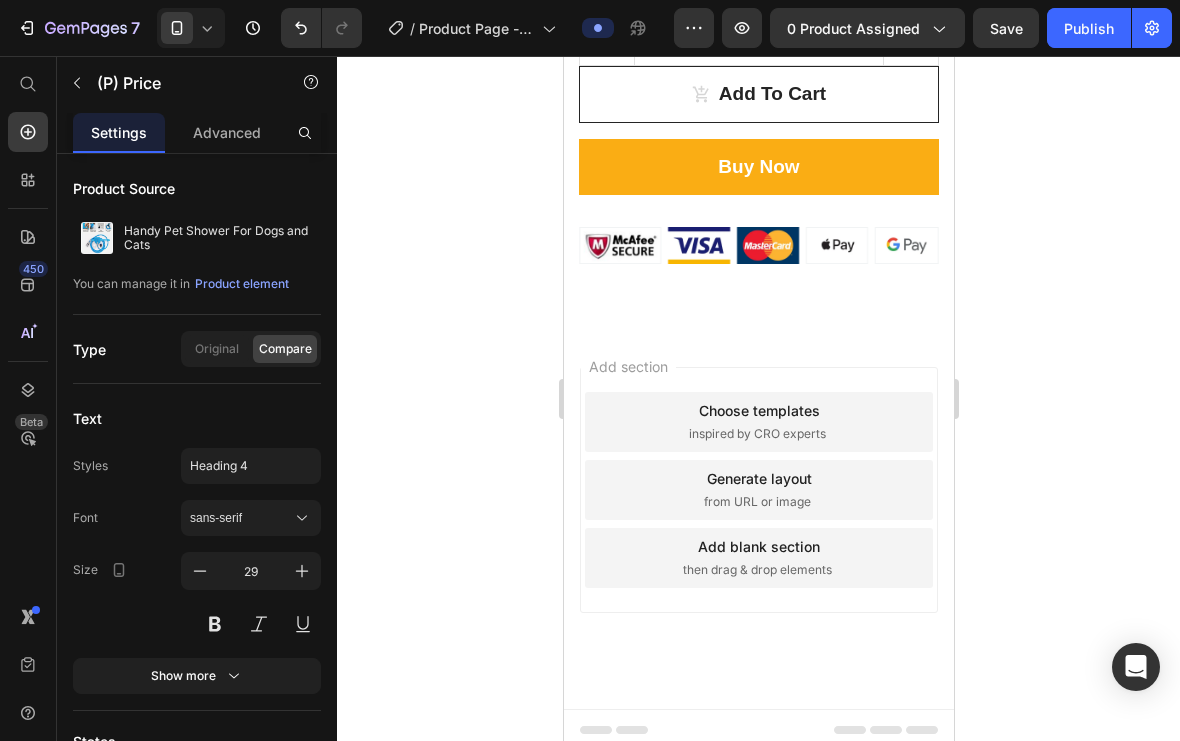 scroll, scrollTop: 2221, scrollLeft: 0, axis: vertical 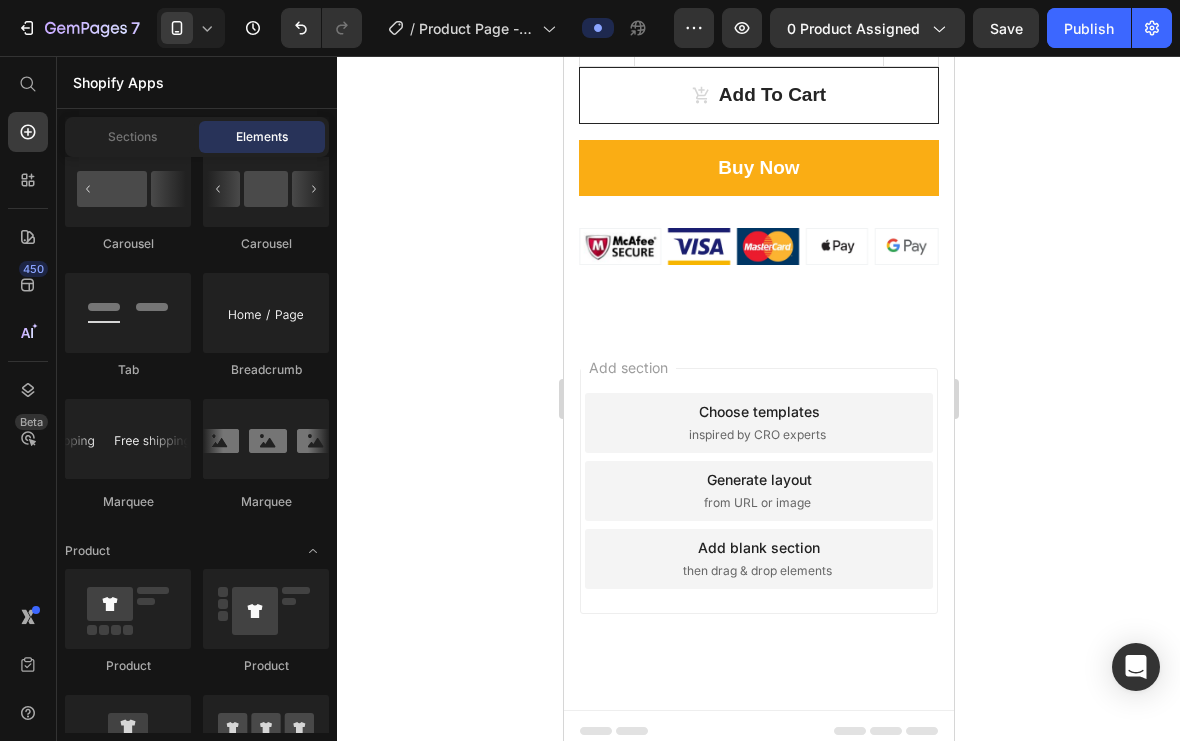 click on "Add section Choose templates inspired by CRO experts Generate layout from URL or image Add blank section then drag & drop elements" at bounding box center (758, 519) 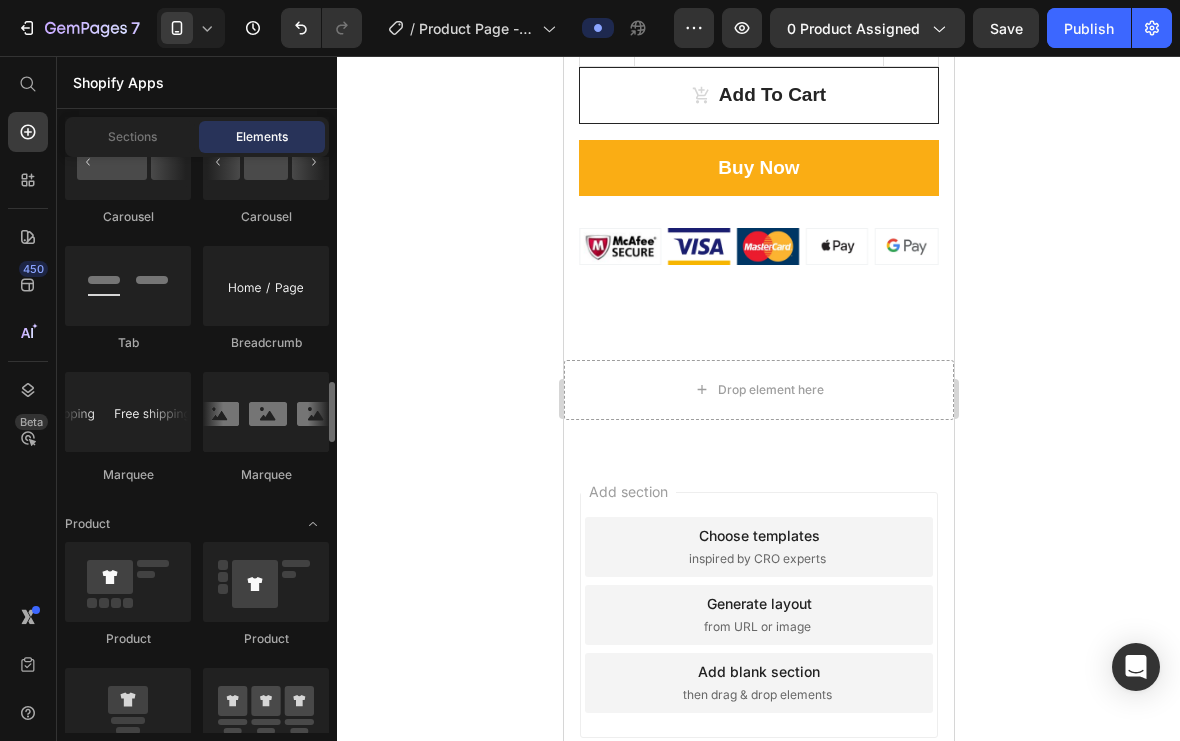 scroll, scrollTop: 2326, scrollLeft: 0, axis: vertical 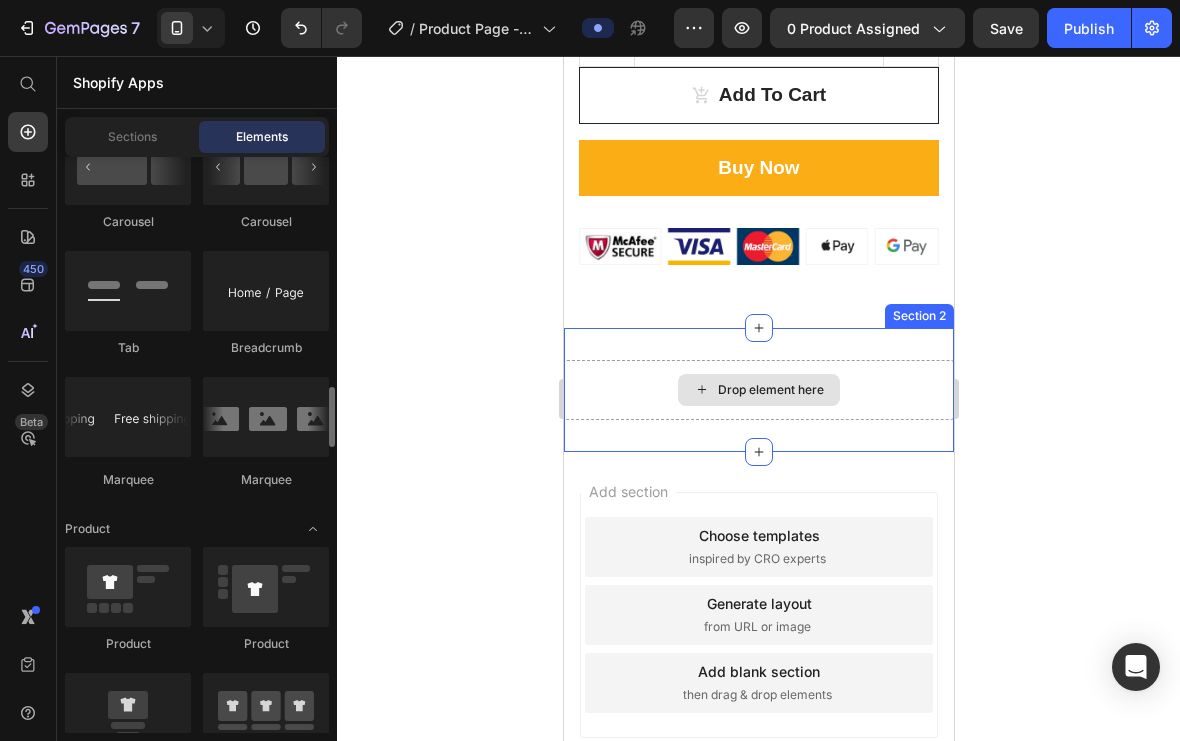 click on "Drop element here" at bounding box center (758, 390) 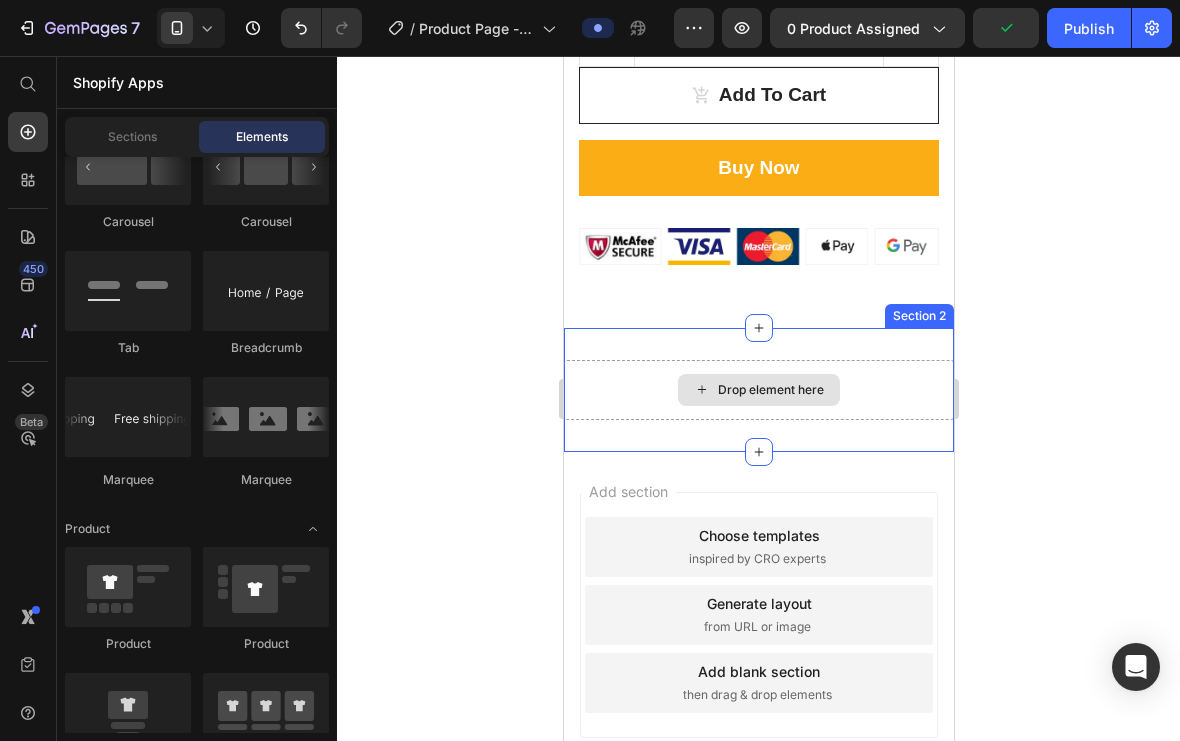 click on "Drop element here" at bounding box center (770, 390) 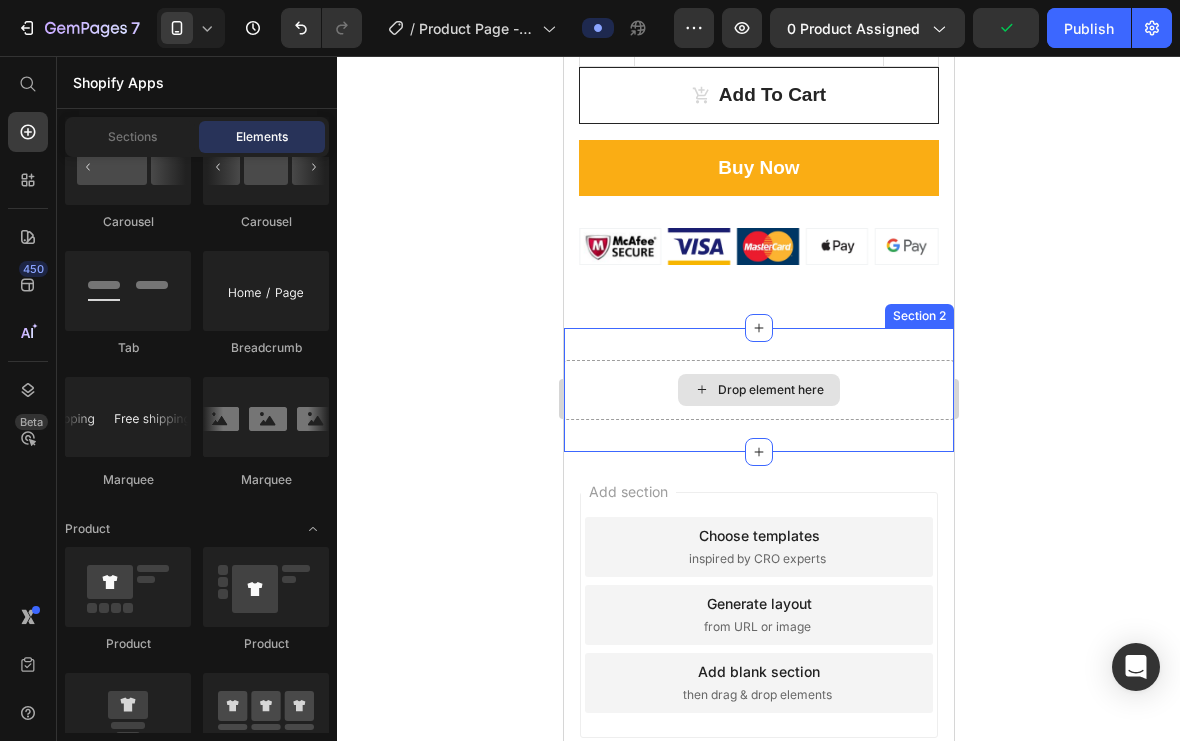 click on "Drop element here" at bounding box center [770, 390] 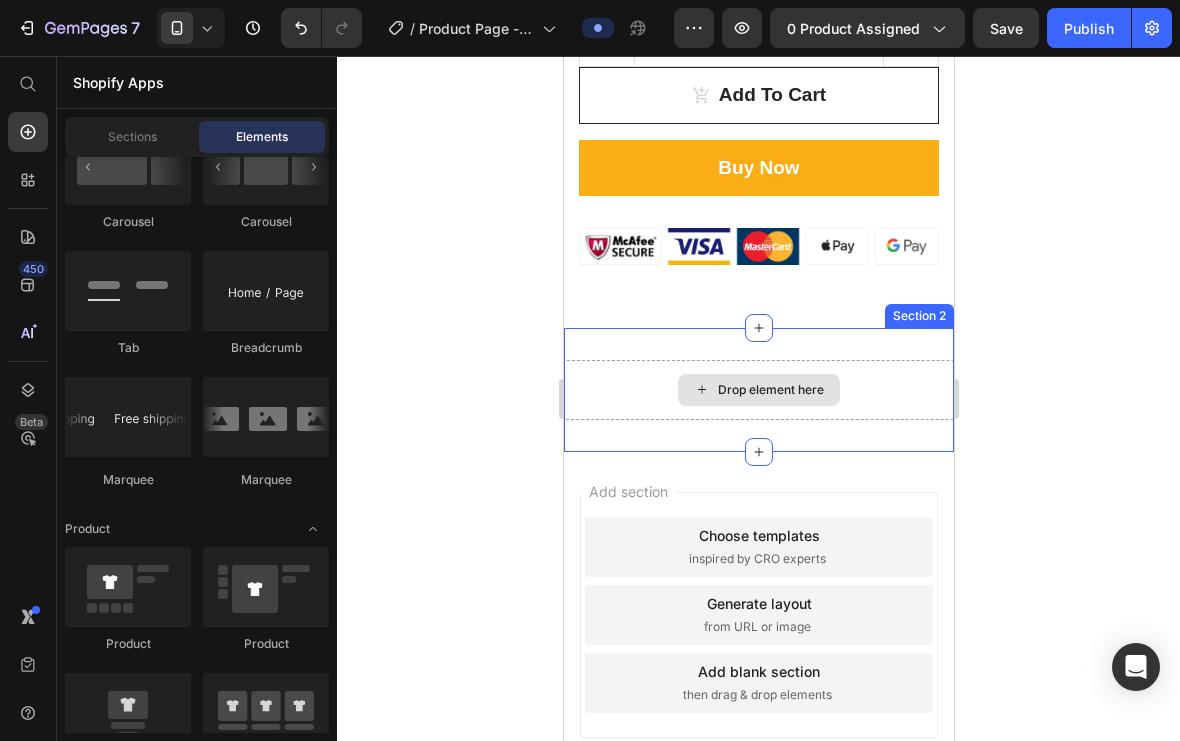 click on "Drop element here" at bounding box center [758, 390] 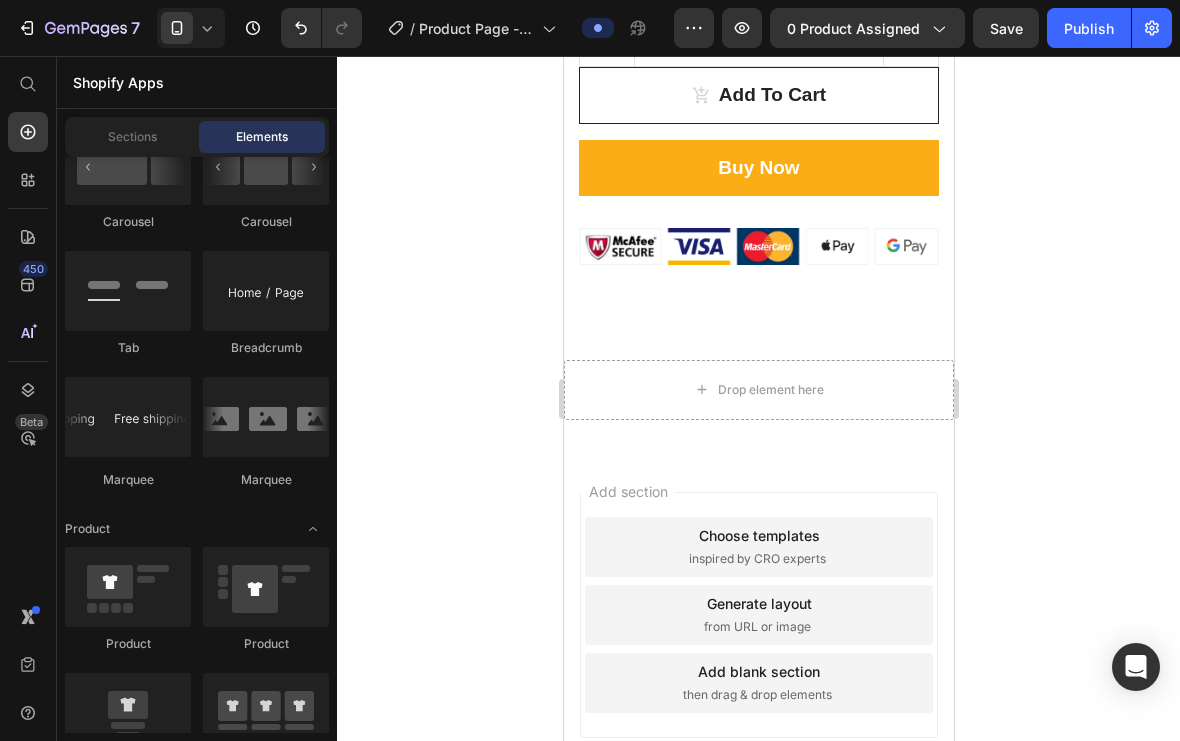 click at bounding box center (128, 417) 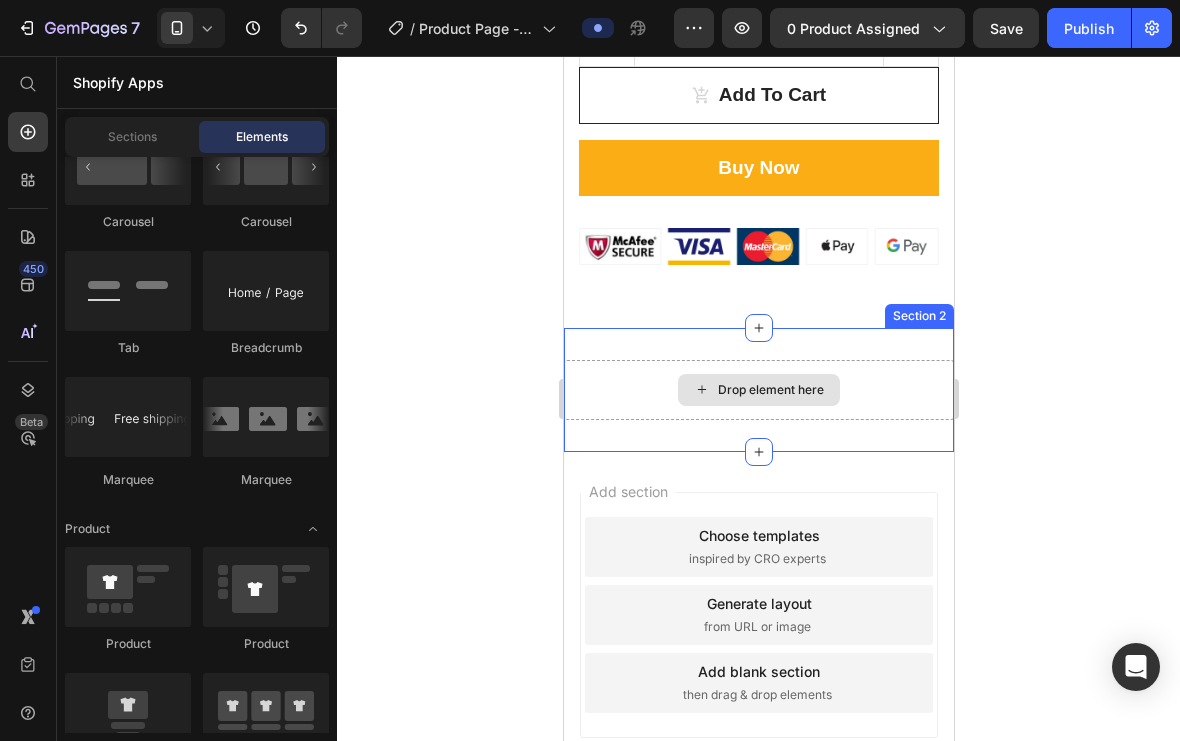 click 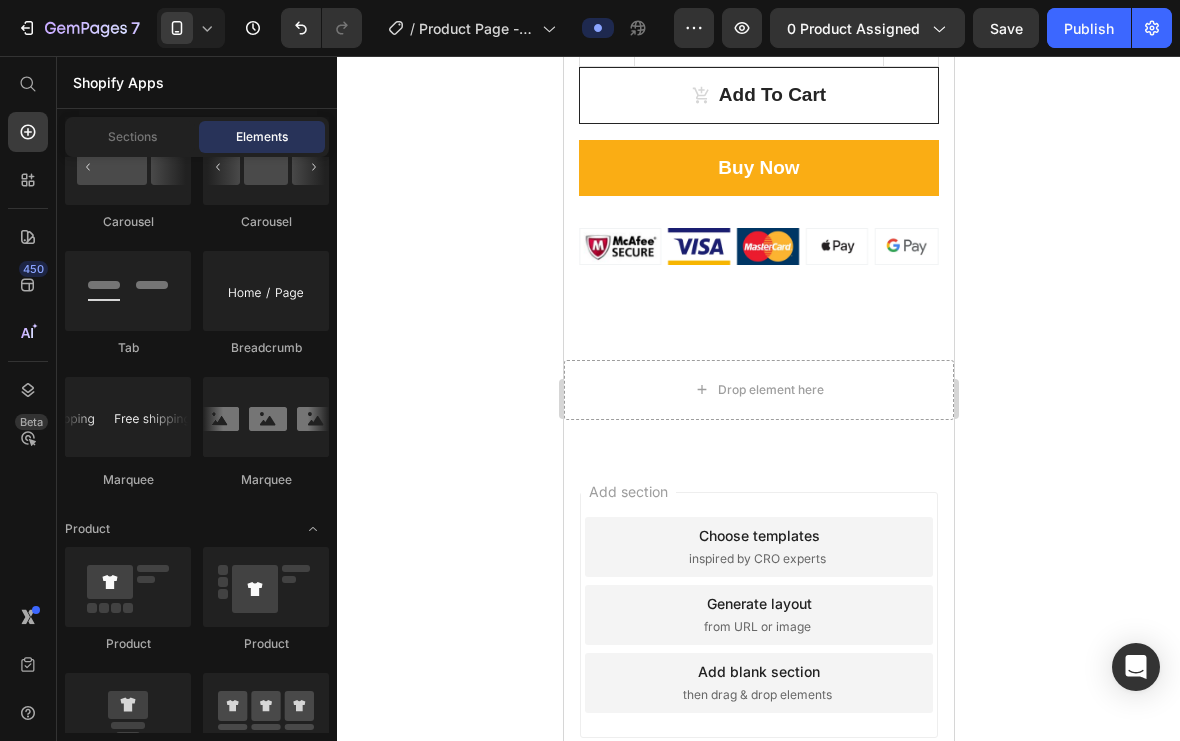 click at bounding box center [128, 417] 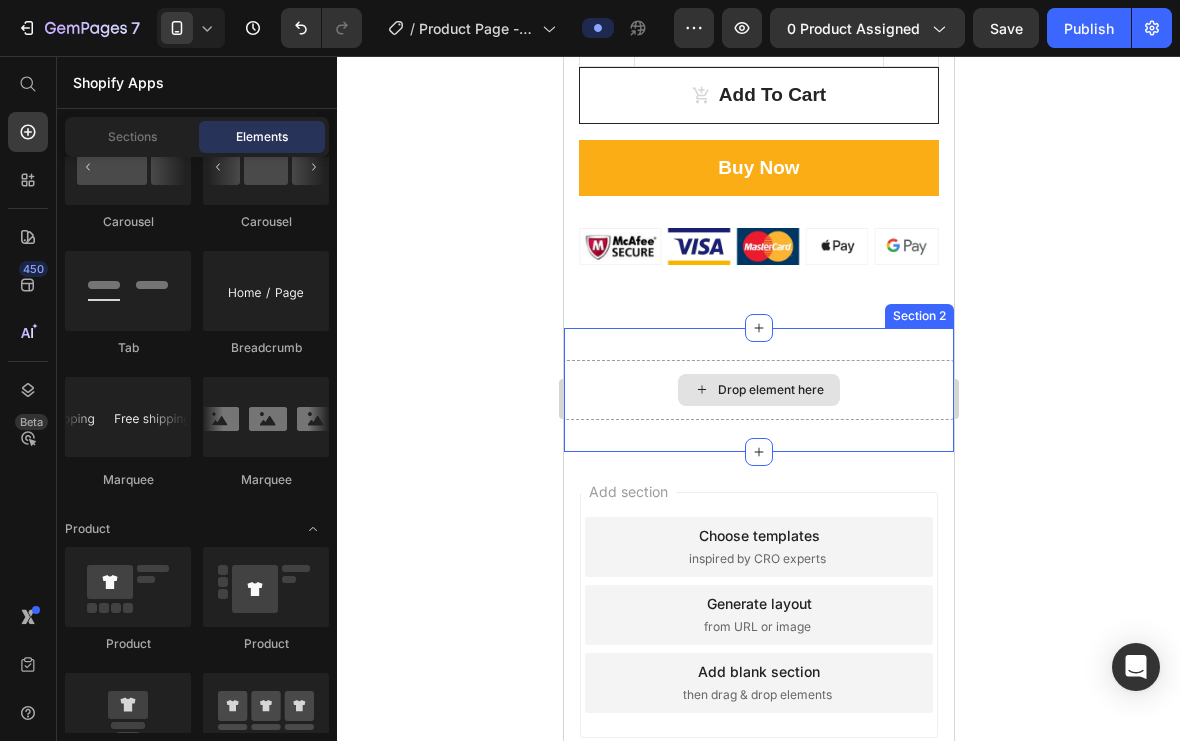 click on "Drop element here" at bounding box center [758, 390] 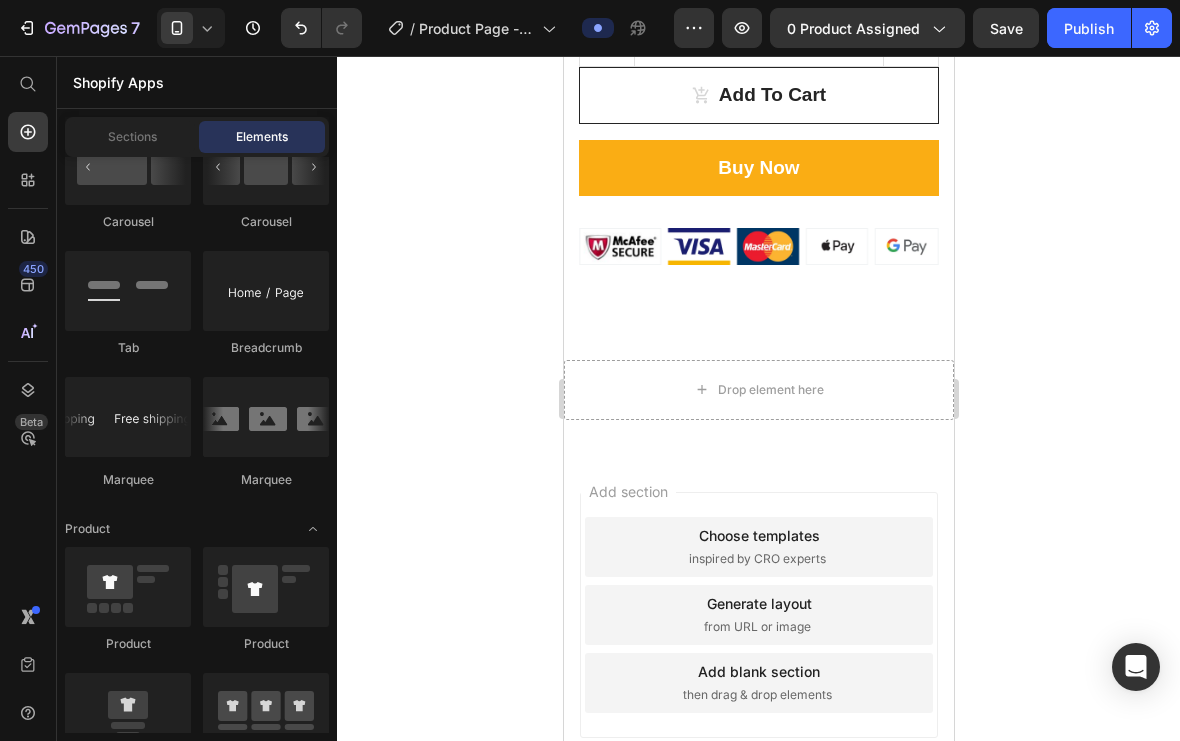 click at bounding box center [128, 417] 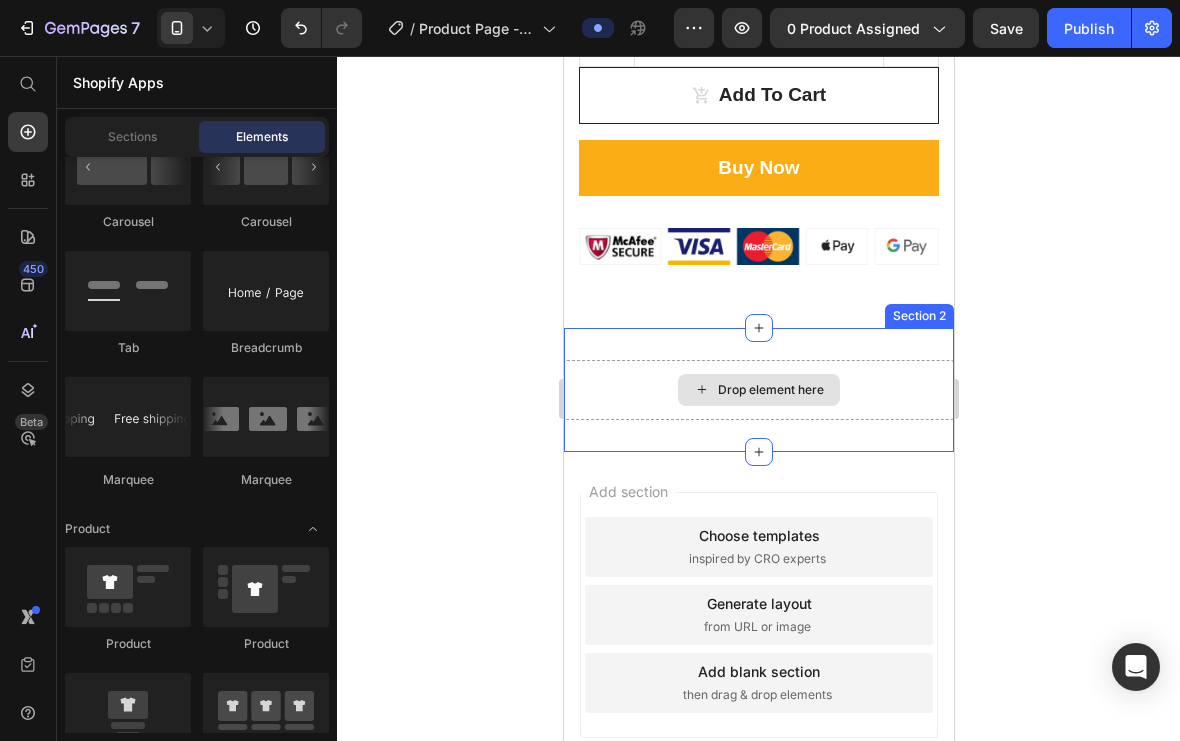 click on "Drop element here" at bounding box center (770, 390) 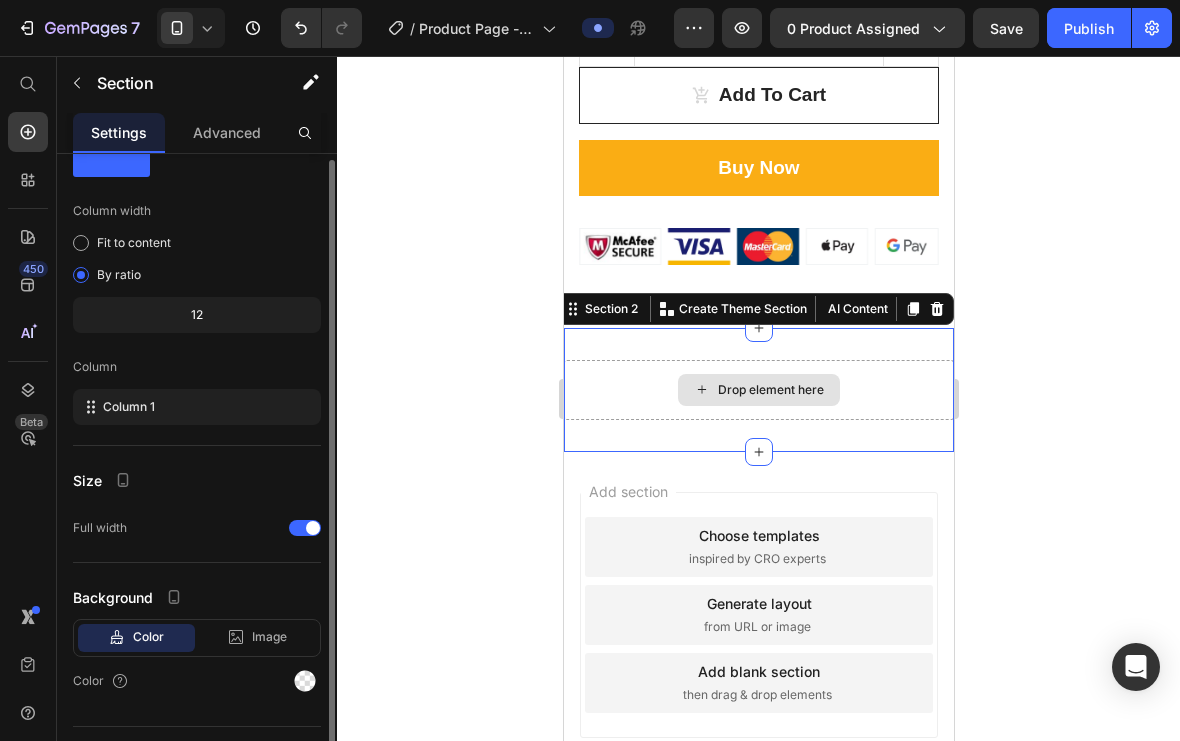 scroll, scrollTop: 84, scrollLeft: 0, axis: vertical 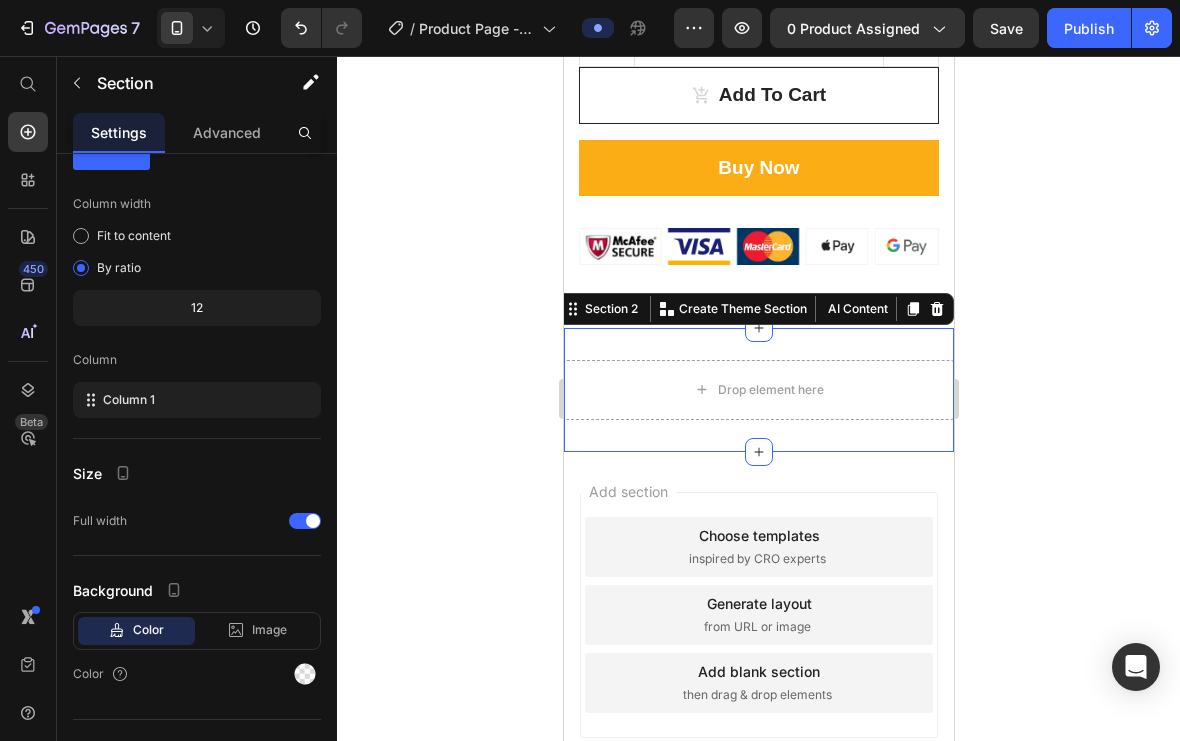 click on "Advanced" at bounding box center [227, 132] 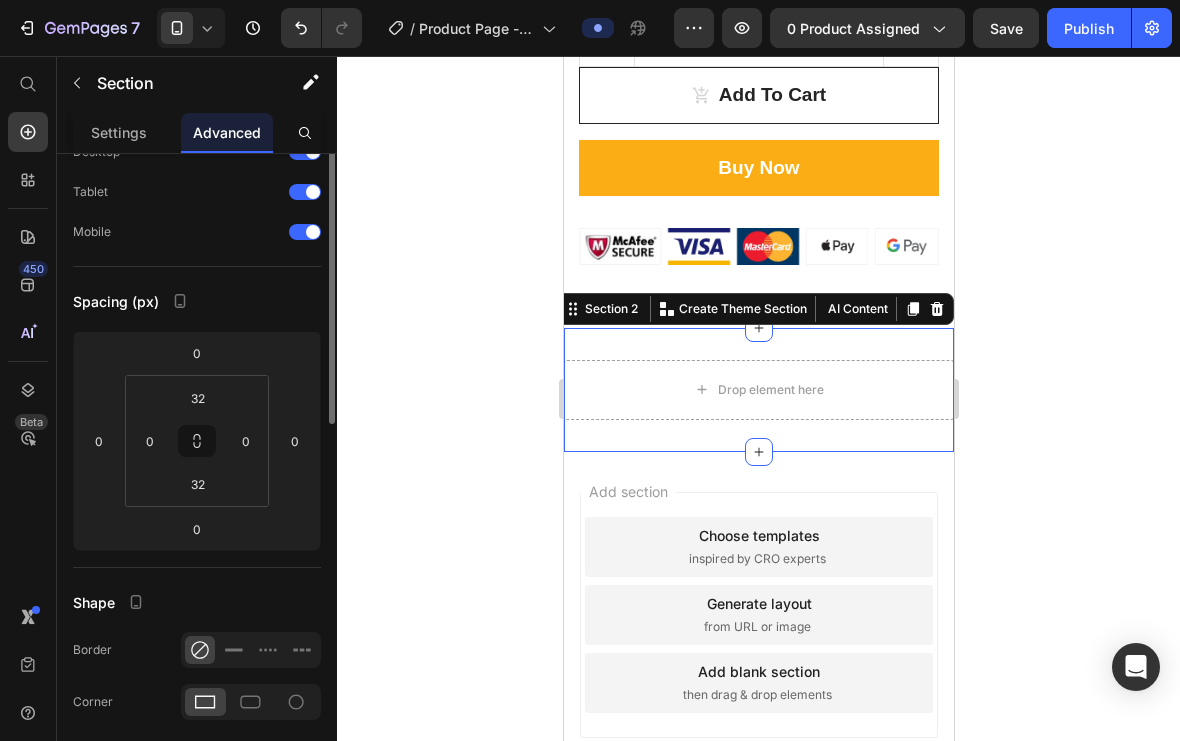 scroll, scrollTop: 0, scrollLeft: 0, axis: both 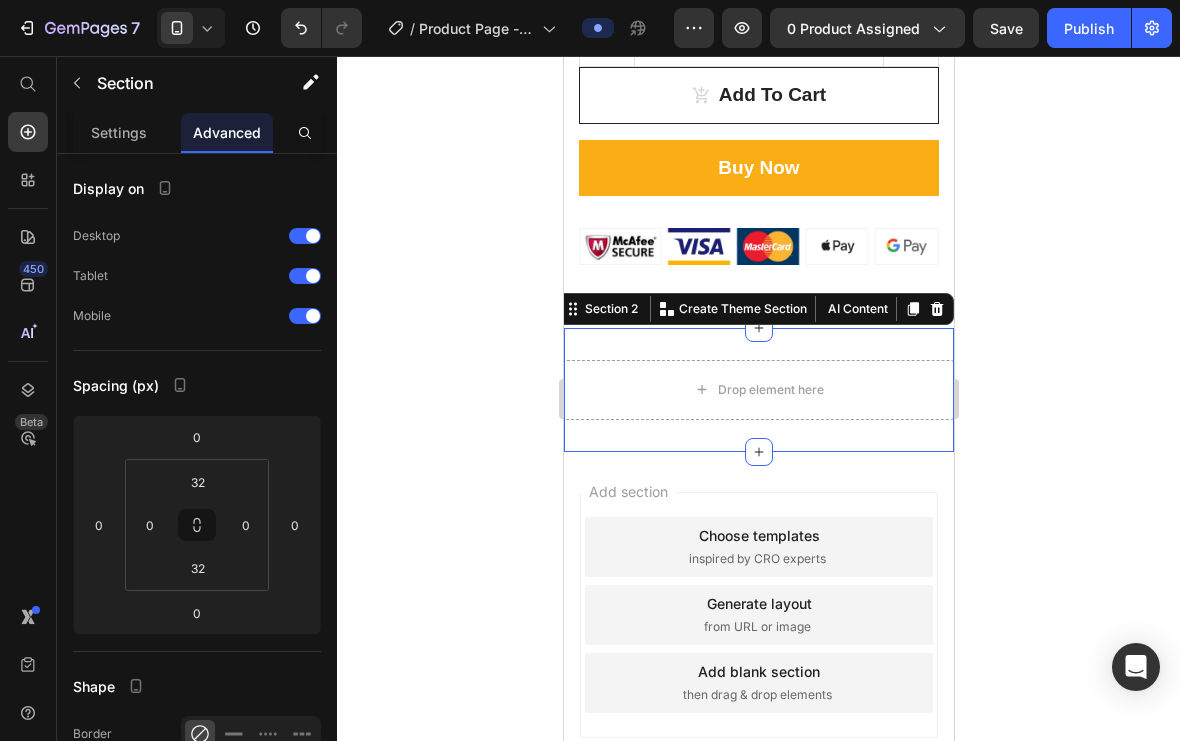click 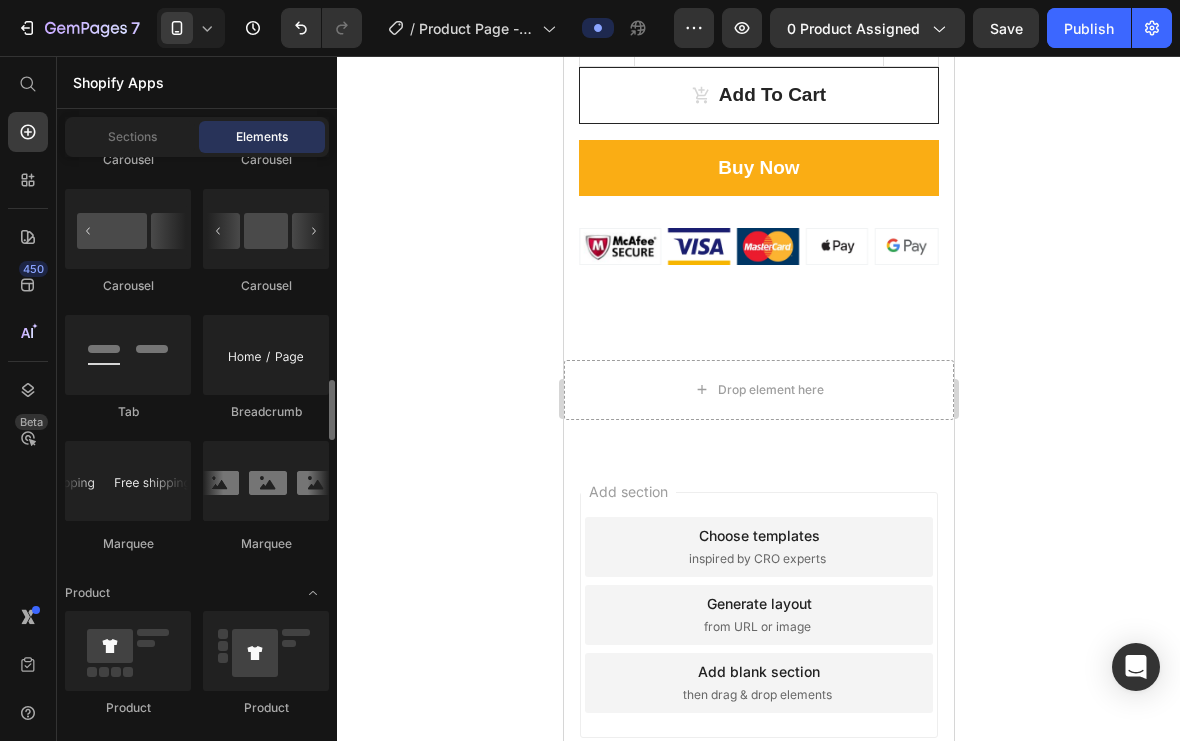 scroll, scrollTop: 2261, scrollLeft: 0, axis: vertical 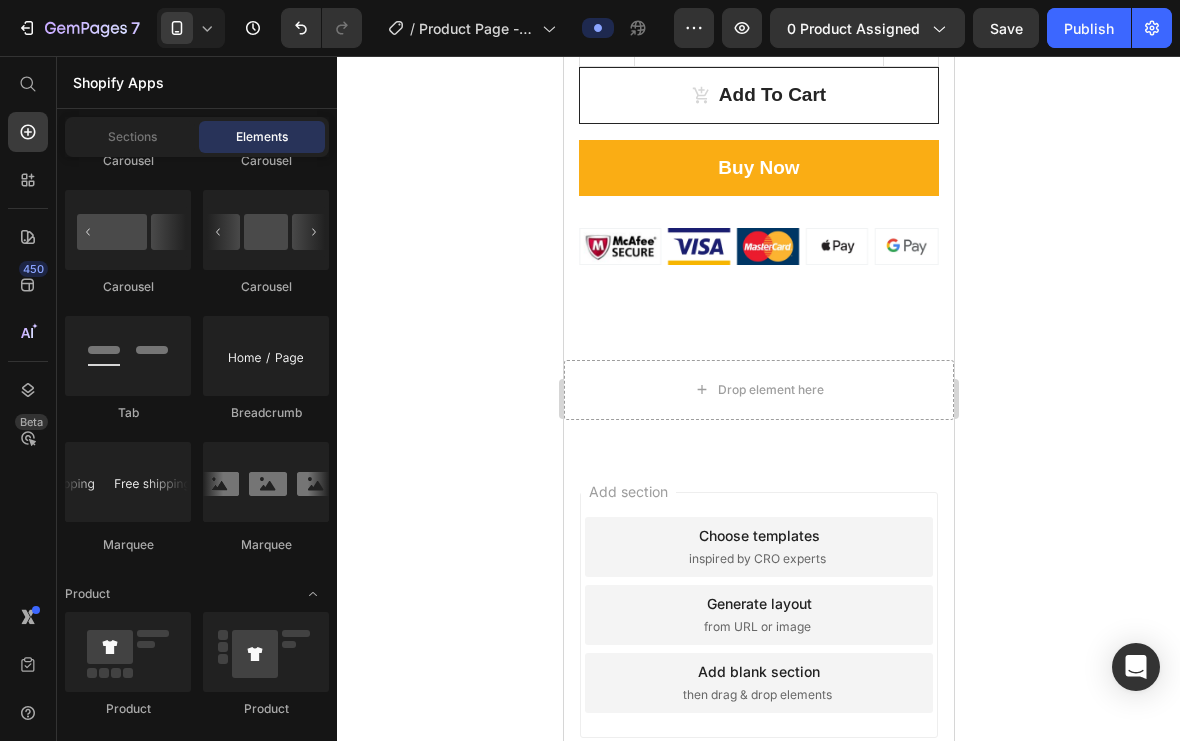 click at bounding box center (128, 482) 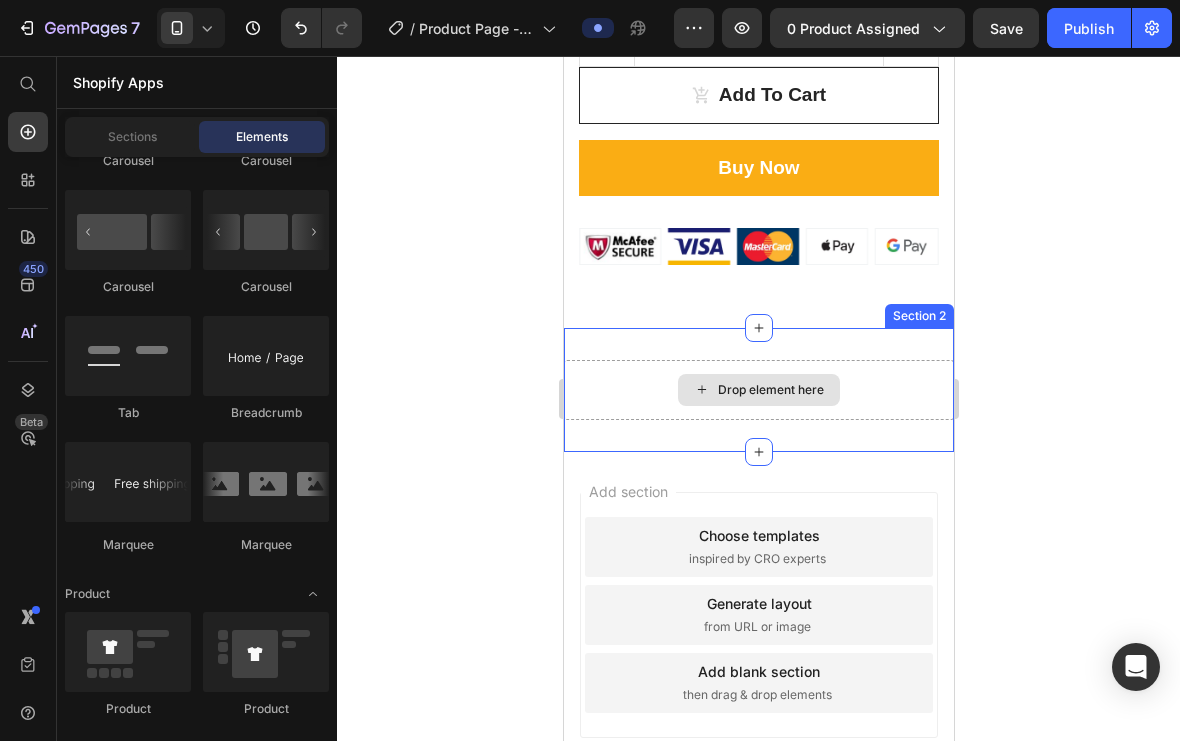 click on "Drop element here" at bounding box center (758, 390) 